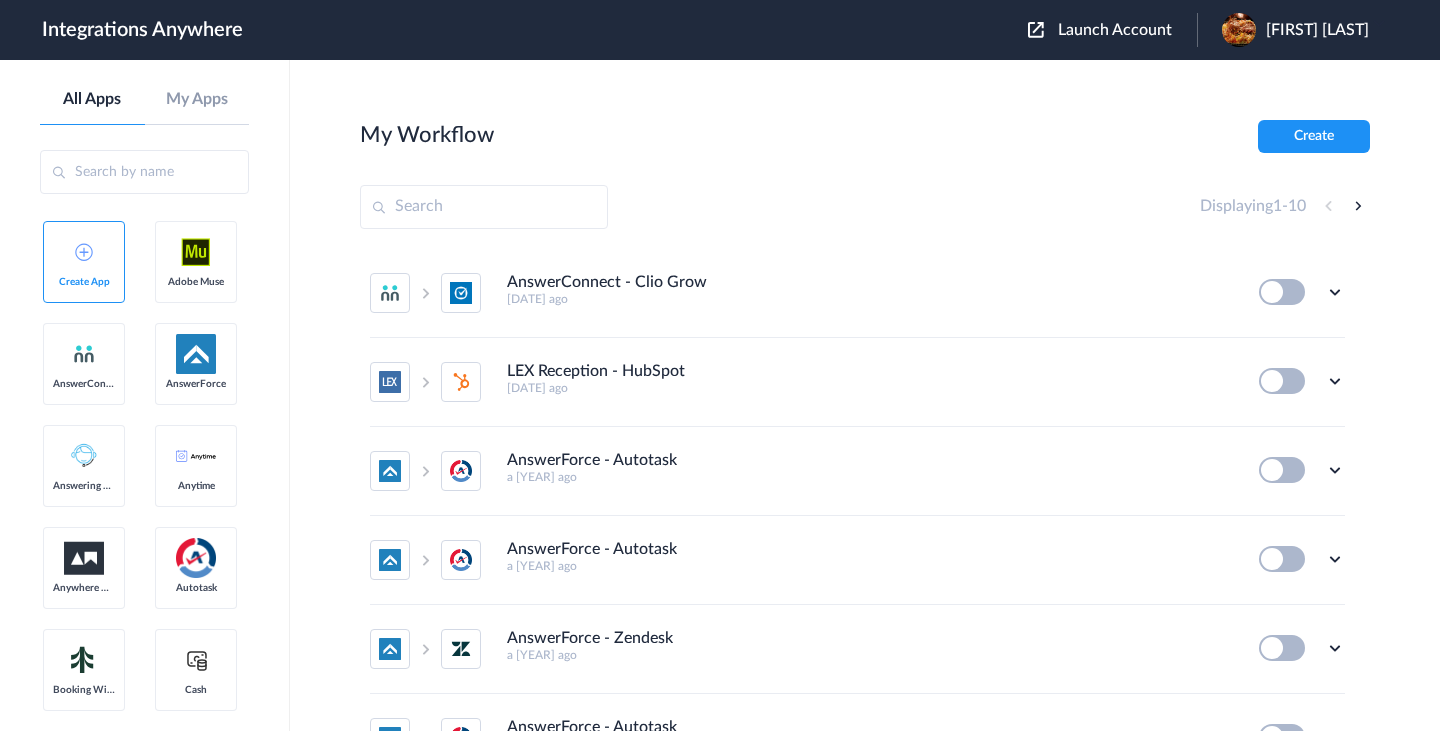 scroll, scrollTop: 0, scrollLeft: 0, axis: both 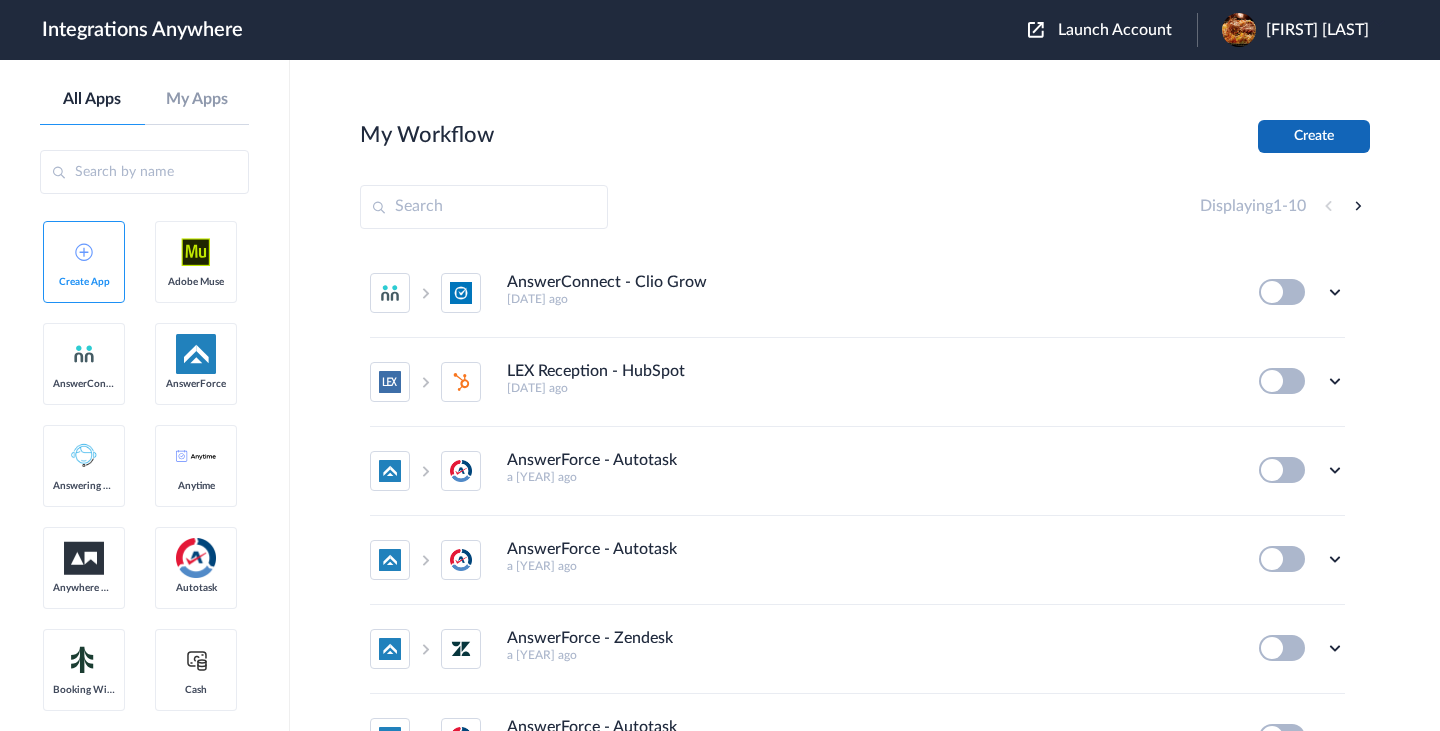 click on "Create" at bounding box center [1314, 136] 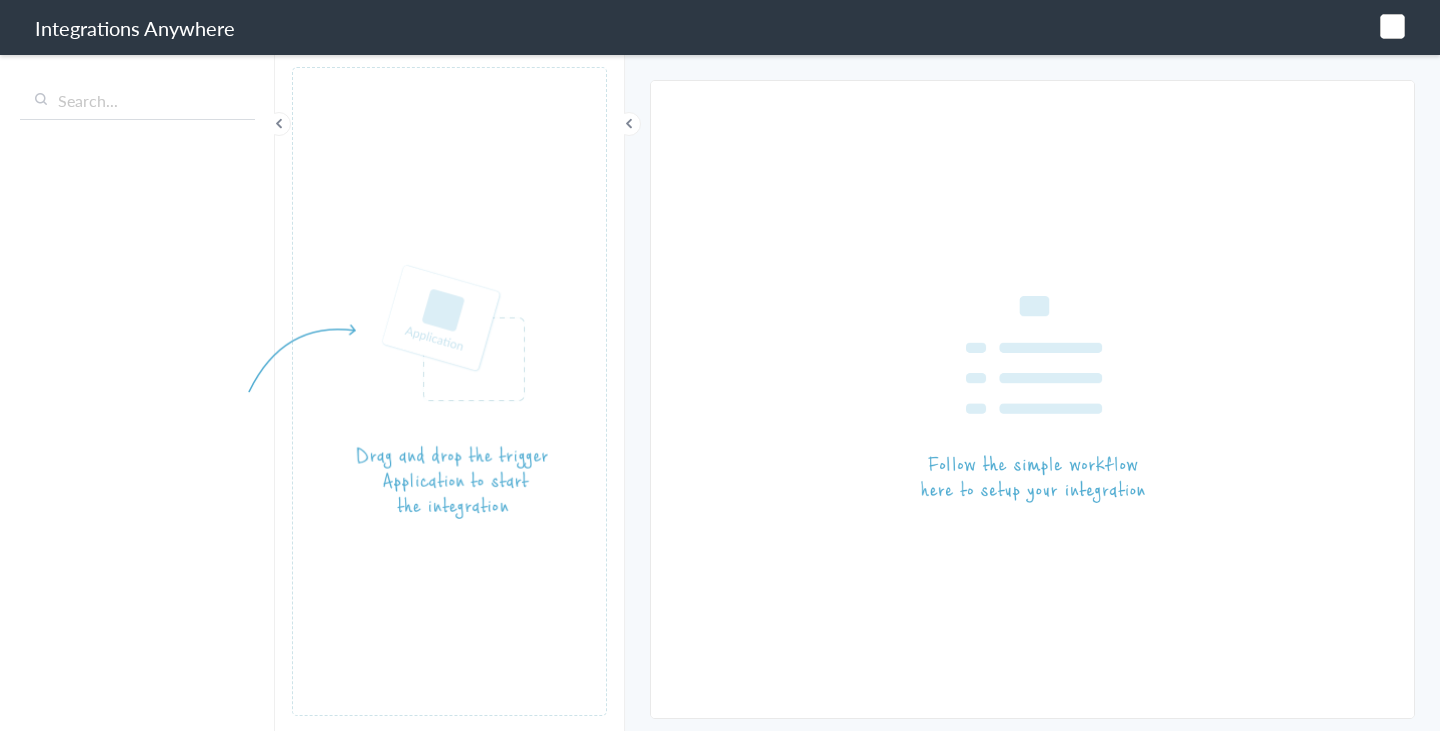 scroll, scrollTop: 0, scrollLeft: 0, axis: both 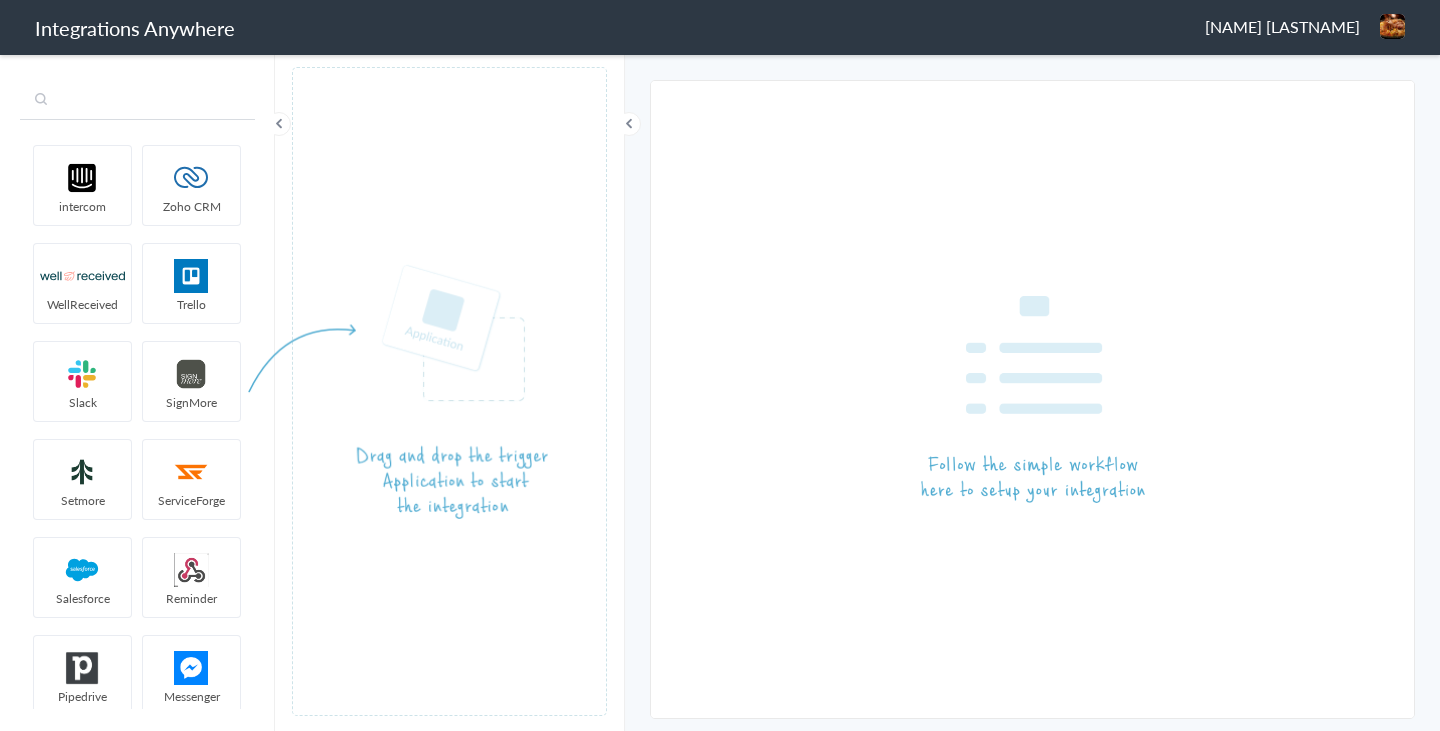 click at bounding box center (137, 101) 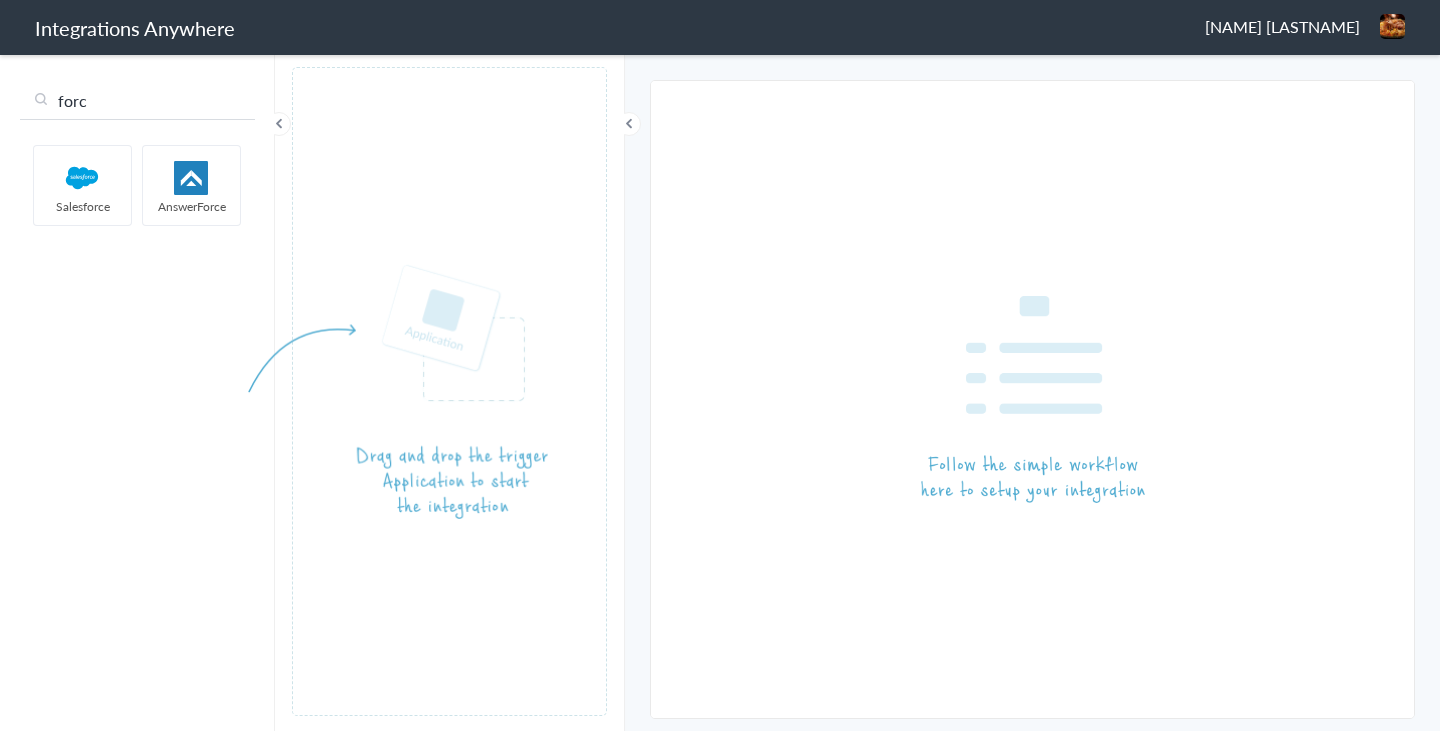 type on "forc" 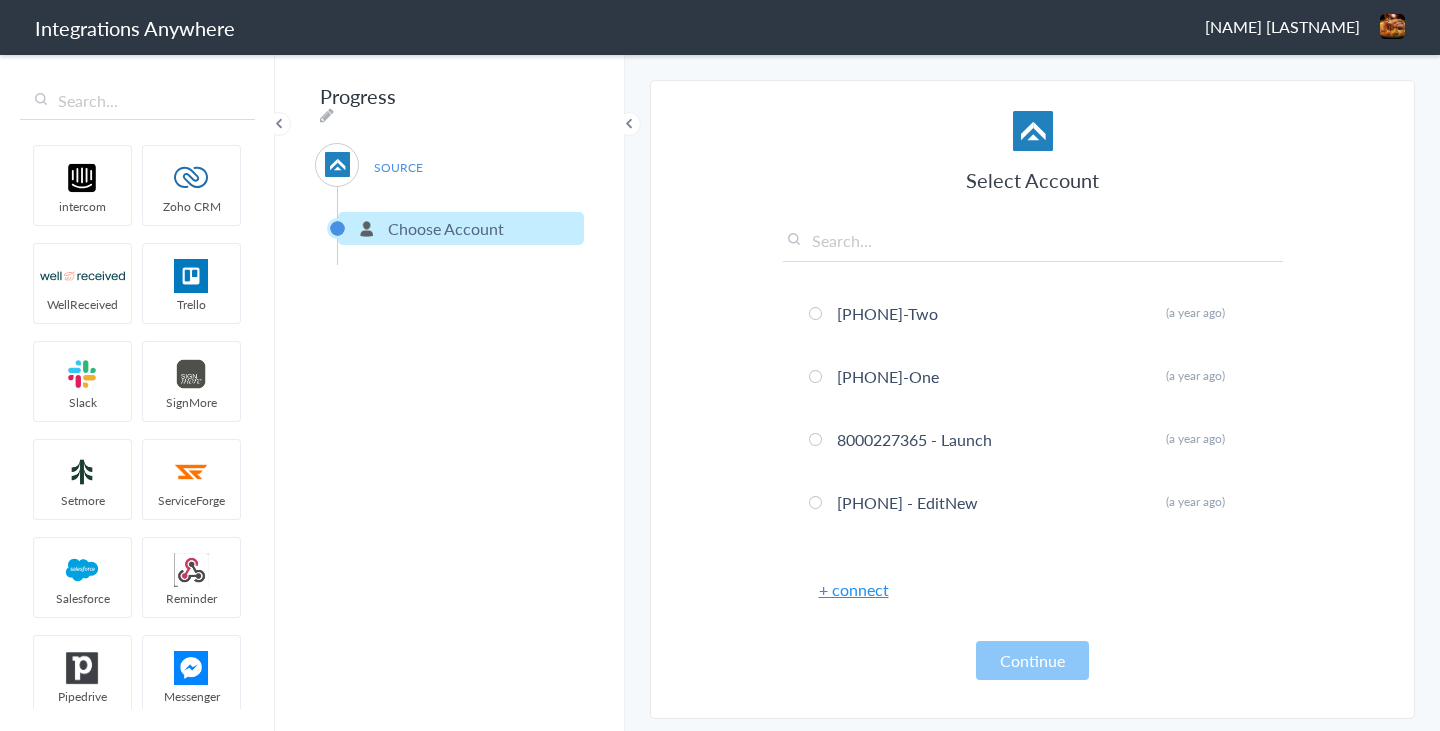 click on "+ connect" at bounding box center (854, 589) 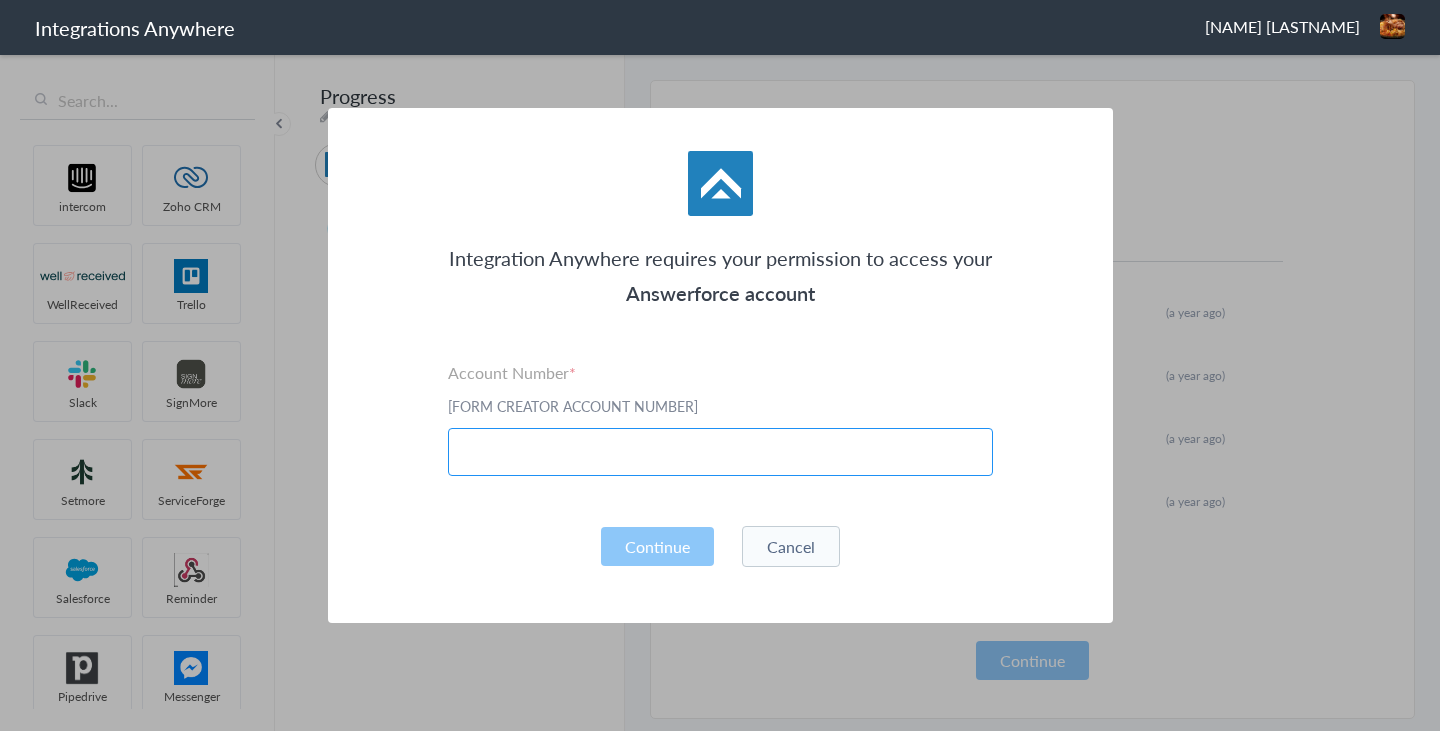 click at bounding box center [720, 452] 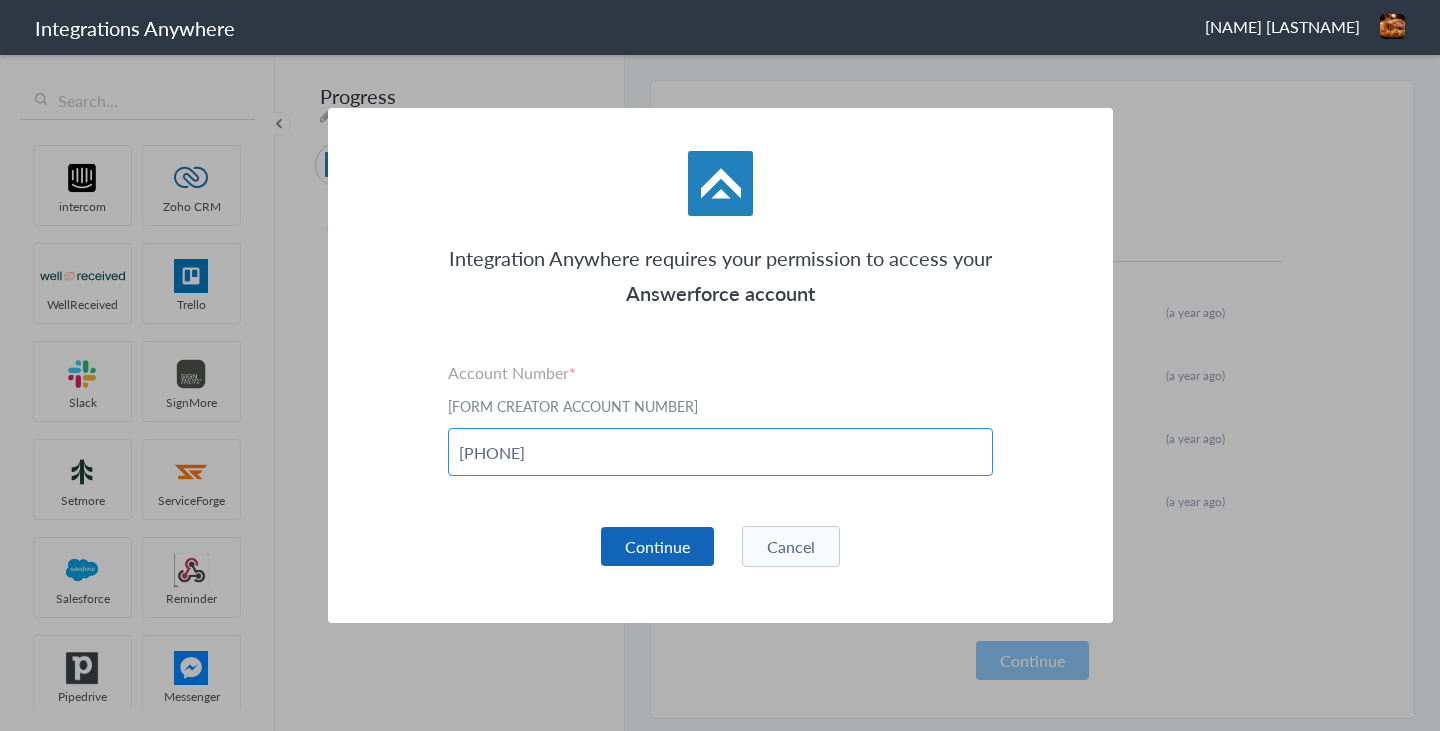 type on "8001023940" 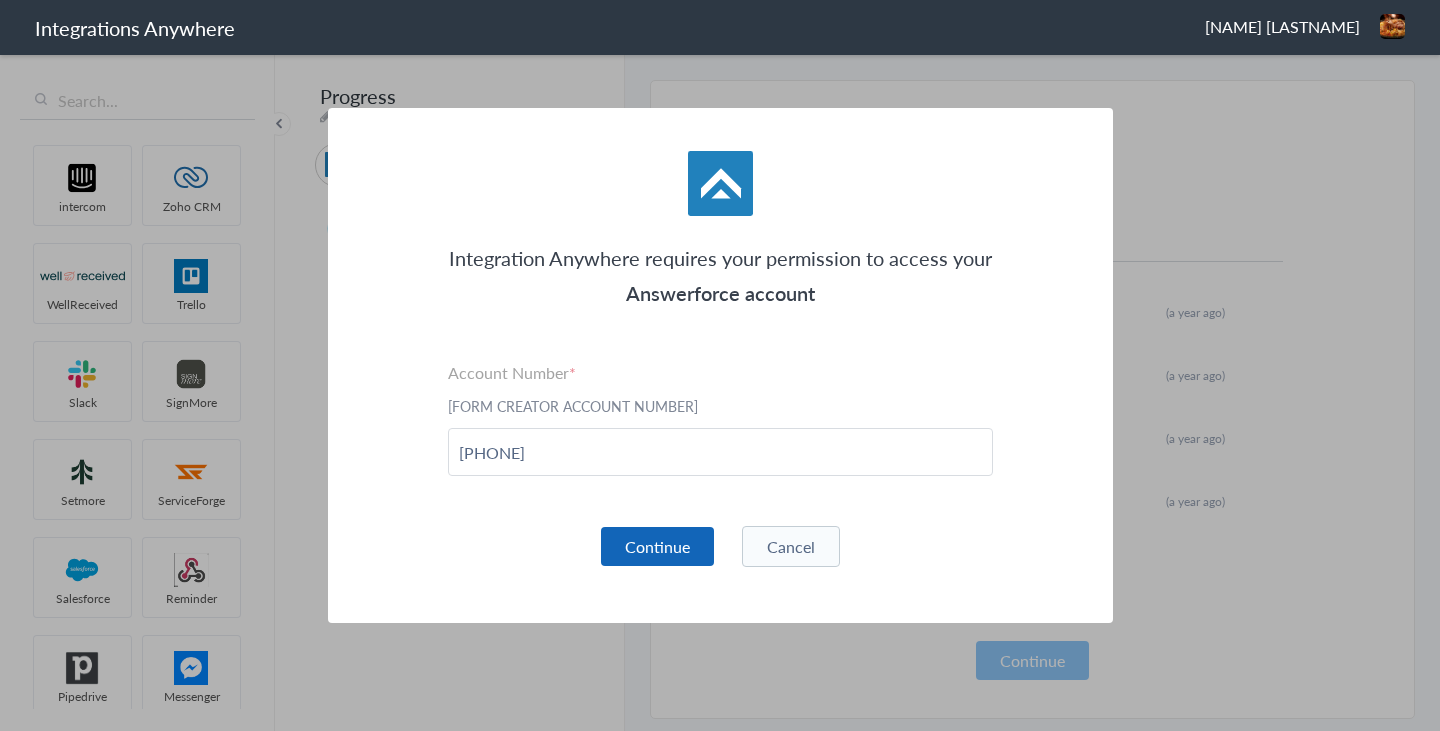 click on "Continue" at bounding box center [657, 546] 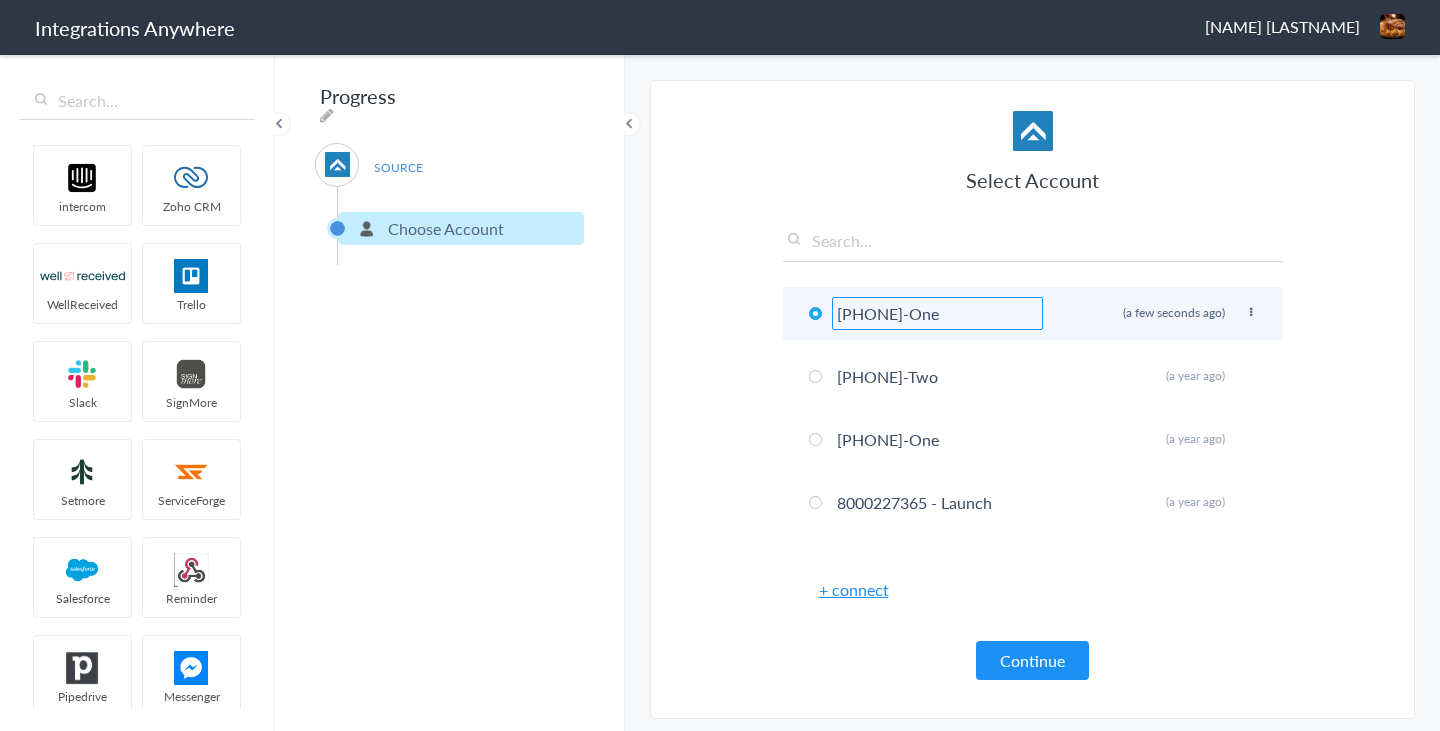 type on "8001023940-One" 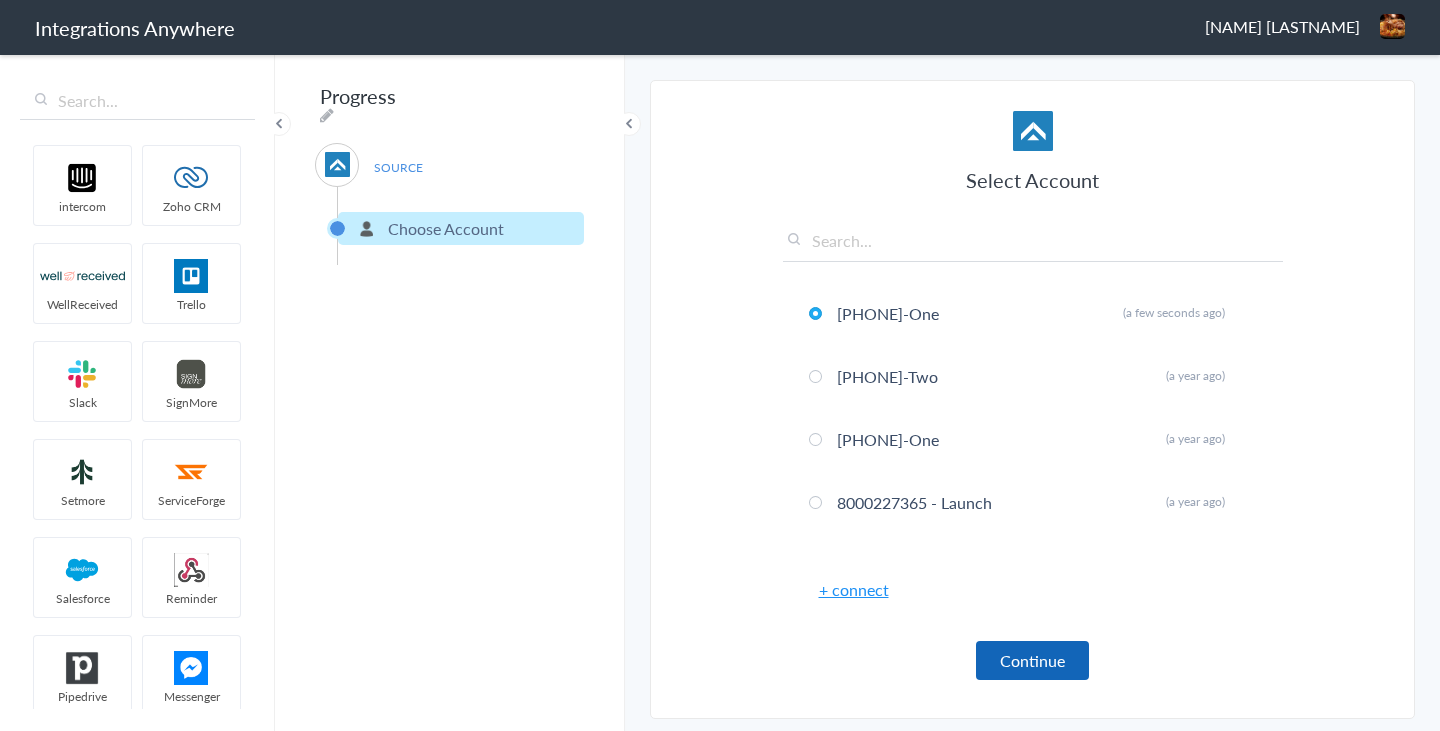 click on "Continue" at bounding box center [1032, 660] 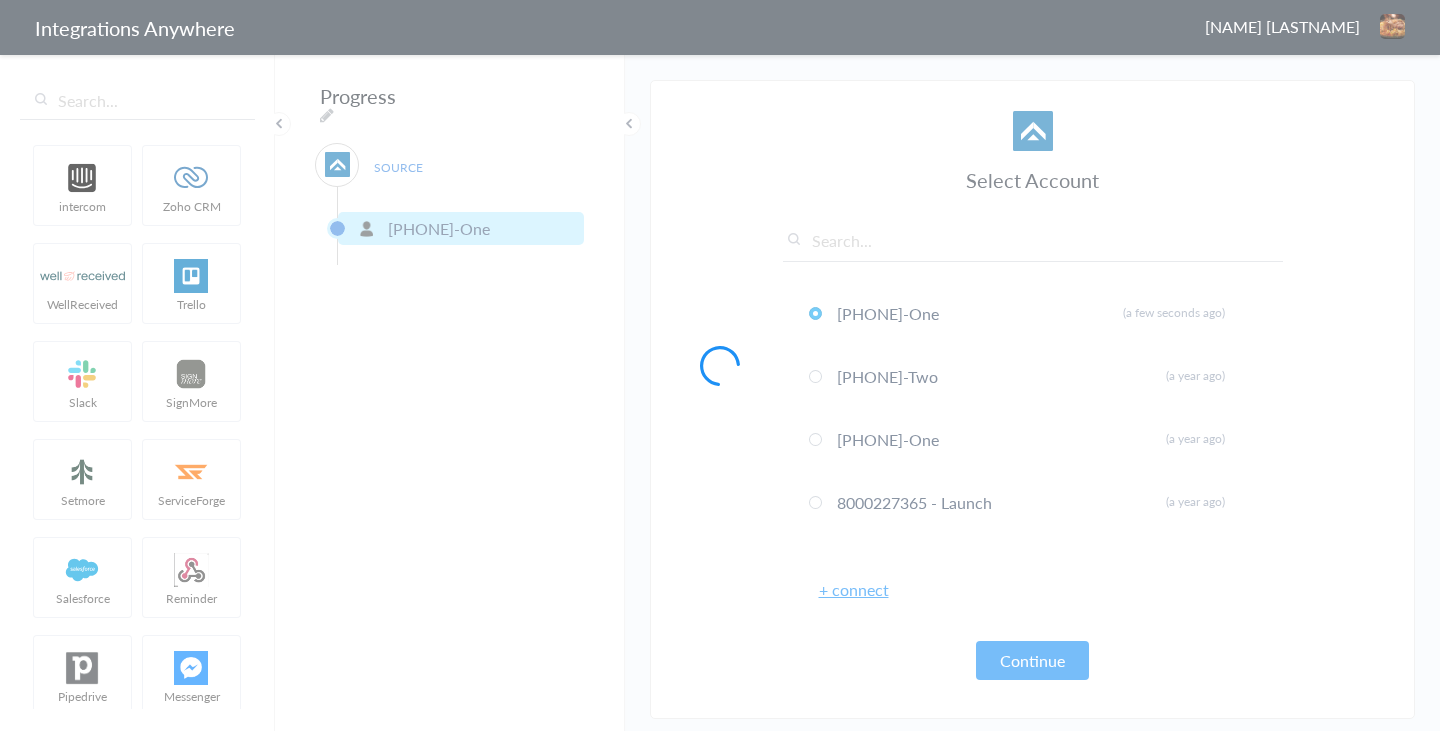click at bounding box center [720, 365] 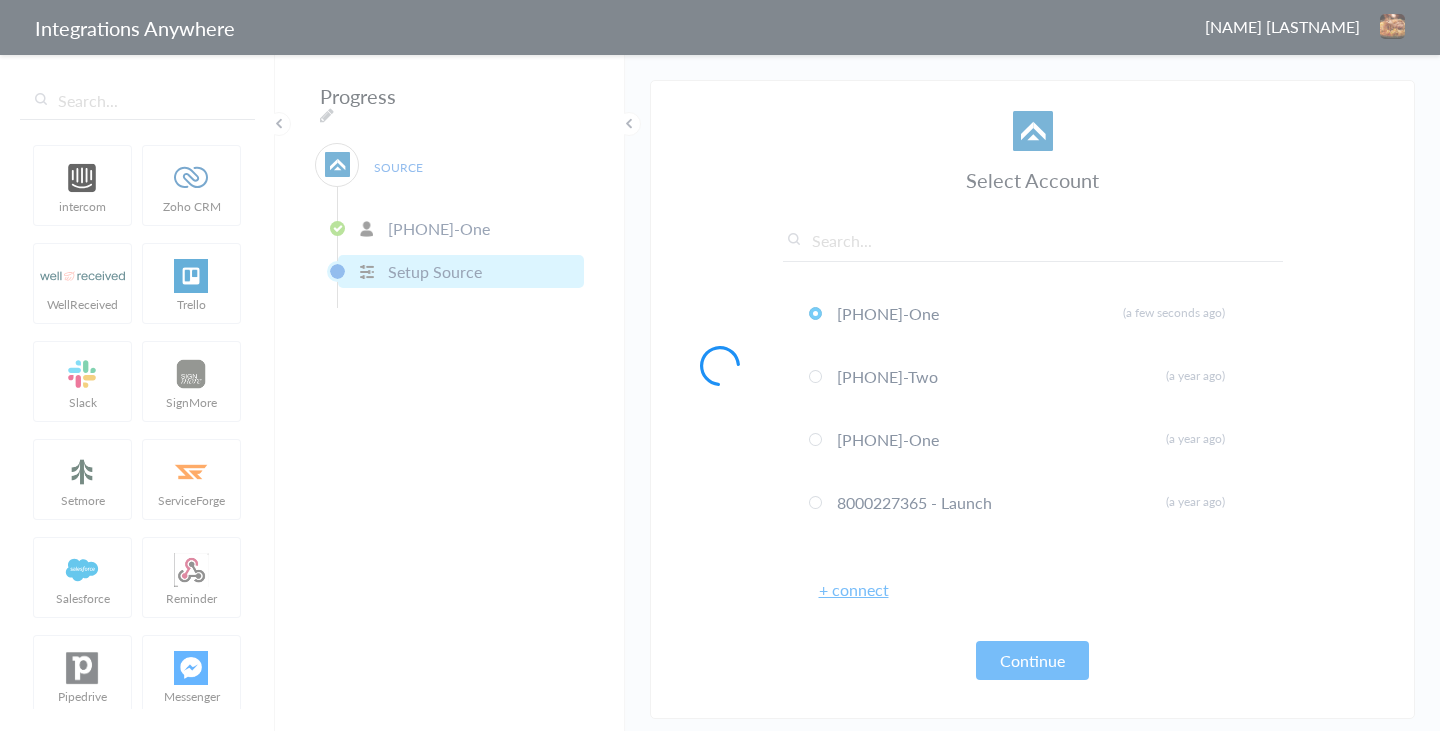 click at bounding box center (720, 365) 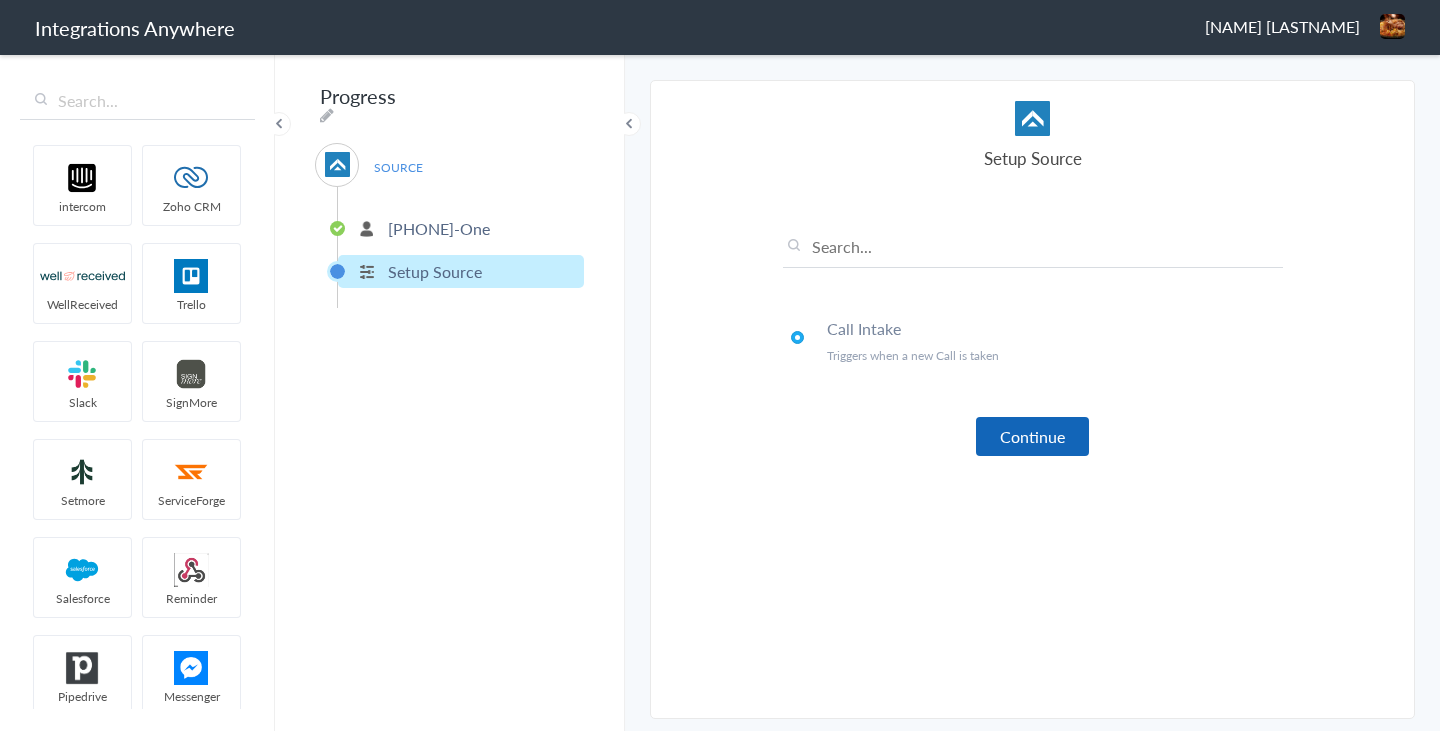 click on "Continue" at bounding box center (1032, 436) 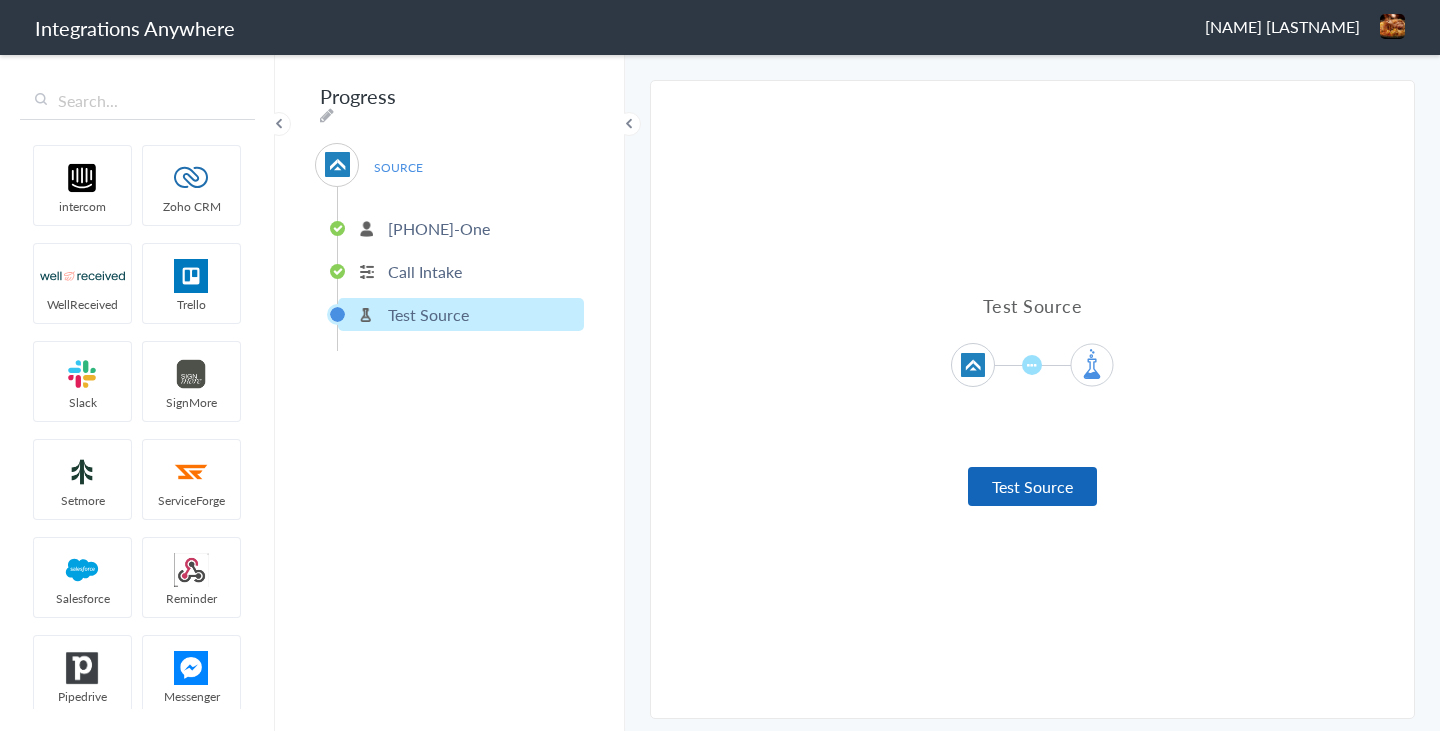 click on "Test Source" at bounding box center (1032, 486) 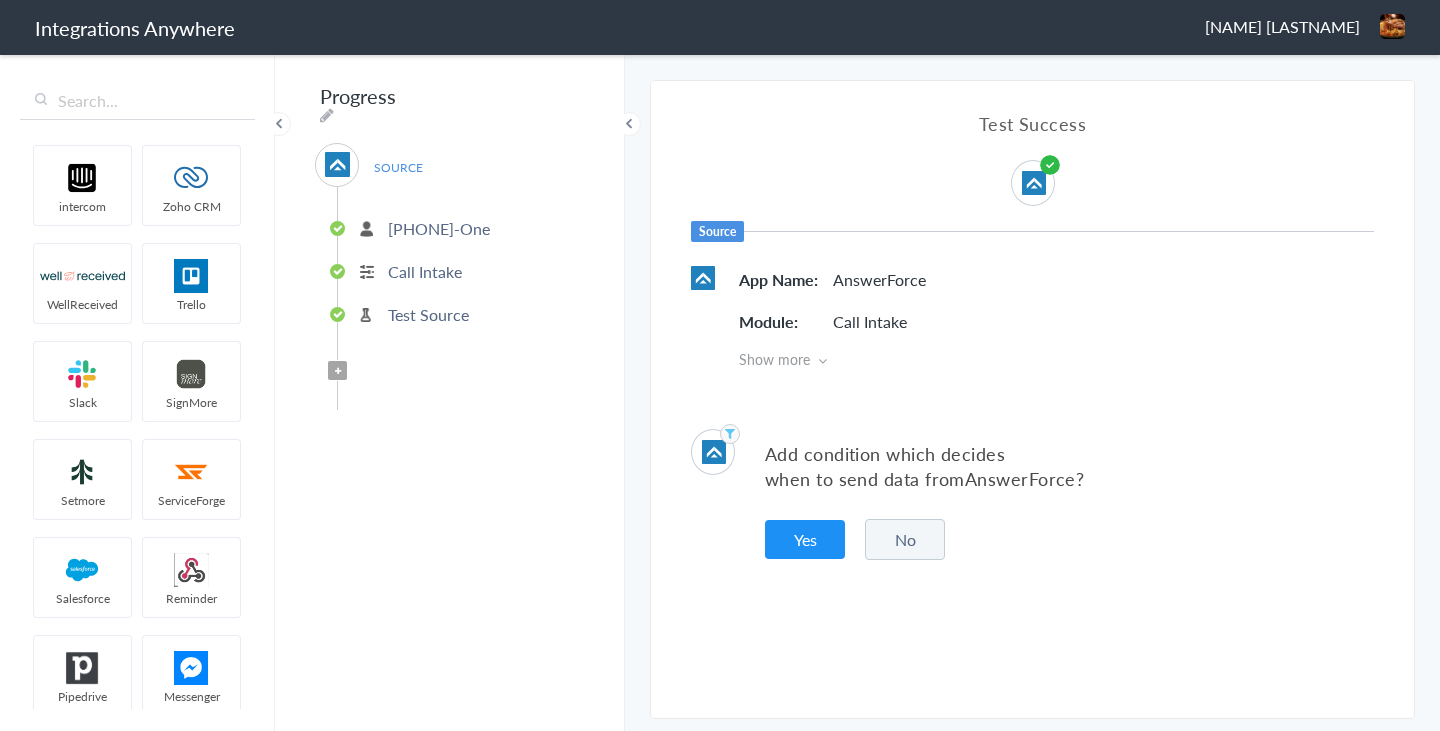 click on "No" at bounding box center [905, 539] 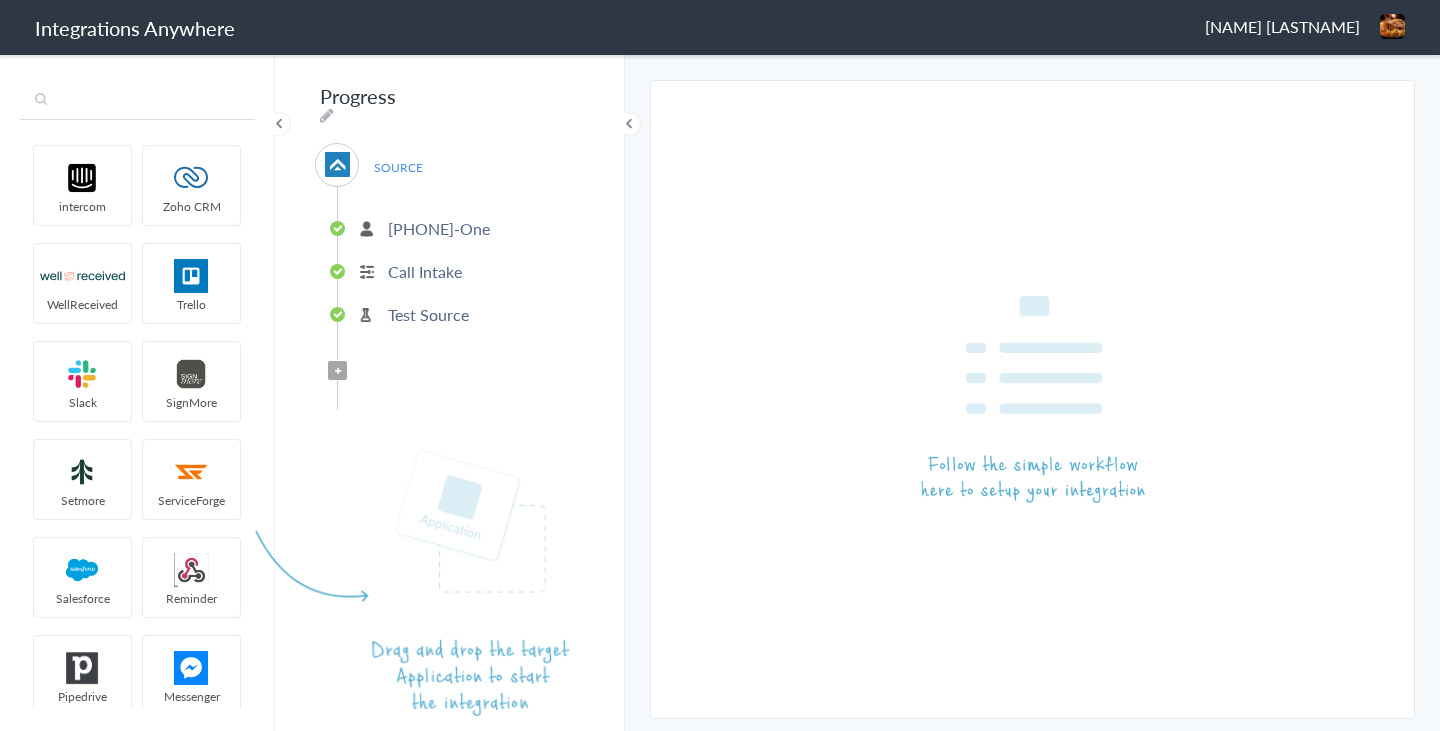 click at bounding box center (137, 101) 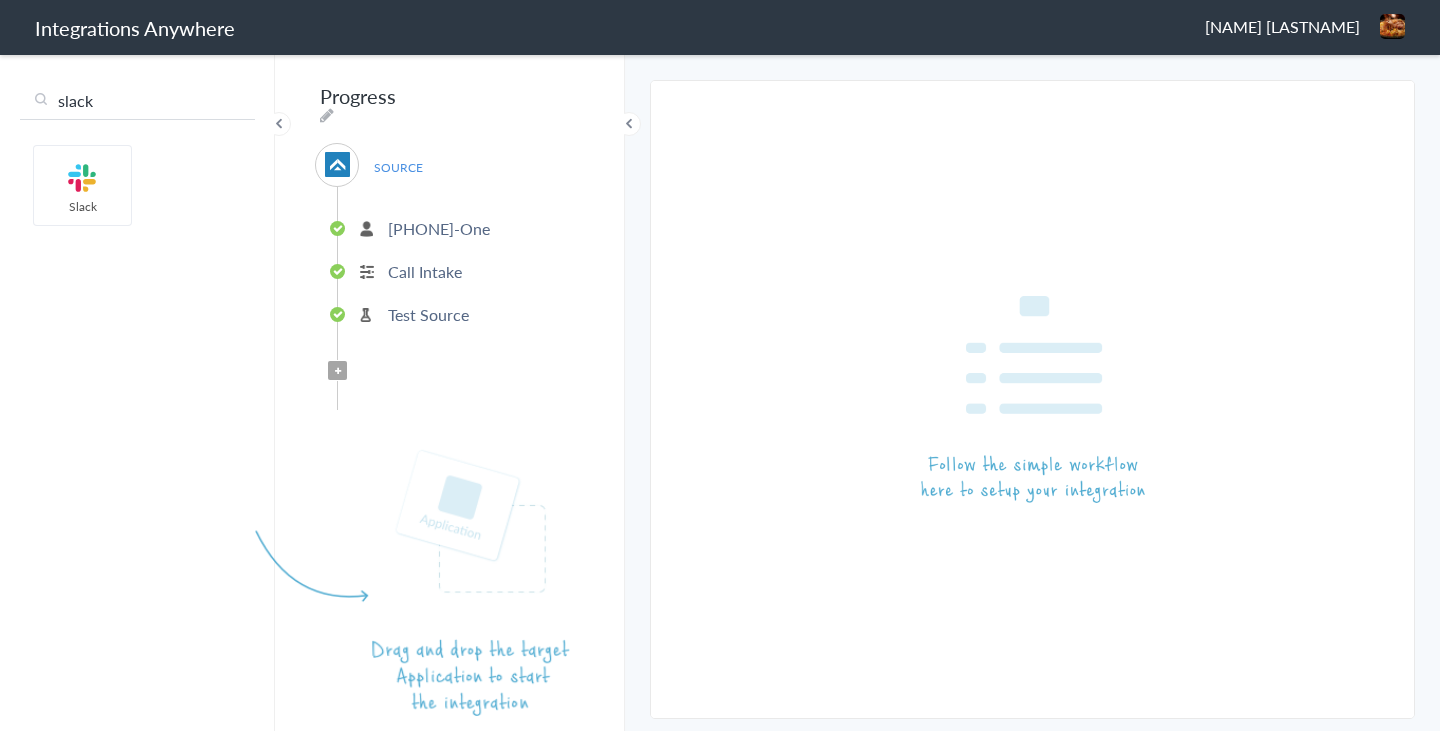 type on "slack" 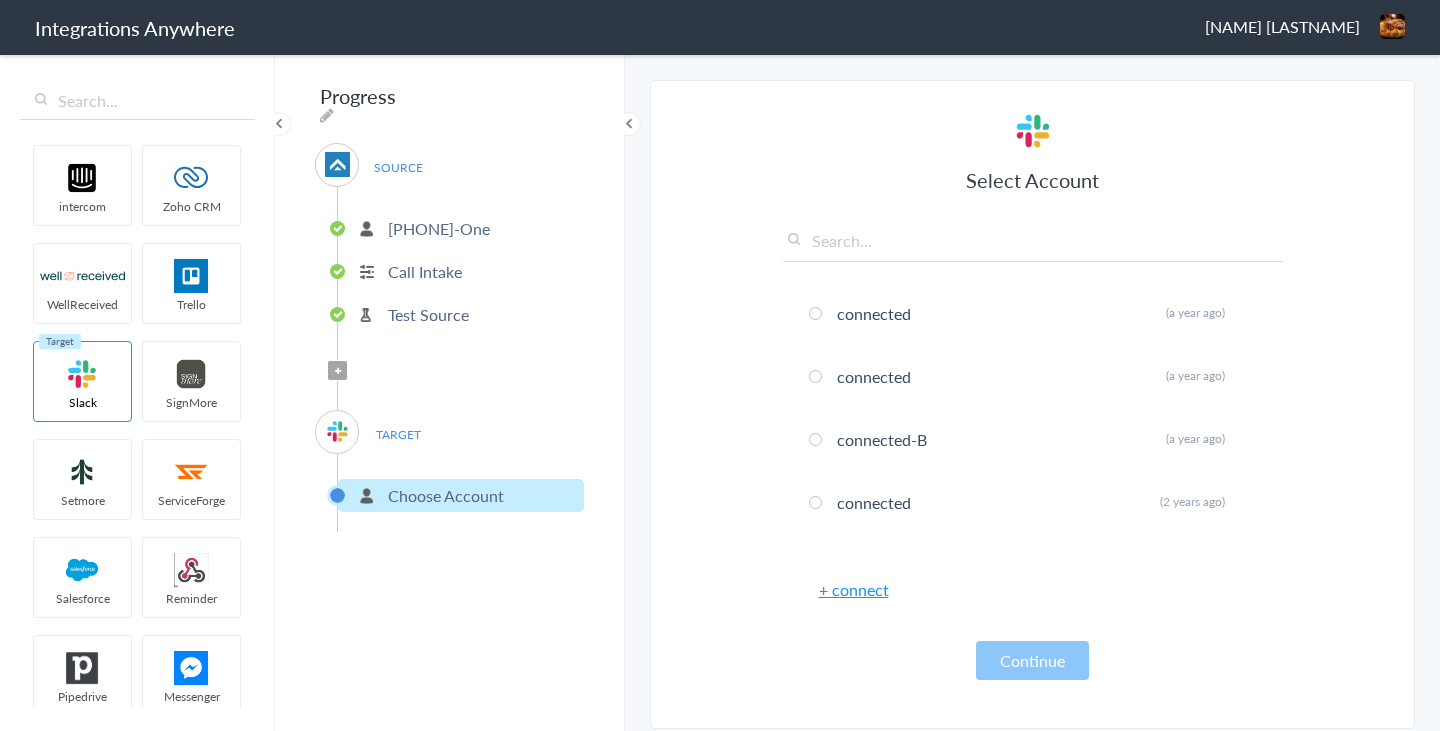 click on "+ connect" at bounding box center (854, 589) 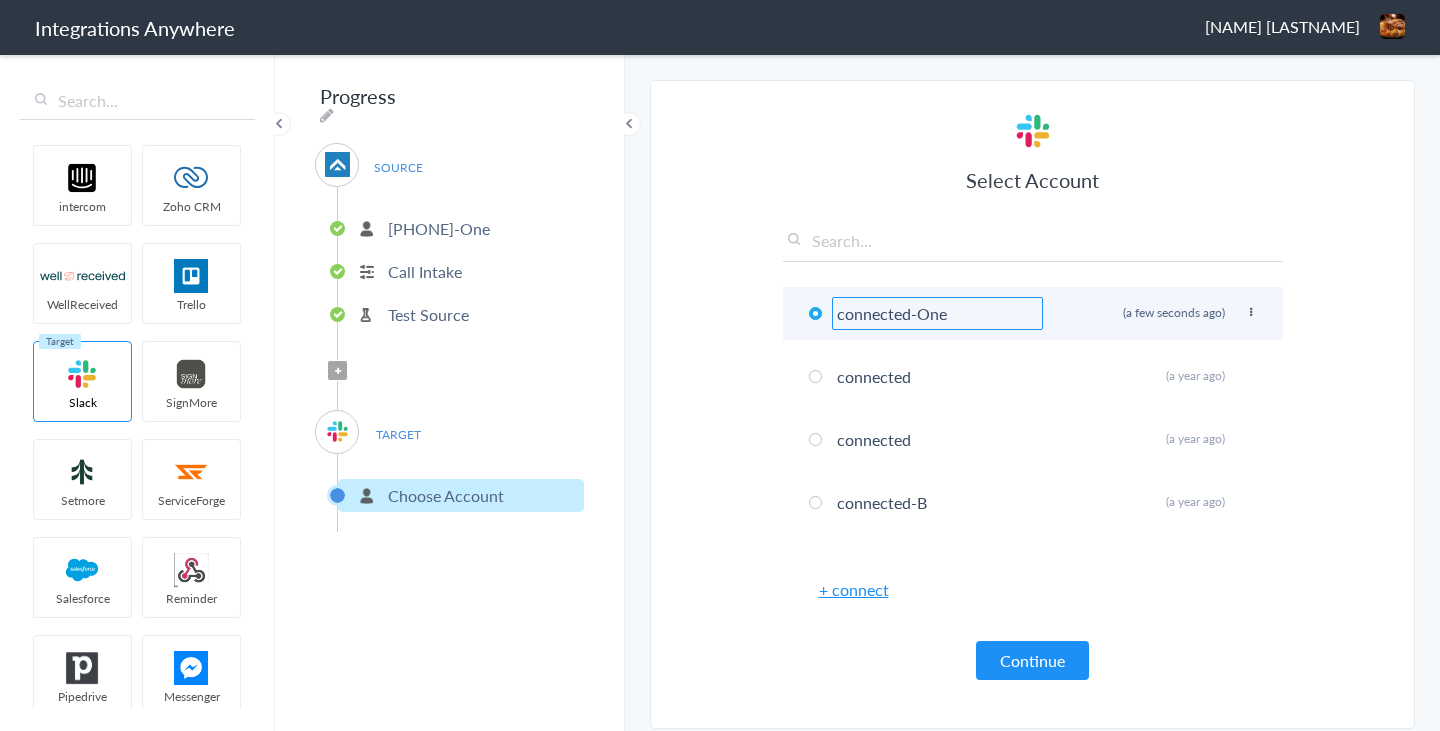type on "connected-One" 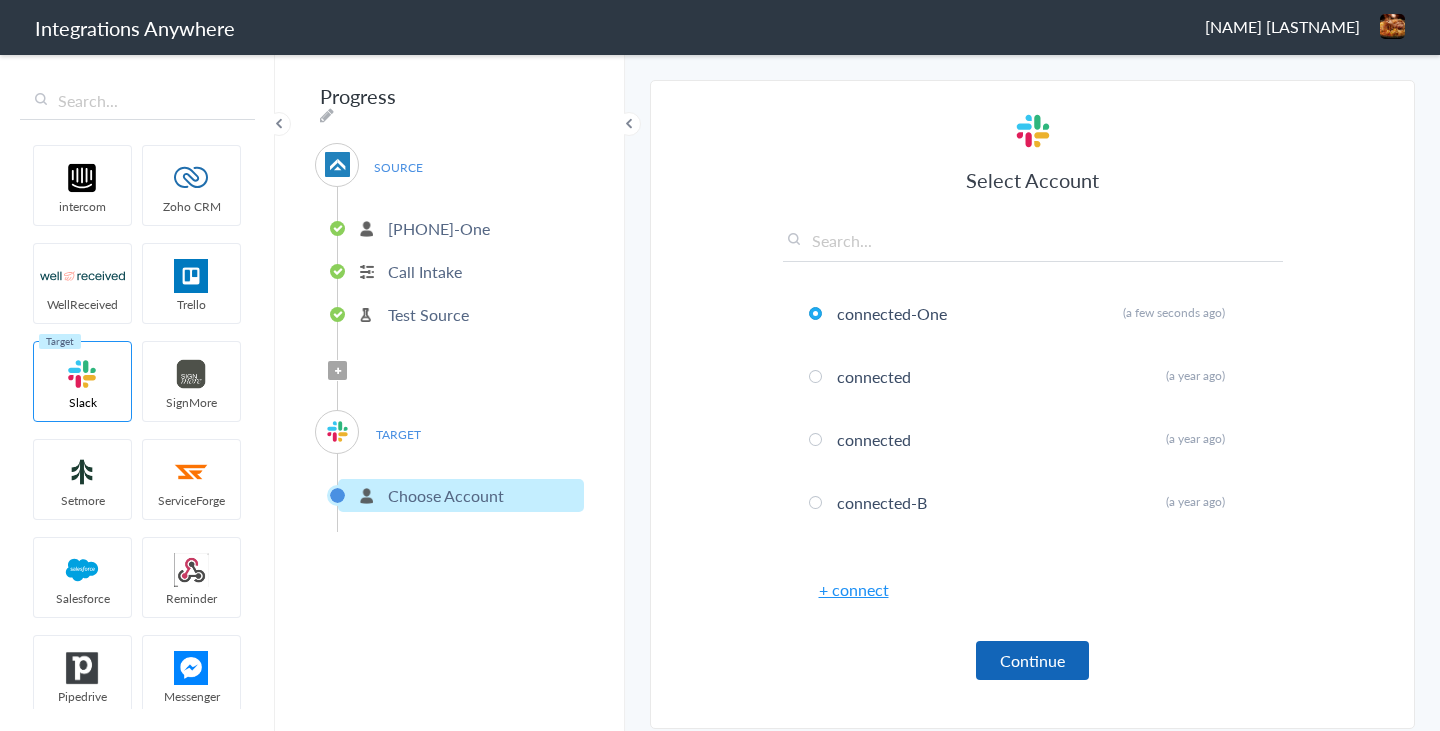 click on "Continue" at bounding box center (1032, 660) 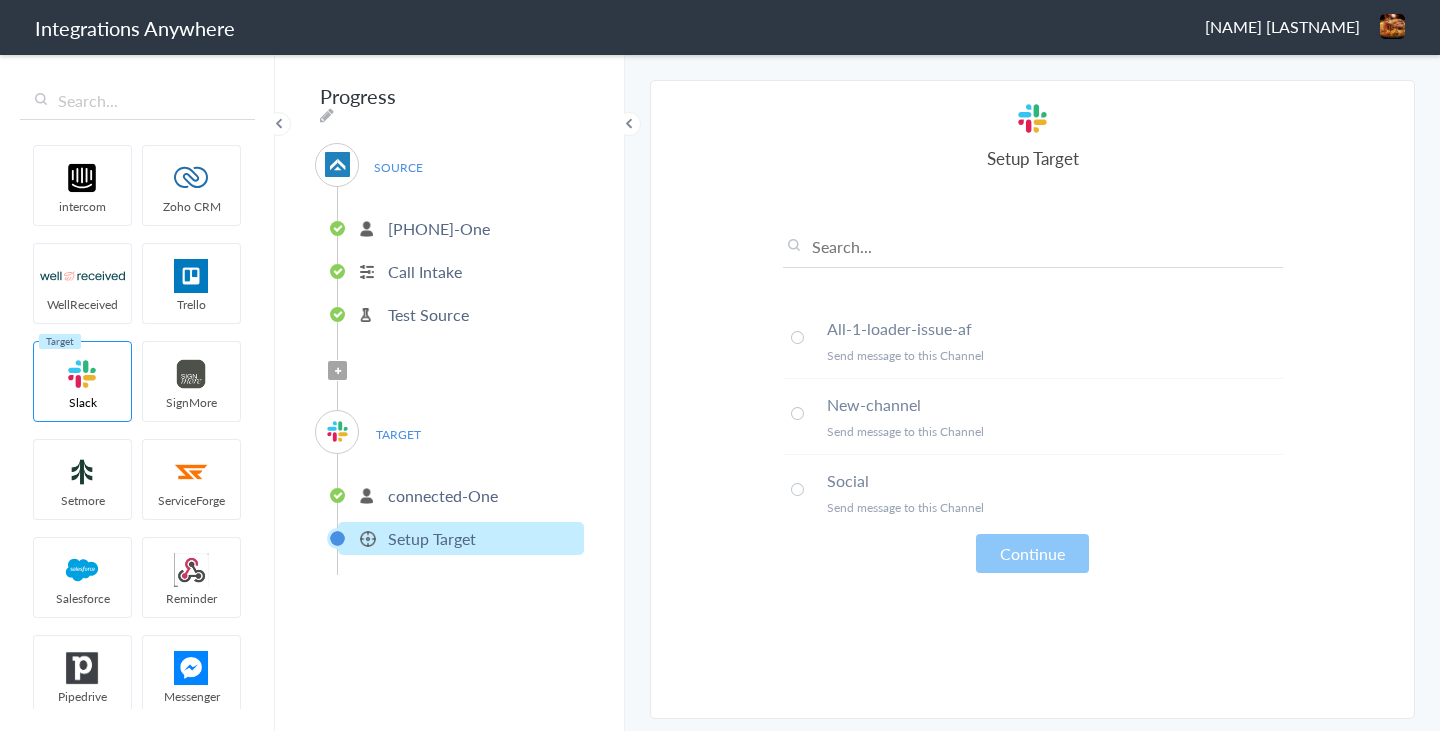 click on "Send message to this Channel" at bounding box center (1055, 355) 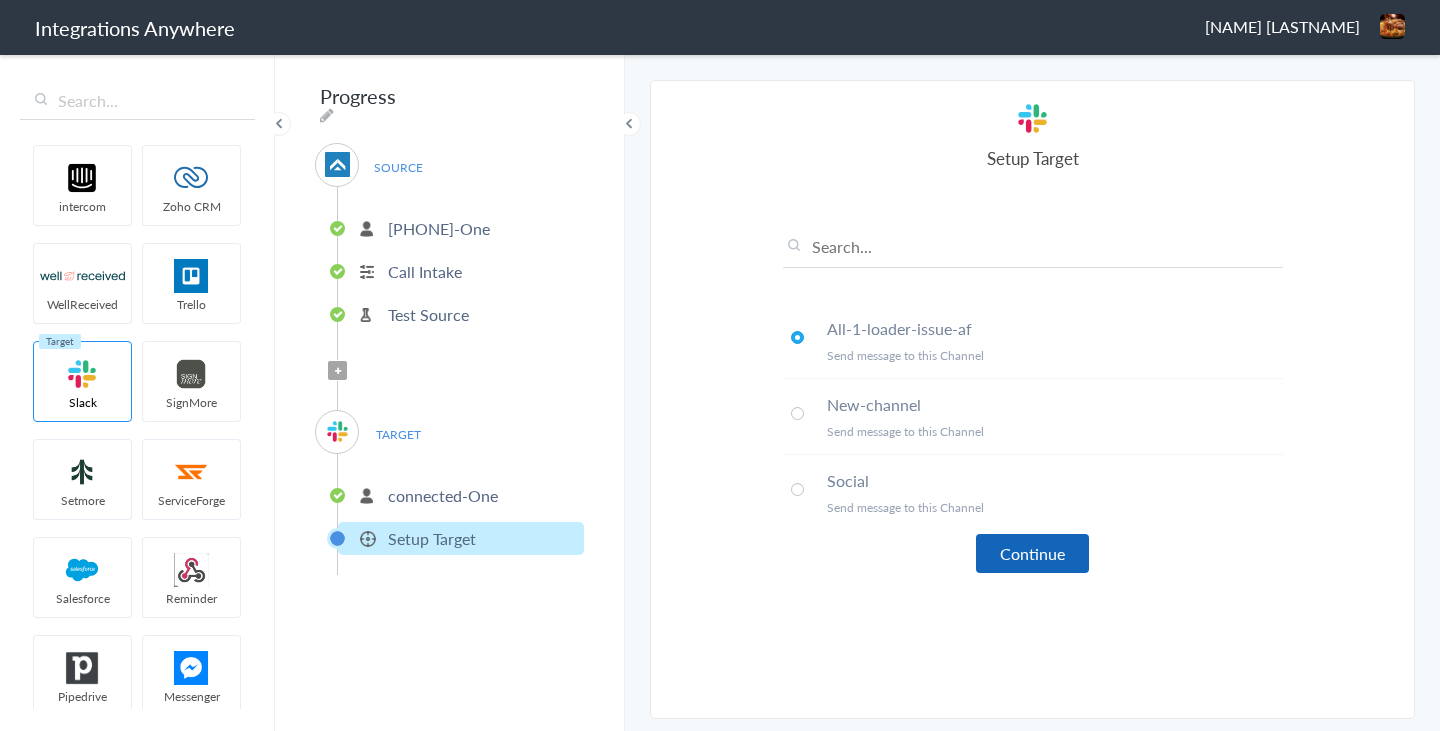 click on "Continue" at bounding box center (1032, 553) 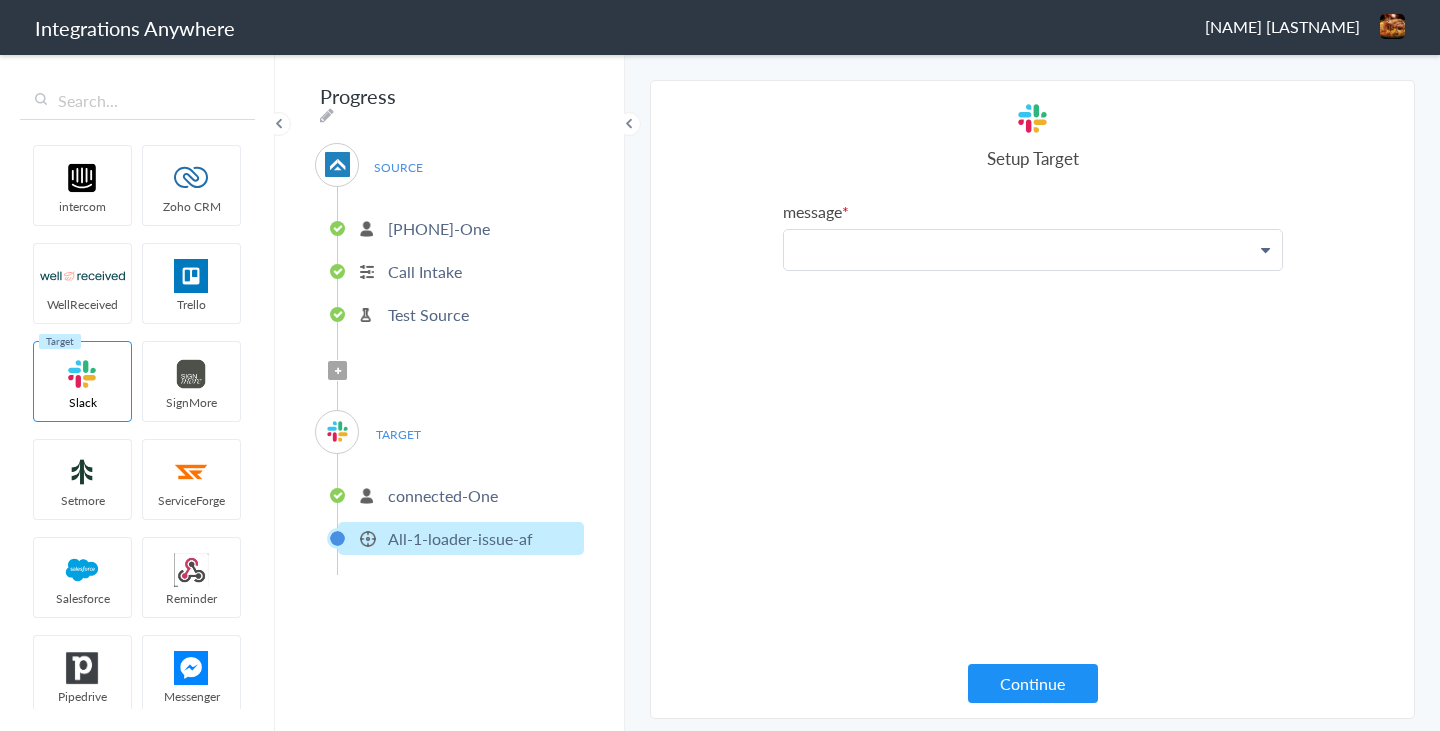 click at bounding box center [1033, 250] 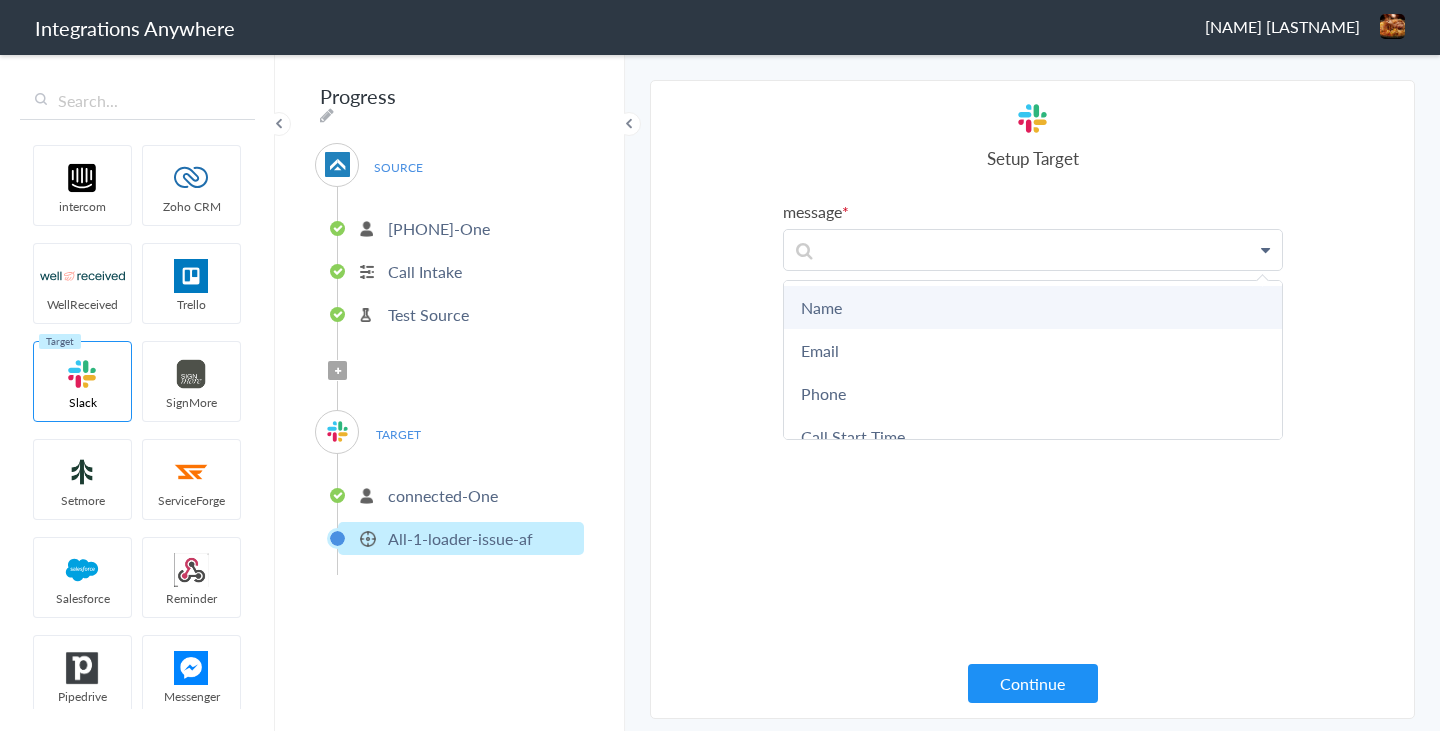 click on "Name" at bounding box center (1033, 307) 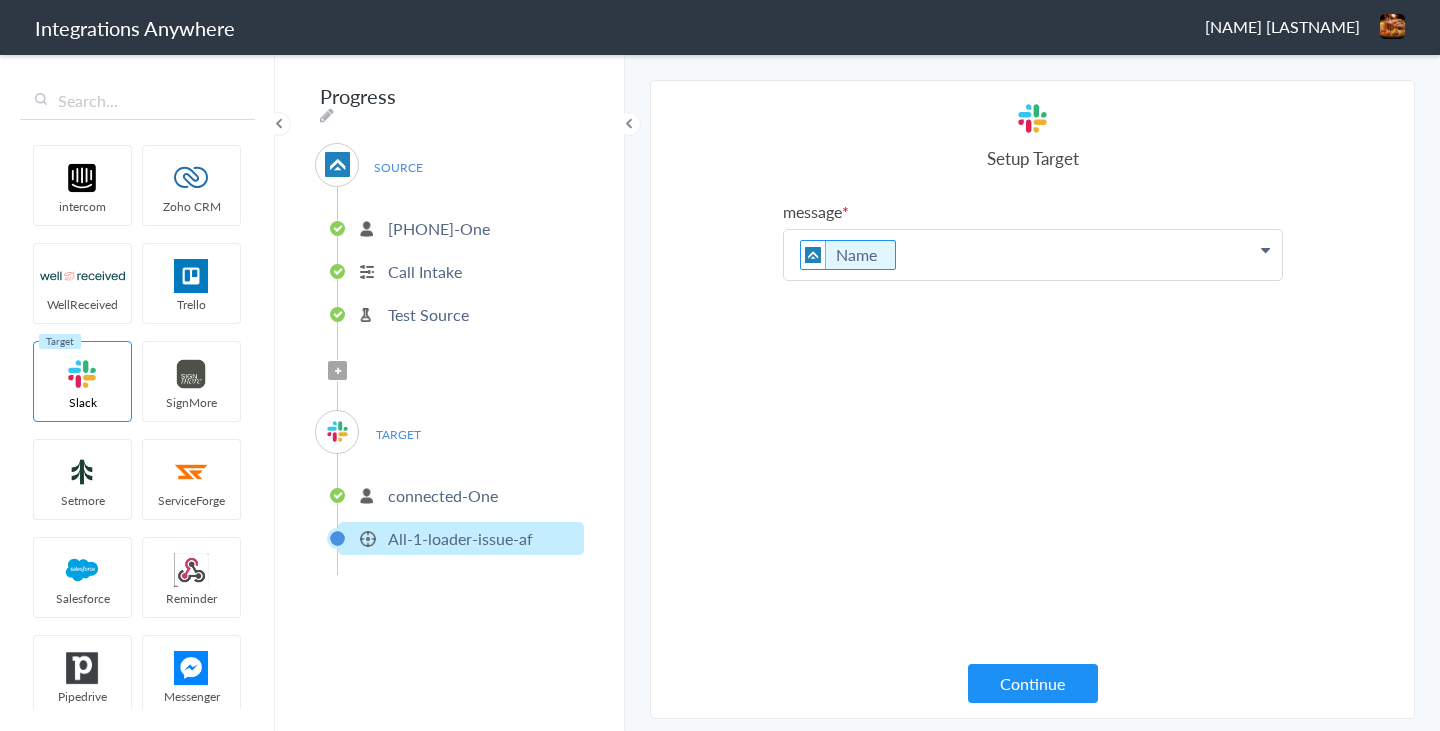 click on "Name" at bounding box center (1033, 255) 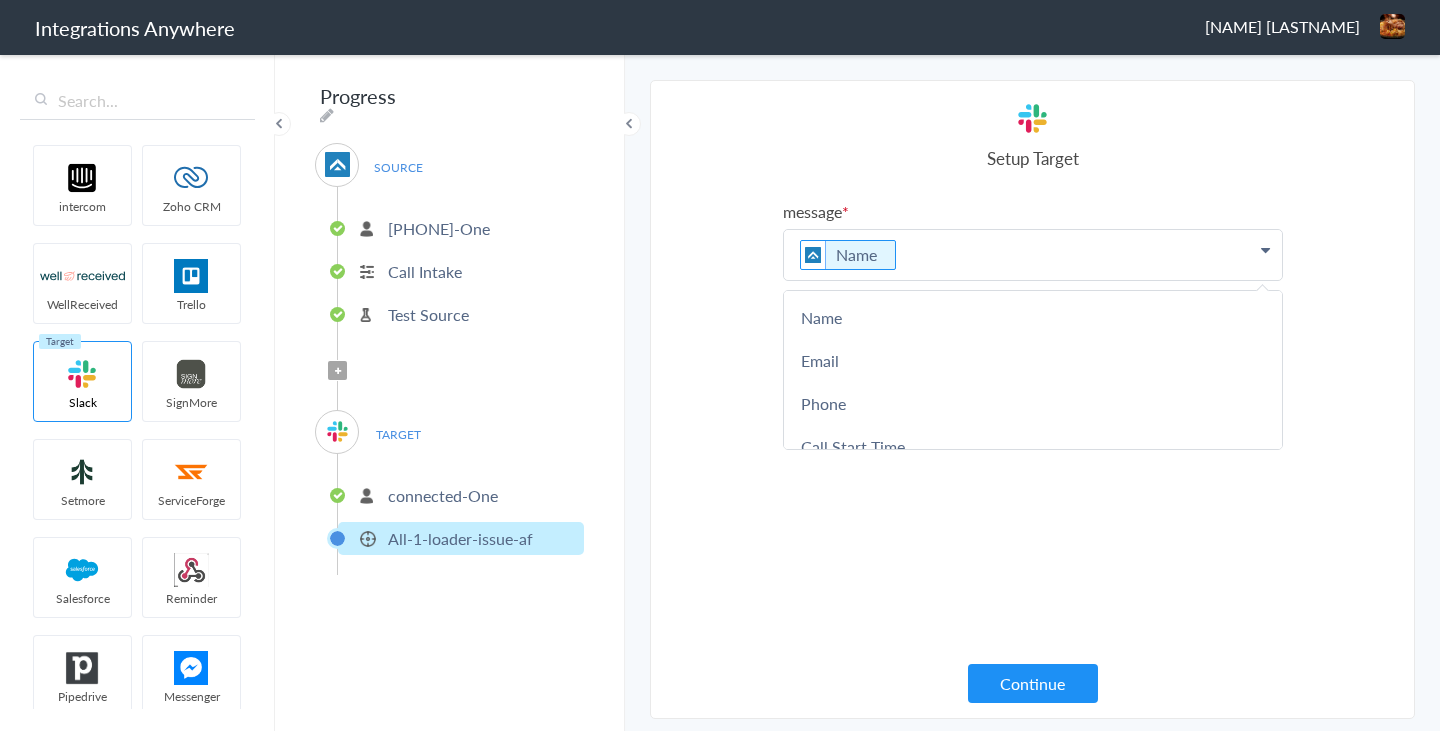 type 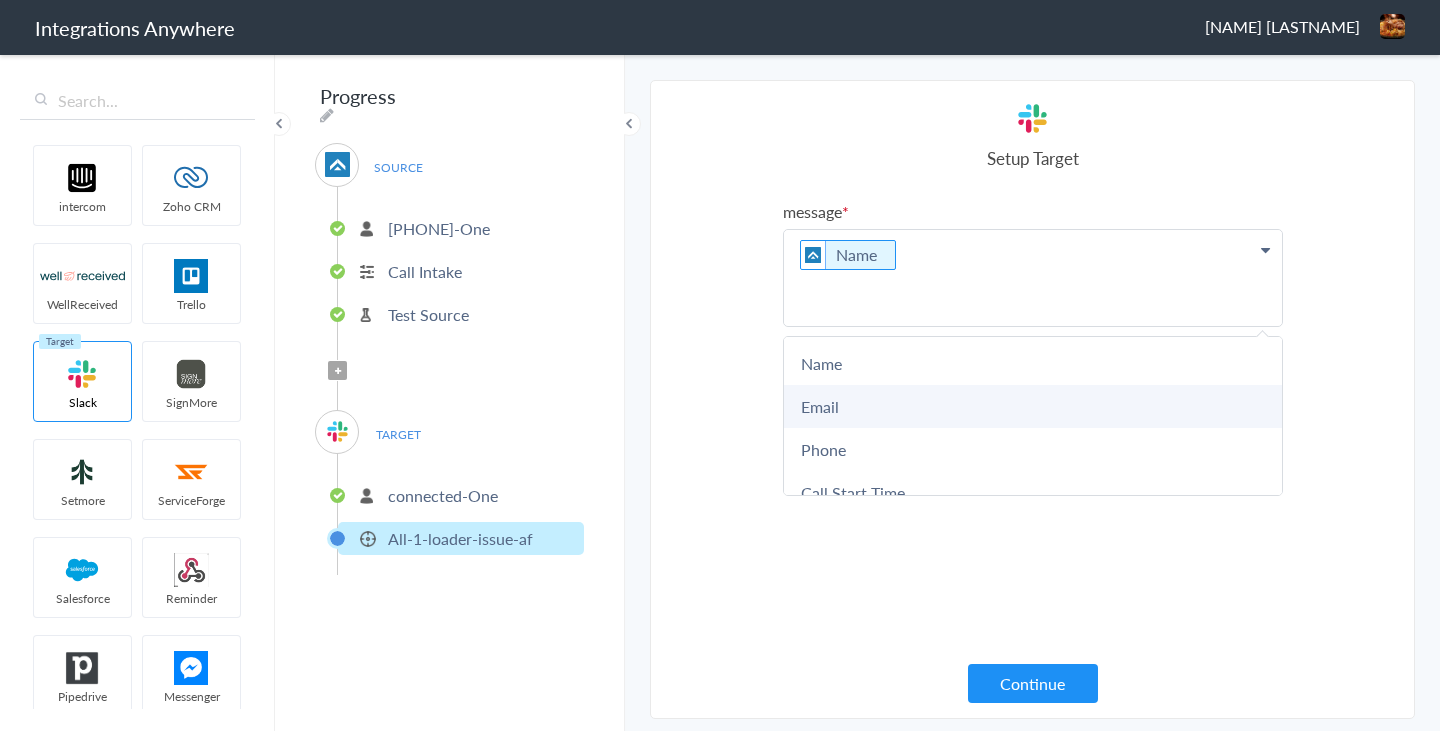 click on "Email" at bounding box center (1033, 406) 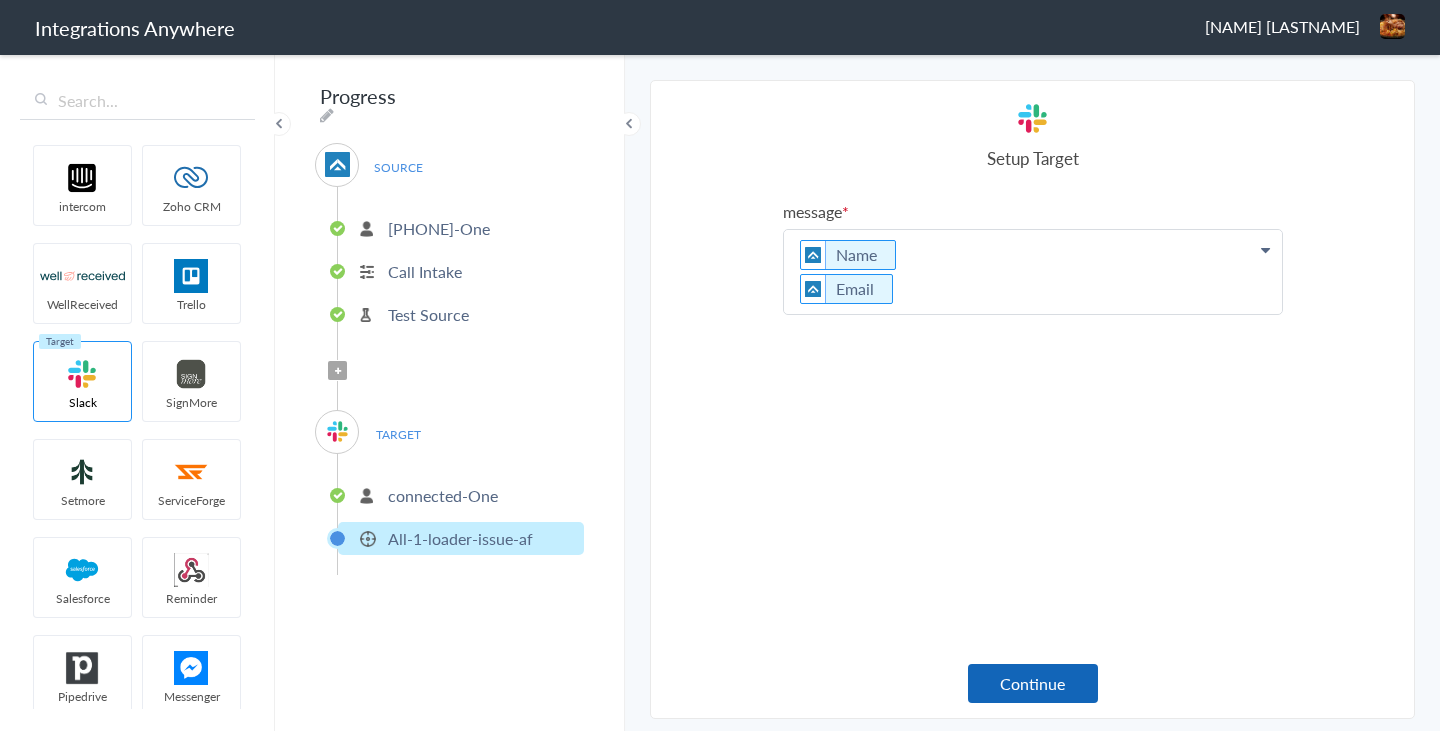 click on "Continue" at bounding box center [1033, 683] 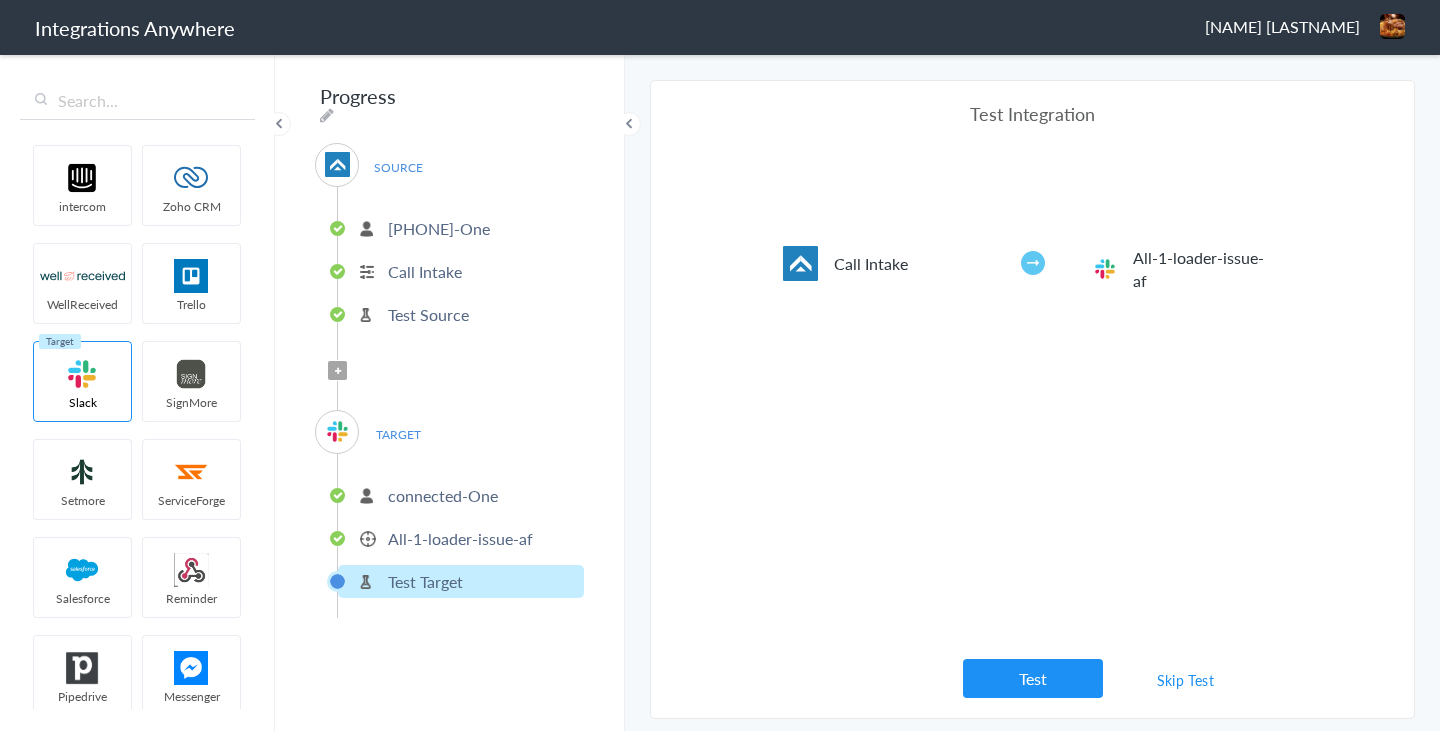 click on "Test" at bounding box center [1033, 678] 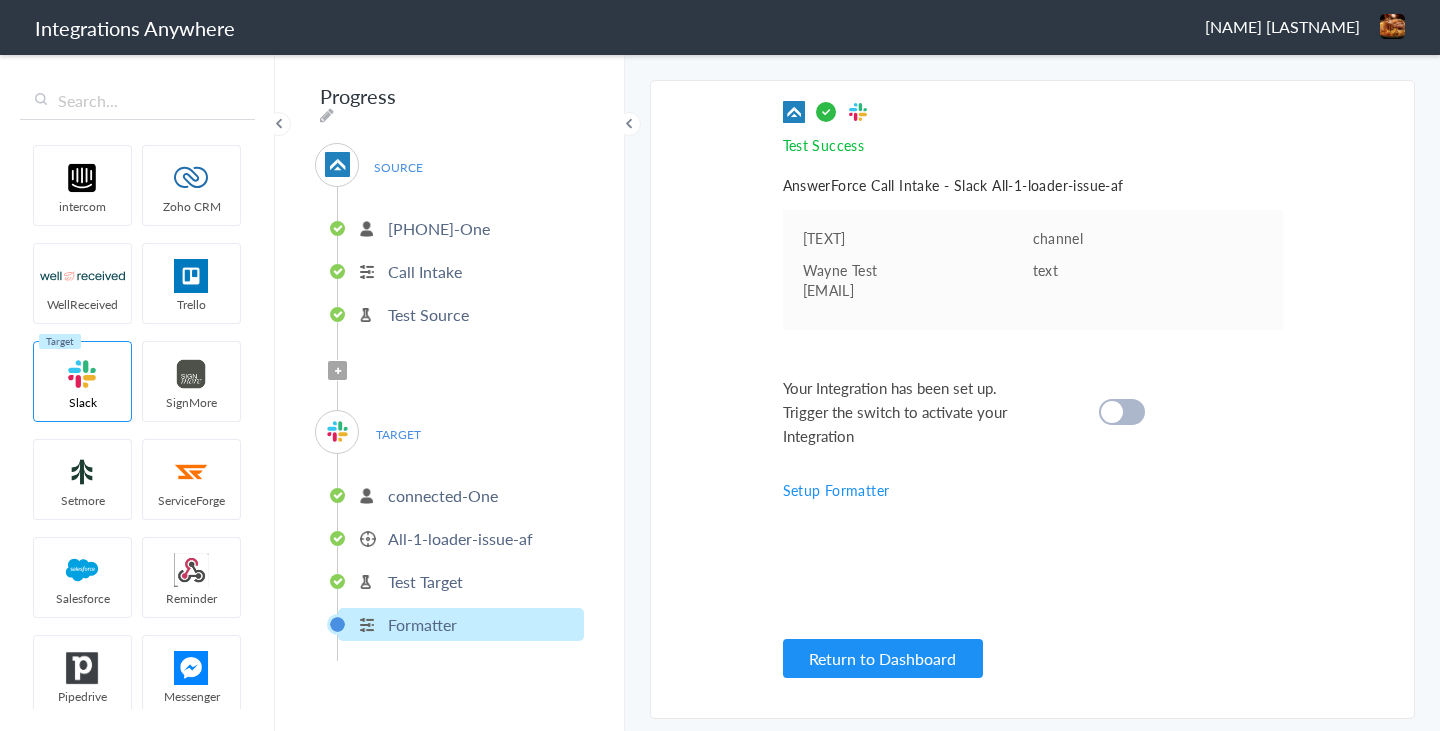 click at bounding box center [1122, 412] 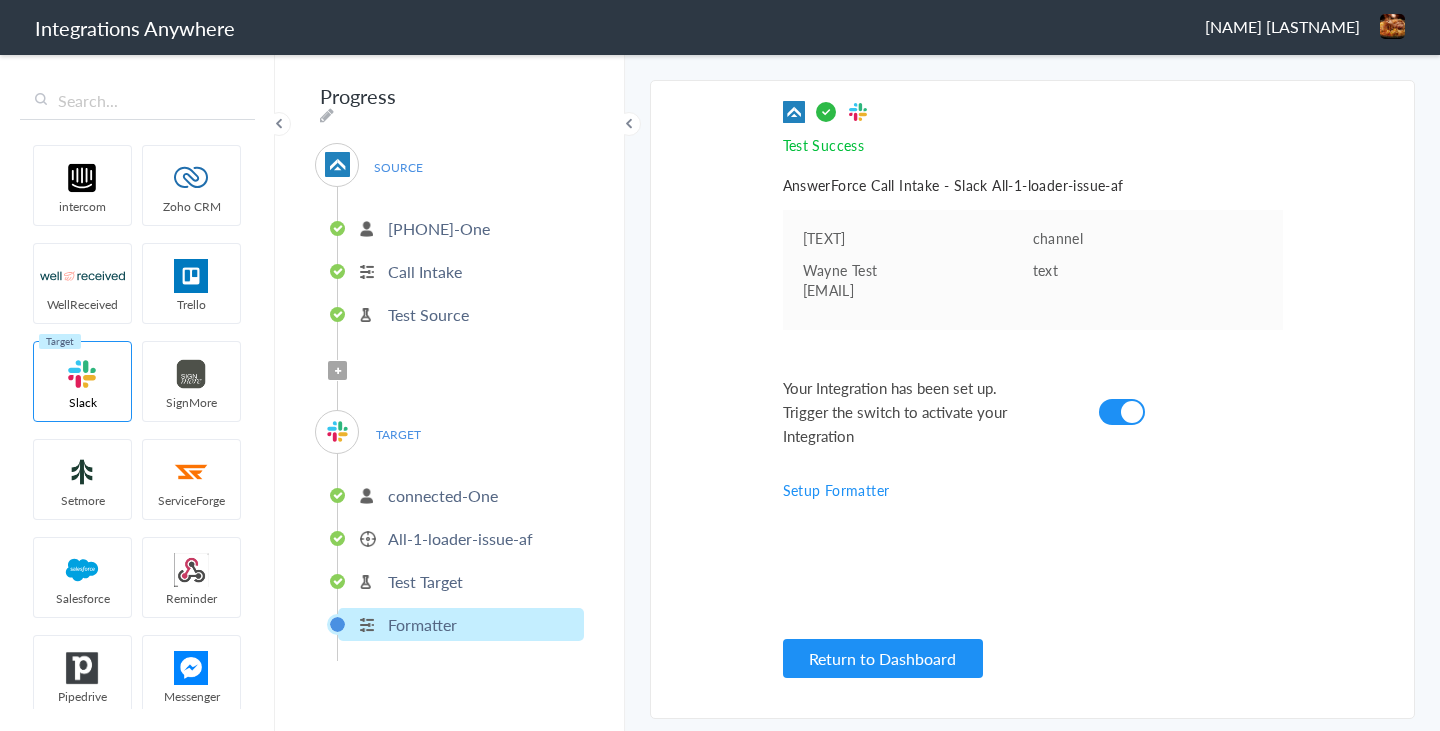 click on "Return to Dashboard" at bounding box center [883, 658] 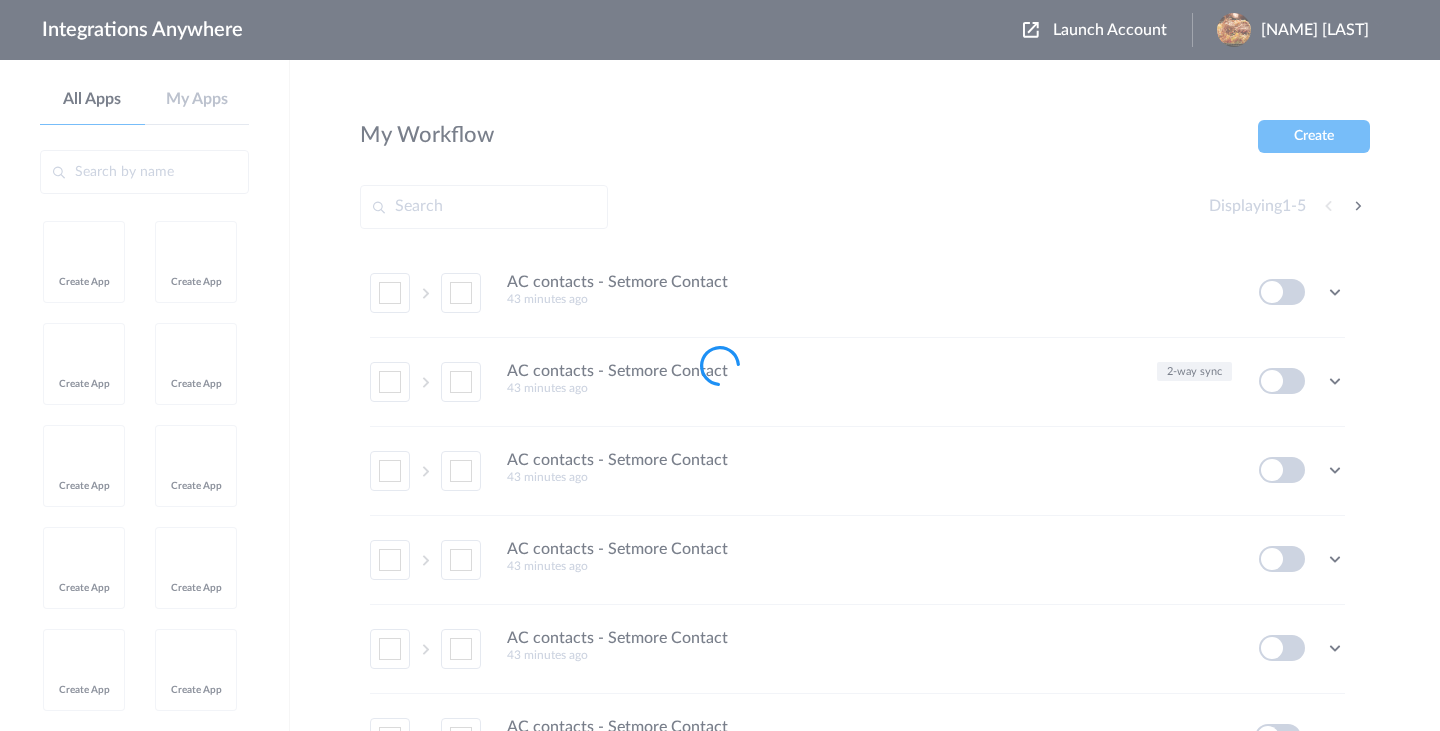 scroll, scrollTop: 0, scrollLeft: 0, axis: both 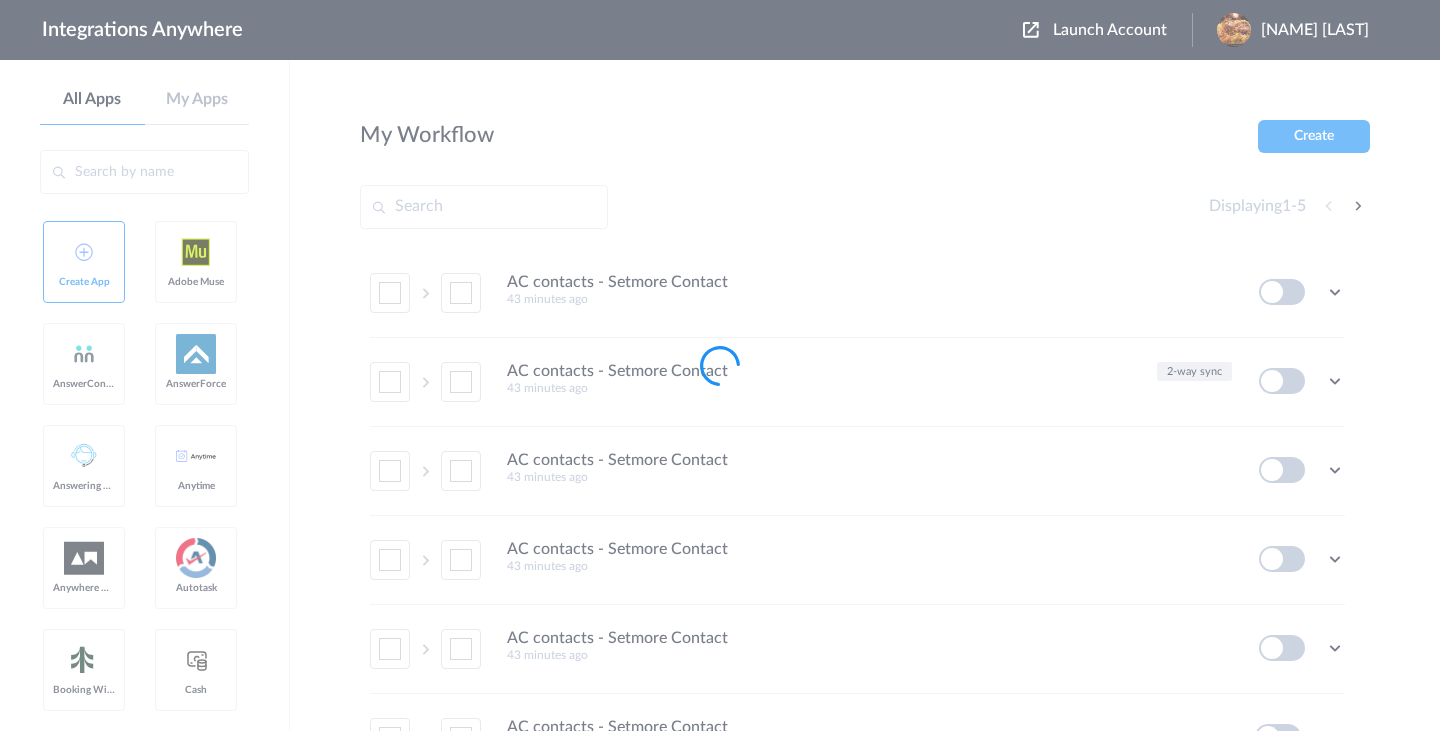 click at bounding box center (720, 365) 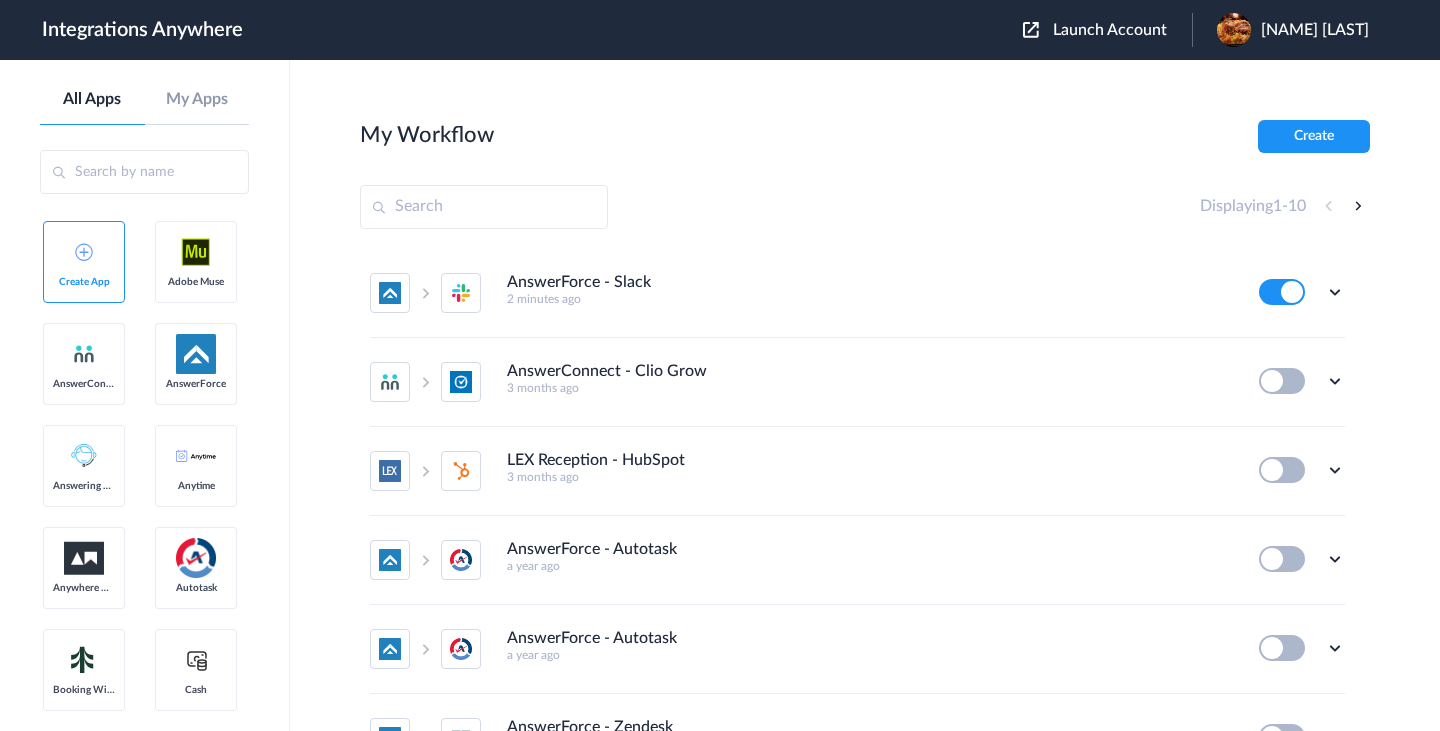click on "a [YEAR] ago" at bounding box center [869, 655] 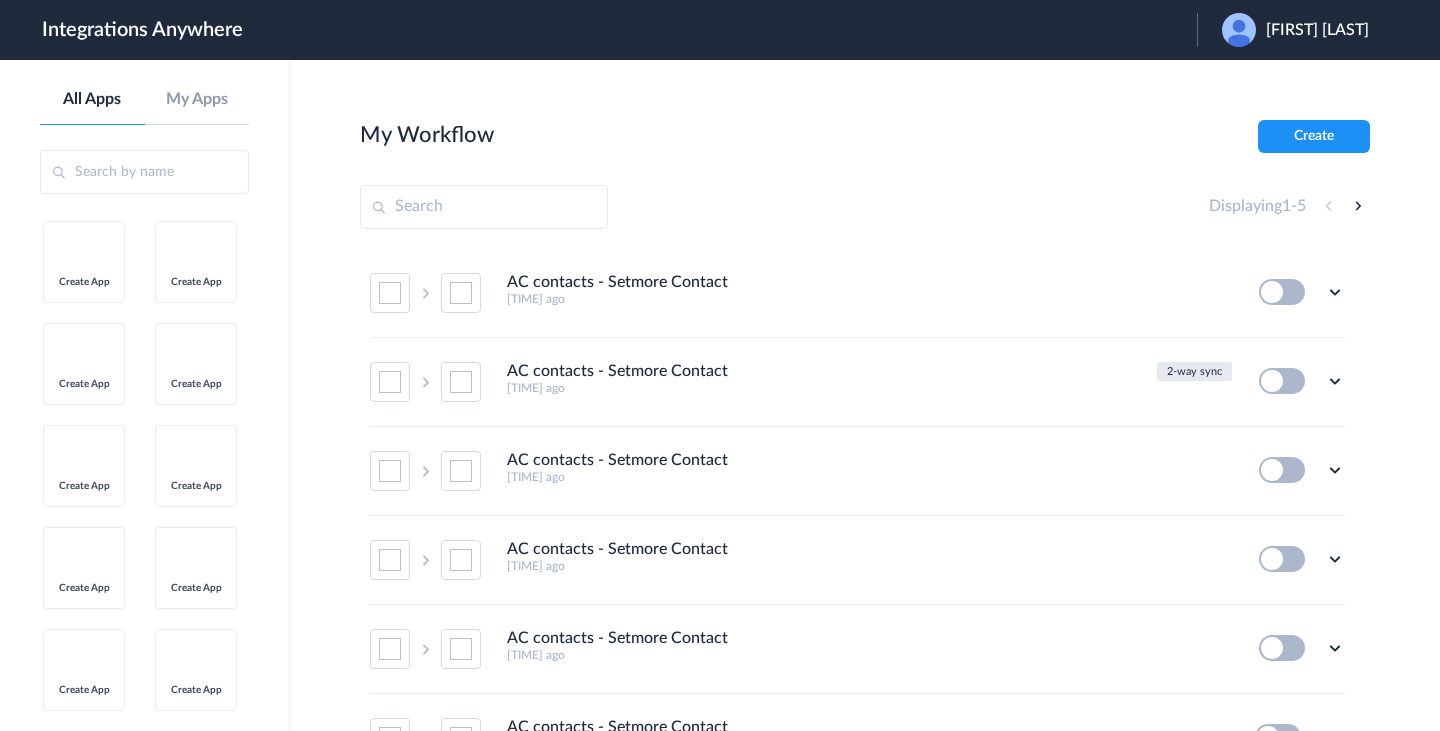 scroll, scrollTop: 0, scrollLeft: 0, axis: both 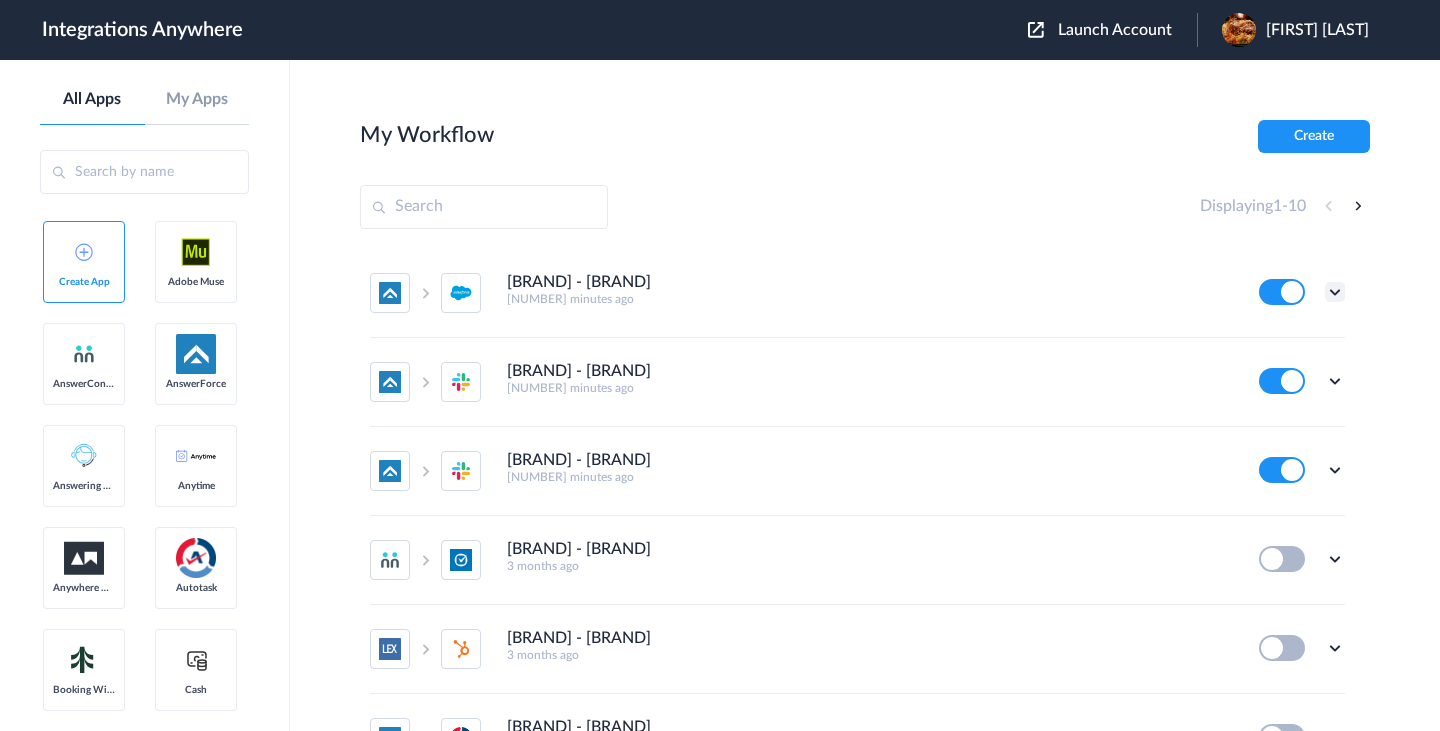click at bounding box center [1335, 292] 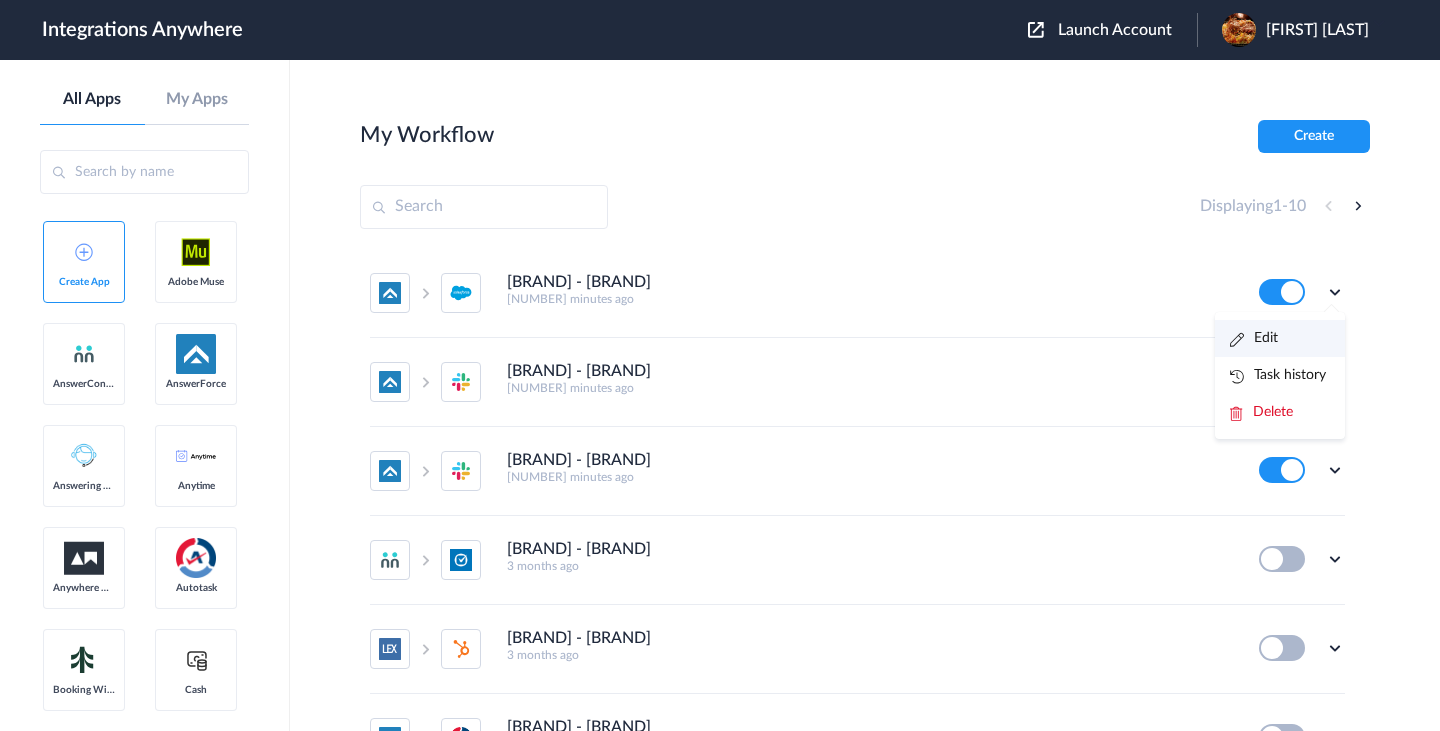 click on "Edit" at bounding box center (1280, 338) 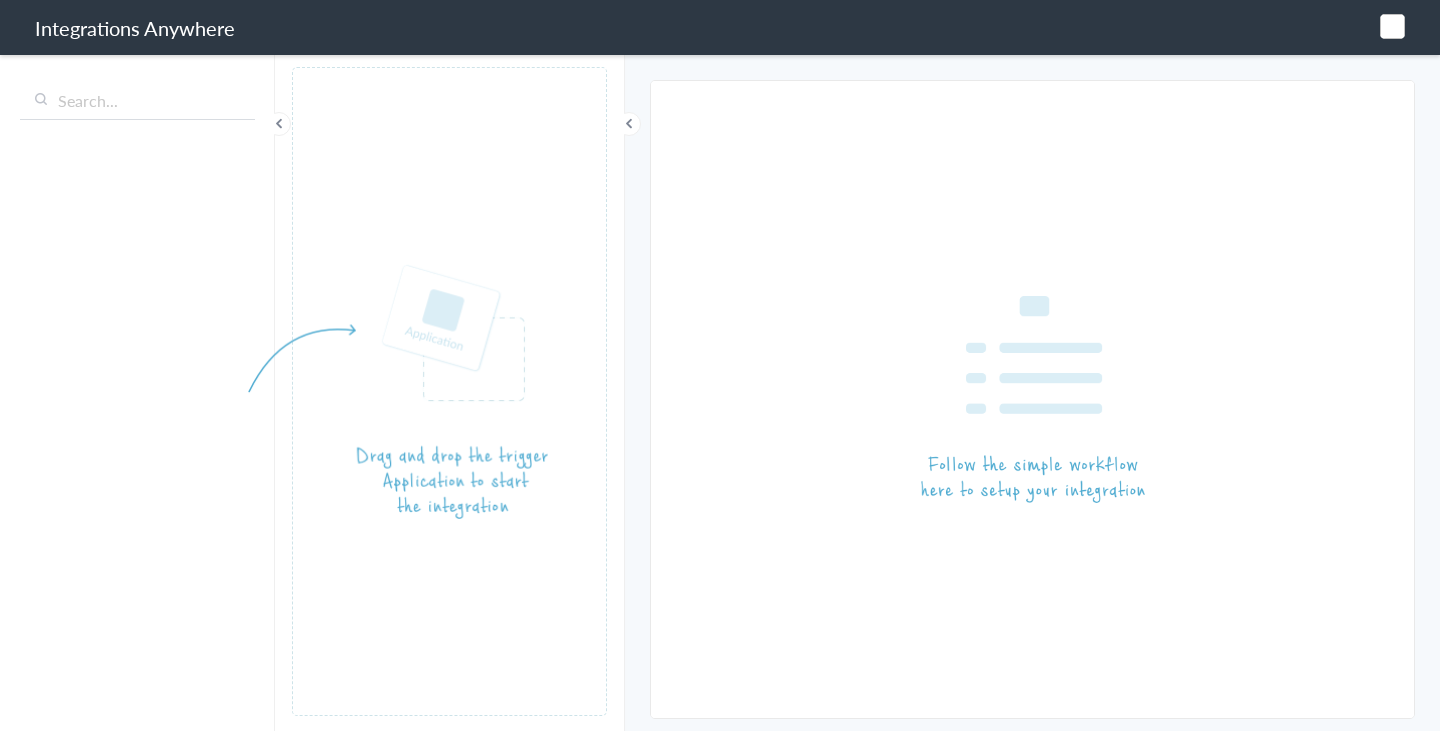 scroll, scrollTop: 0, scrollLeft: 0, axis: both 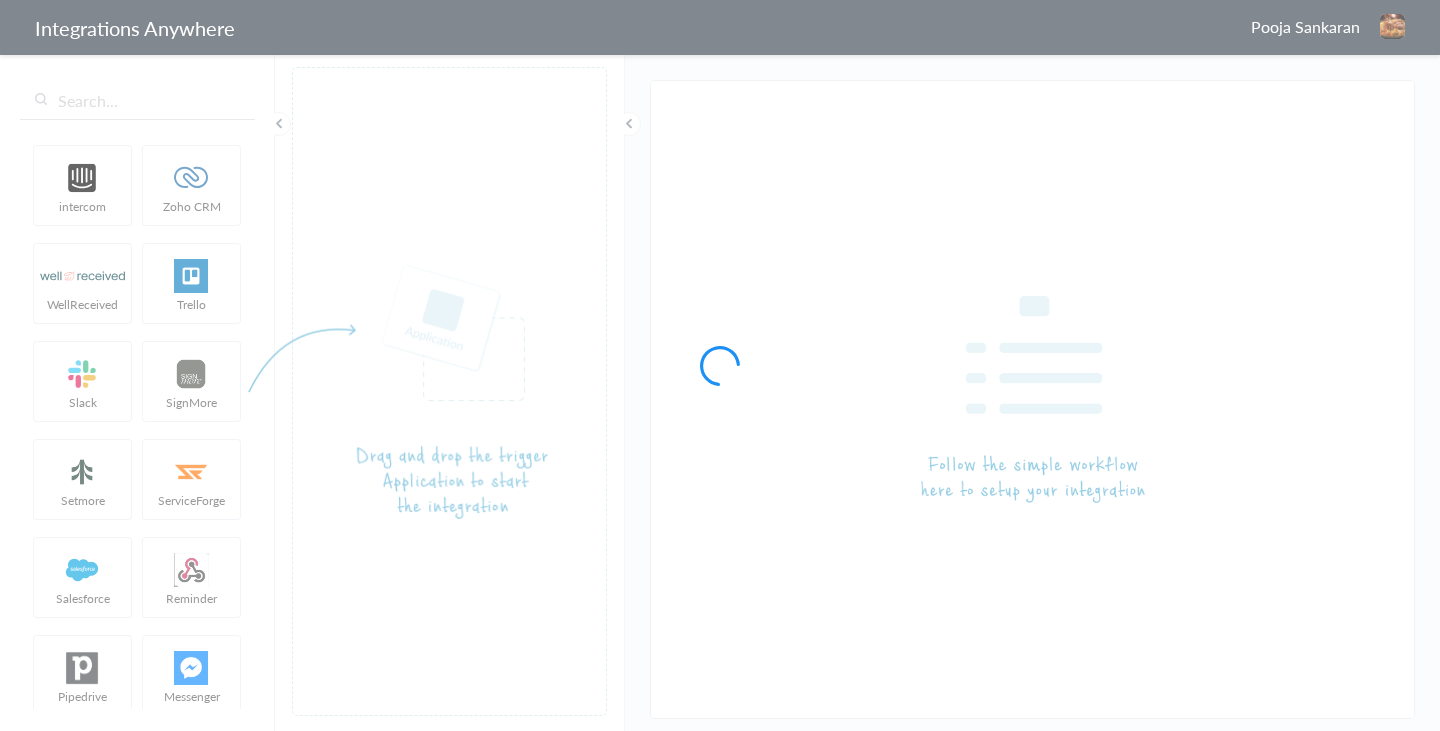 type on "AnswerForce - Salesforce" 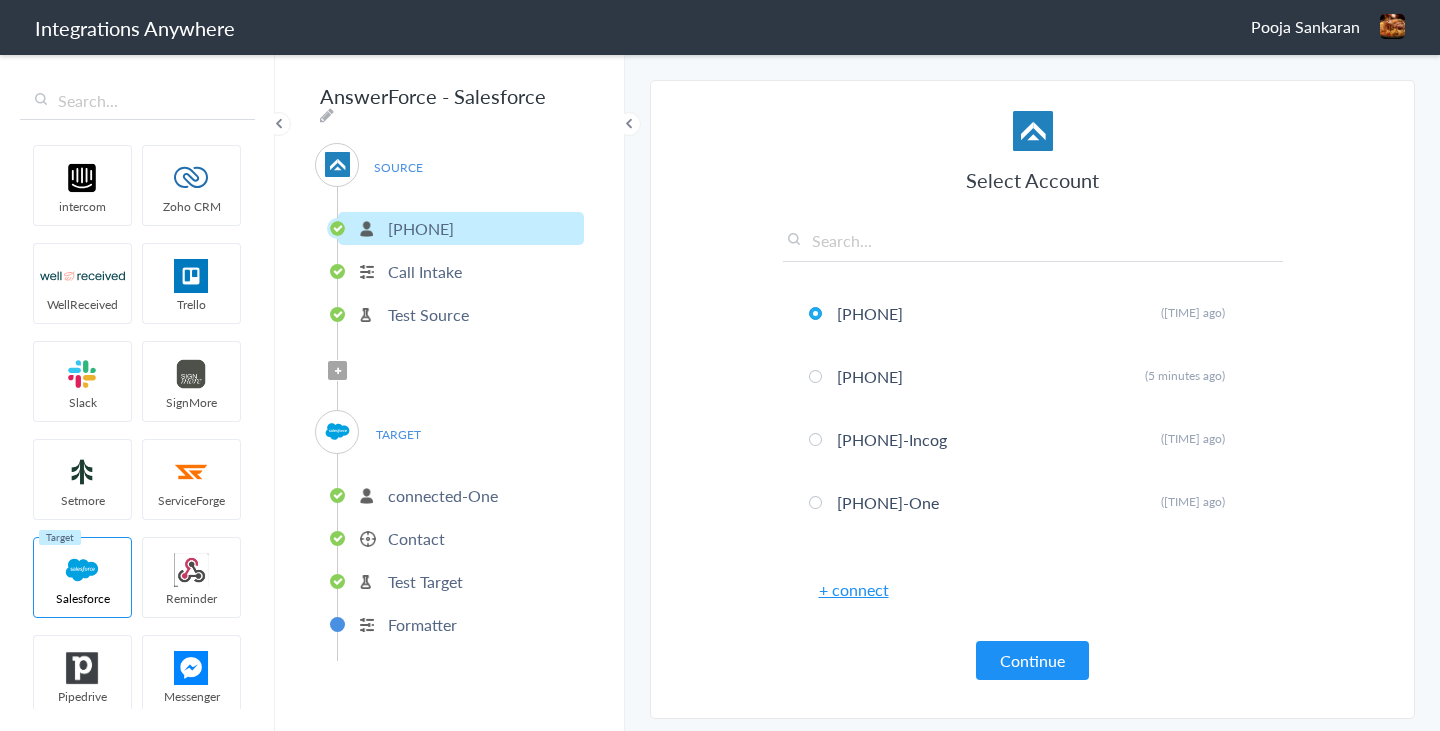 click on "+ connect" at bounding box center [854, 589] 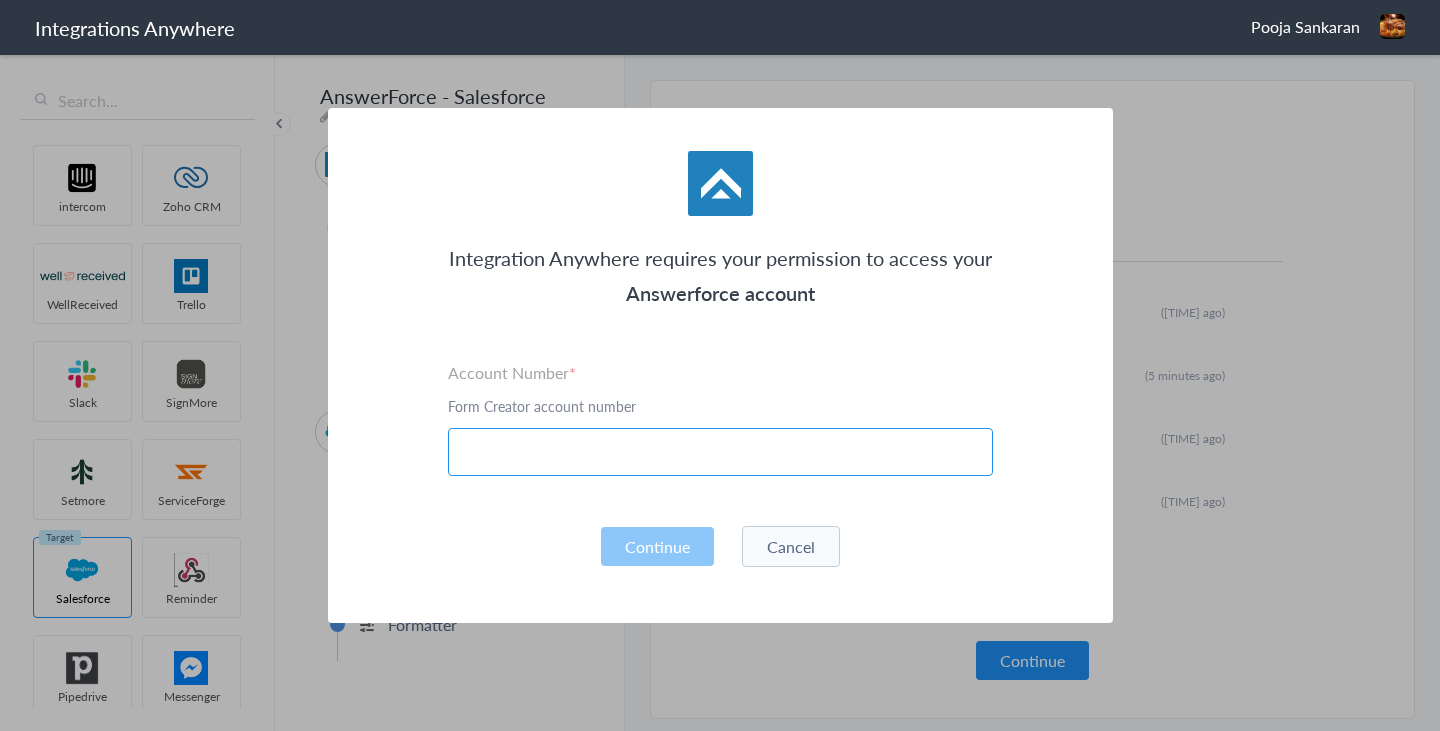 click at bounding box center (720, 452) 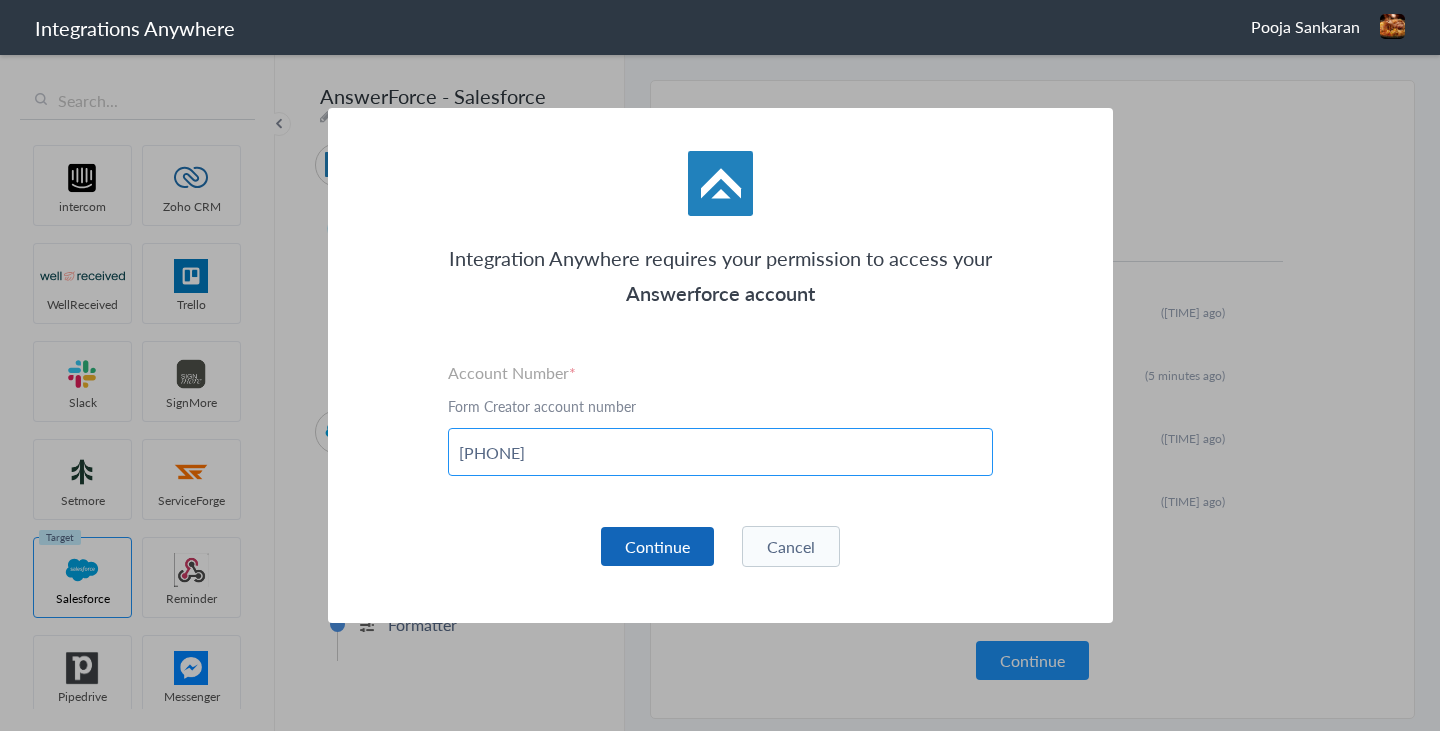 type on "8001023940" 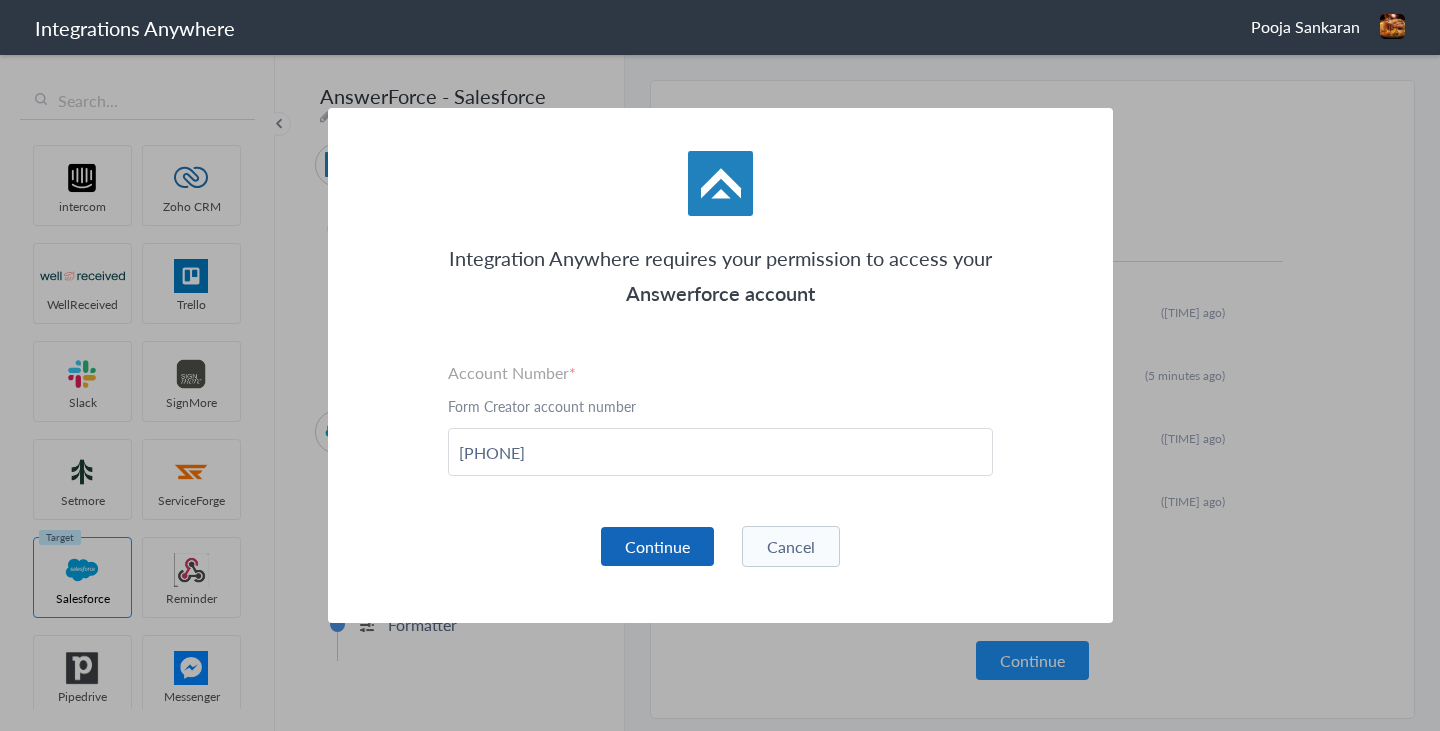 click on "Continue" at bounding box center [657, 546] 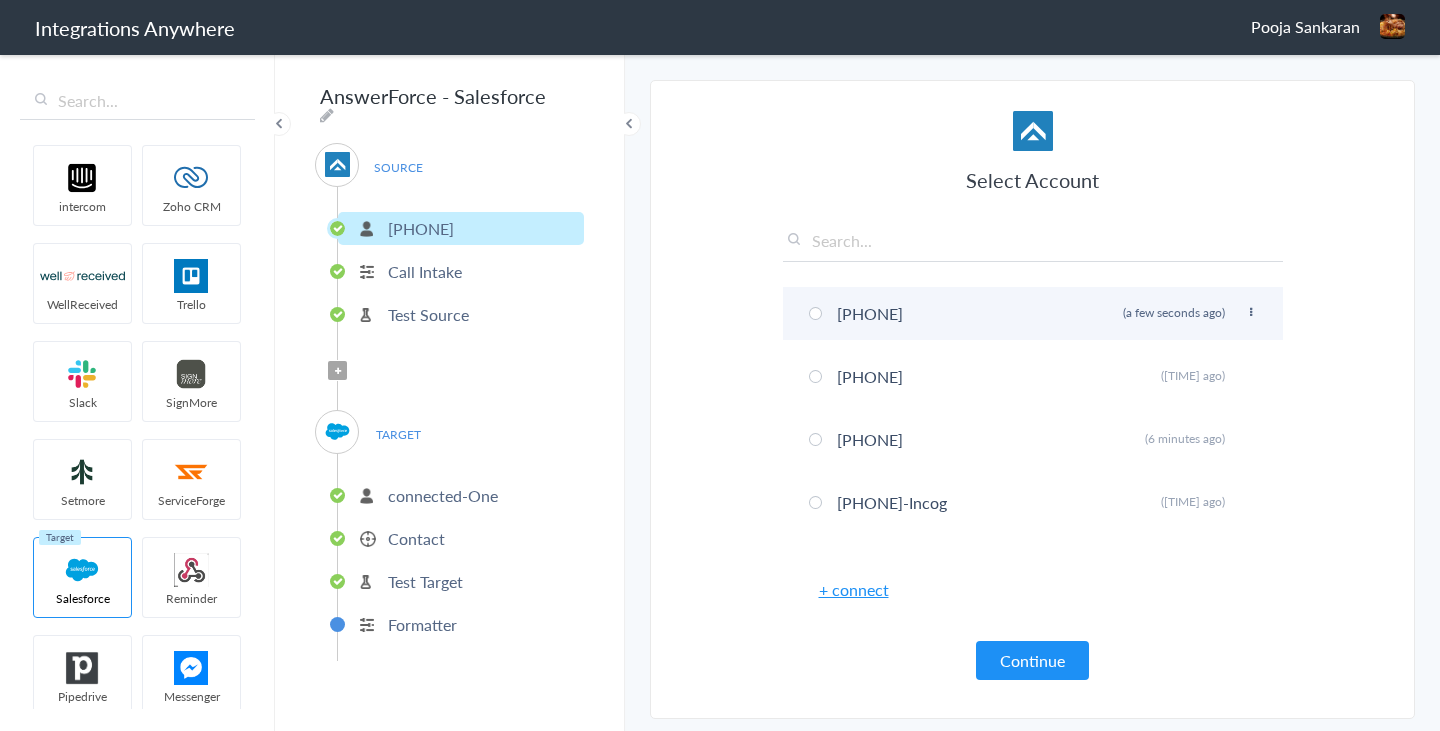 click on "8001023940       Rename   Delete   (a few seconds ago)" at bounding box center (1033, 313) 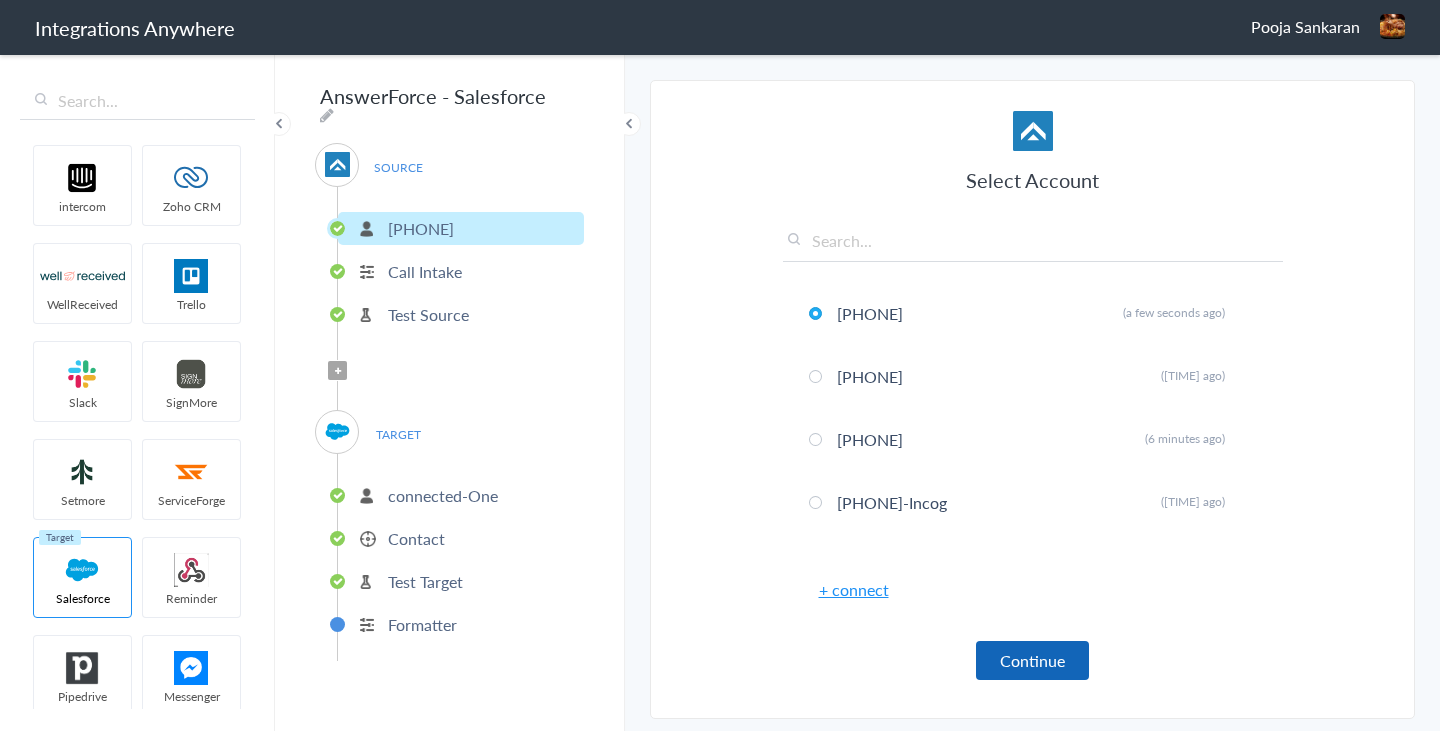 click on "Continue" at bounding box center [1032, 660] 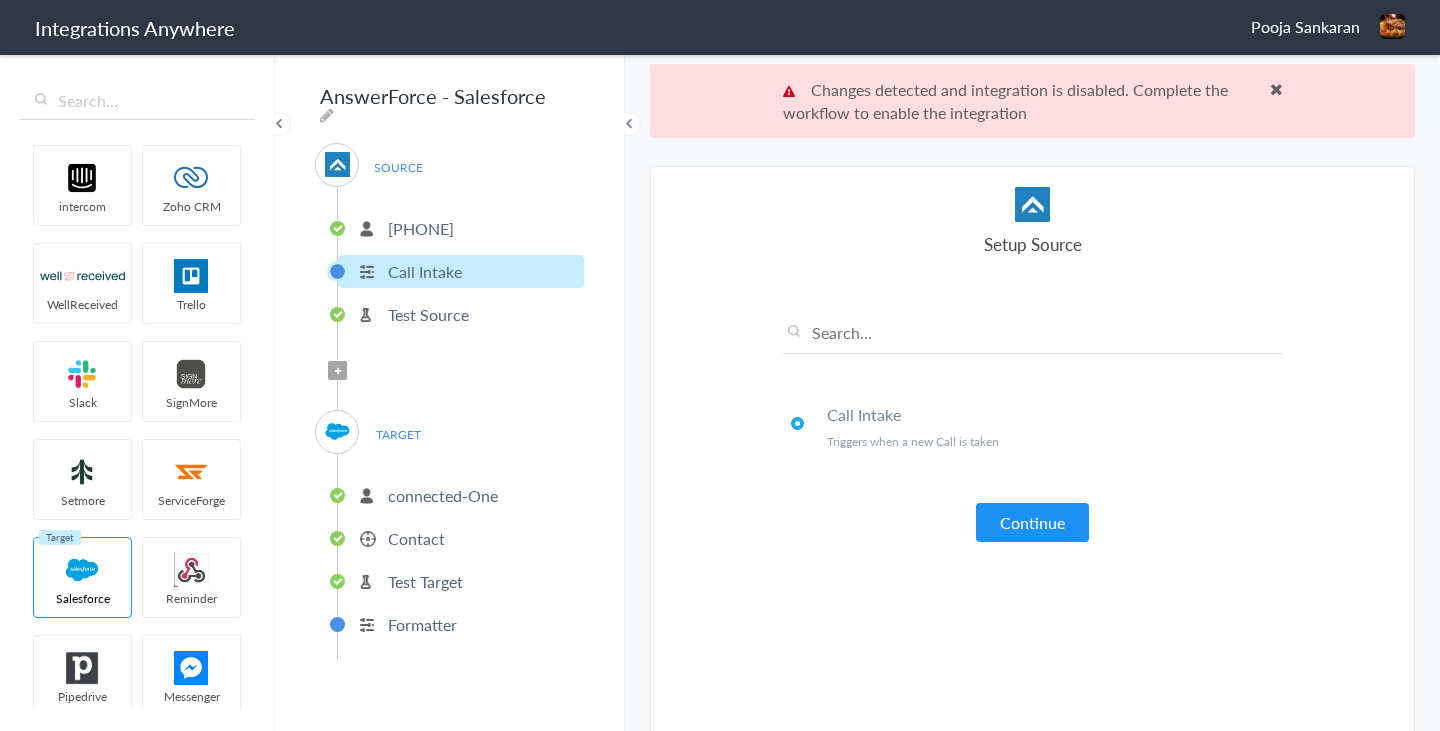 click at bounding box center (1276, 89) 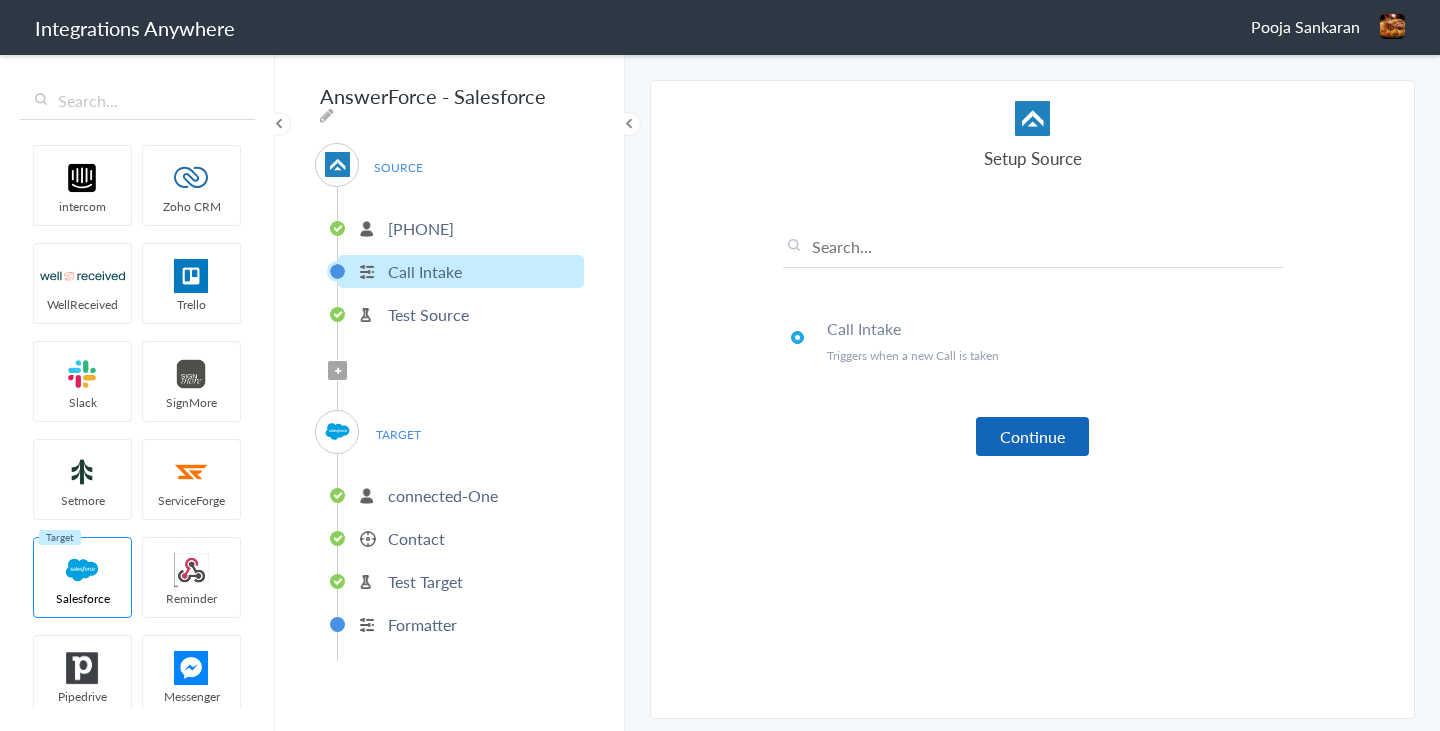 click on "Continue" at bounding box center [1032, 436] 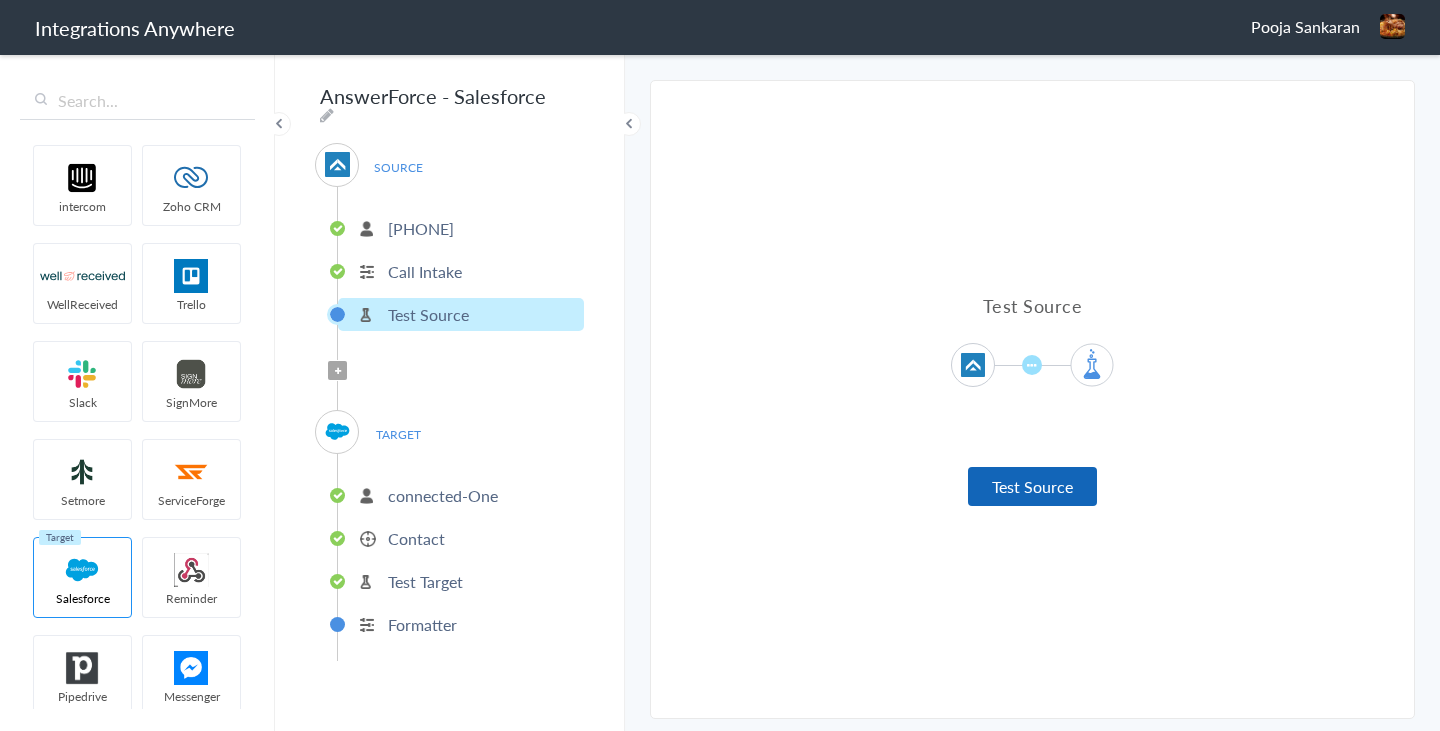 click on "Test Source" at bounding box center [1032, 486] 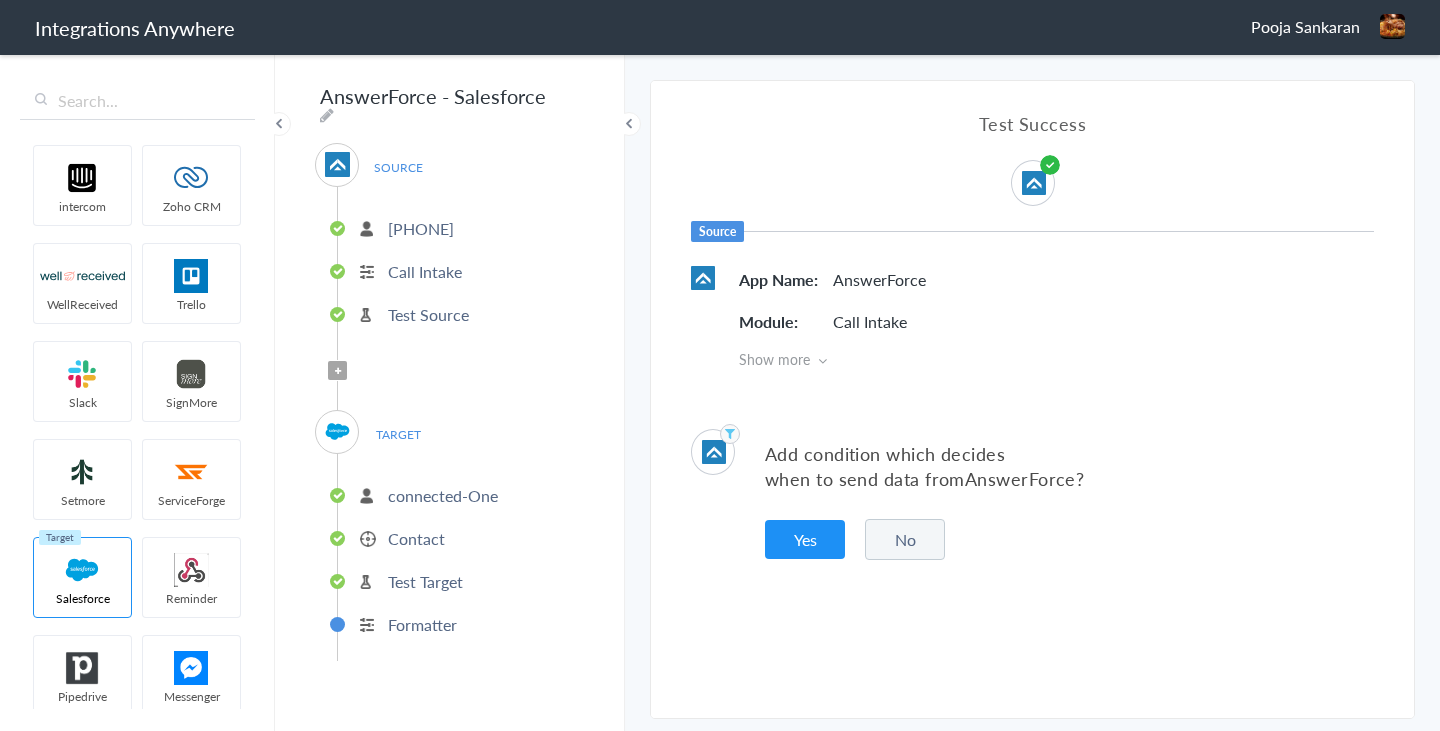 click on "No" at bounding box center (905, 539) 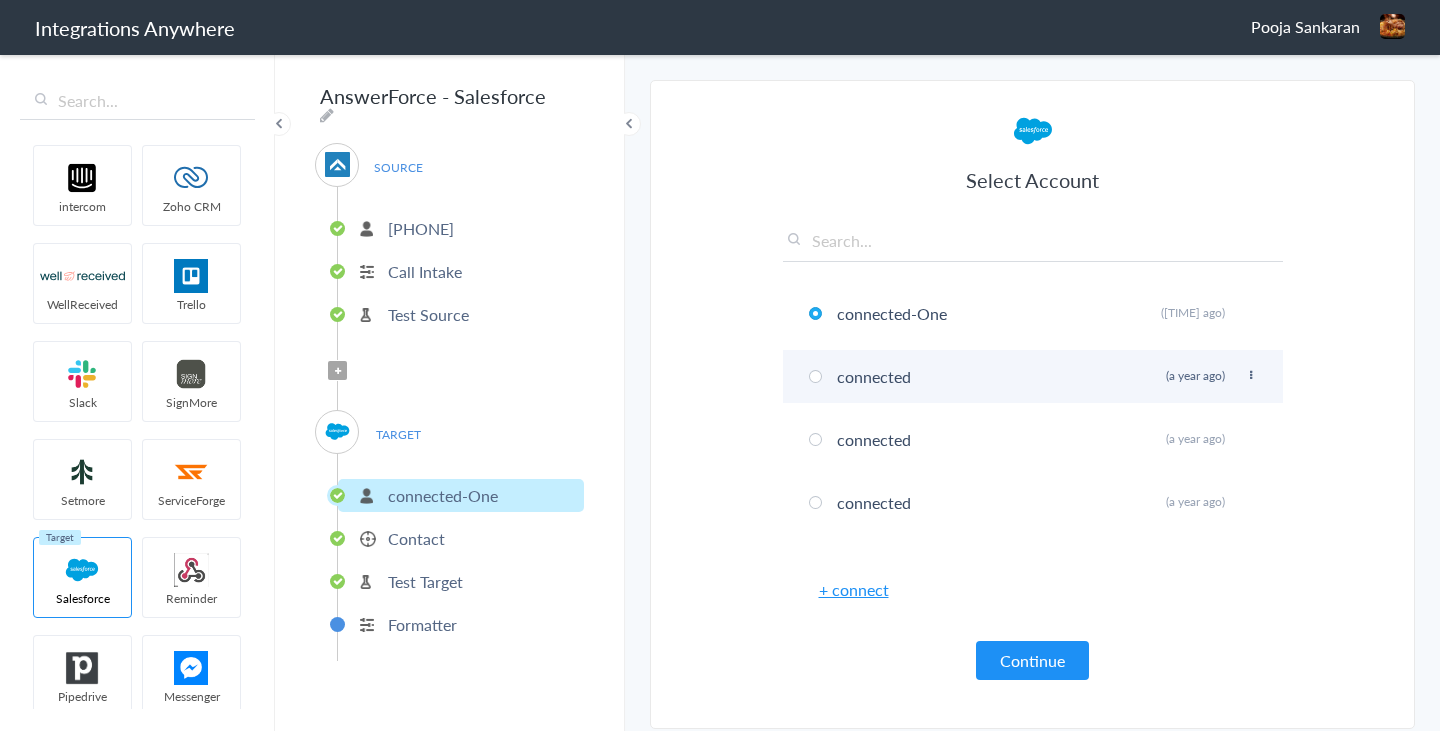 click on "connected       Rename   Delete   (a year ago)" at bounding box center (1033, 376) 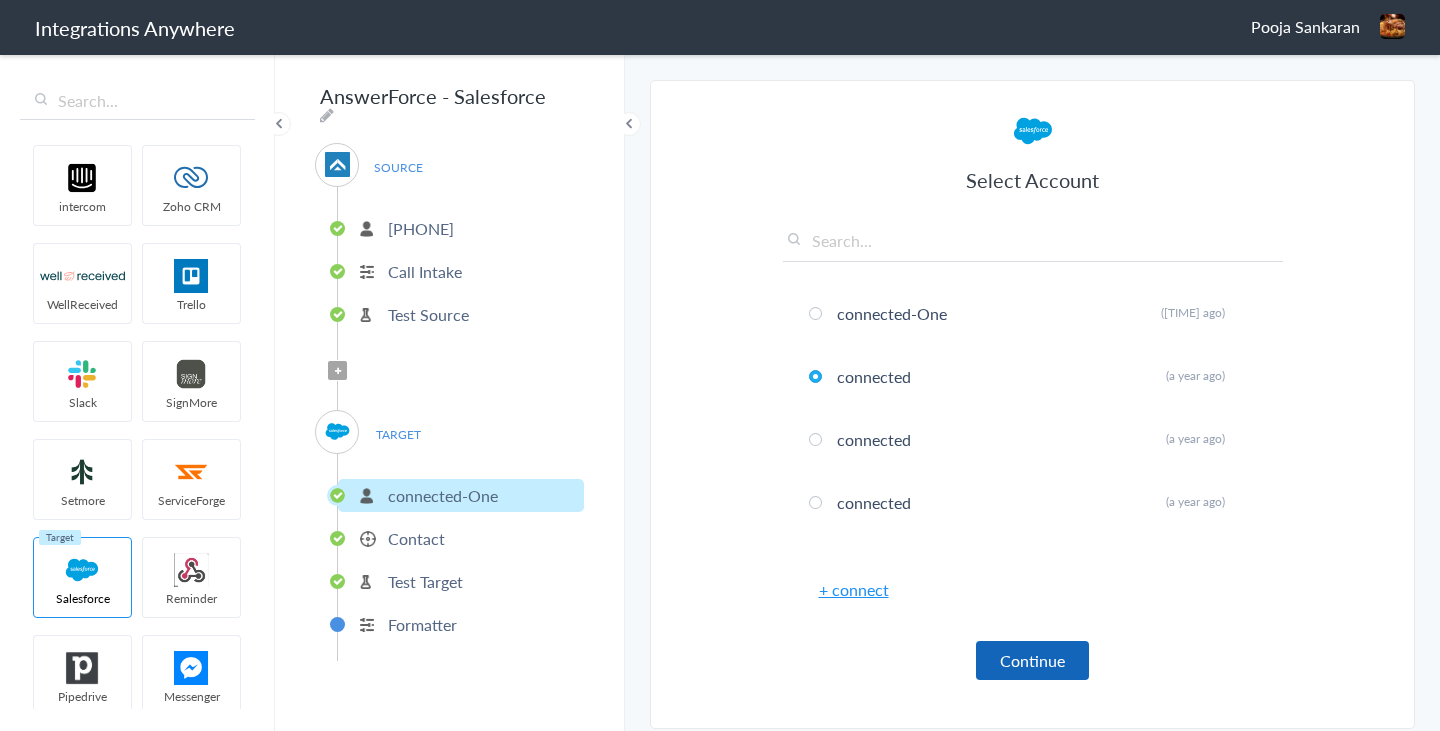 click on "Continue" at bounding box center (1032, 660) 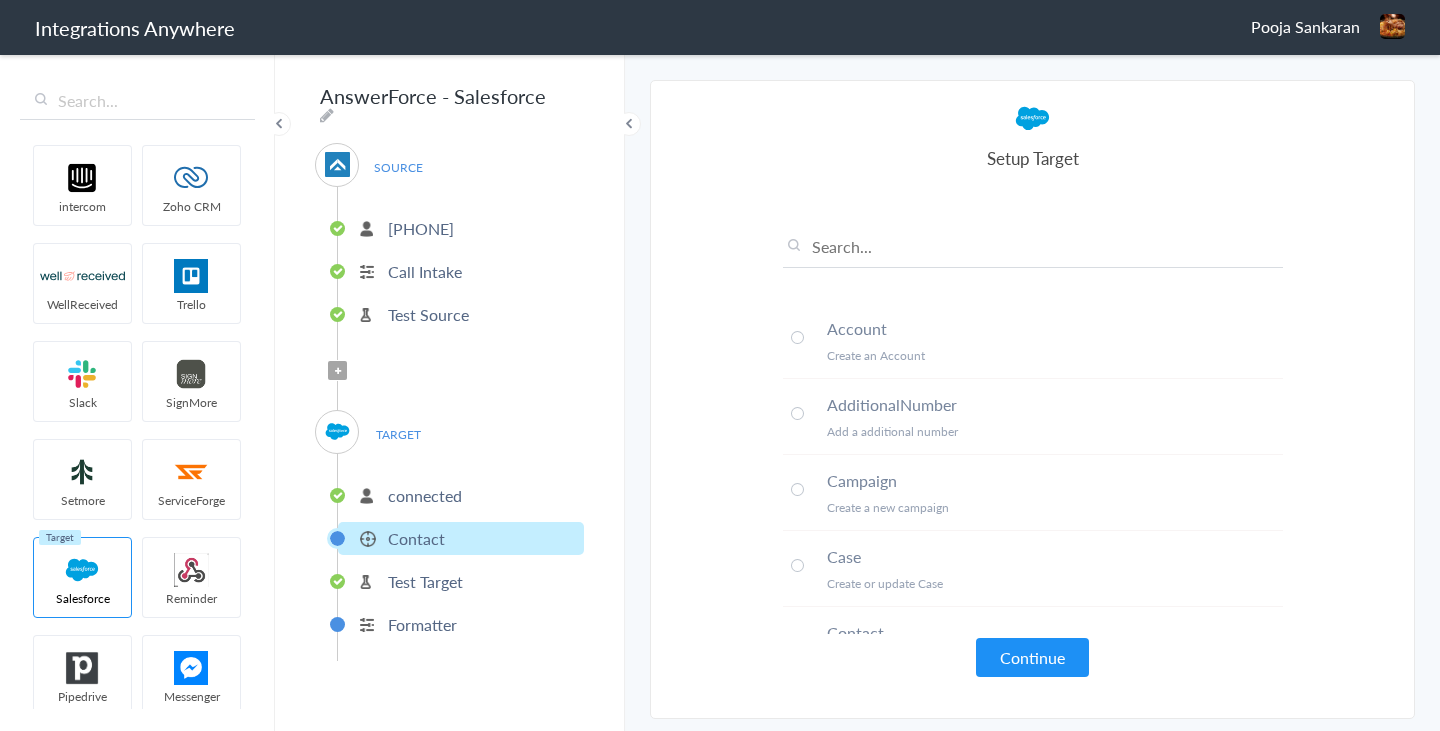 click on "connected" at bounding box center (425, 495) 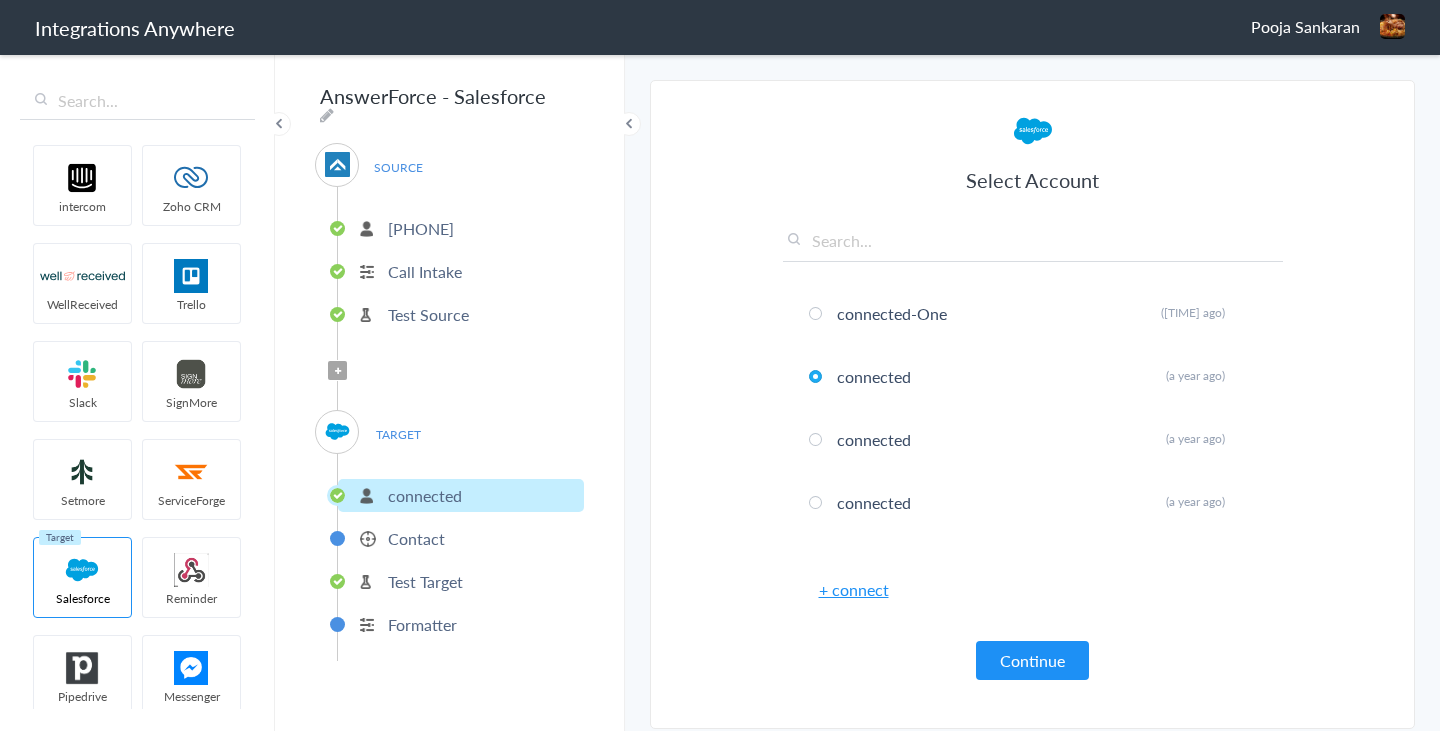 click on "+ connect" at bounding box center [854, 589] 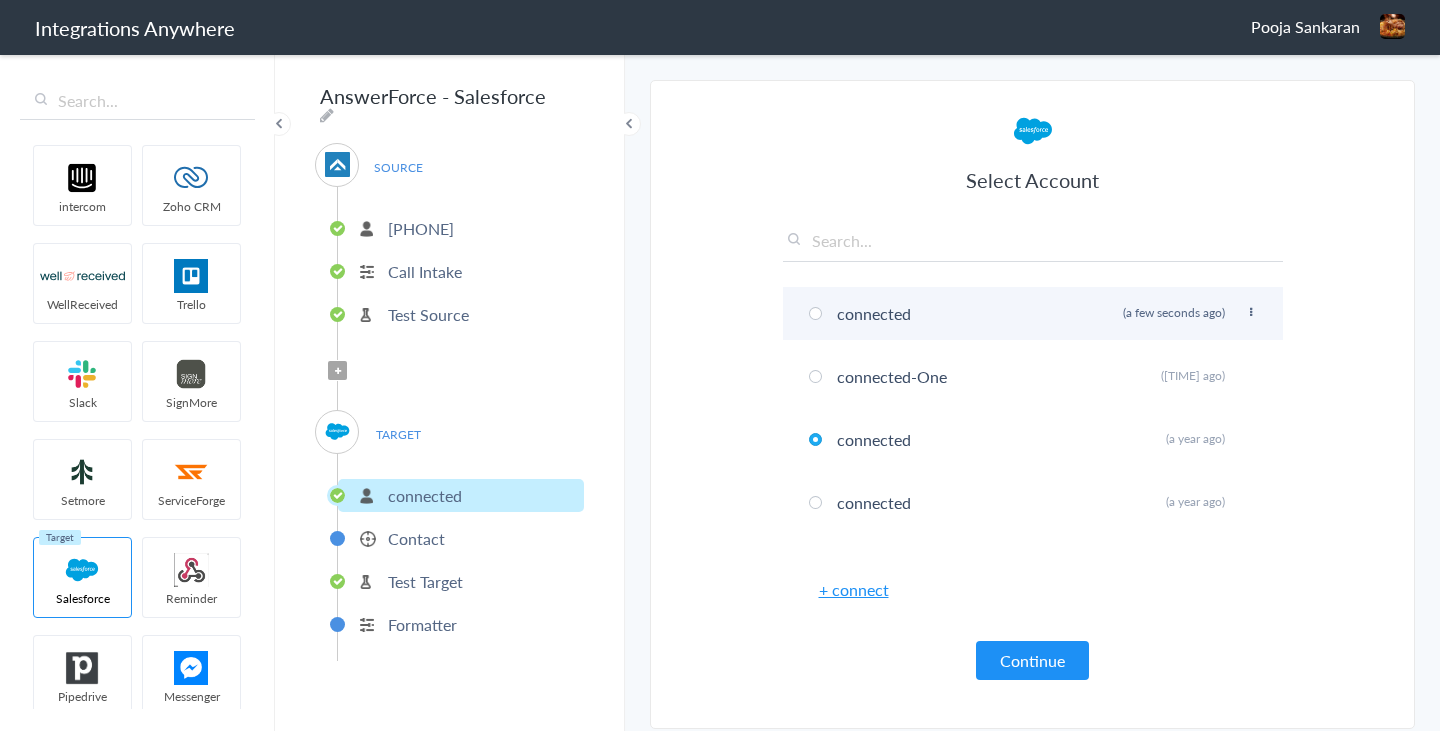 click on "connected       Rename   Delete   (a few seconds ago)" at bounding box center [1033, 313] 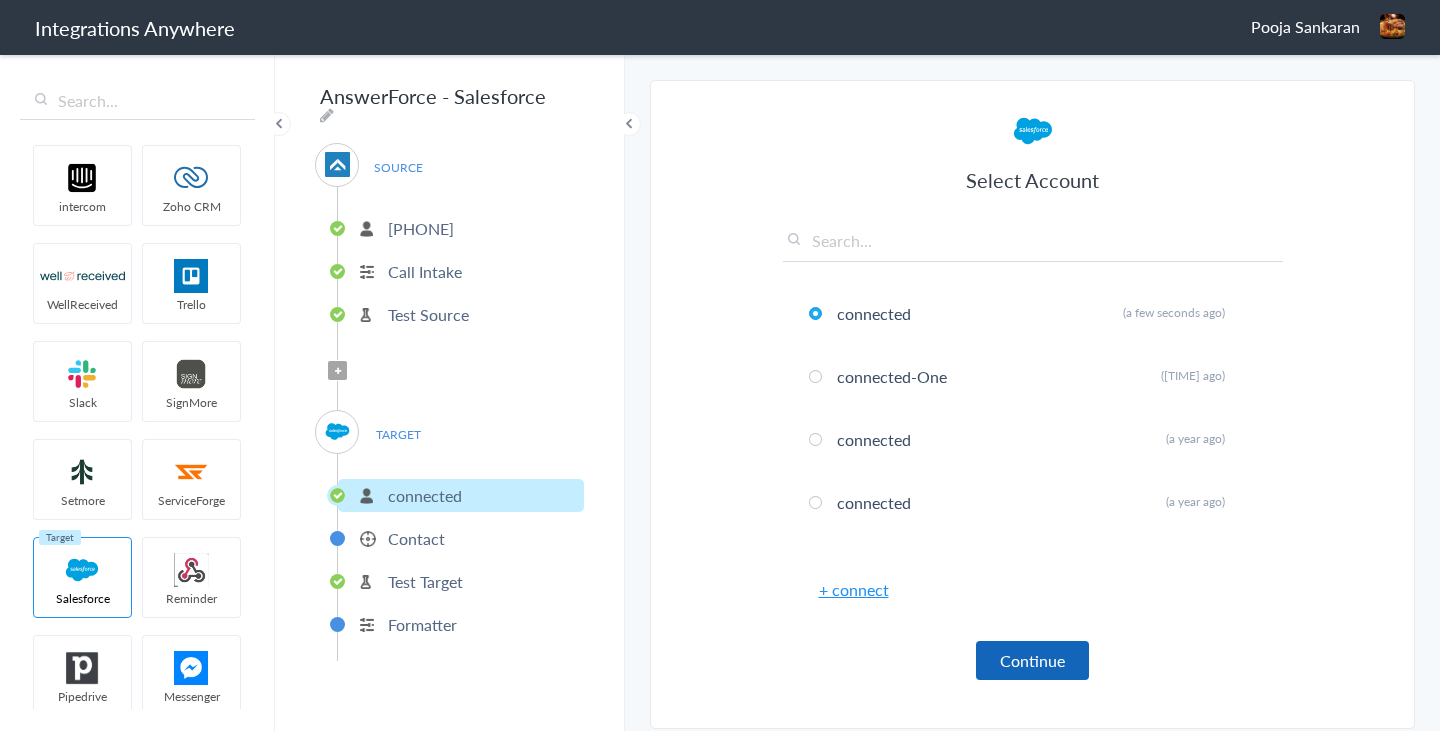 click on "Continue" at bounding box center (1032, 660) 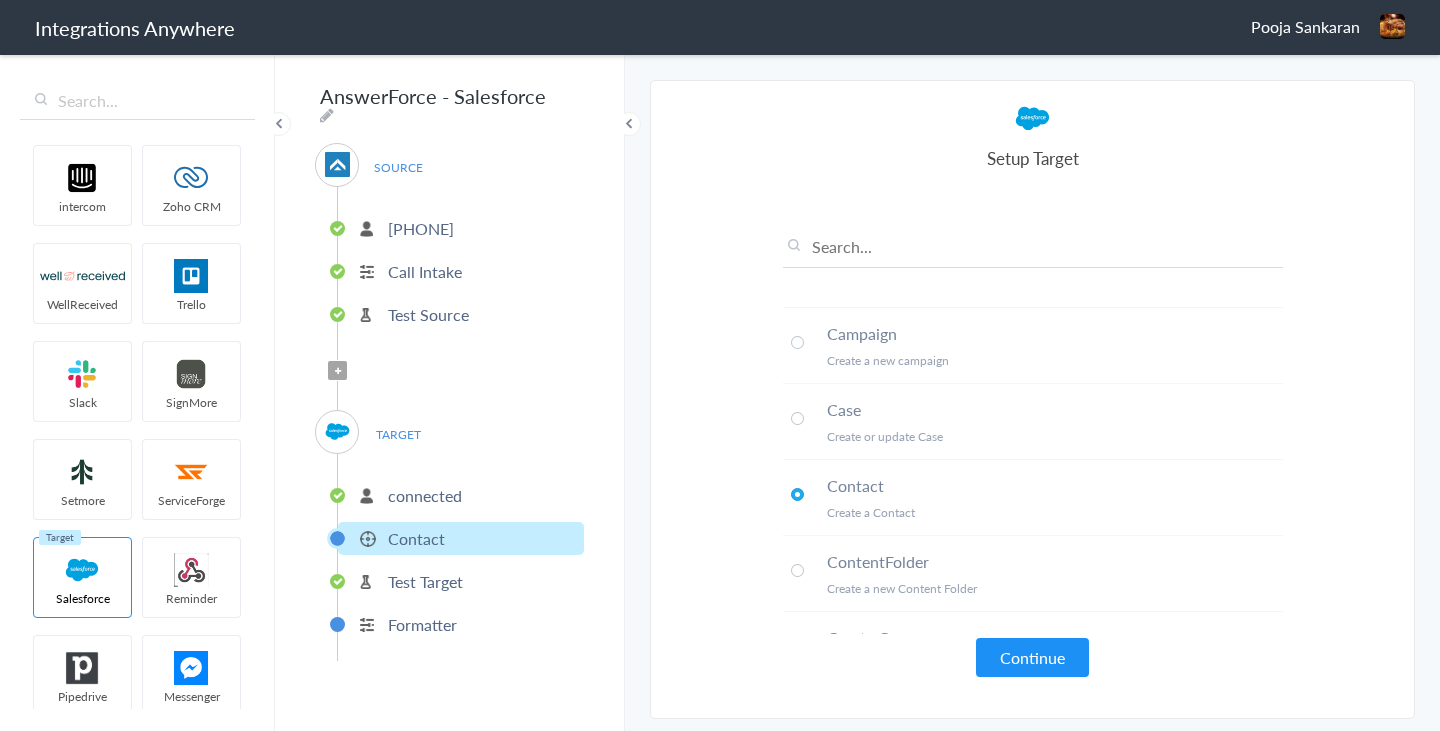 scroll, scrollTop: 207, scrollLeft: 0, axis: vertical 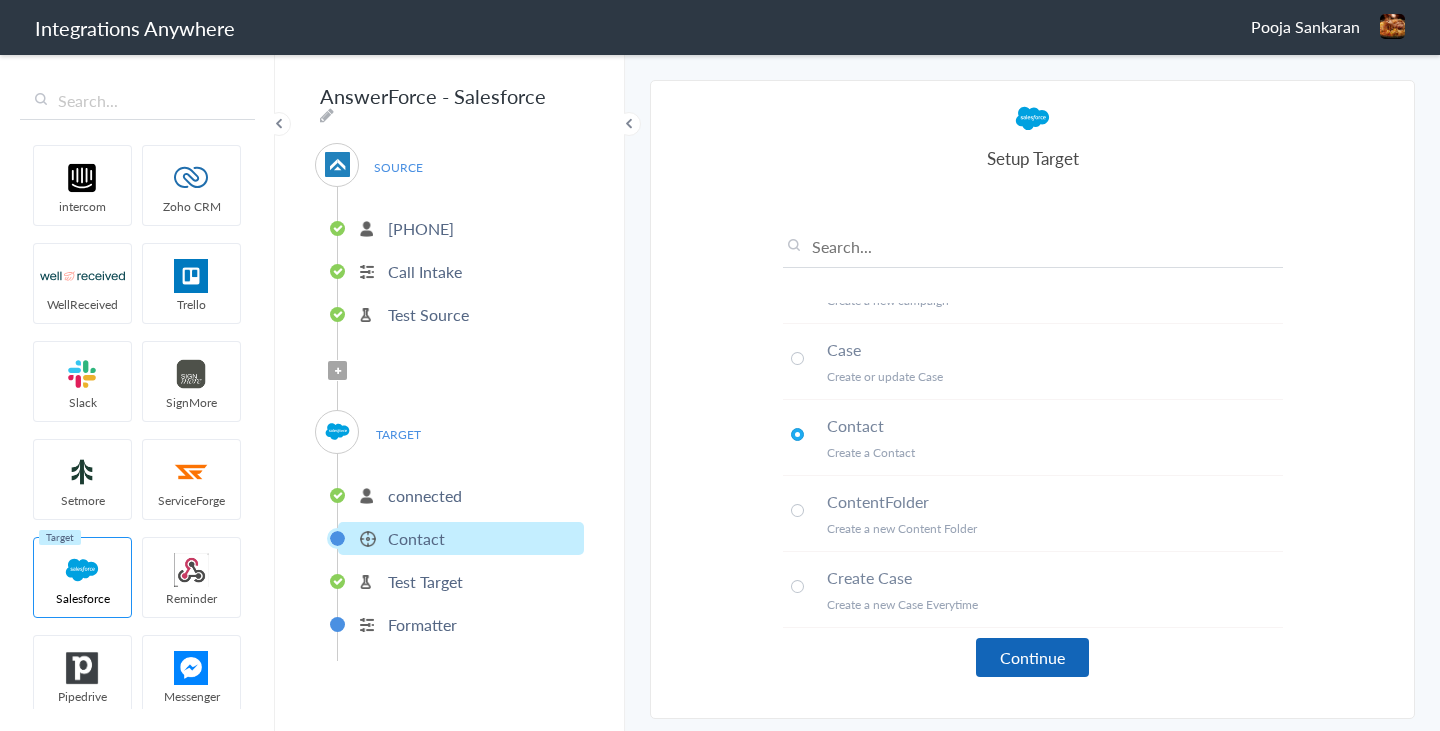 click on "Continue" at bounding box center (1032, 657) 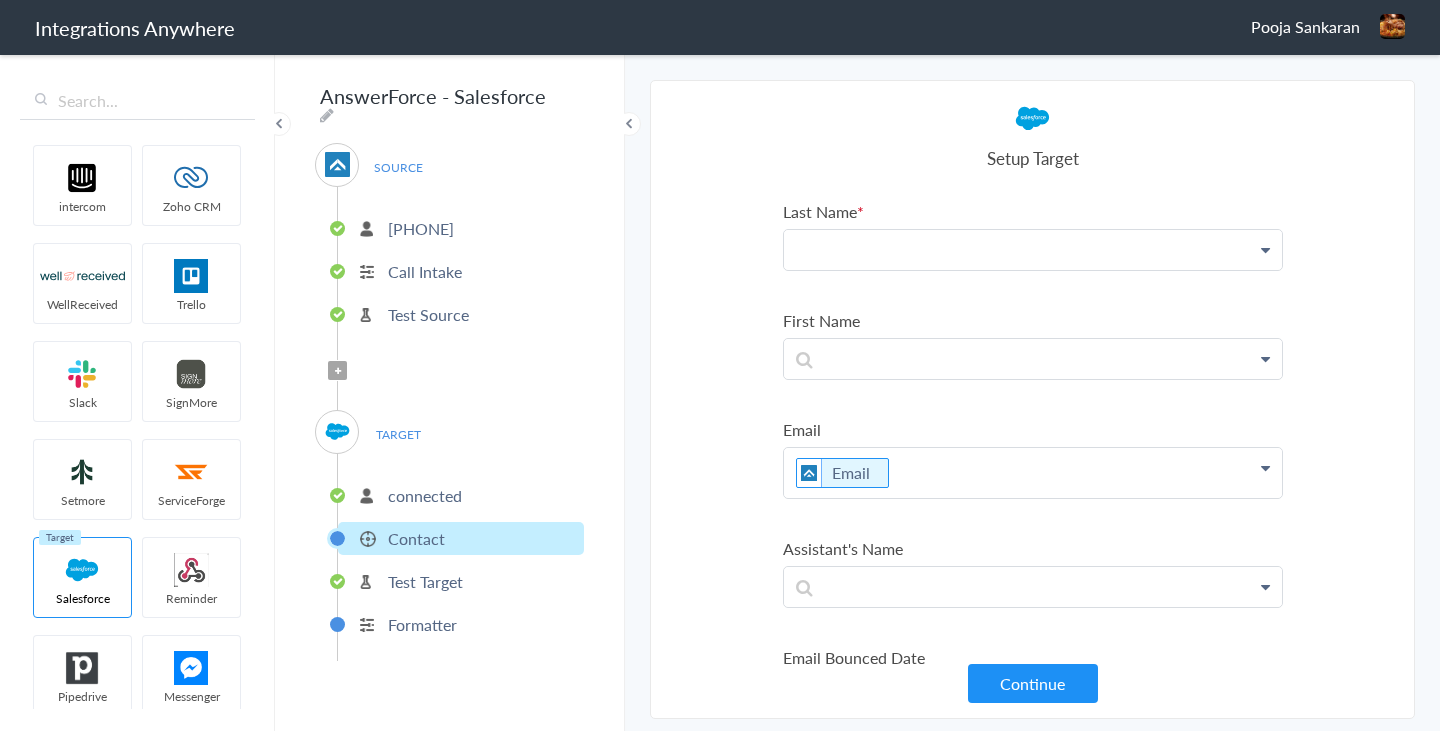 click at bounding box center [1033, 250] 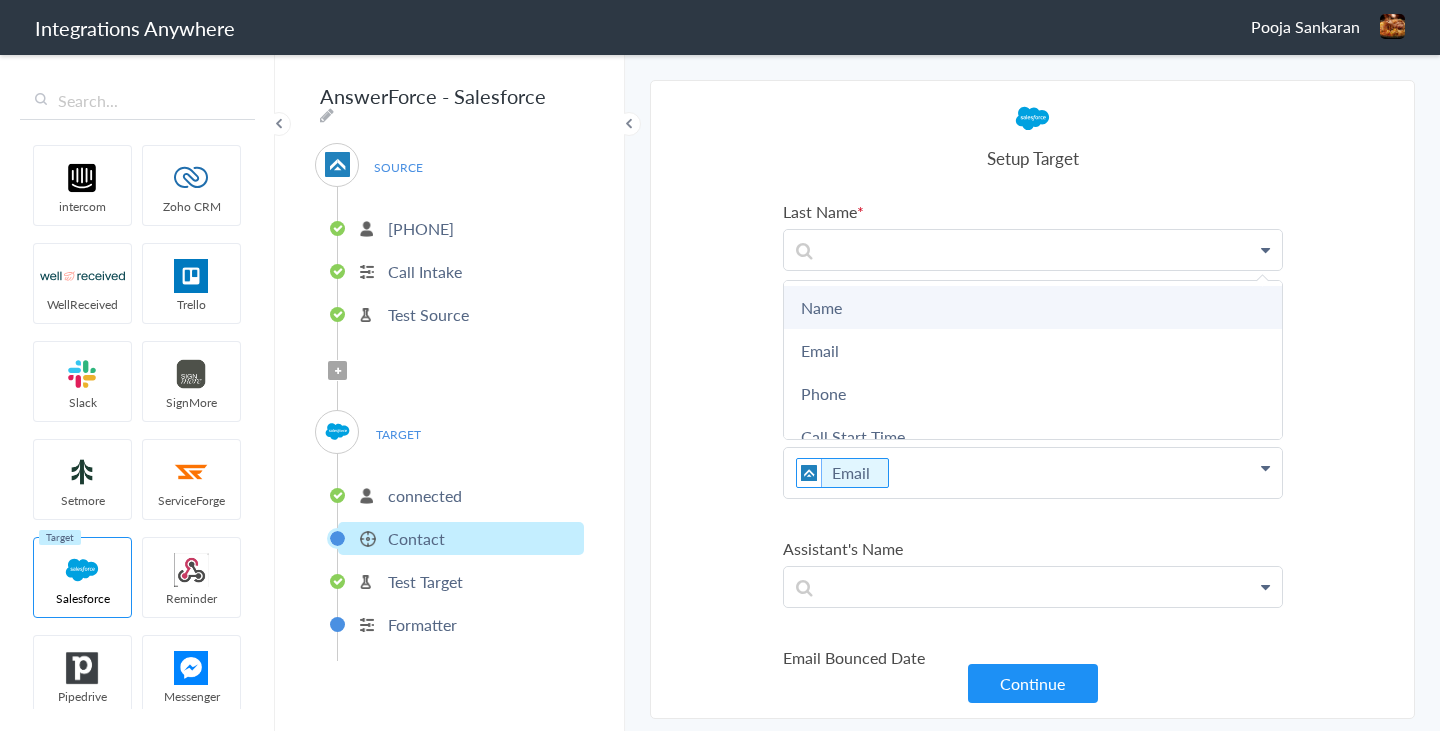 click on "Name" at bounding box center (1033, 307) 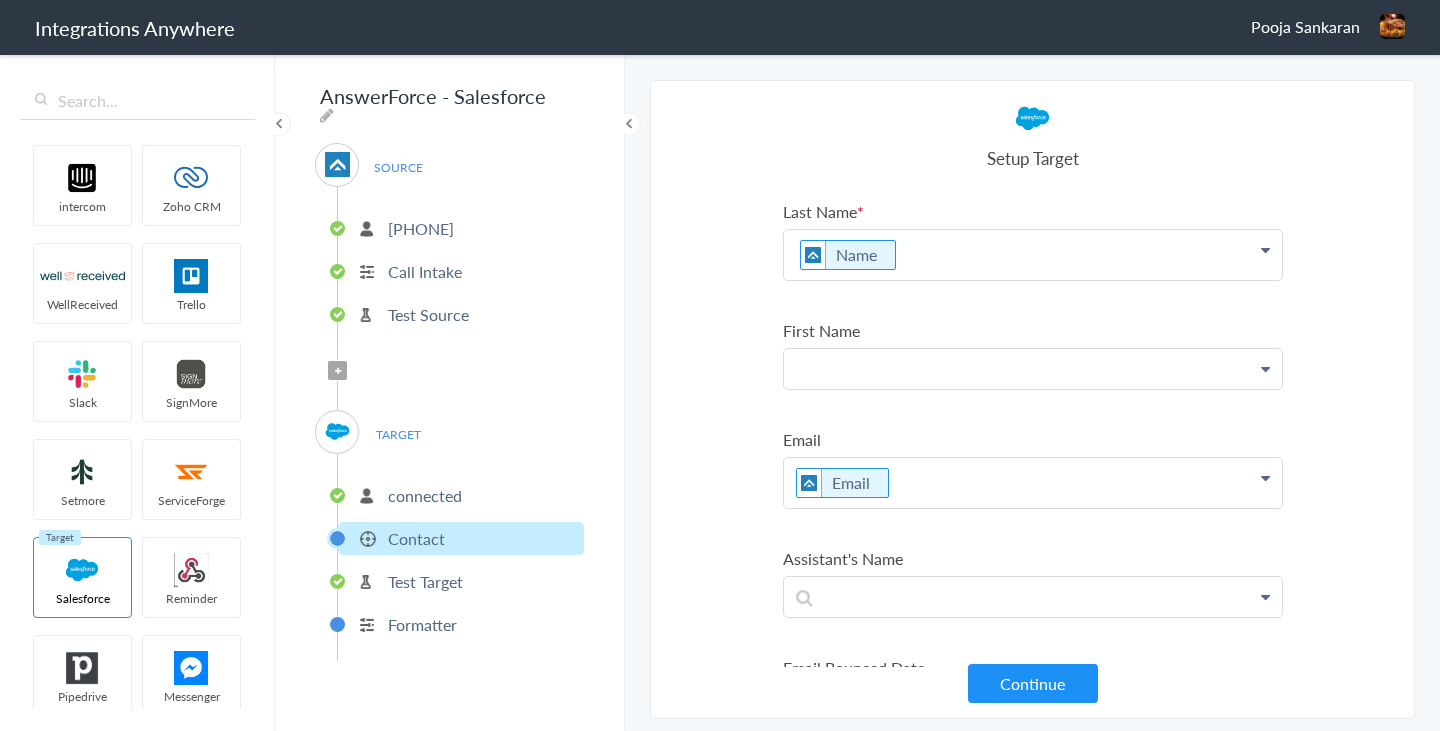 click at bounding box center (1033, 255) 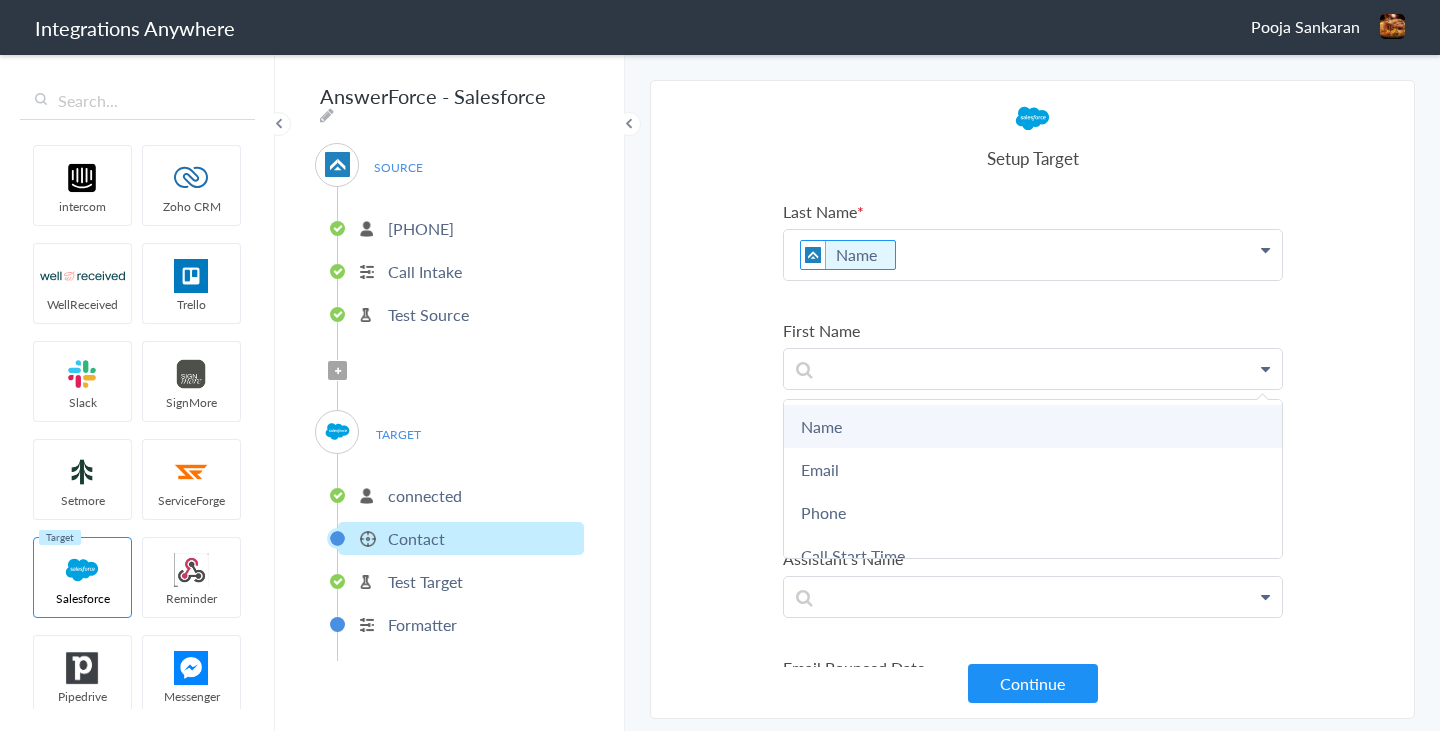 click on "Name" at bounding box center [0, 0] 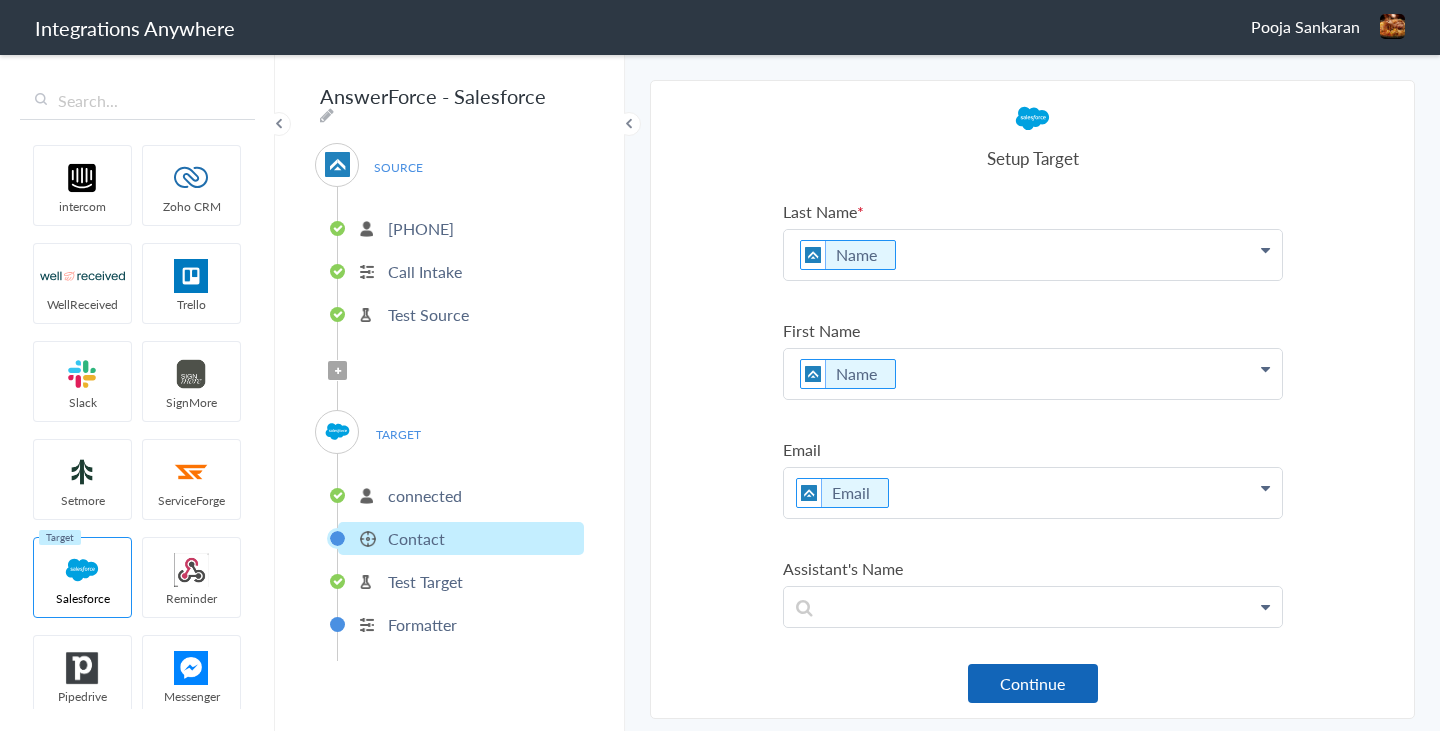 click on "Continue" at bounding box center [1033, 683] 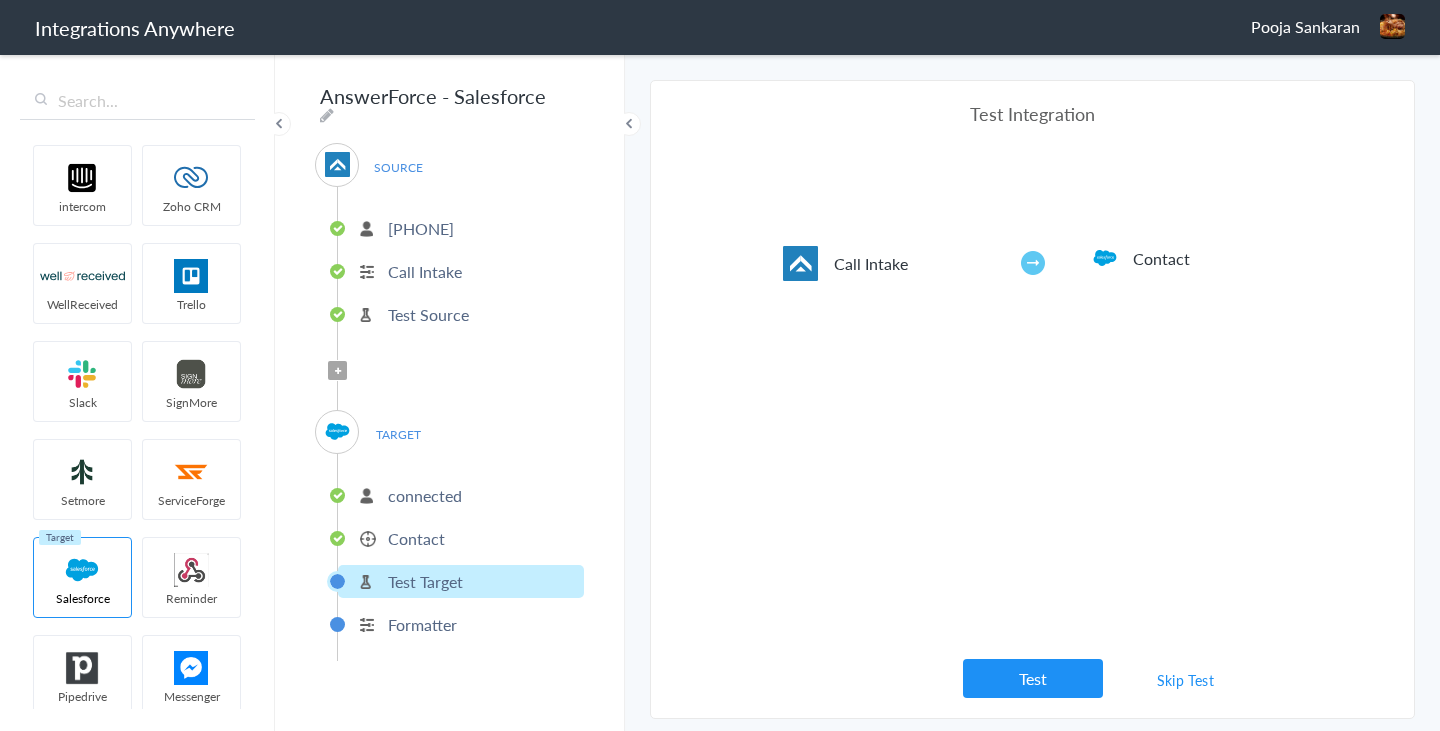click on "Test" at bounding box center (1033, 678) 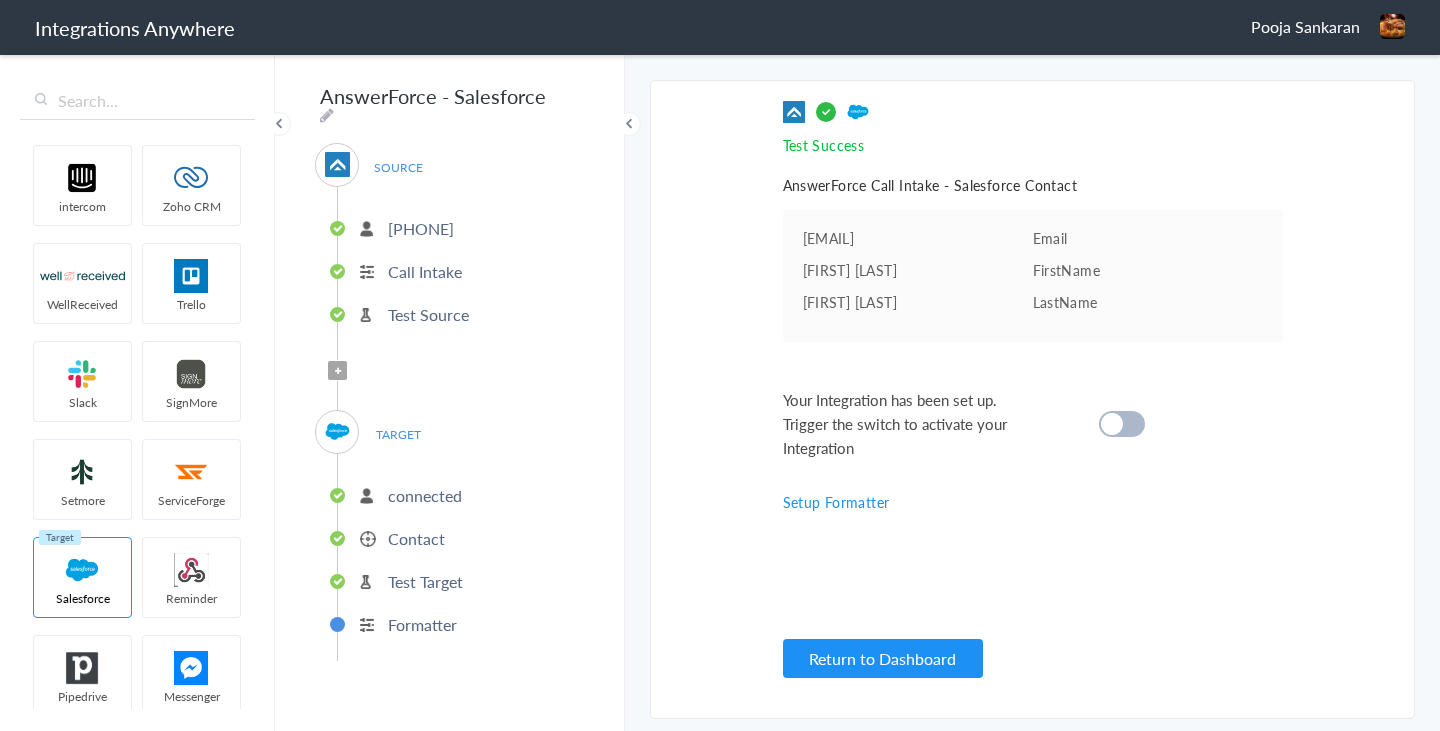 click at bounding box center (1122, 424) 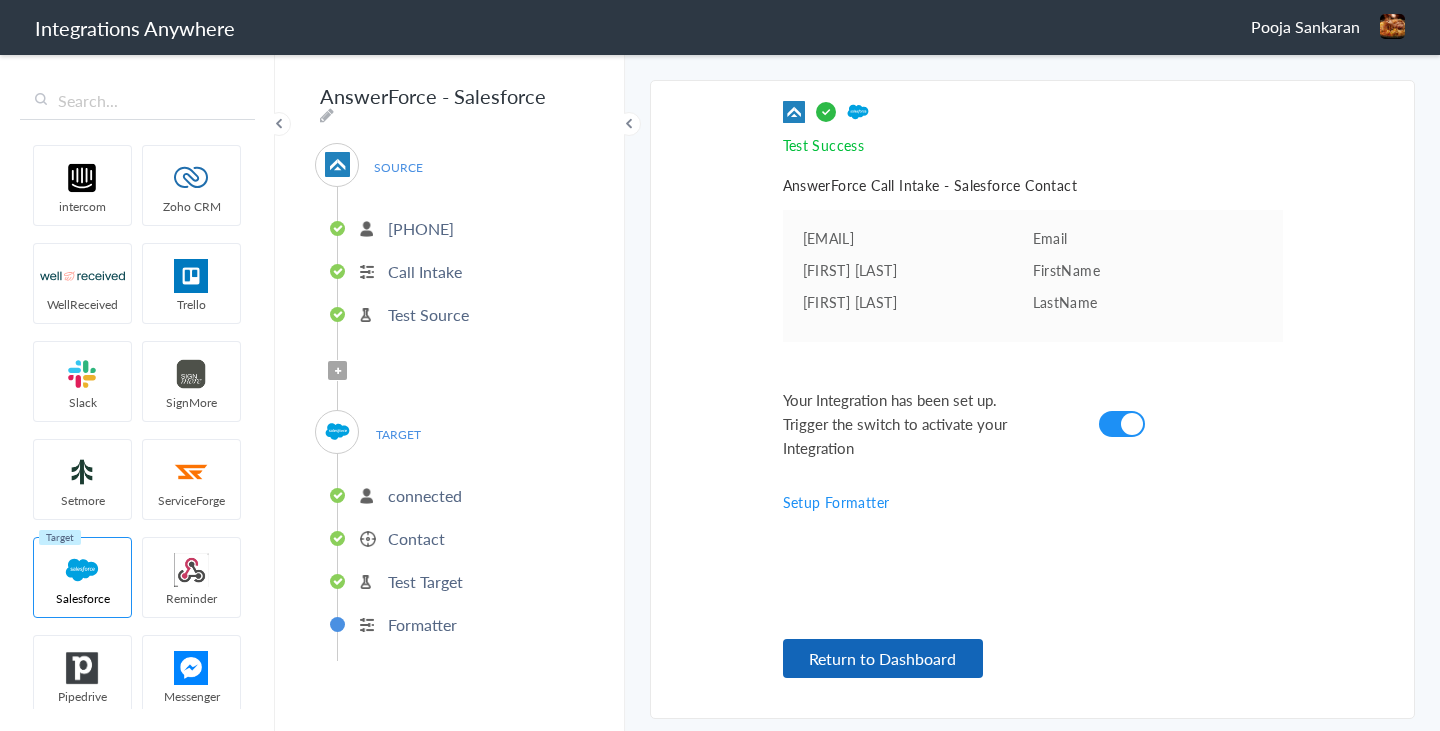 click on "Return to Dashboard" at bounding box center [883, 658] 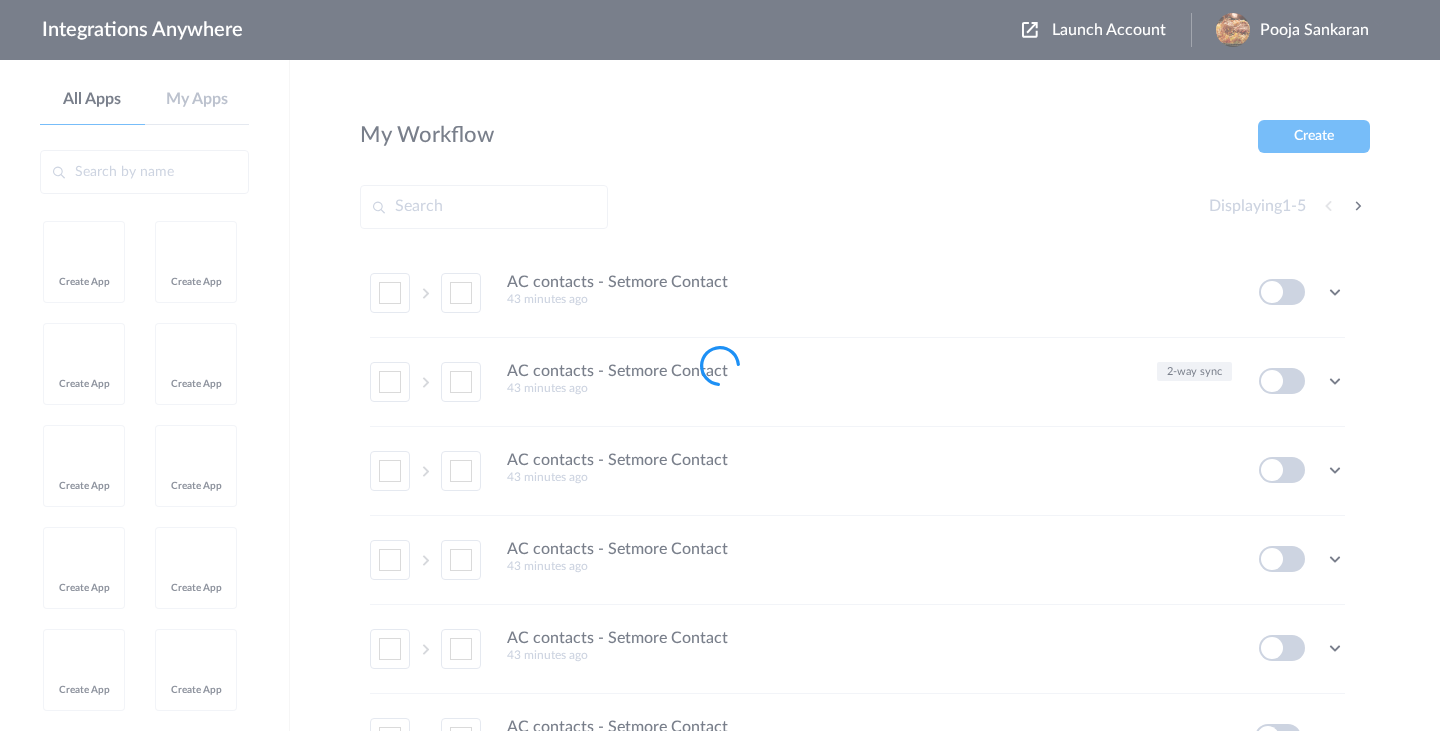 scroll, scrollTop: 0, scrollLeft: 0, axis: both 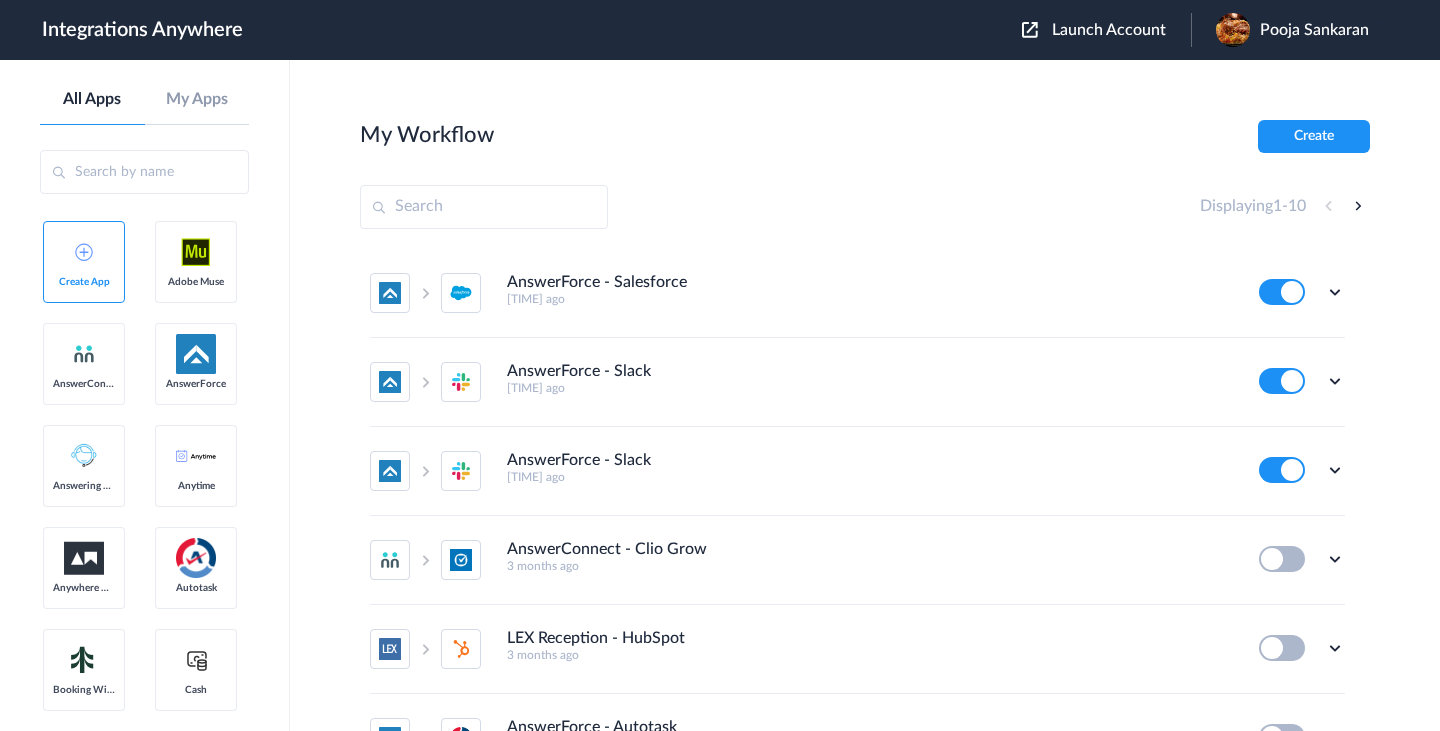 click on "My Workflow
Create
Displaying  1  -  10
AnswerForce - Salesforce 5 minutes ago Edit    Task history    Delete       AnswerForce - Slack 13 minutes ago Edit    Task history    Delete       AnswerForce - Slack 16 minutes ago Edit    Task history    Delete       AnswerConnect - Clio Grow 3 months ago Edit    Task history    Delete       LEX Reception - HubSpot 3 months ago Edit    Task history    Delete       AnswerForce - Autotask a year ago Edit    Task history    Delete       AnswerForce - Autotask a year ago Edit    Task history    Delete       AnswerForce - Zendesk a year ago Edit    Task history    Delete       AnswerForce - Autotask a year ago Edit    Task history    Delete       LEX Reception - MyCase a year ago Edit    Task history    Delete" at bounding box center [865, 455] 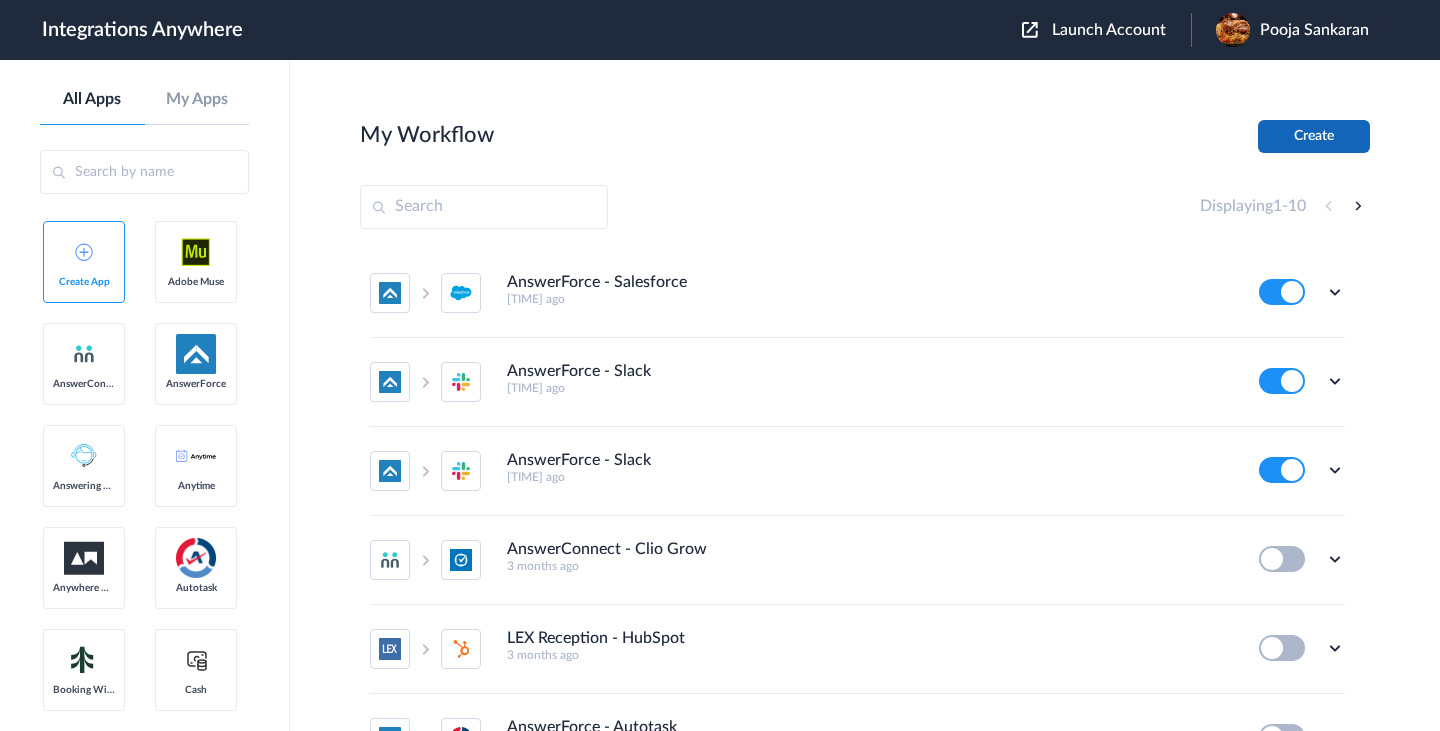 click on "Create" at bounding box center [1314, 136] 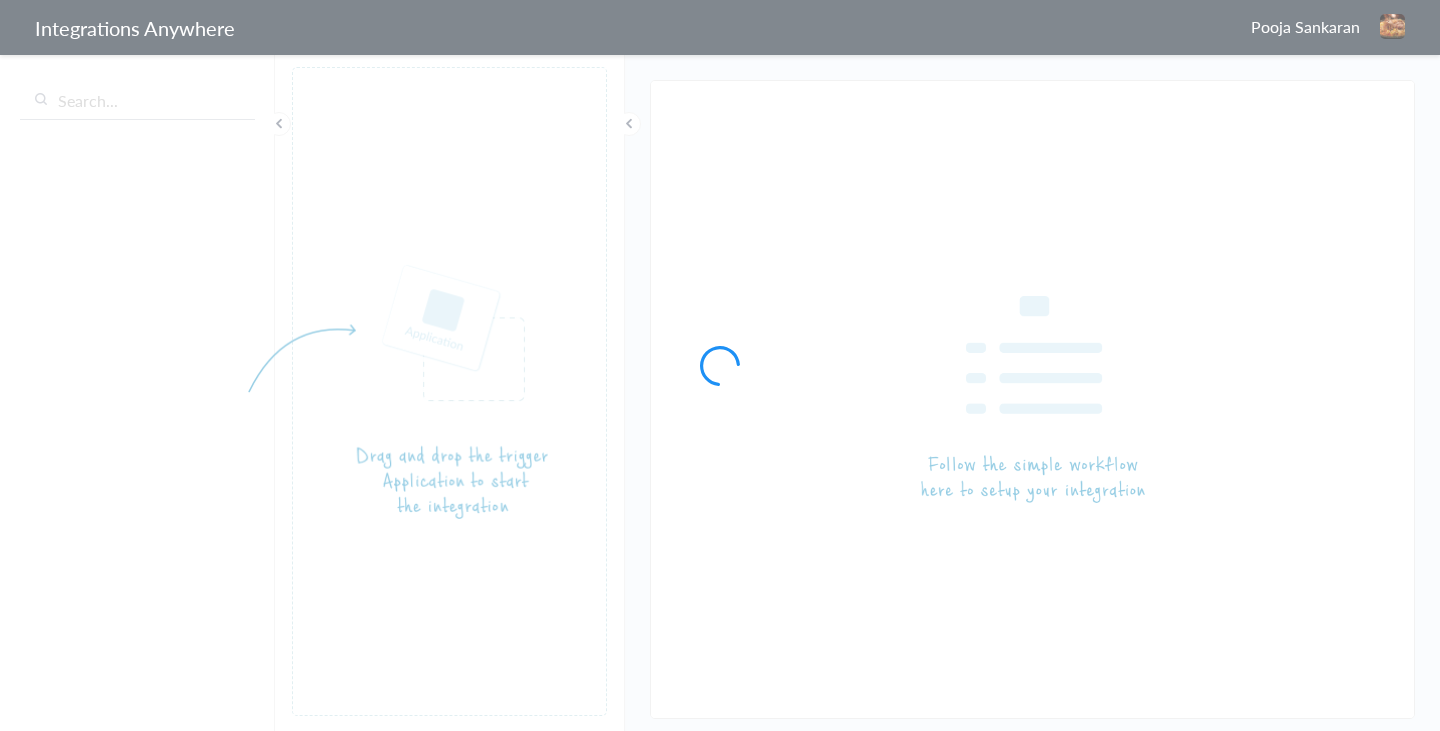 scroll, scrollTop: 0, scrollLeft: 0, axis: both 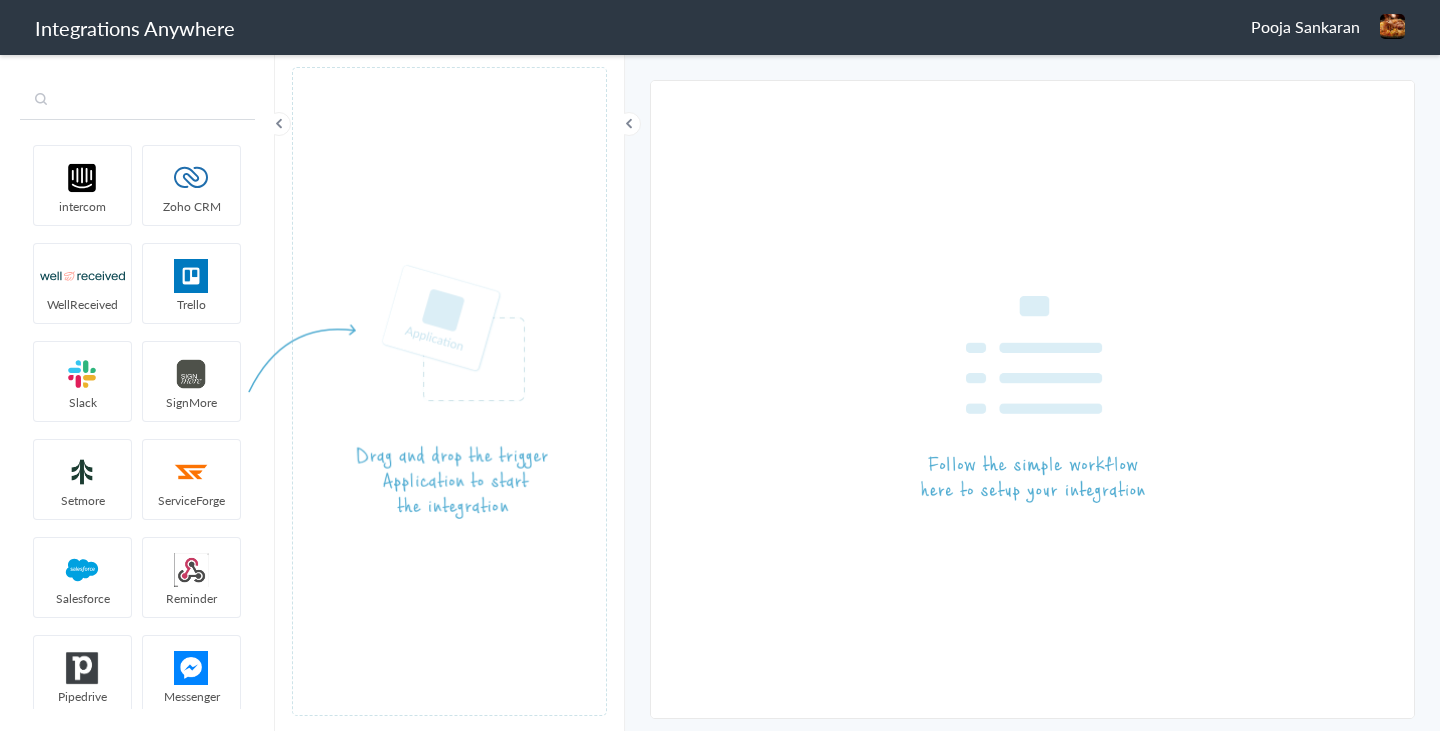 click at bounding box center (137, 101) 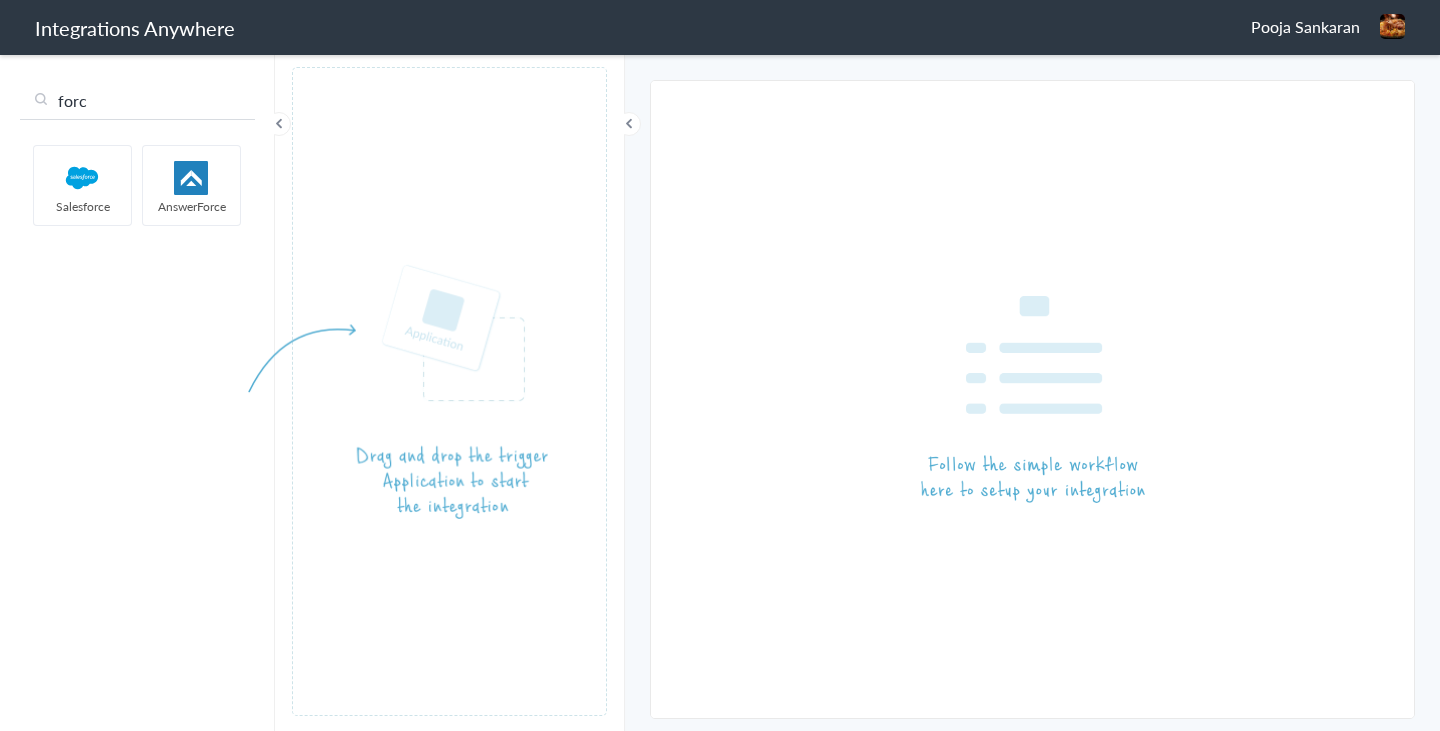 type on "forc" 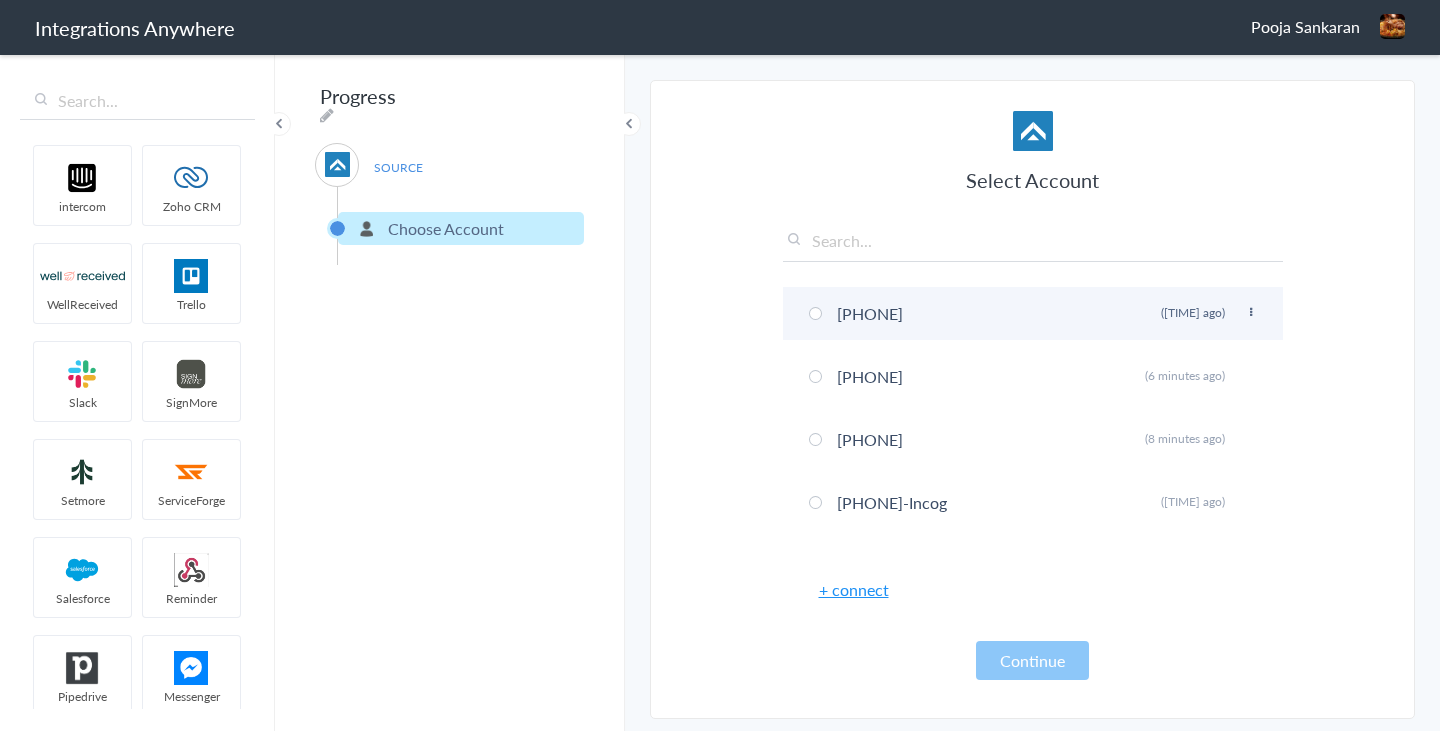 click on "[PHONE]       Rename   Delete   ([TIME] ago)" at bounding box center [1033, 313] 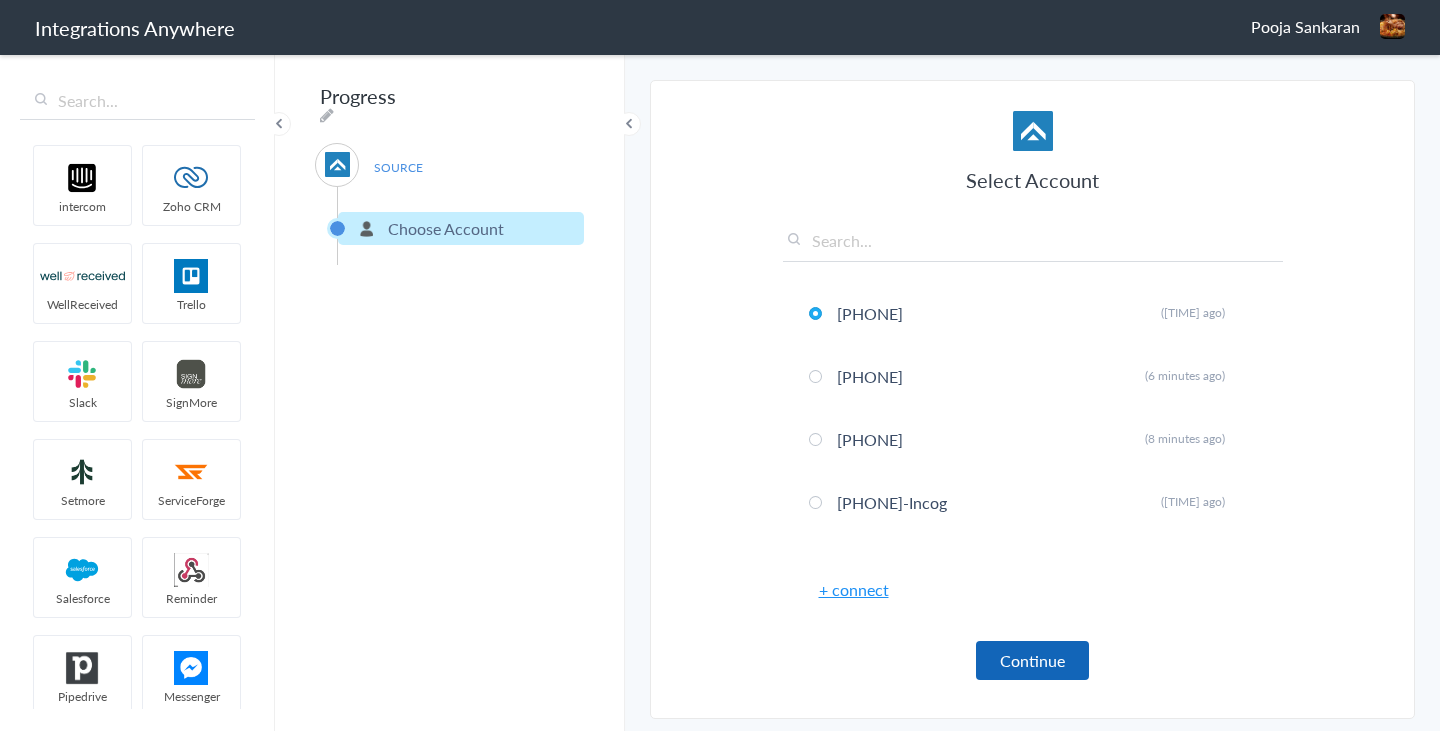 click on "Continue" at bounding box center [1032, 660] 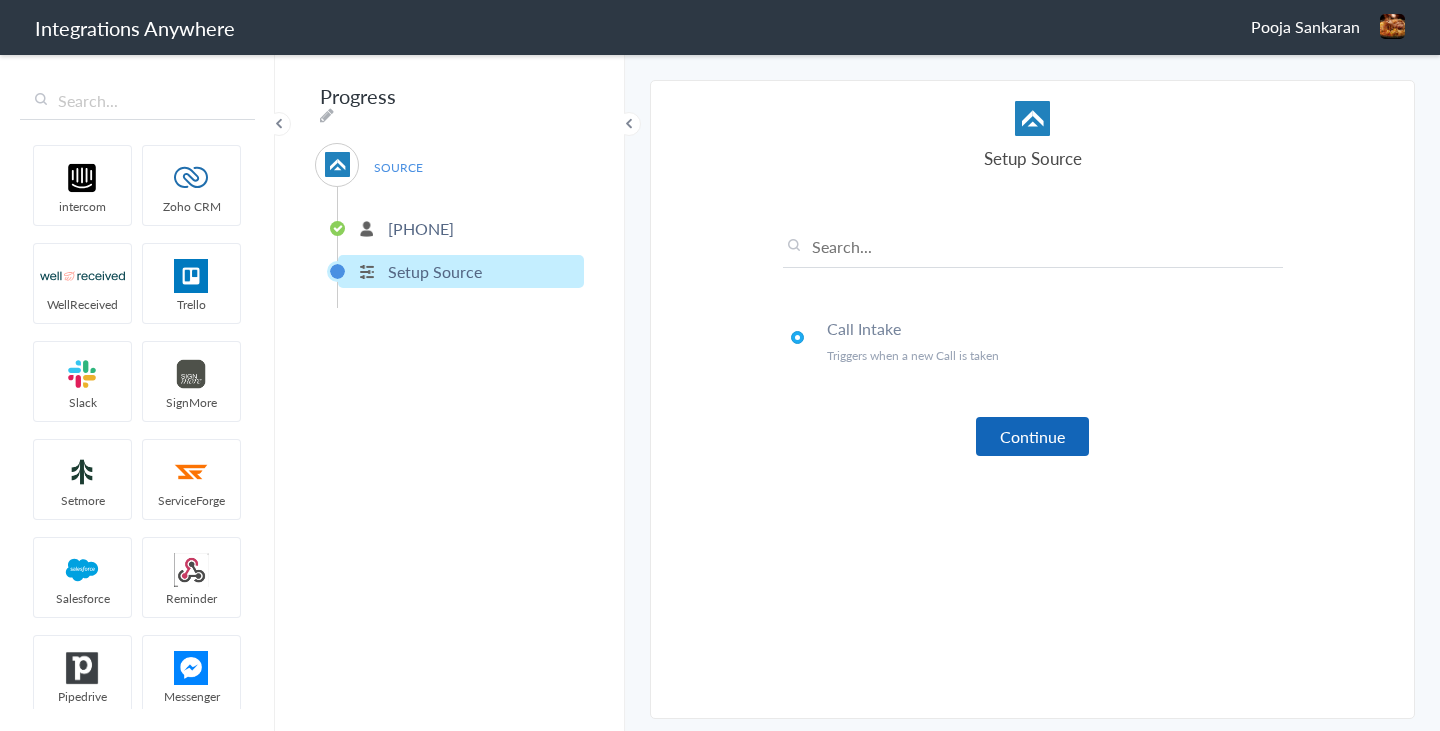 click on "Continue" at bounding box center [1032, 436] 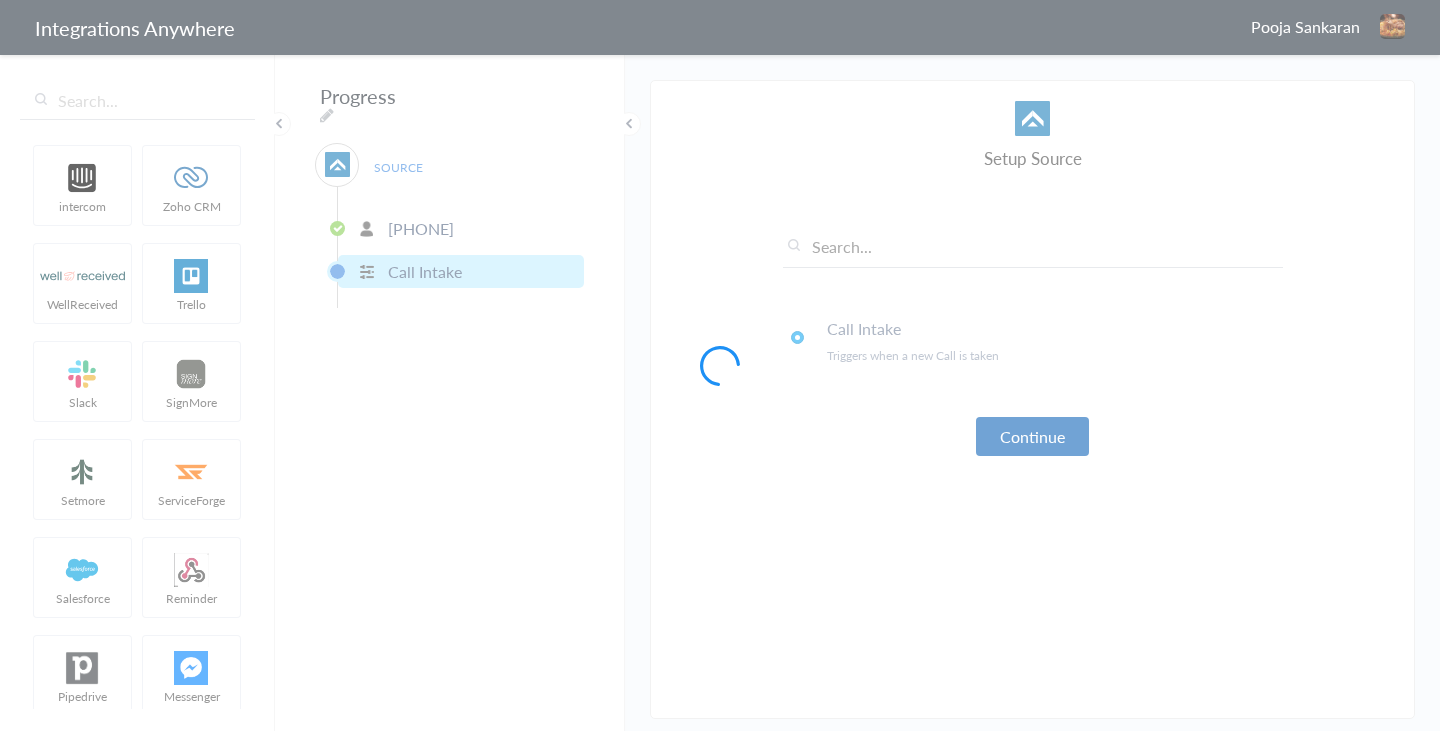 type 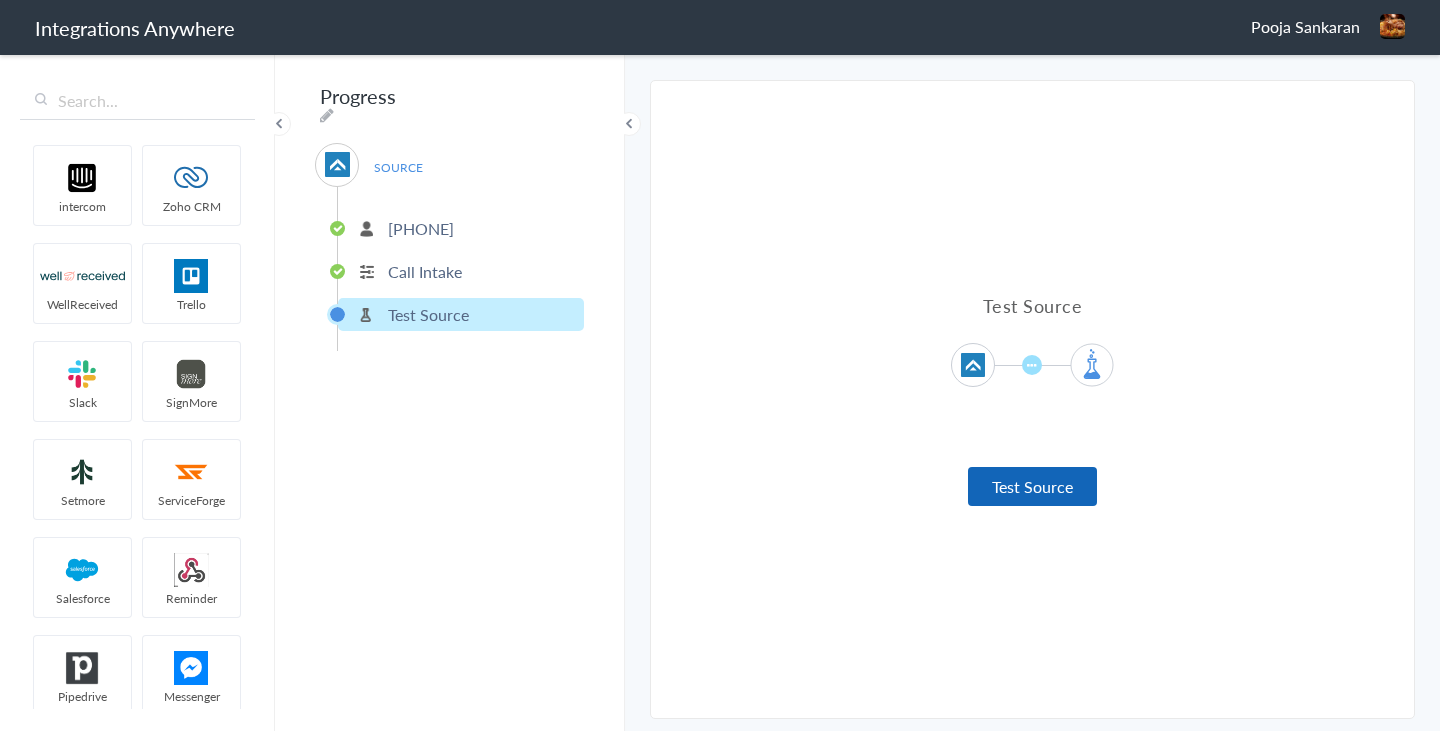 click on "Test Source" at bounding box center (1032, 486) 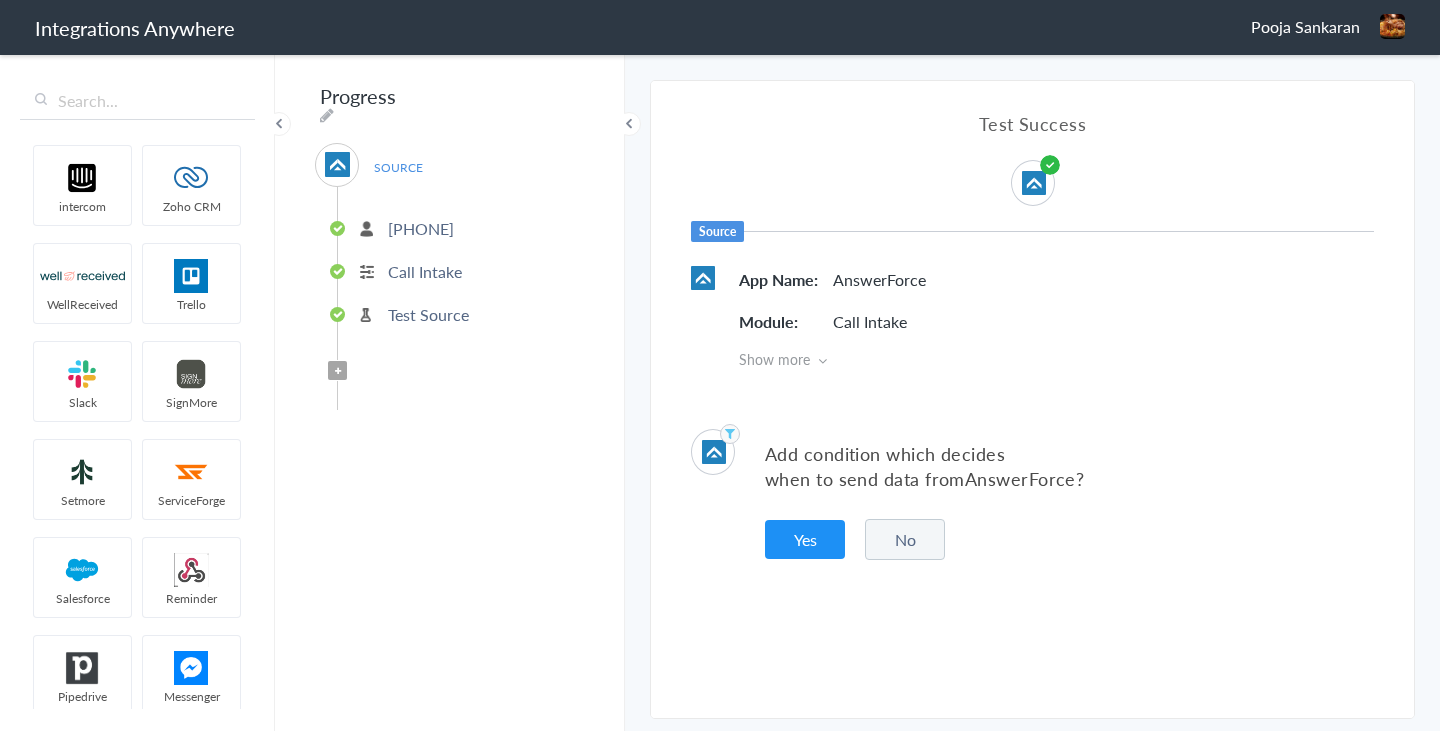 click on "AnswerForce" at bounding box center [1020, 478] 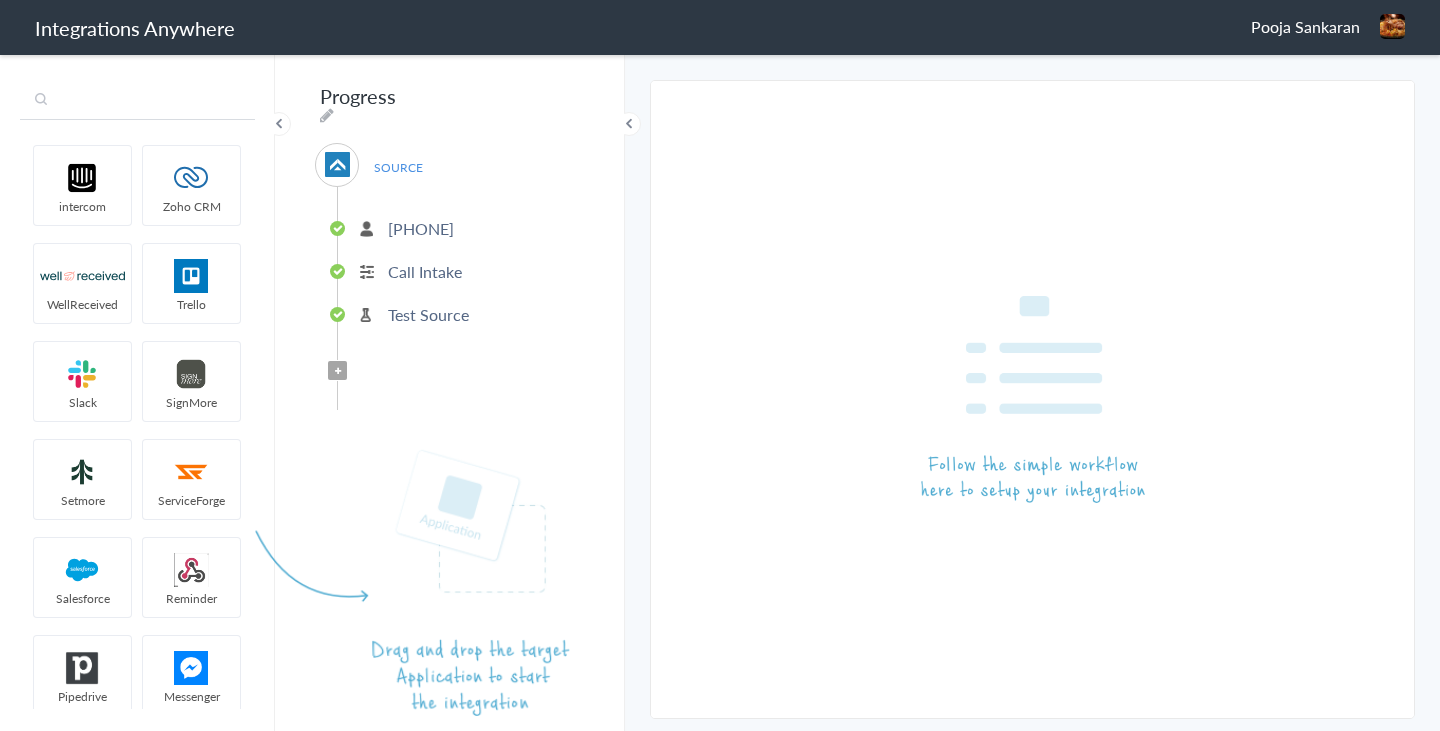 click at bounding box center (137, 101) 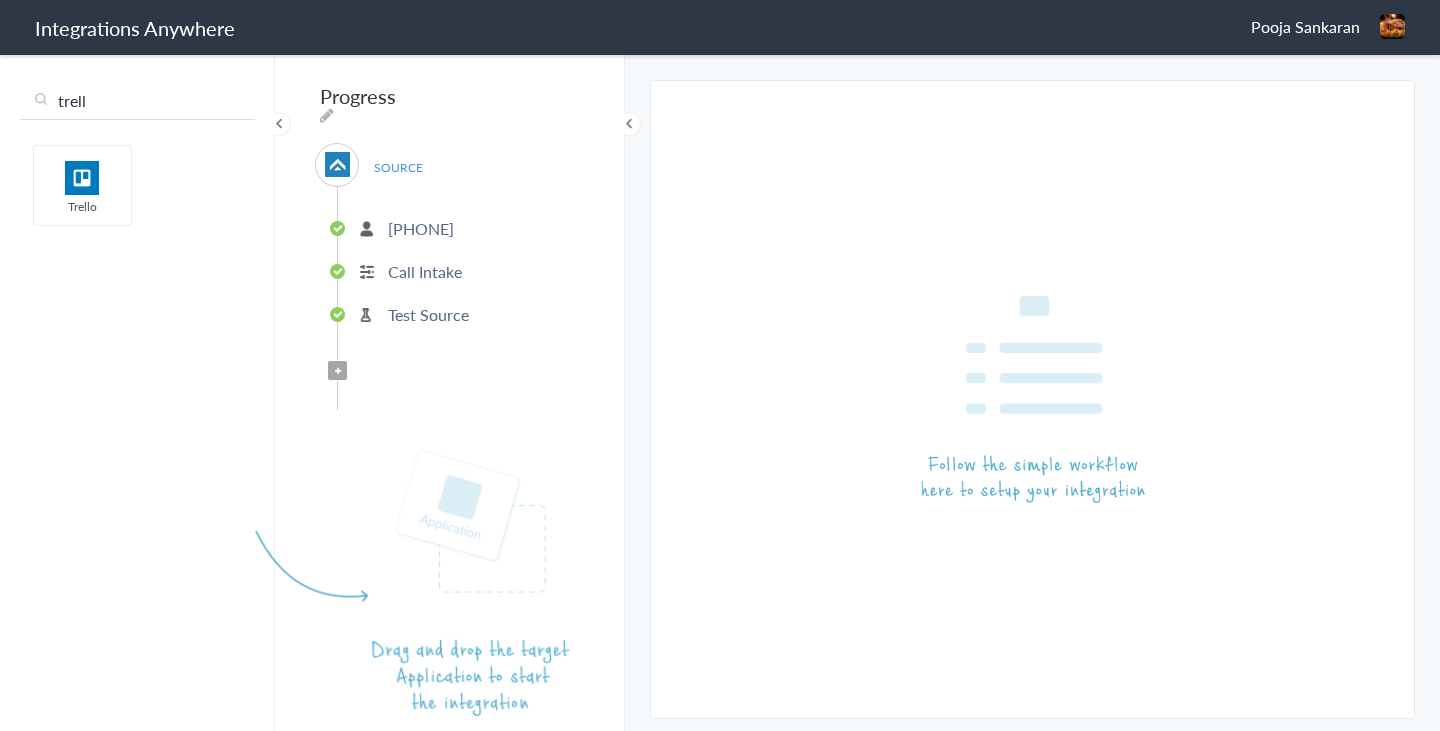 type on "trell" 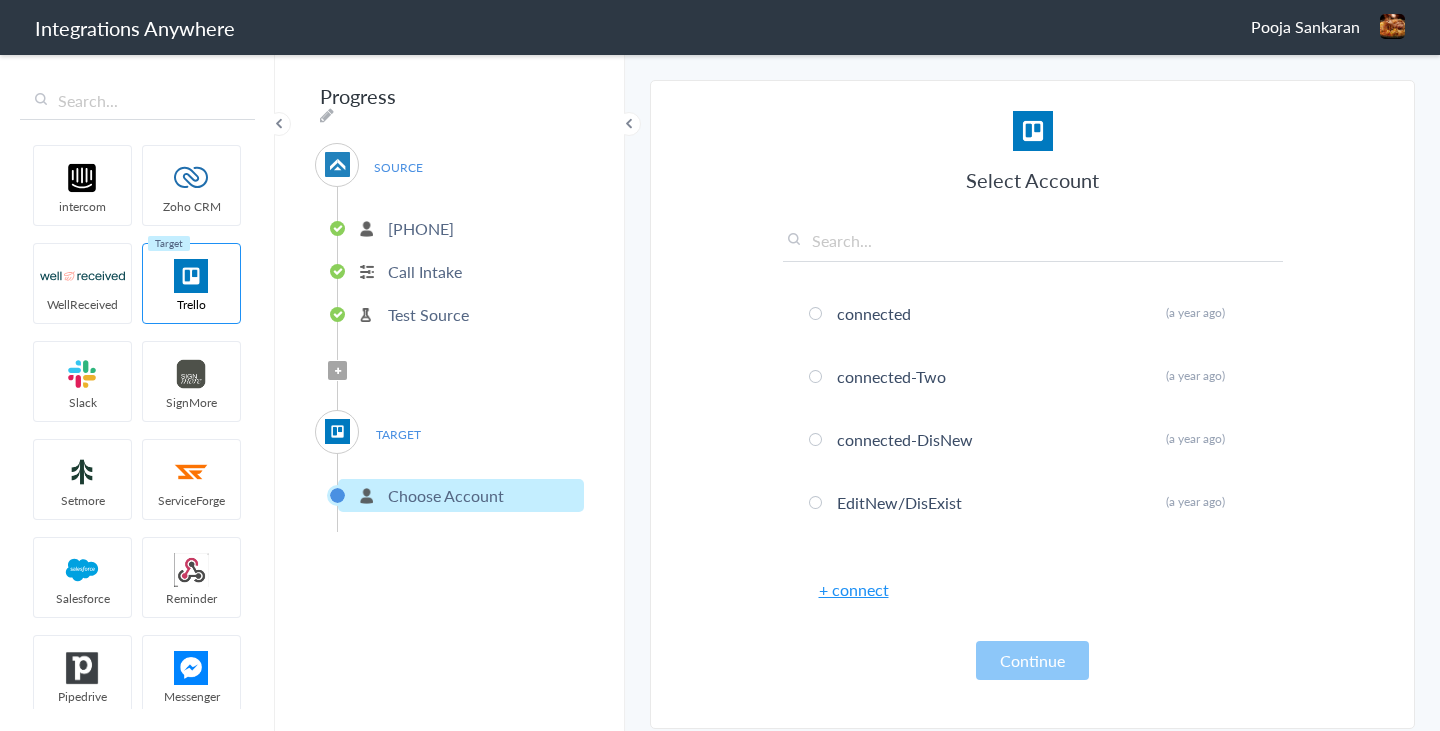 click on "+ connect" at bounding box center [854, 589] 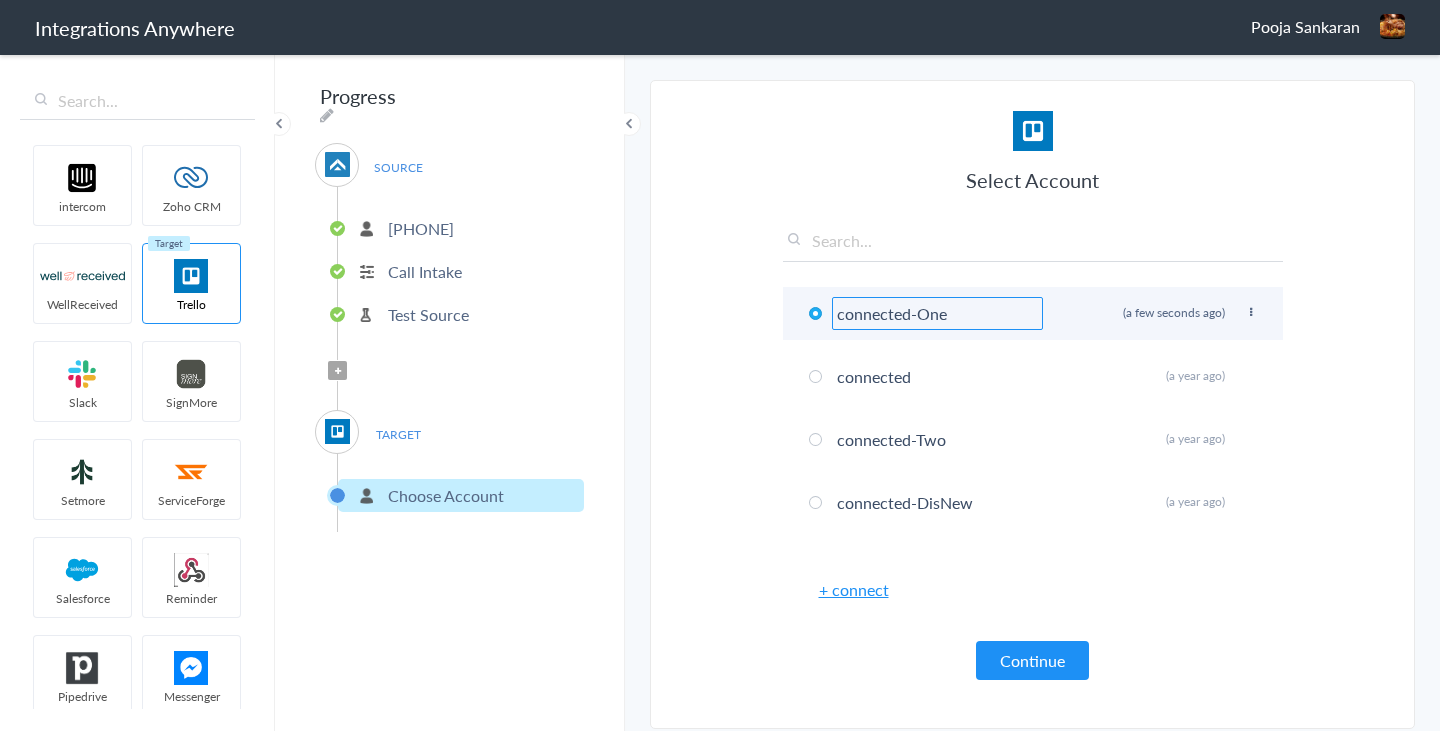 type on "connected-One" 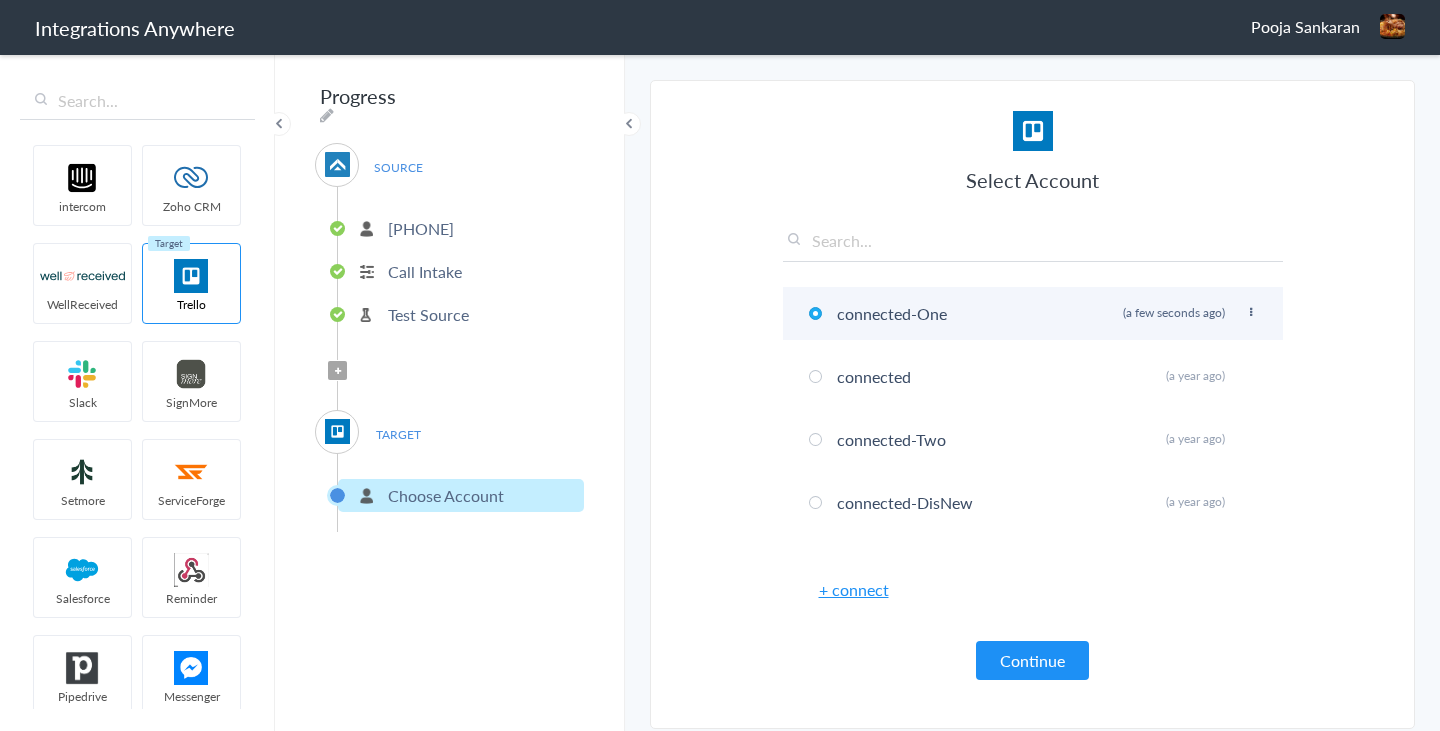 click on "connected-One       Rename   Delete   (a few seconds ago)" at bounding box center (1033, 313) 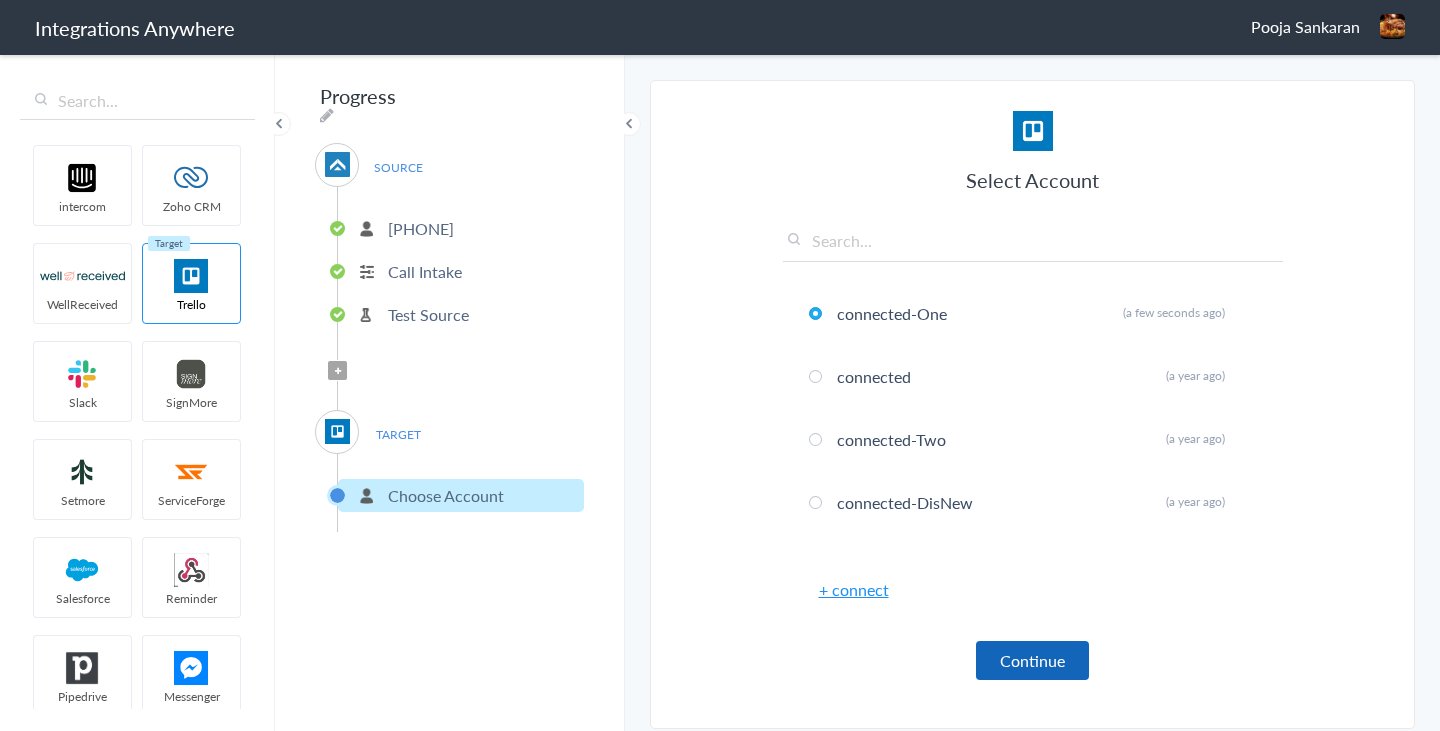 click on "Continue" at bounding box center (1032, 660) 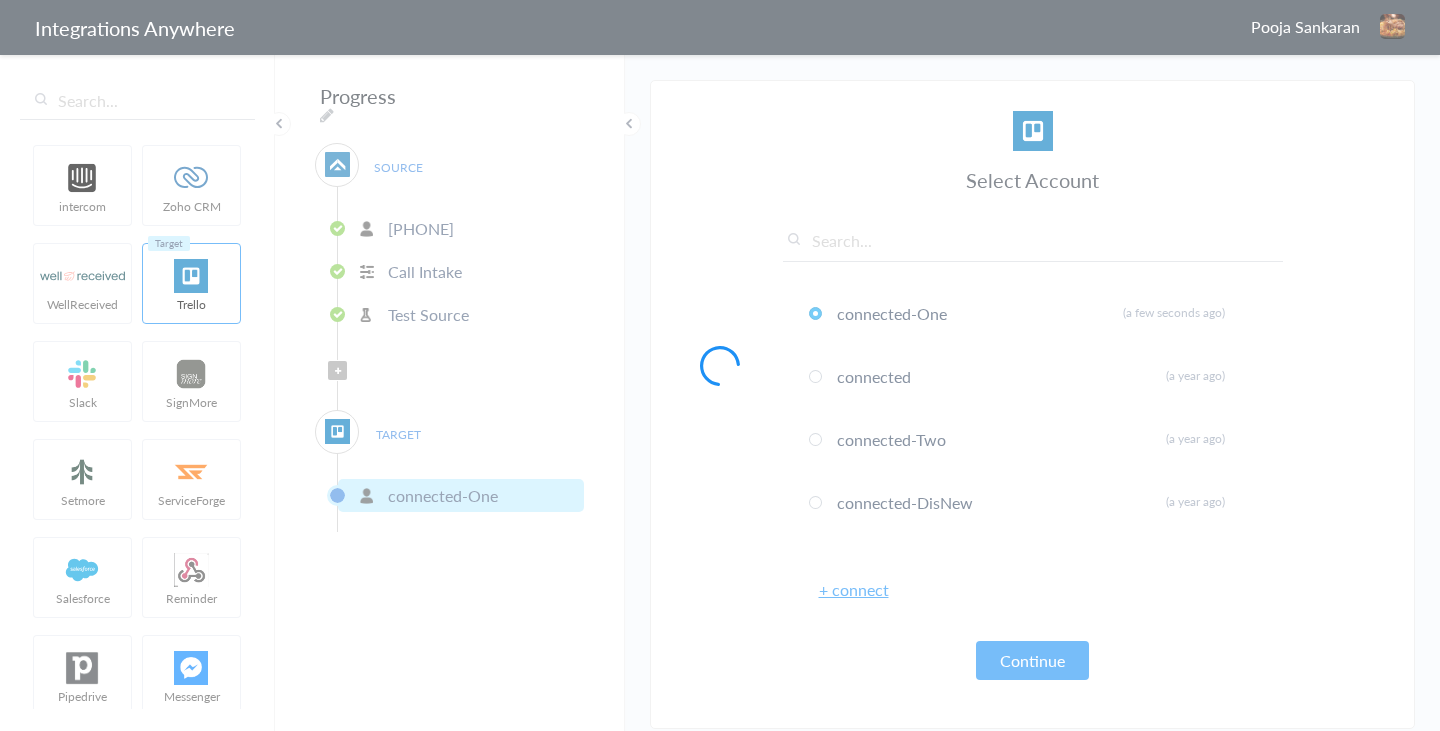 click at bounding box center (720, 365) 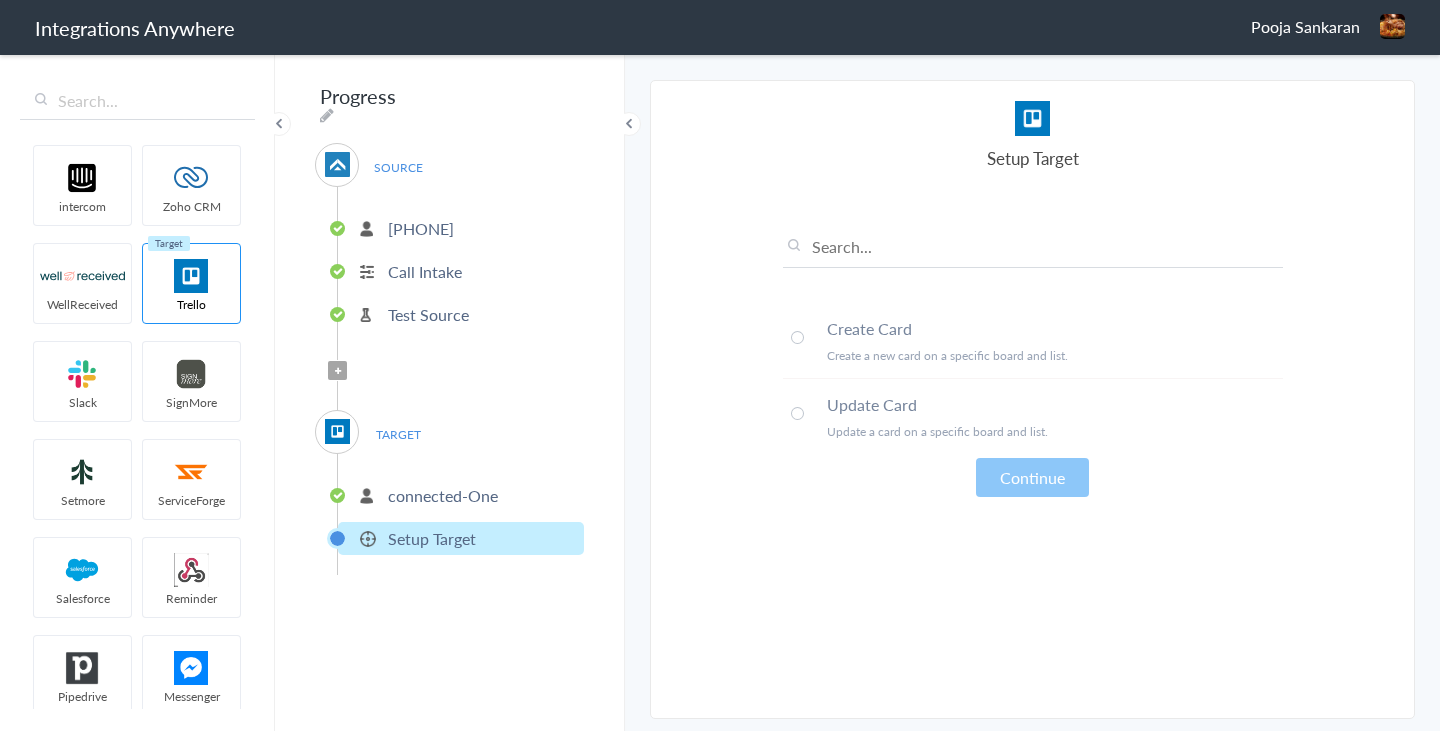 click on "Create a new card on a specific board and list." at bounding box center (1055, 355) 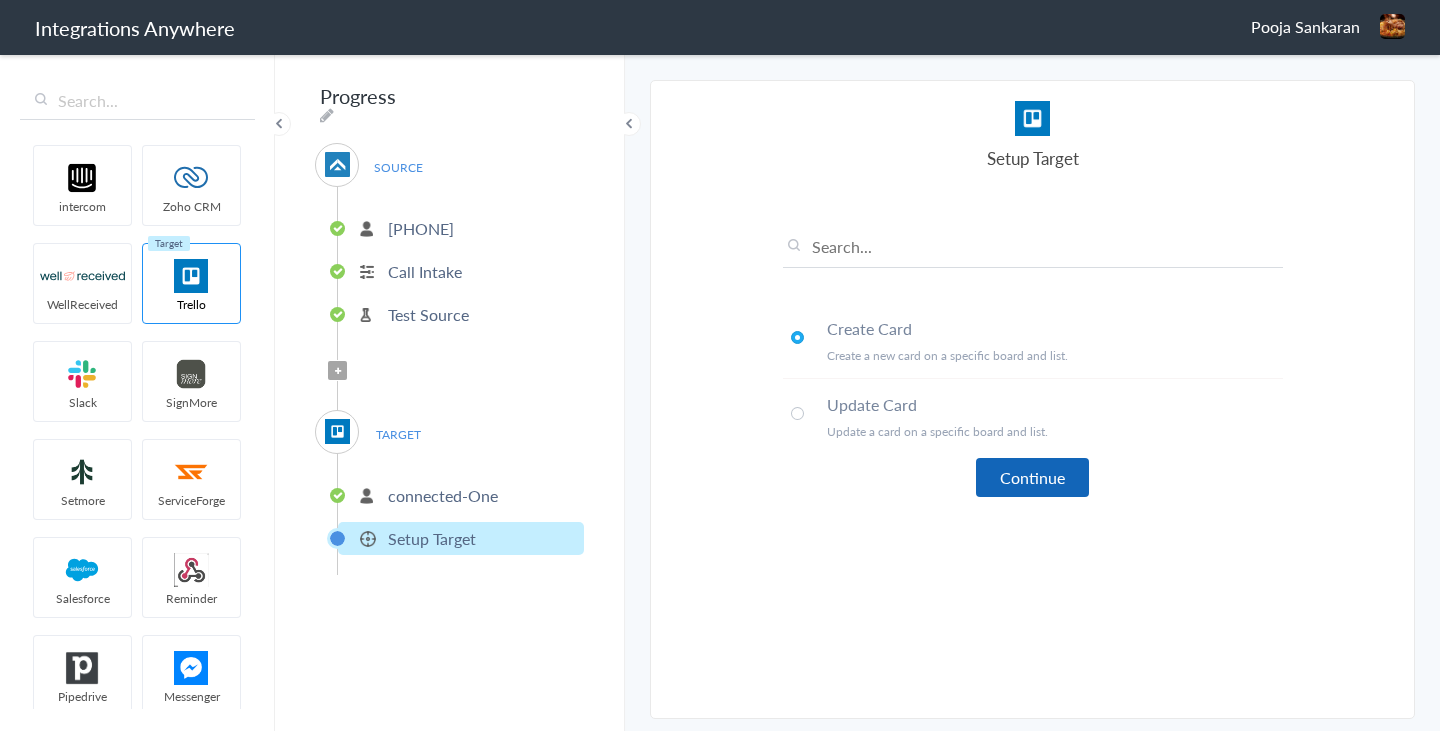 click on "Continue" at bounding box center (1032, 477) 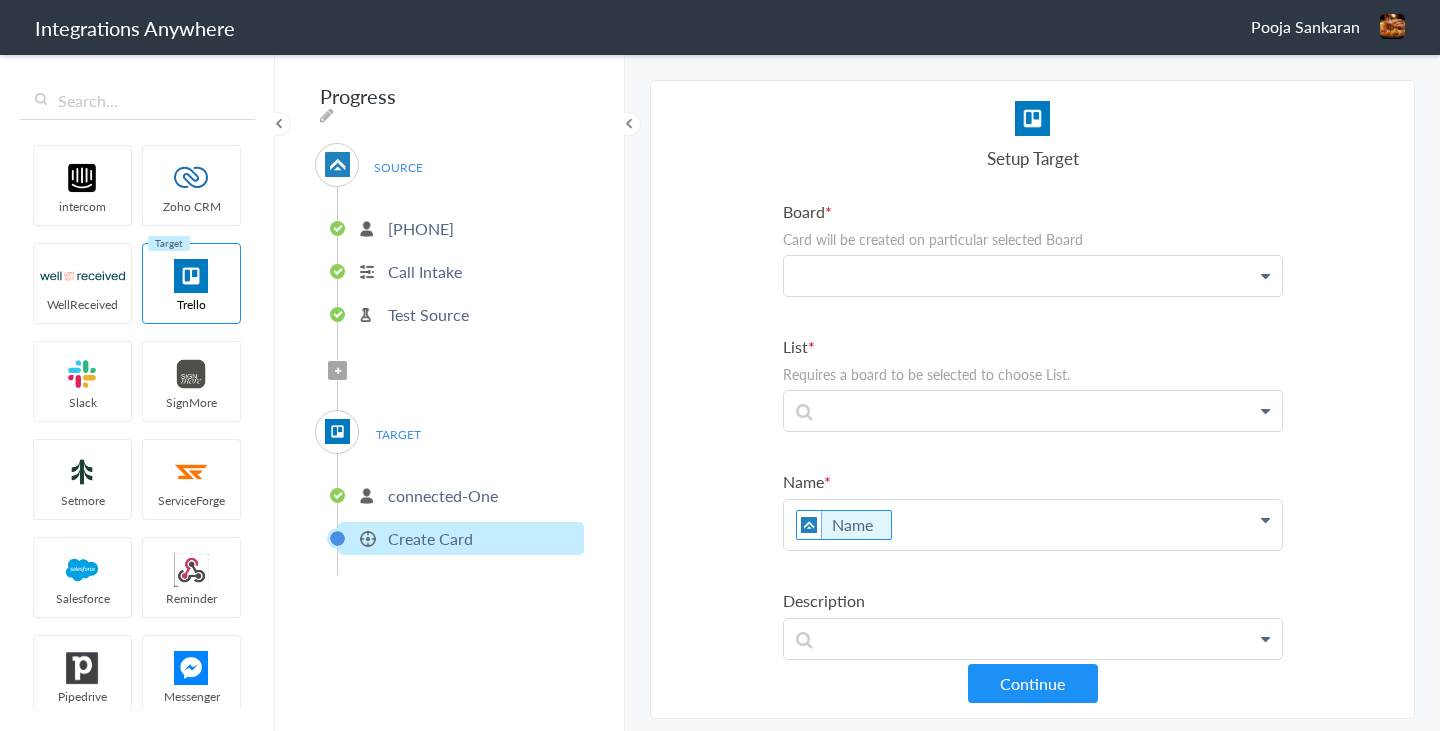 click at bounding box center (1033, 276) 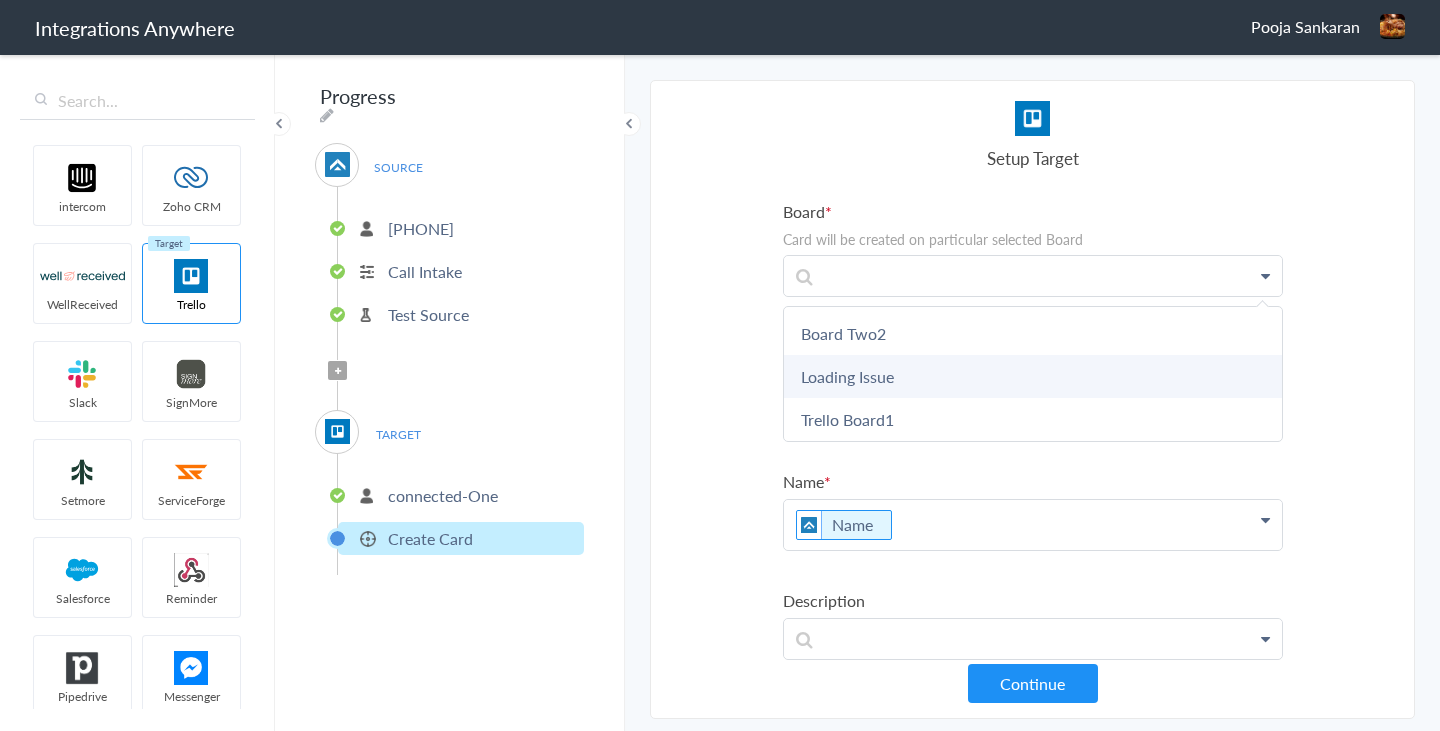 click on "Loading Issue" at bounding box center [1033, 376] 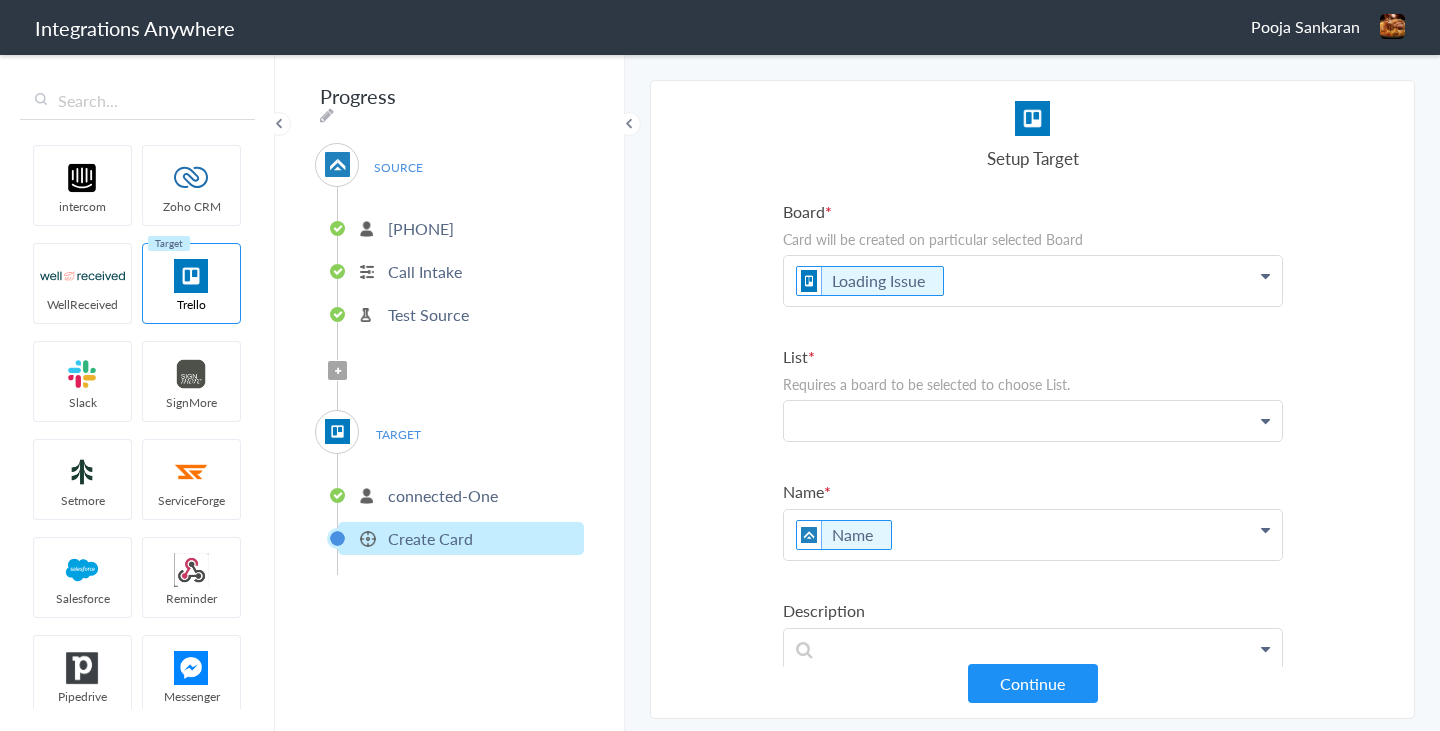 click at bounding box center (1033, 281) 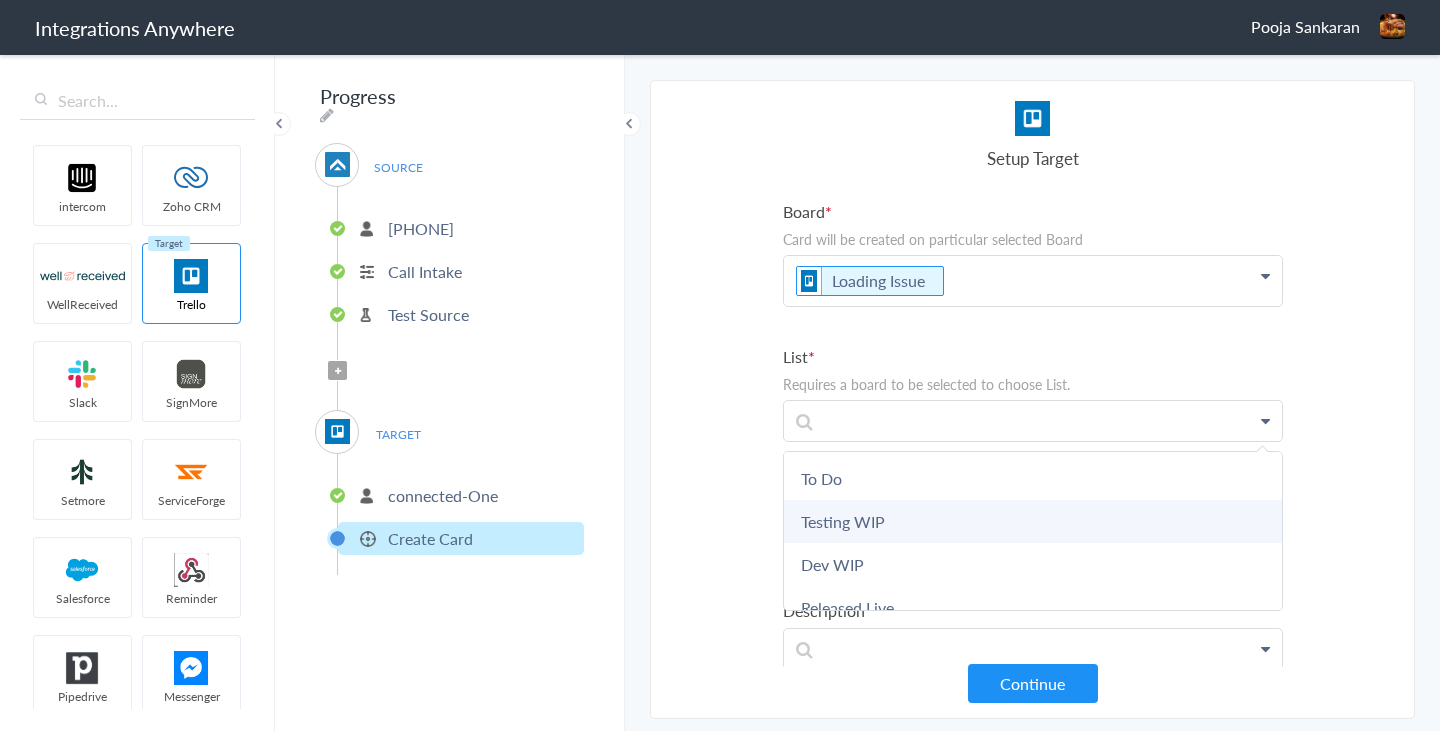 click on "Testing WIP" at bounding box center (1033, 521) 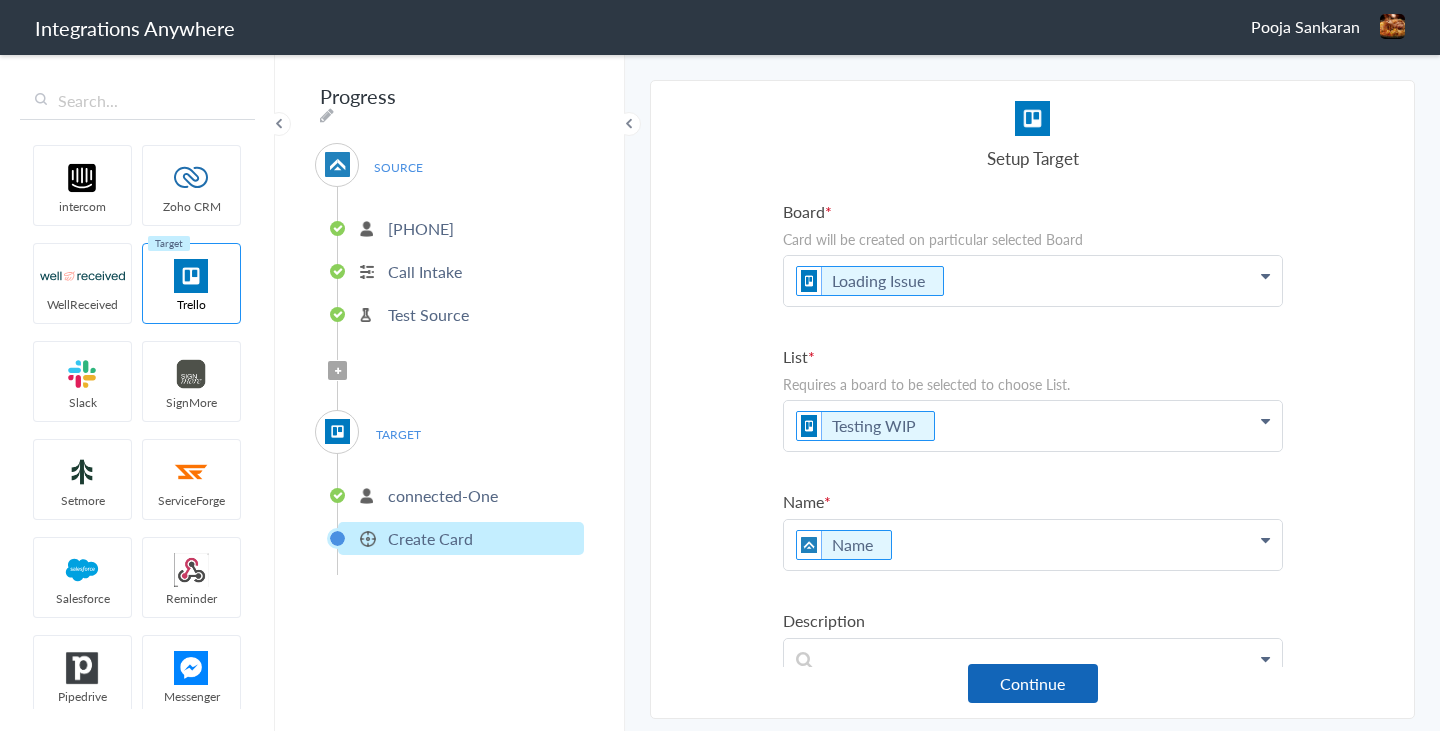 click on "Continue" at bounding box center [1033, 683] 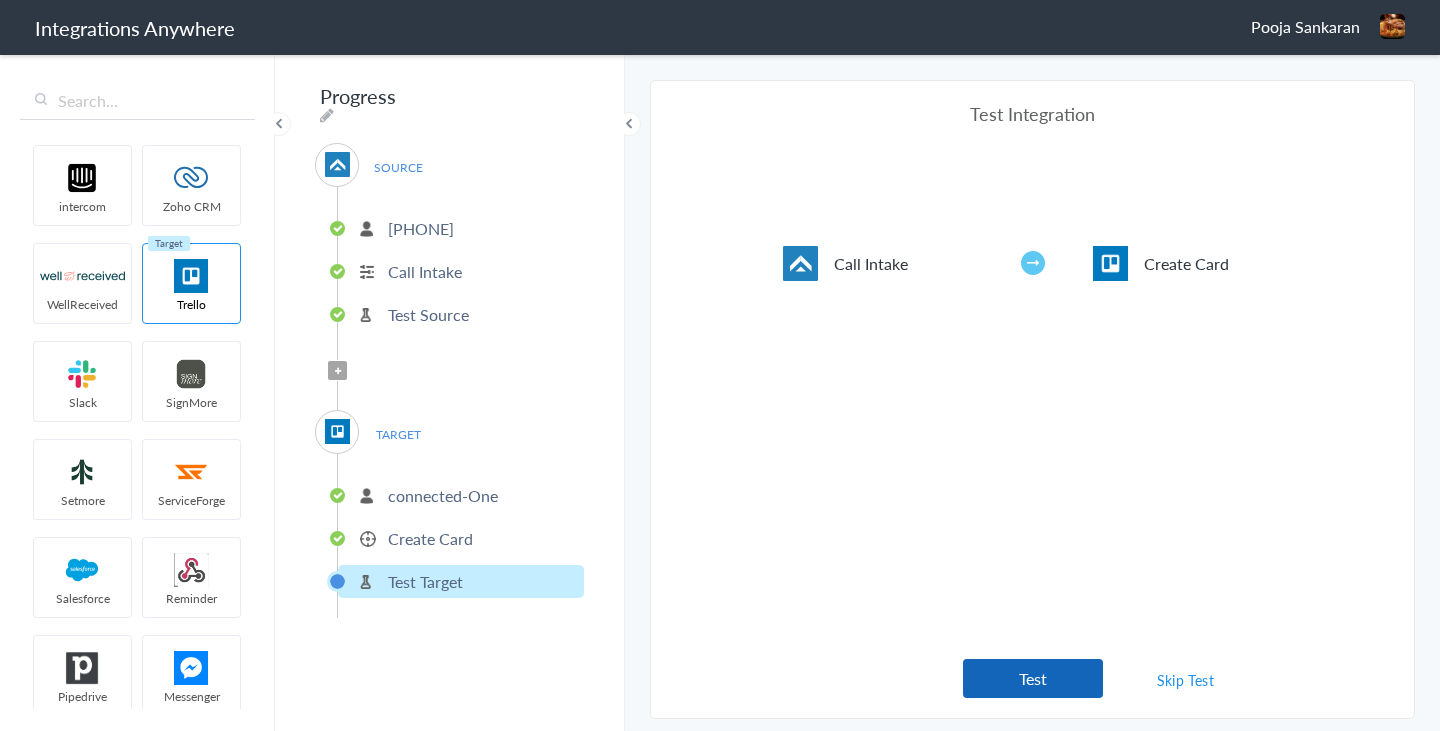 click on "Test" at bounding box center [1033, 678] 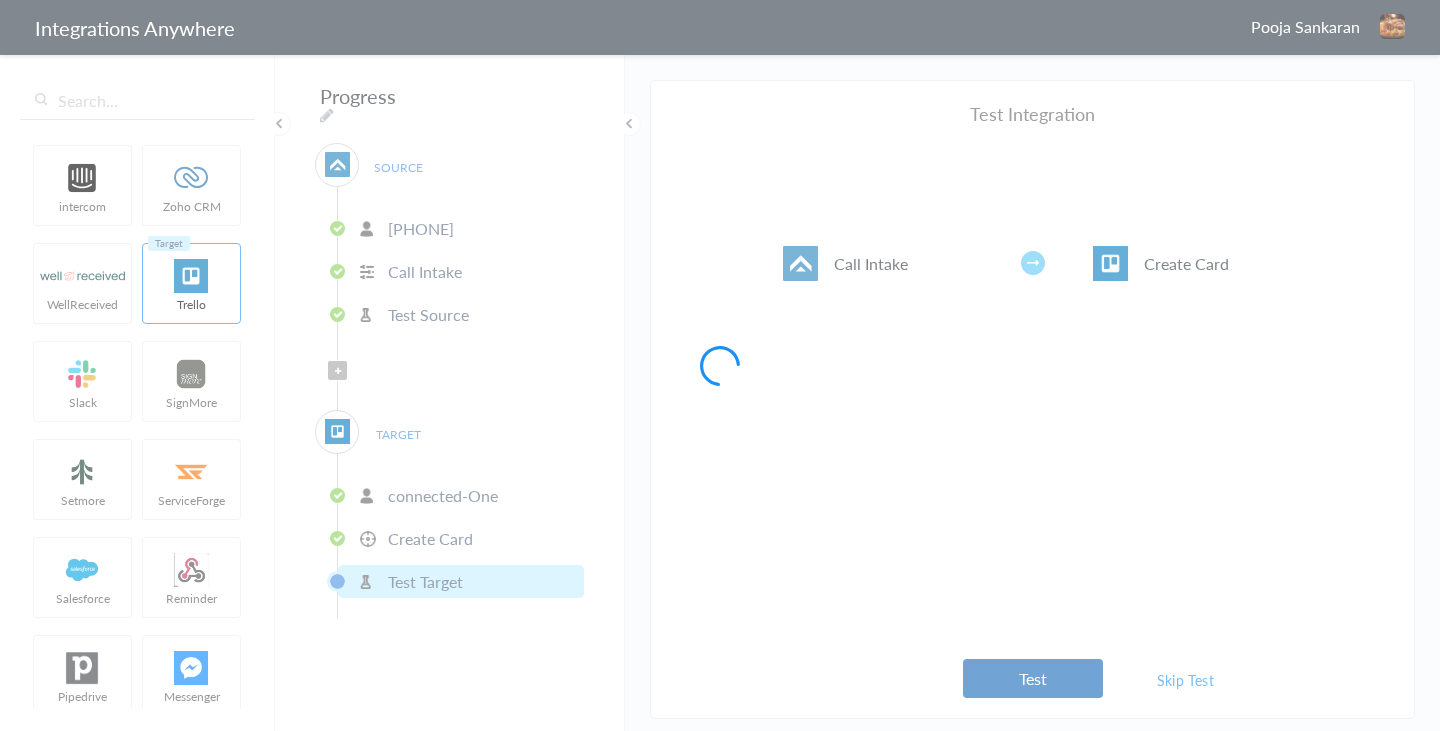 type 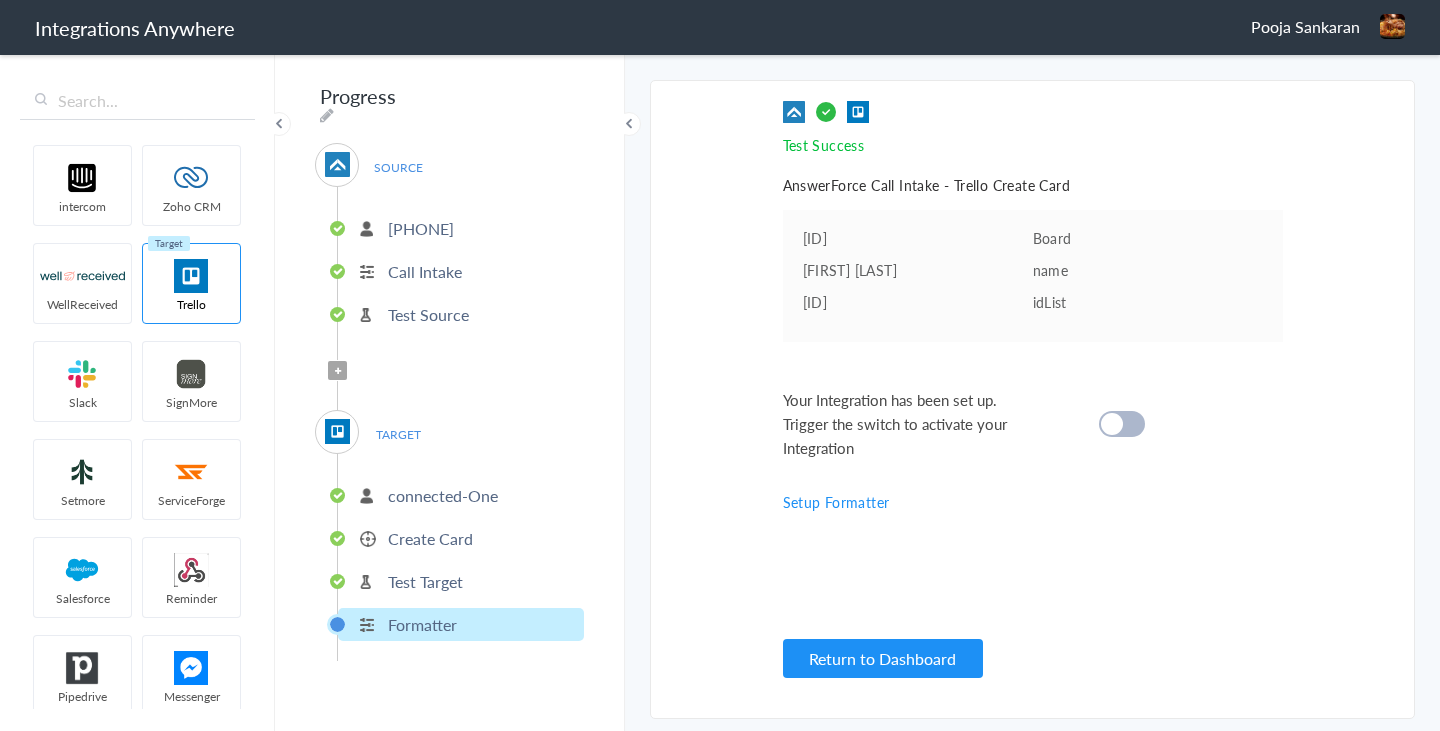 click at bounding box center [1122, 424] 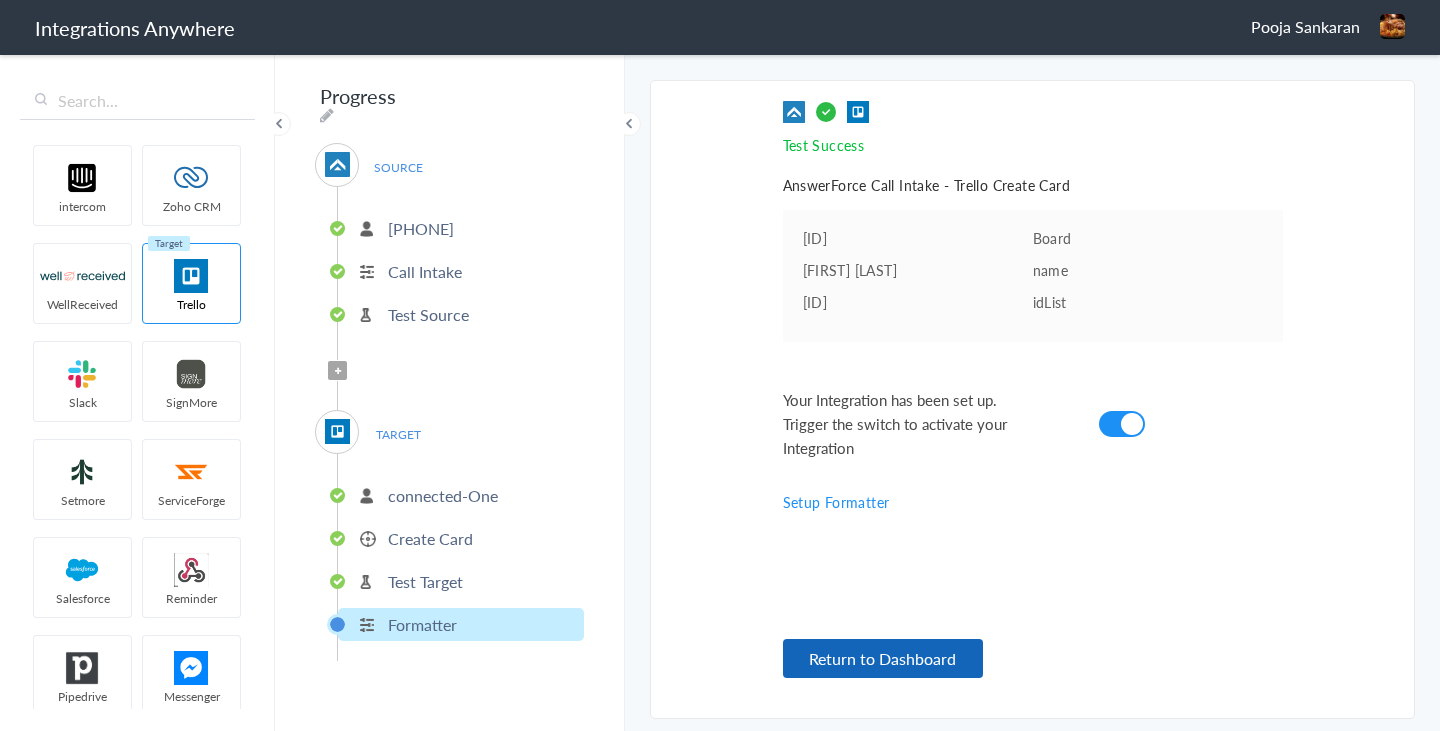 click on "Return to Dashboard" at bounding box center [883, 658] 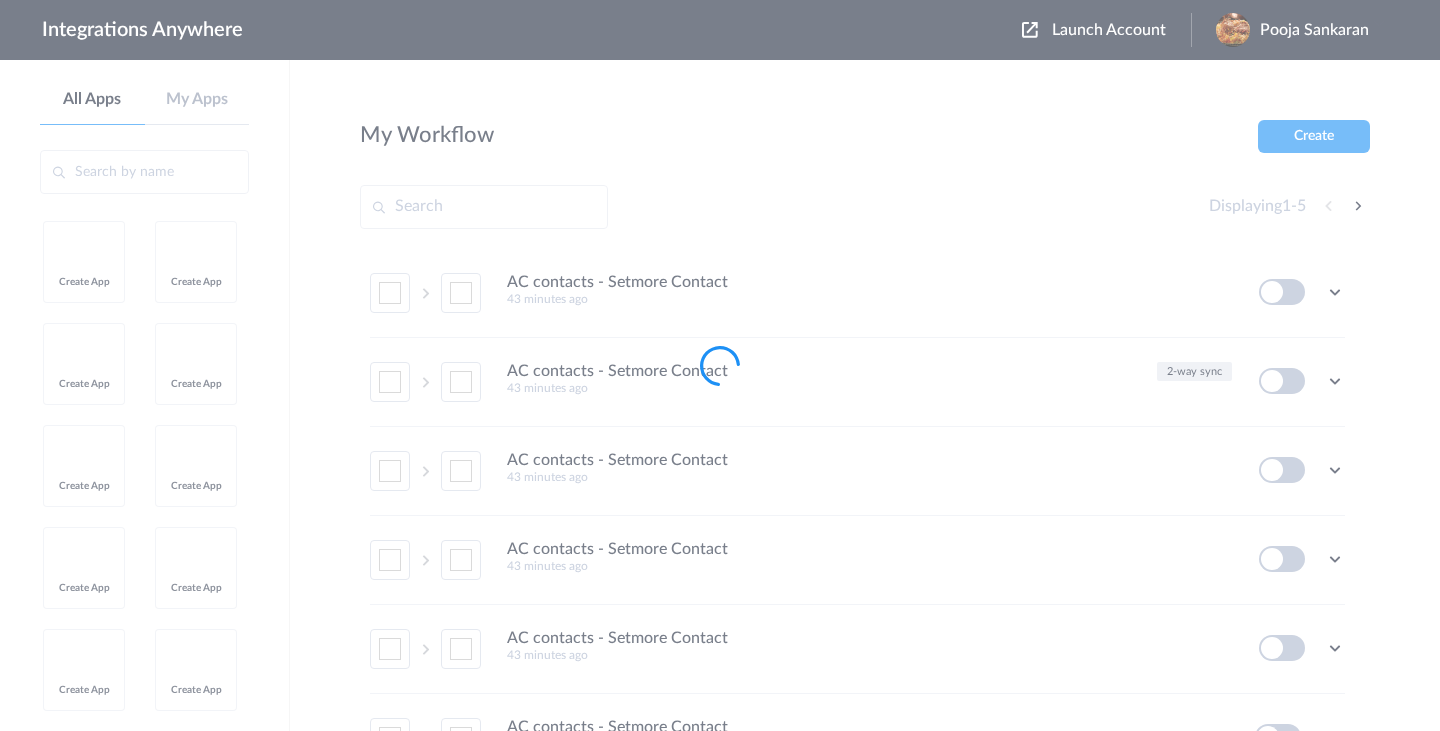 scroll, scrollTop: 0, scrollLeft: 0, axis: both 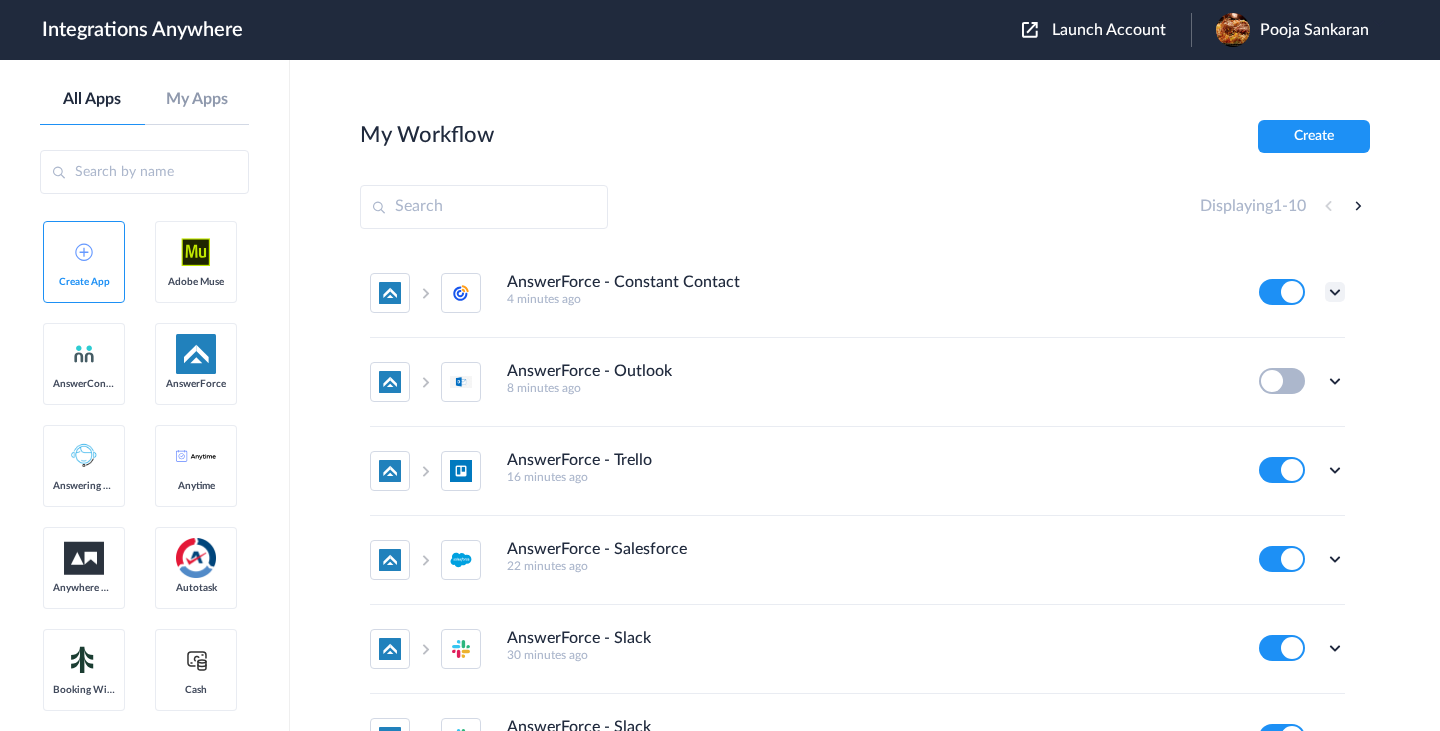 click at bounding box center (1335, 292) 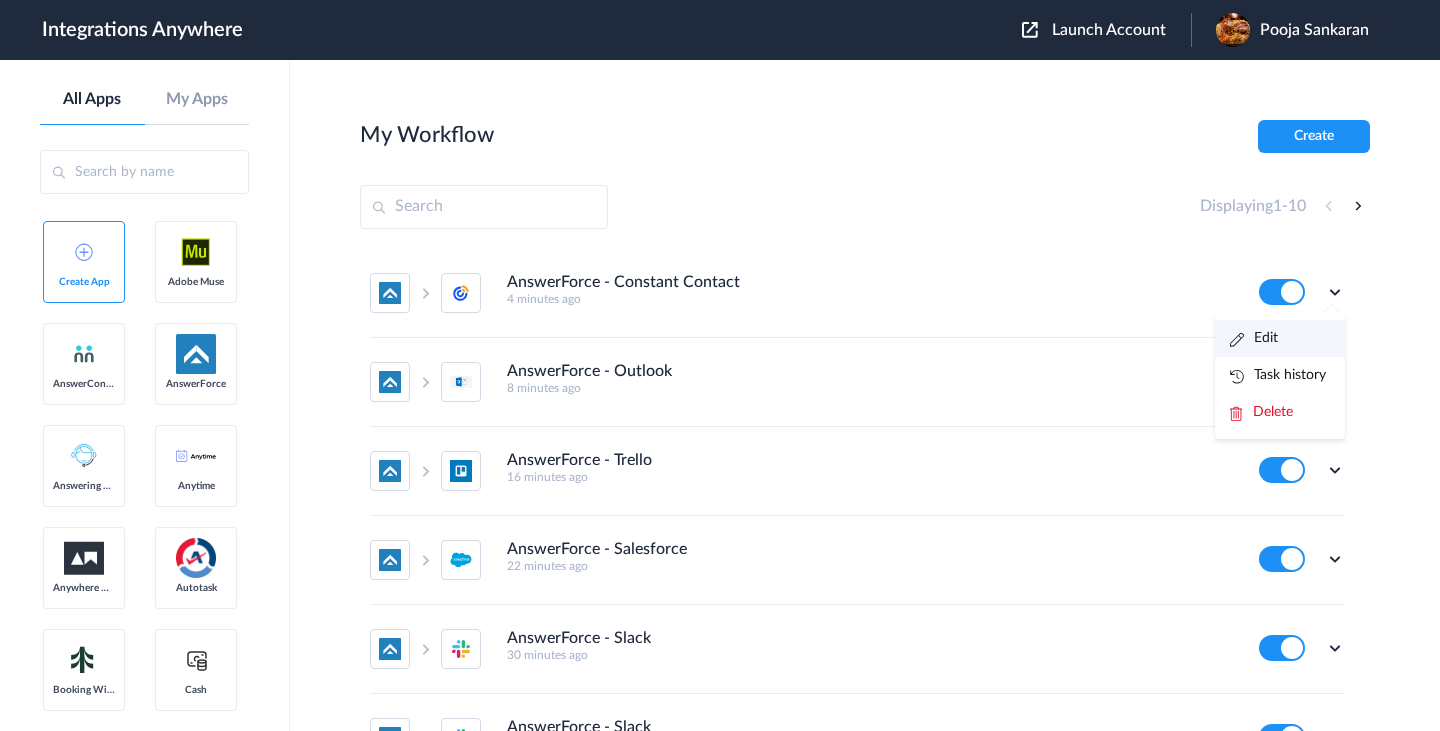 click on "Edit" at bounding box center [1280, 338] 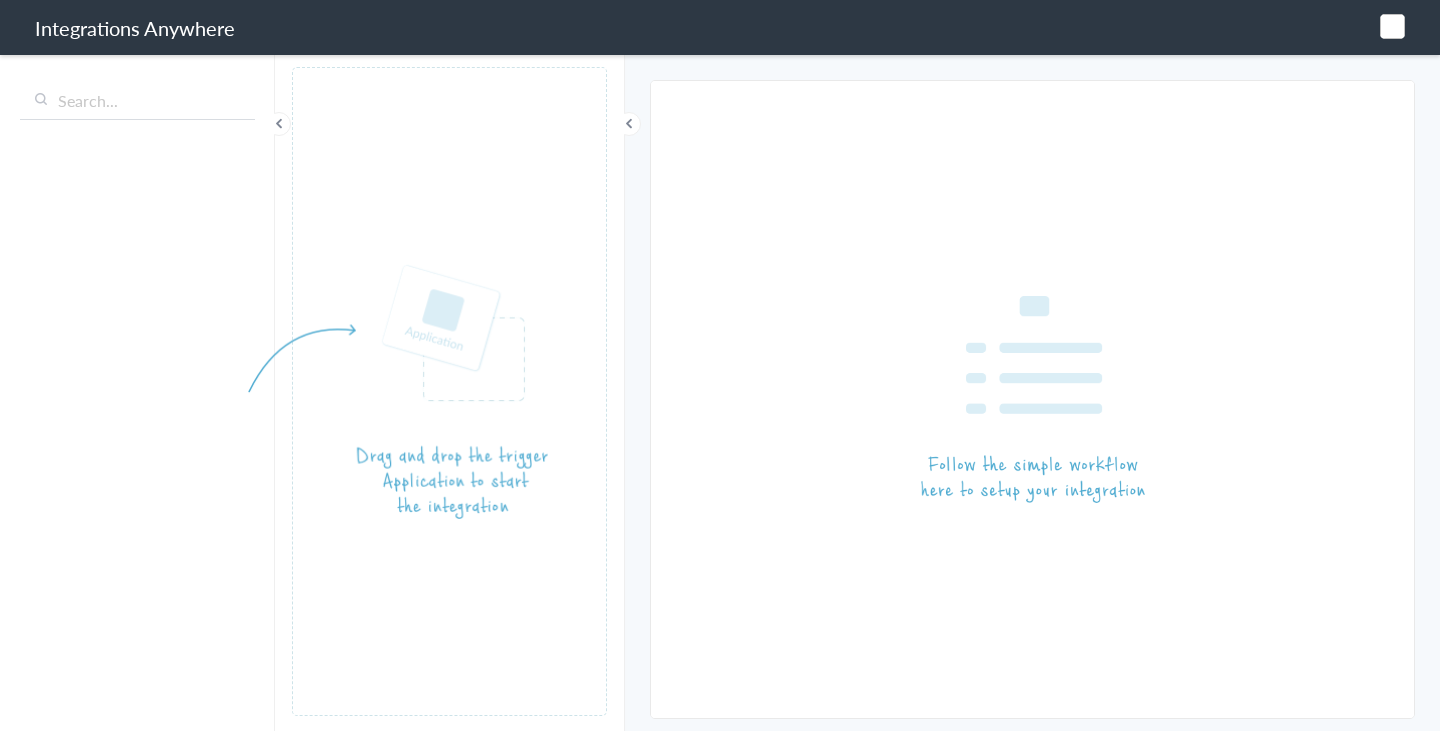 scroll, scrollTop: 0, scrollLeft: 0, axis: both 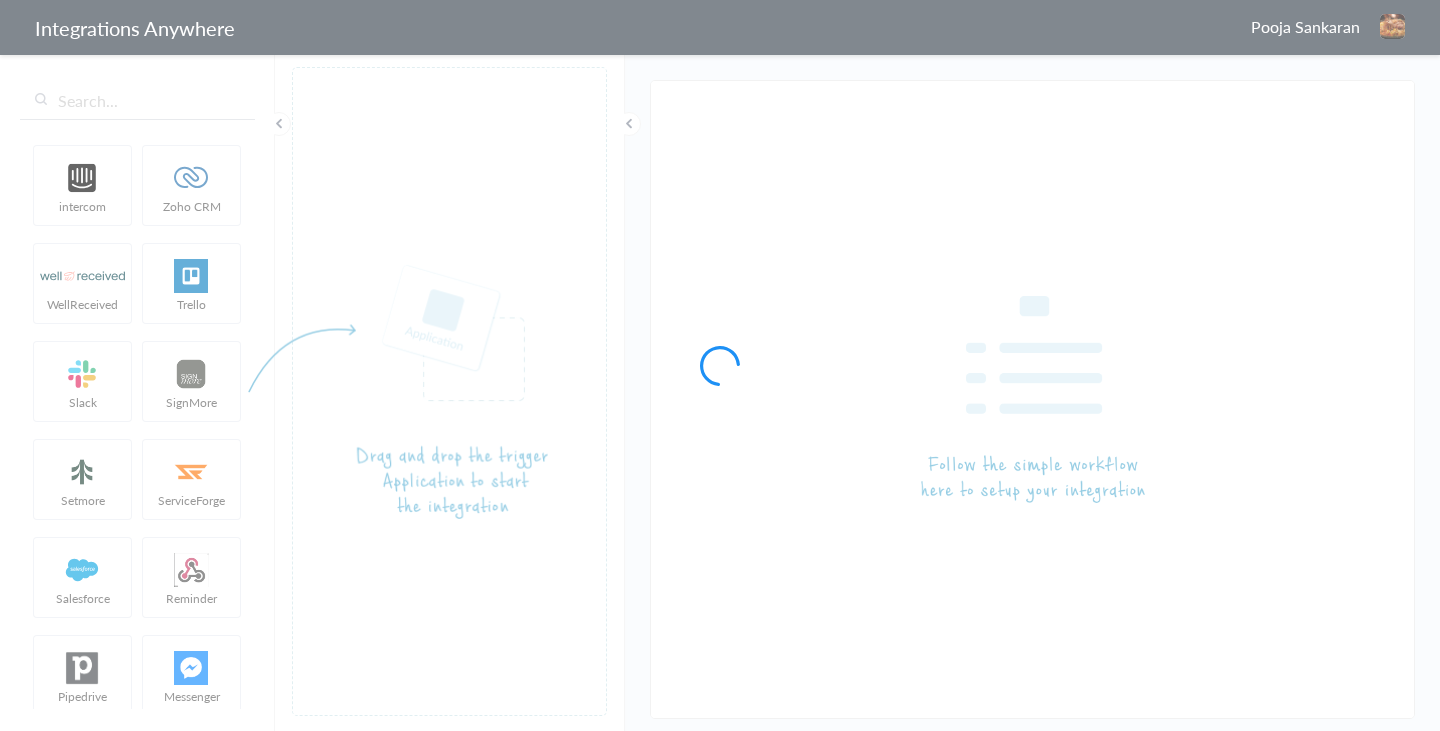 type on "AnswerForce - Constant Contact" 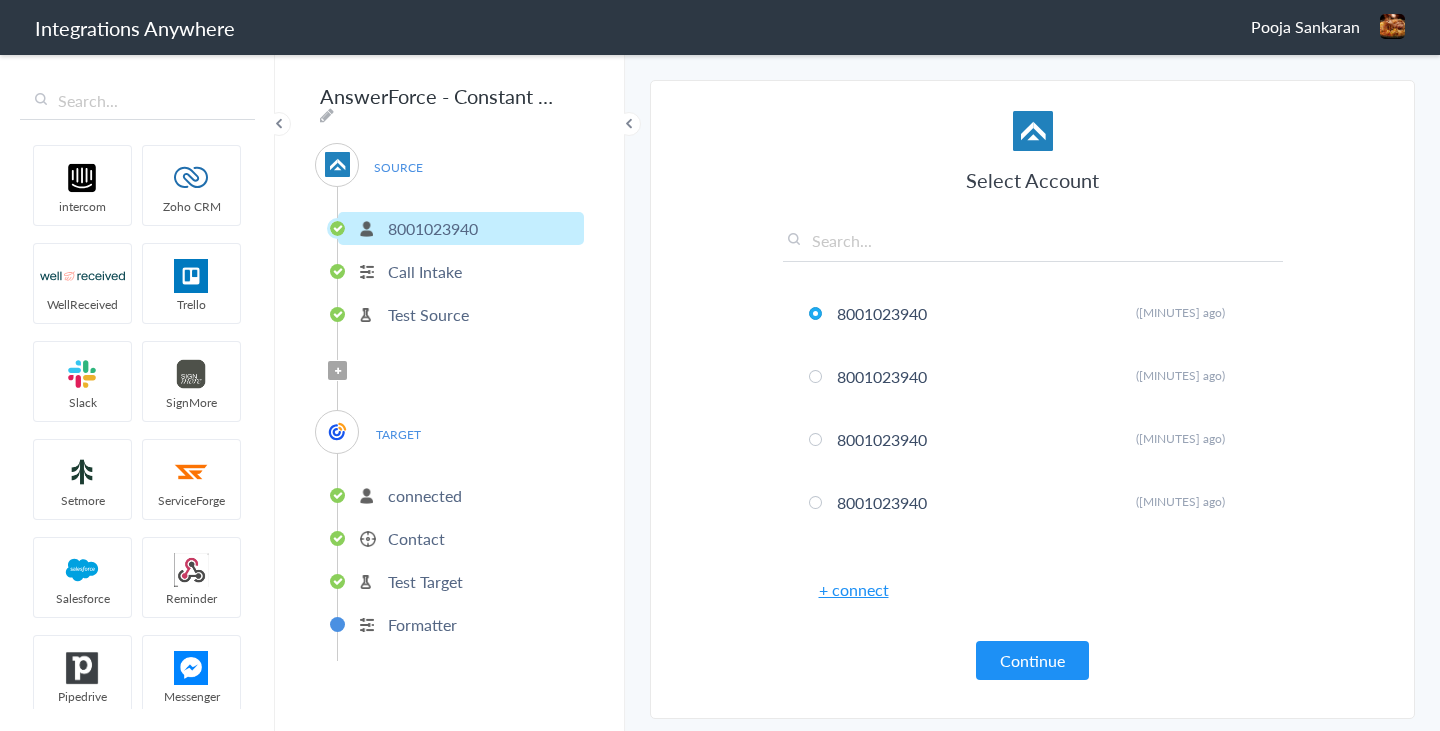 click on "connected" at bounding box center [425, 495] 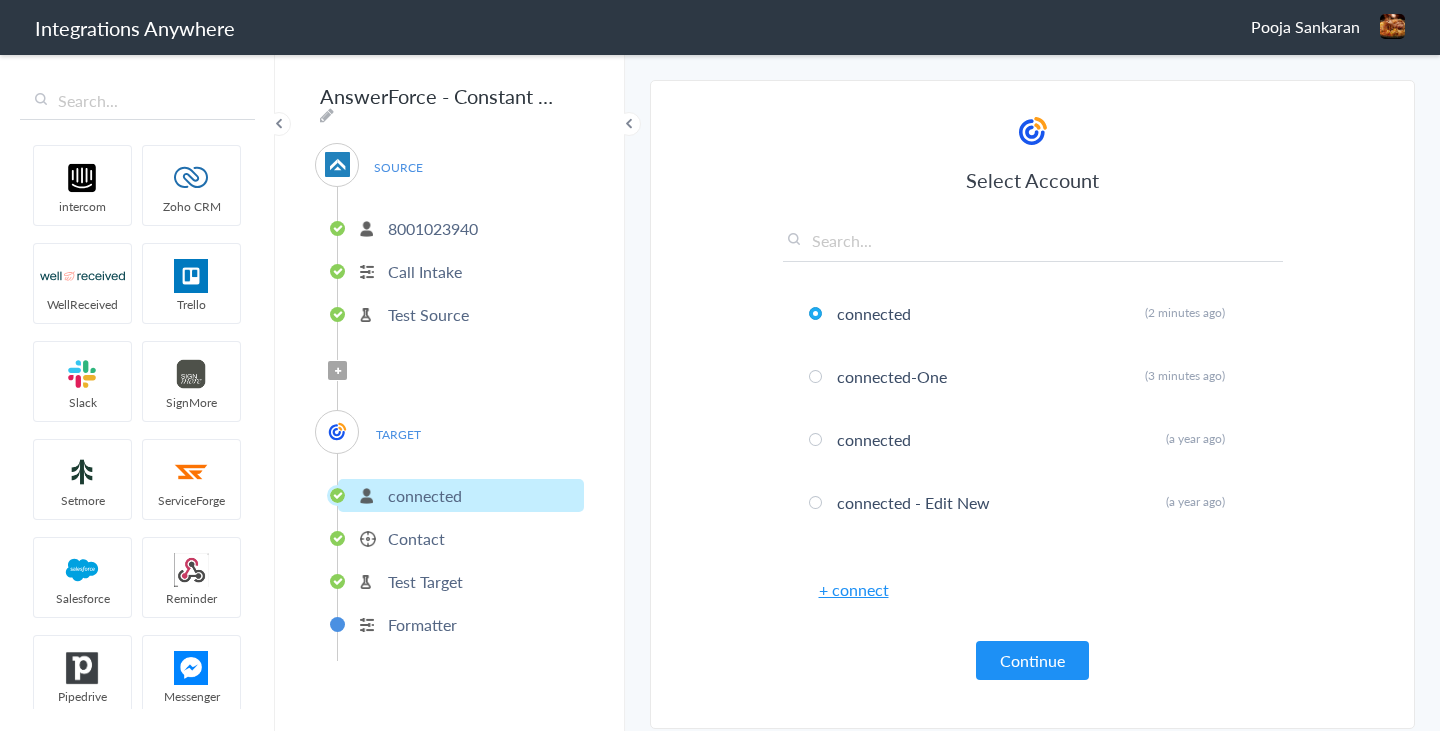 click on "+ connect" at bounding box center [854, 589] 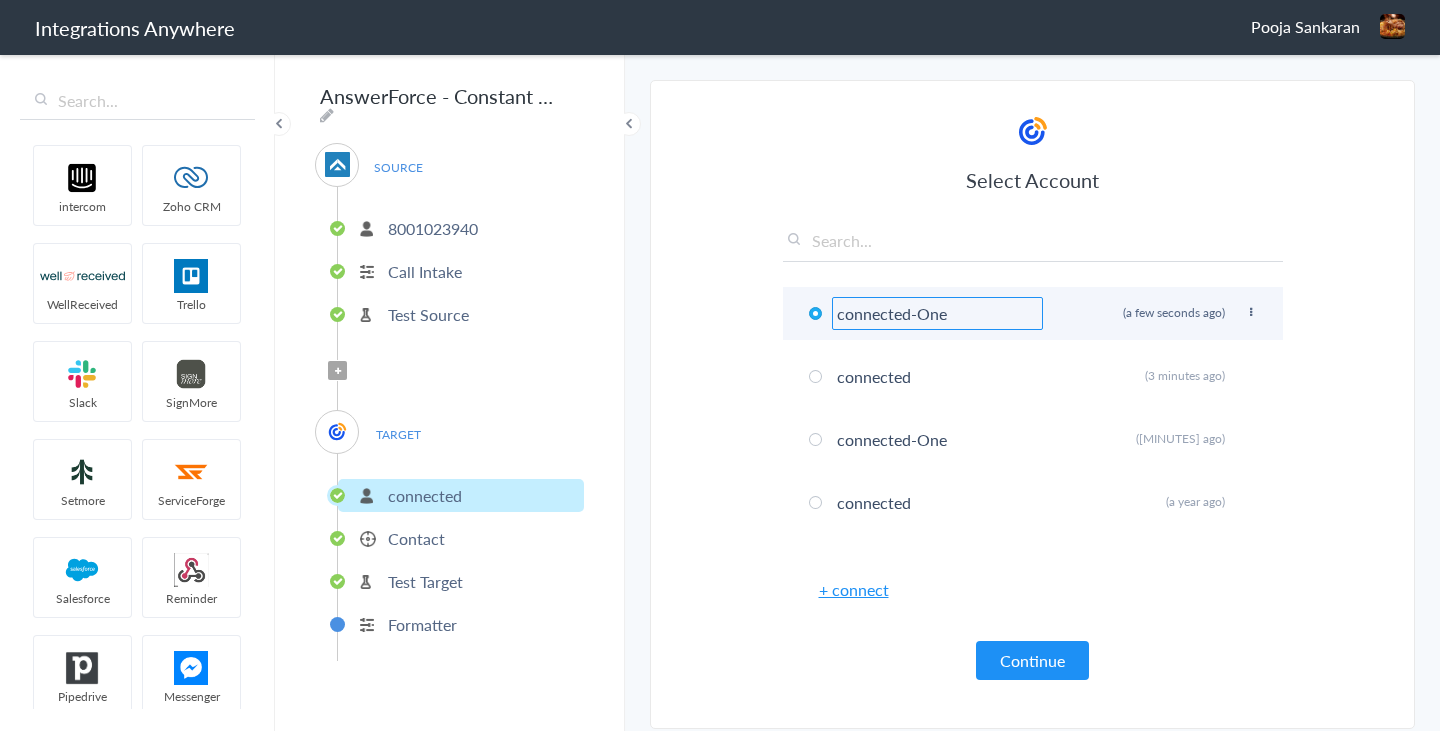 type on "connected-One" 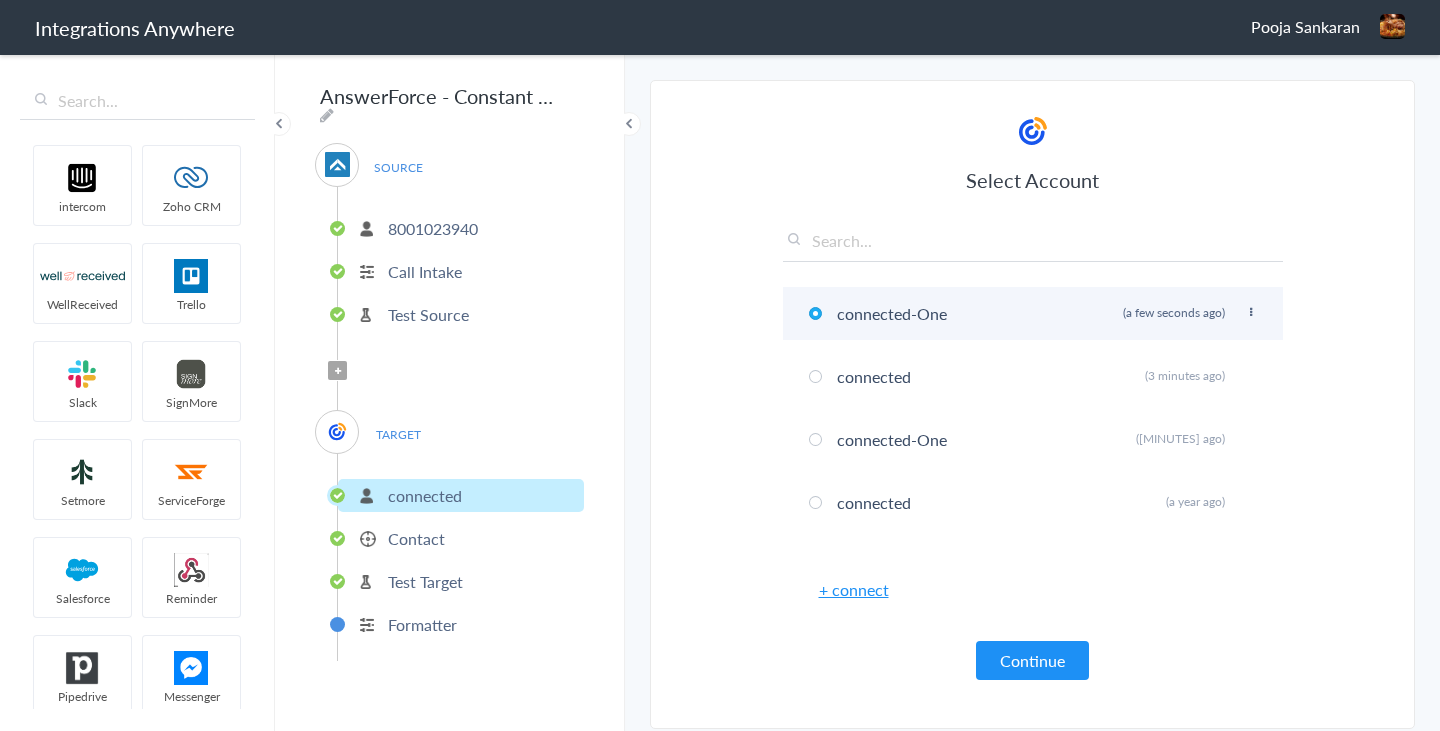 click on "connected-One       Rename   Delete   (a few seconds ago)" at bounding box center [1033, 313] 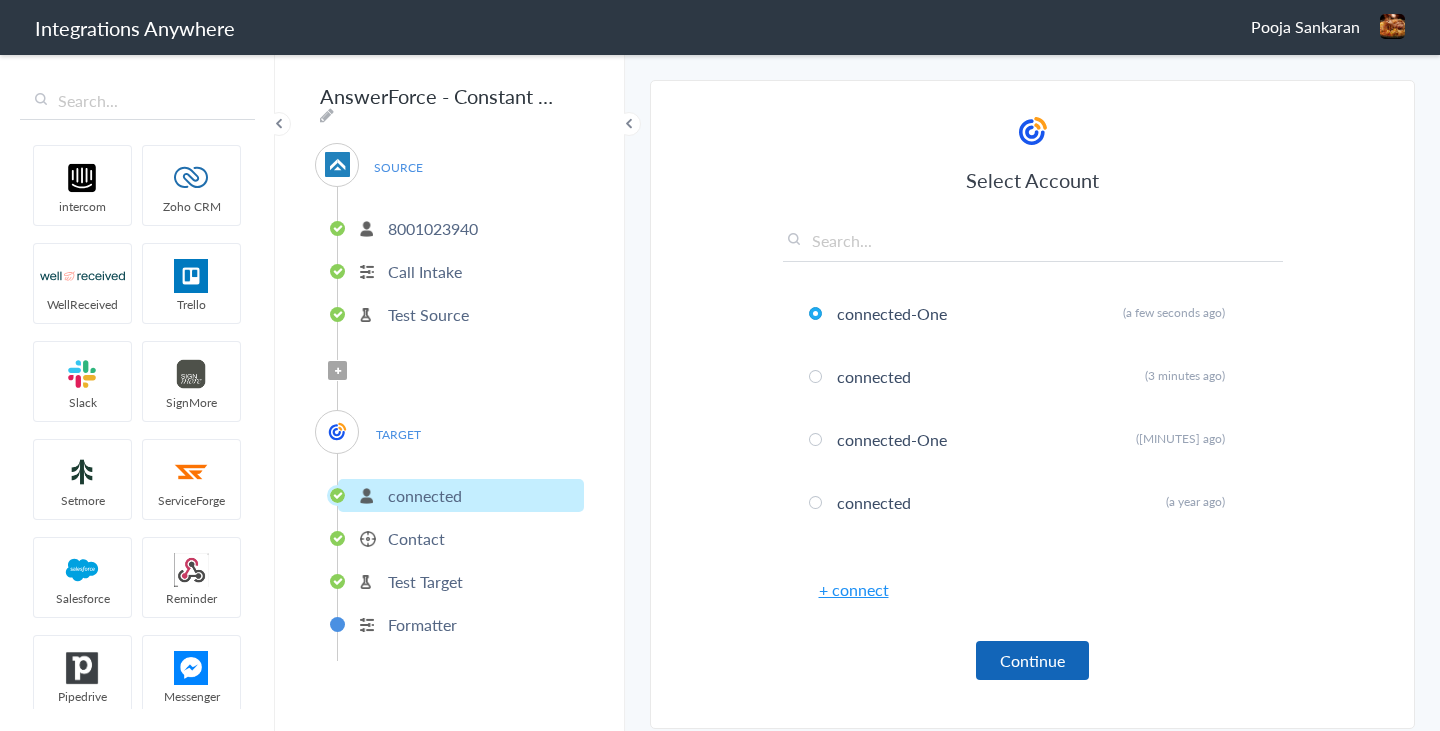 click on "Continue" at bounding box center [1032, 660] 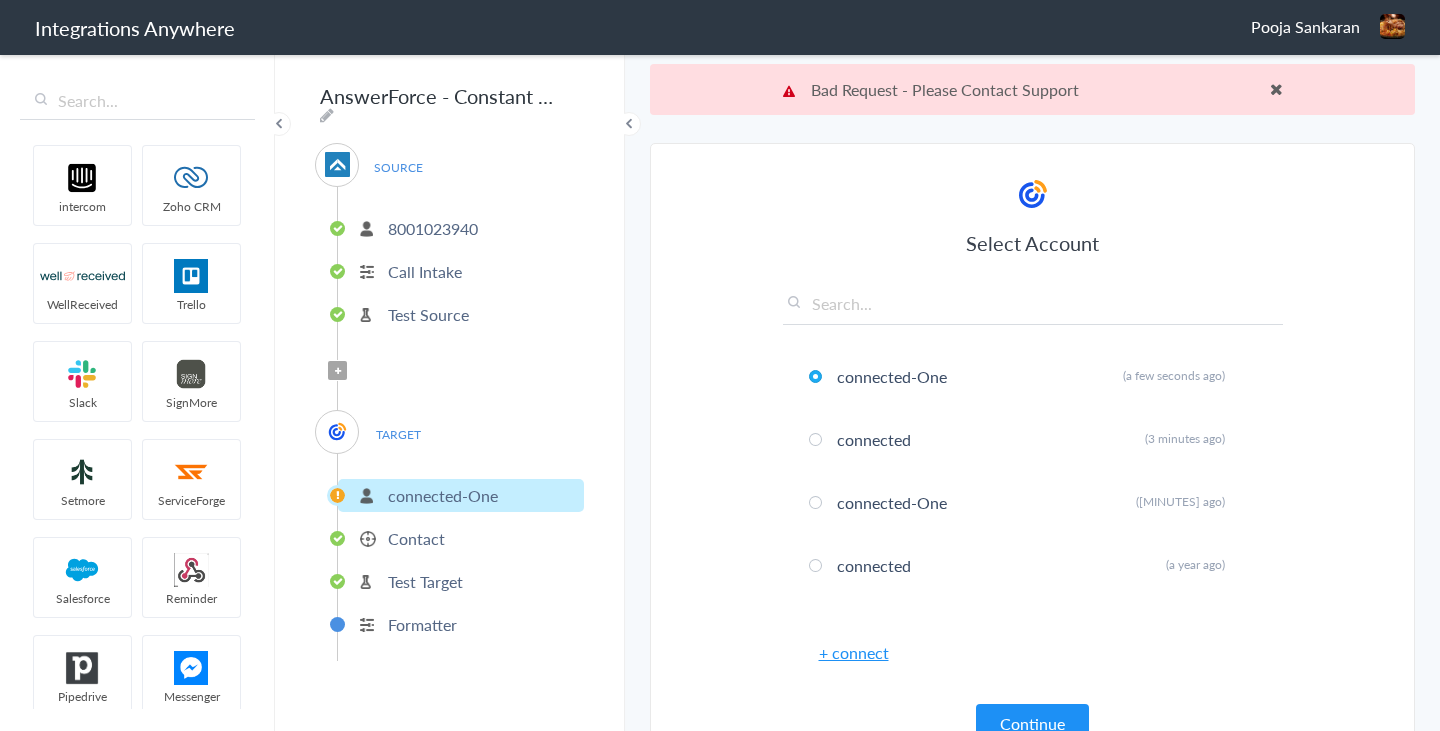 click at bounding box center (1276, 89) 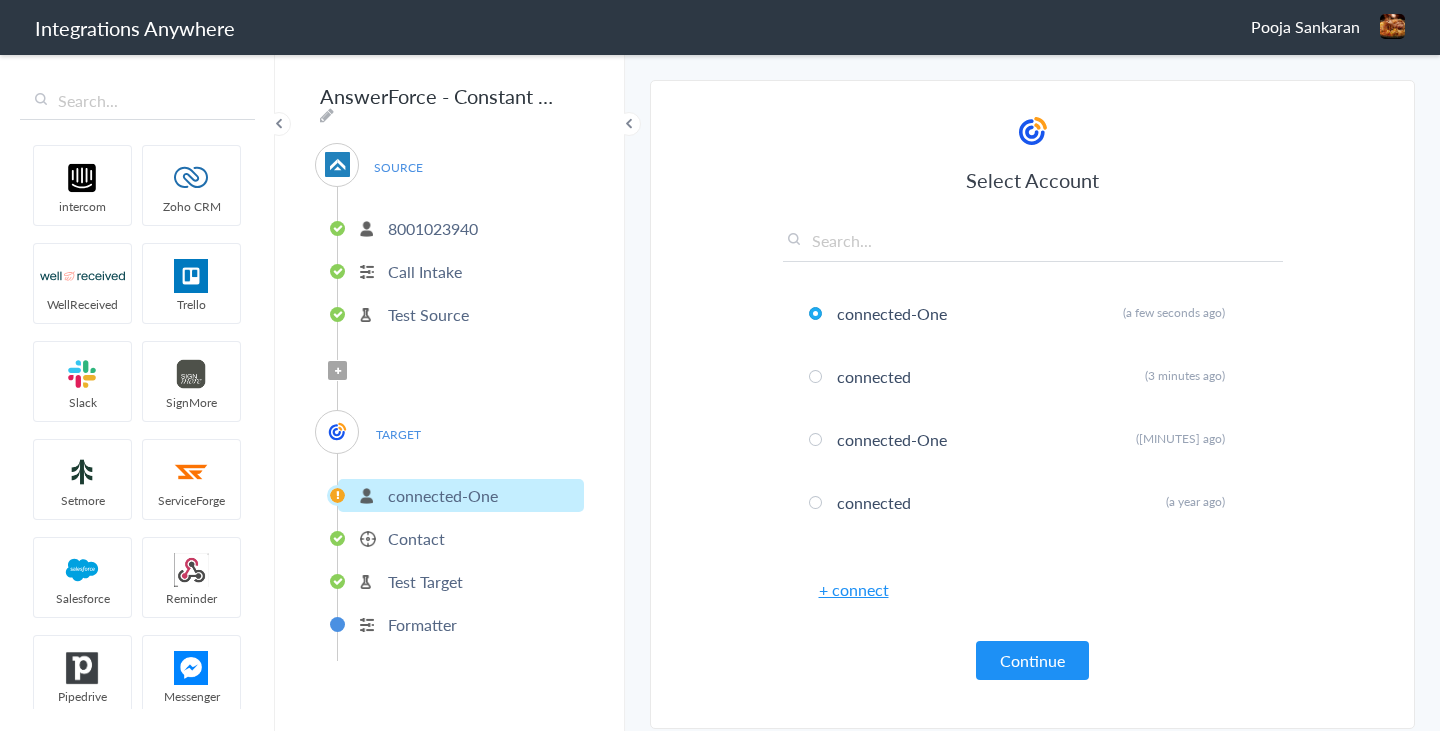 click on "+ connect" at bounding box center (854, 589) 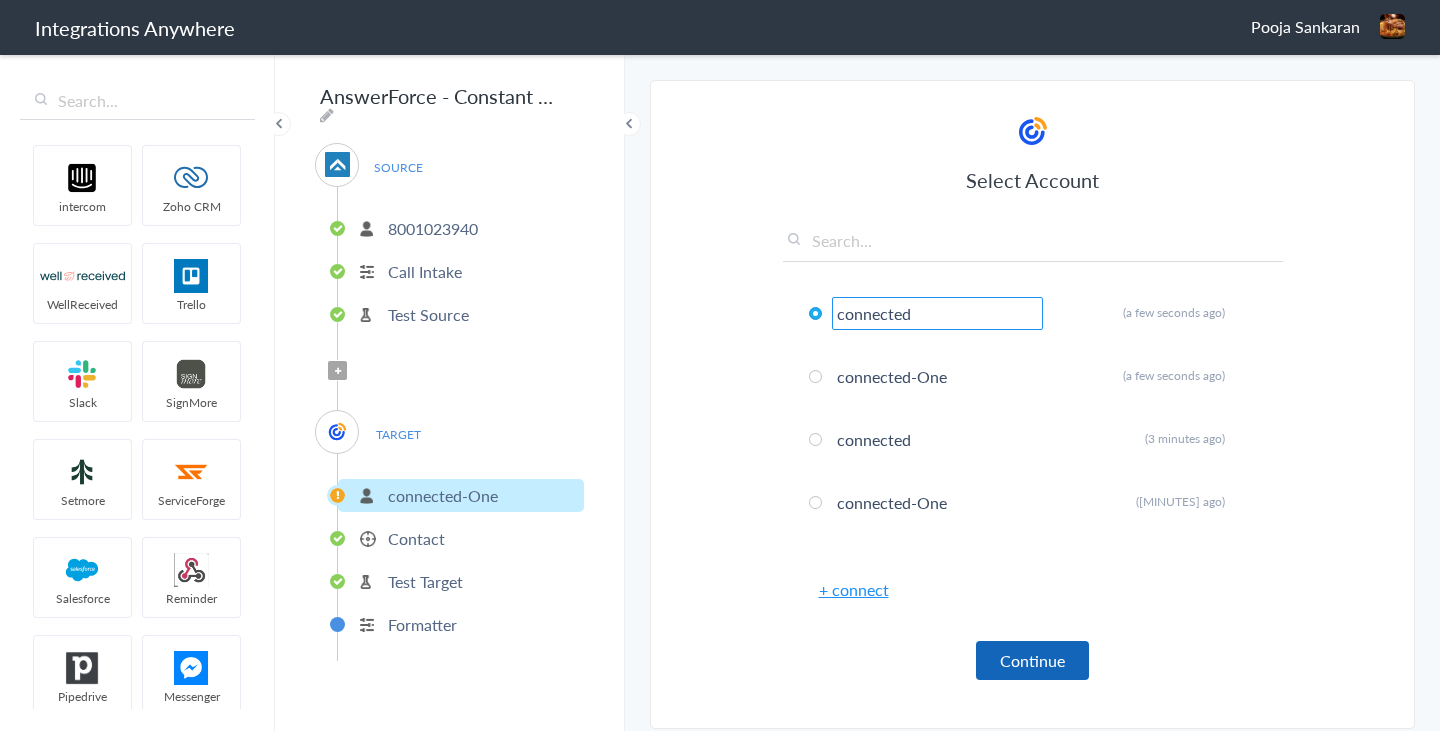 click on "Continue" at bounding box center [1032, 660] 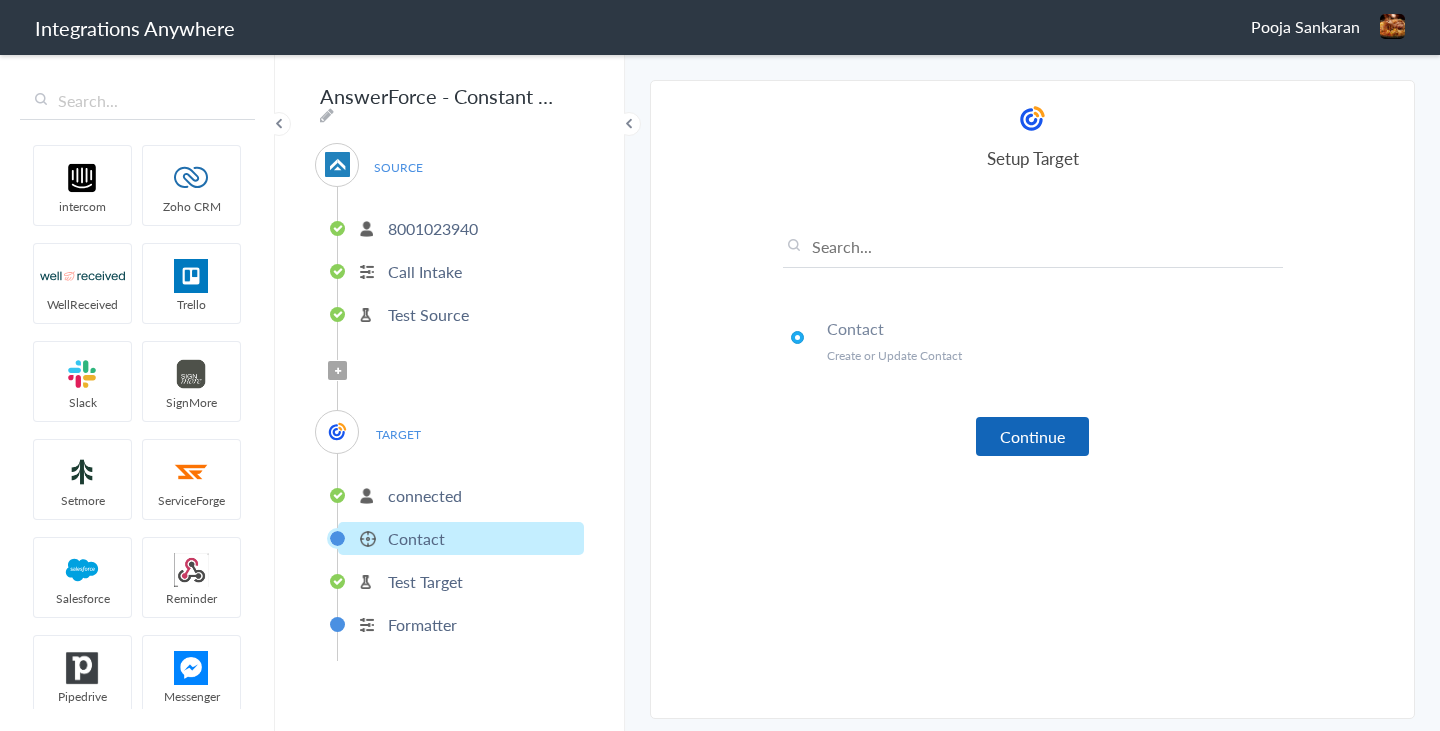 click on "Continue" at bounding box center (1032, 436) 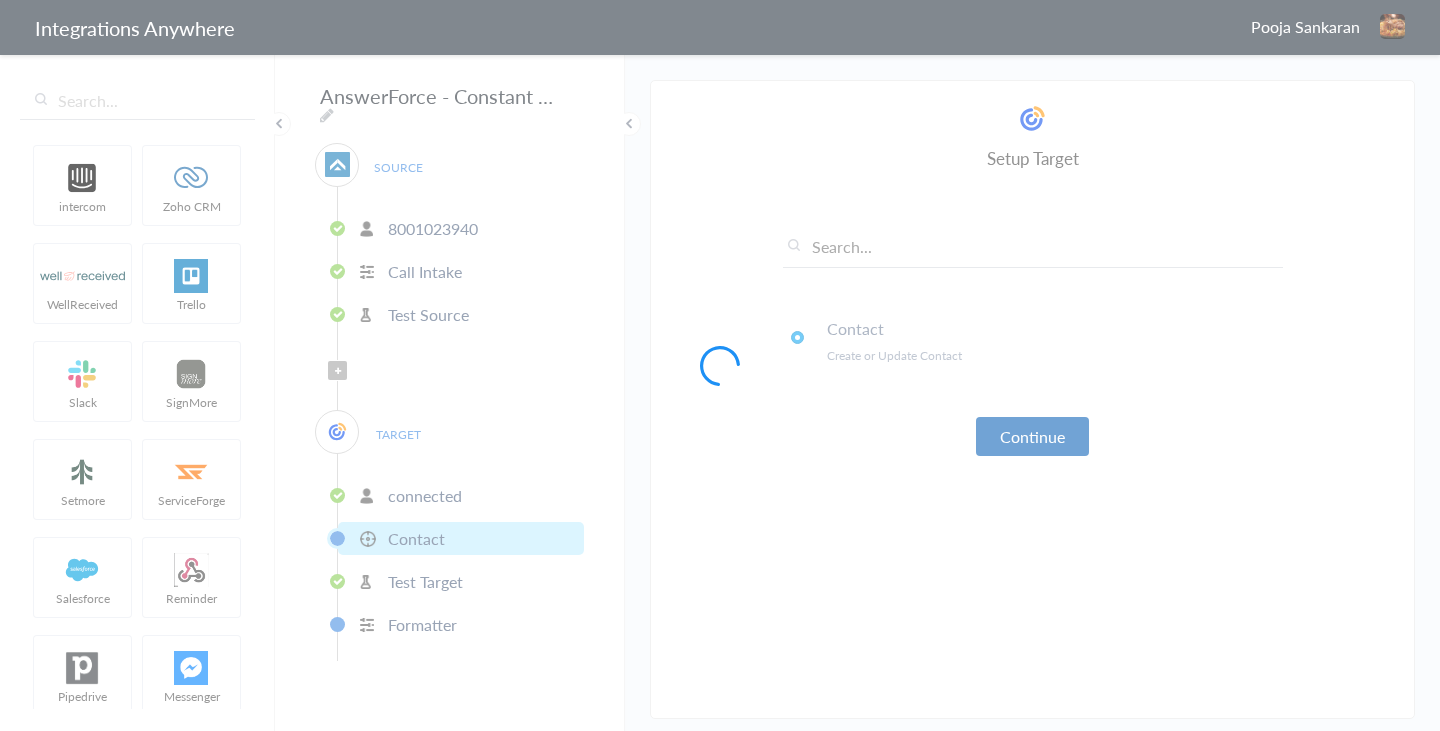 type 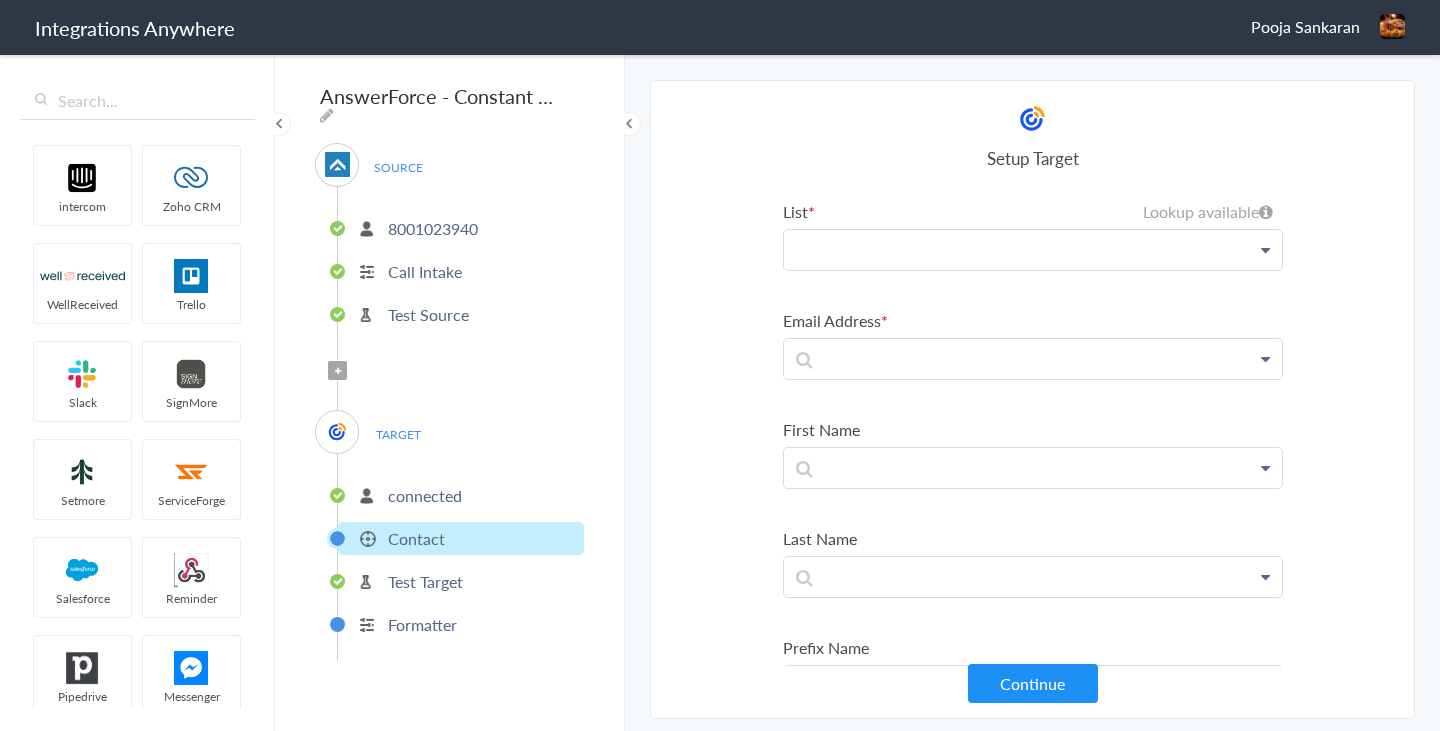 click at bounding box center (1033, 250) 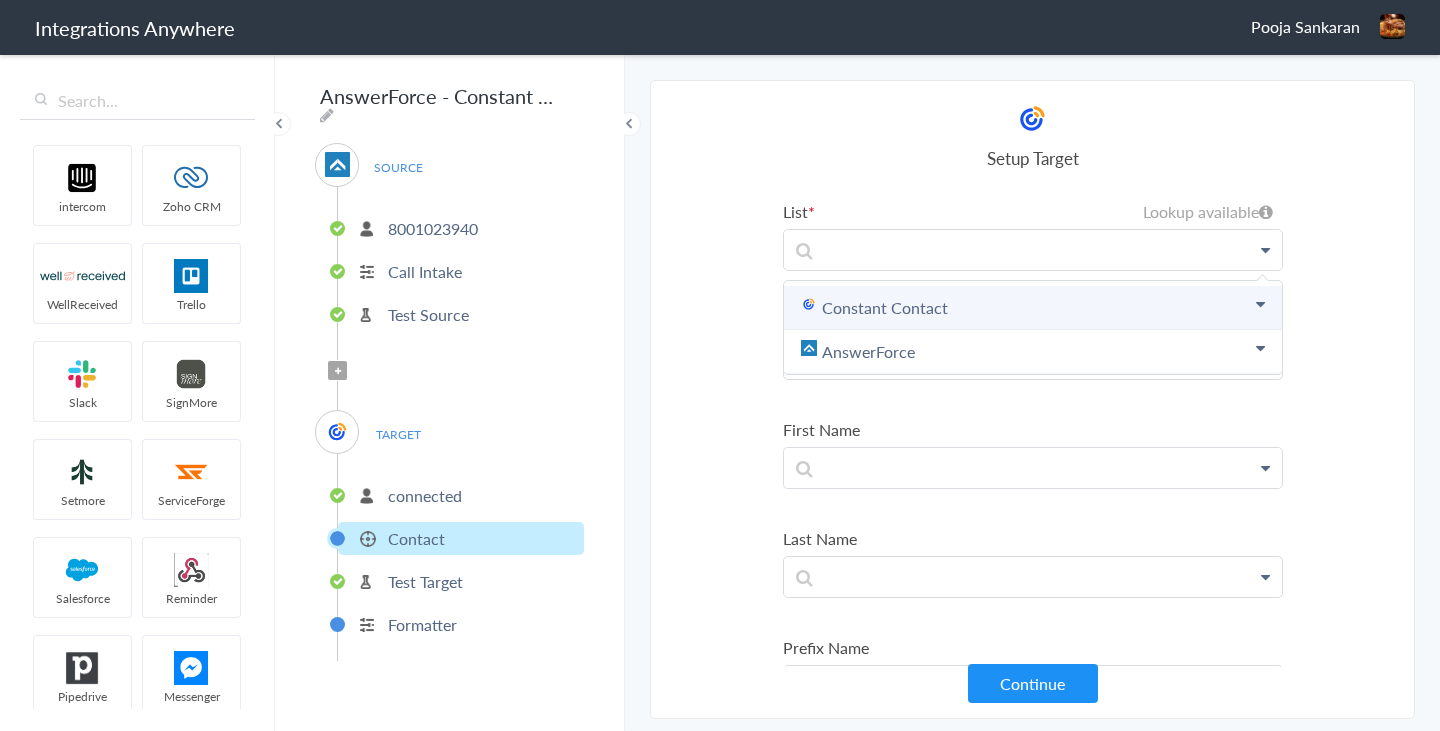click on "Constant Contact" at bounding box center [1033, 308] 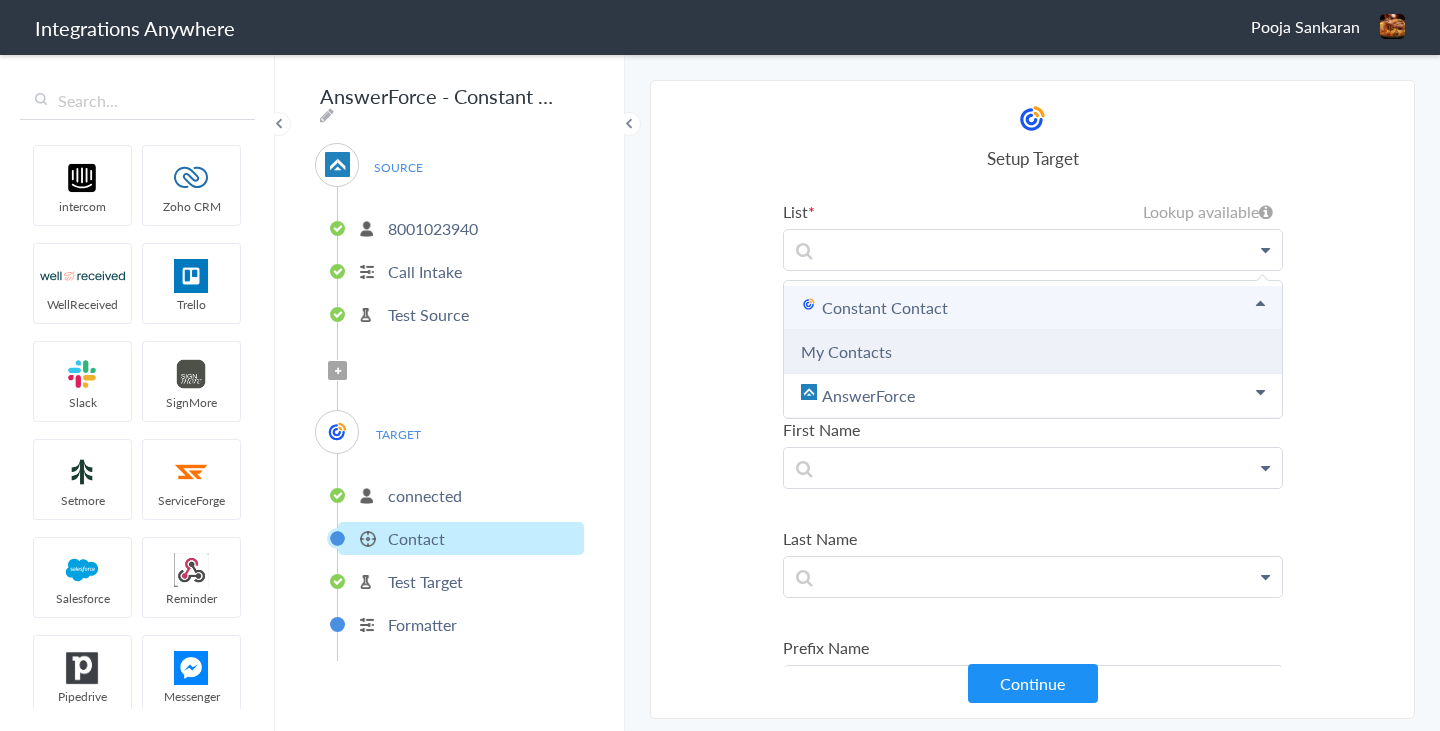 click on "My Contacts" at bounding box center (846, 351) 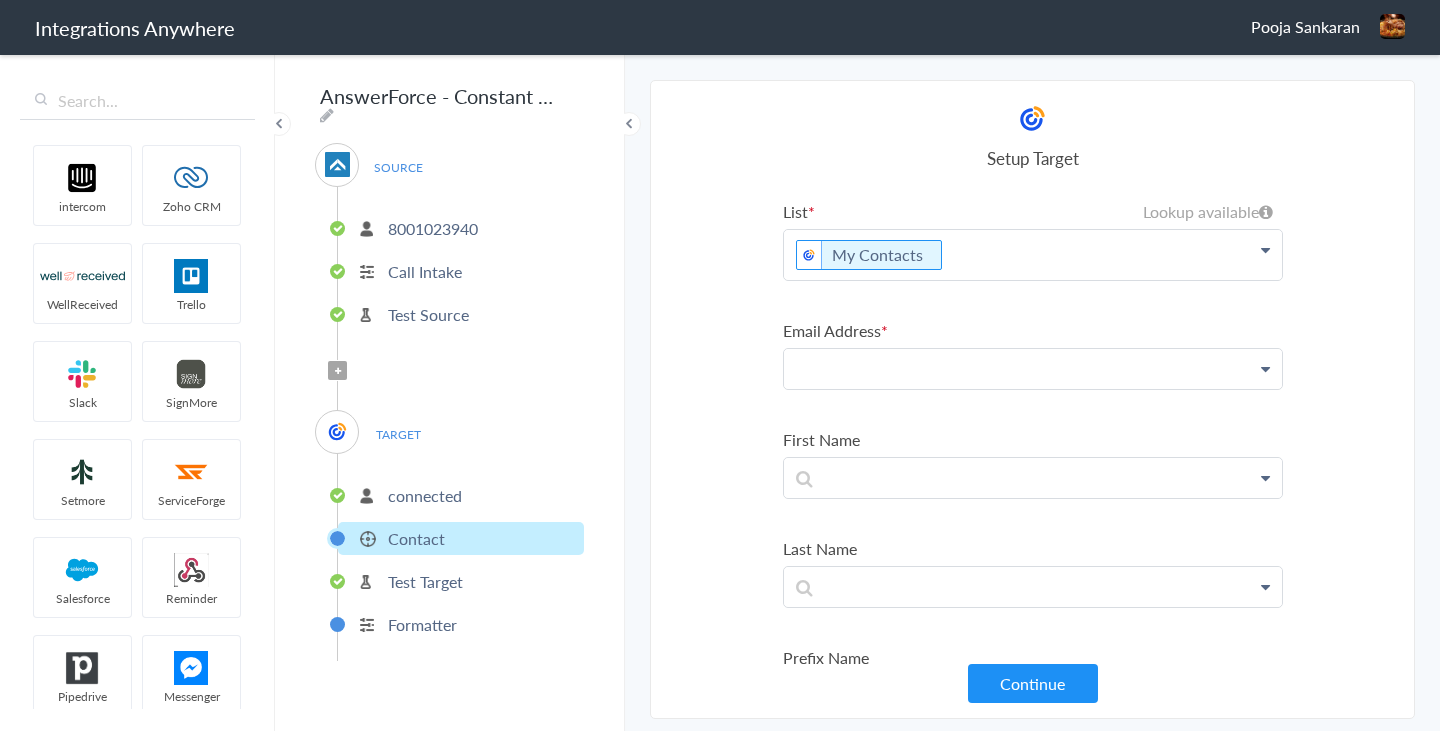 click at bounding box center (1033, 255) 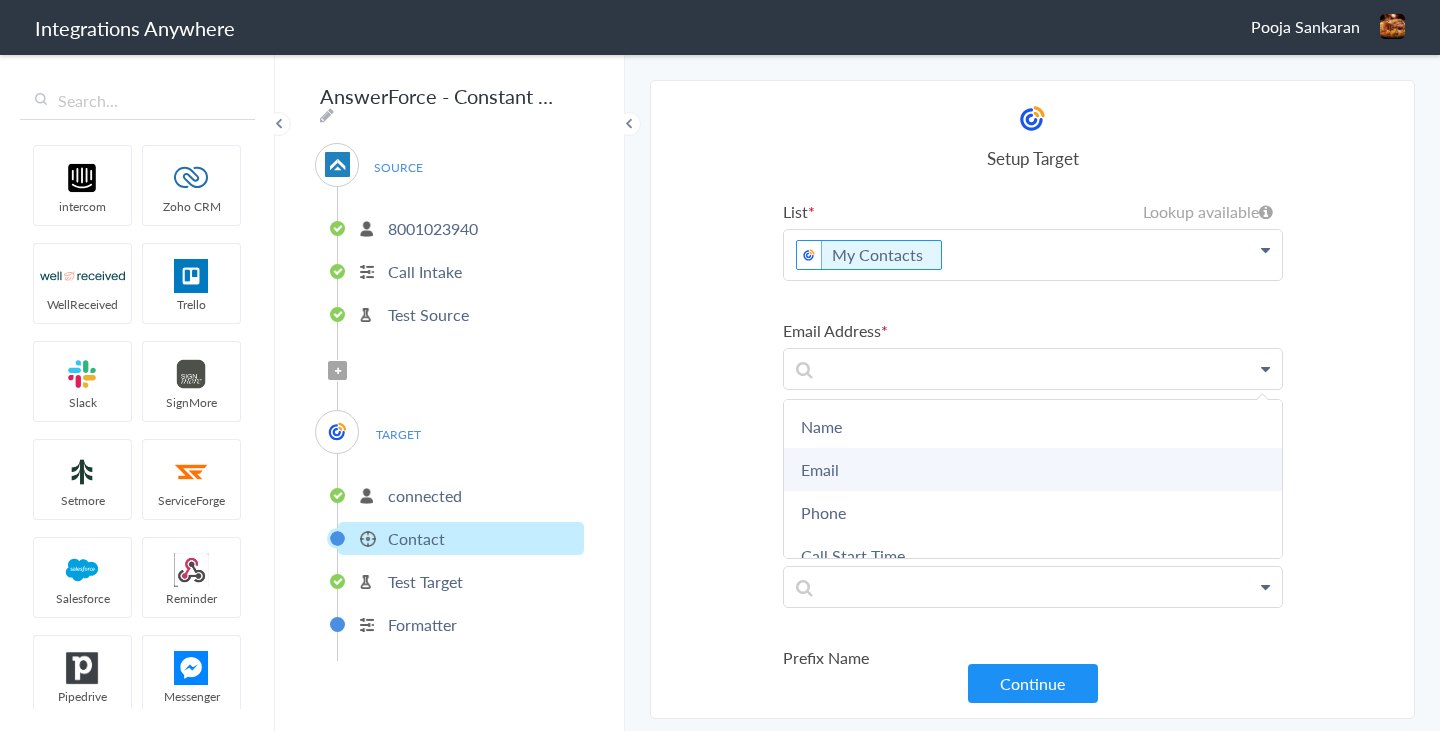 click on "Email" at bounding box center [0, 0] 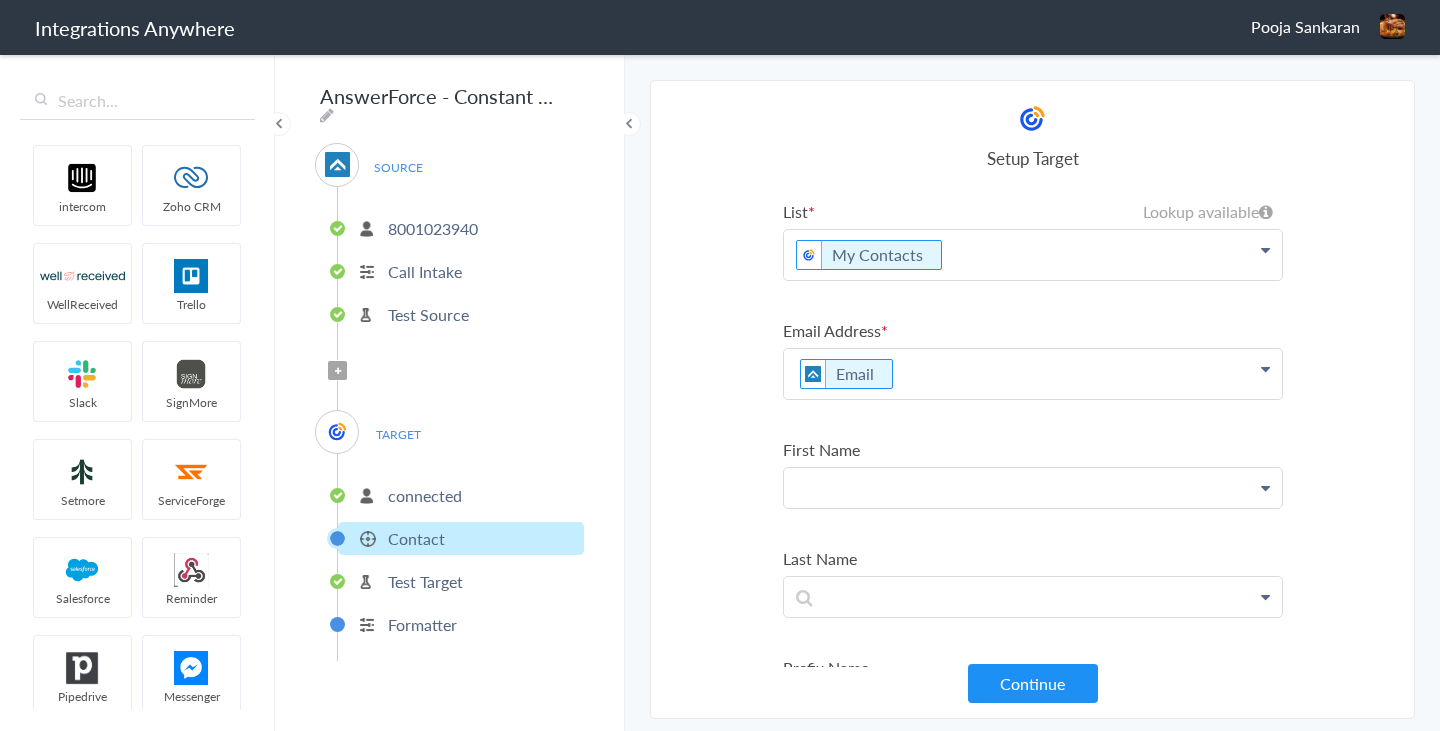 click at bounding box center (1033, 255) 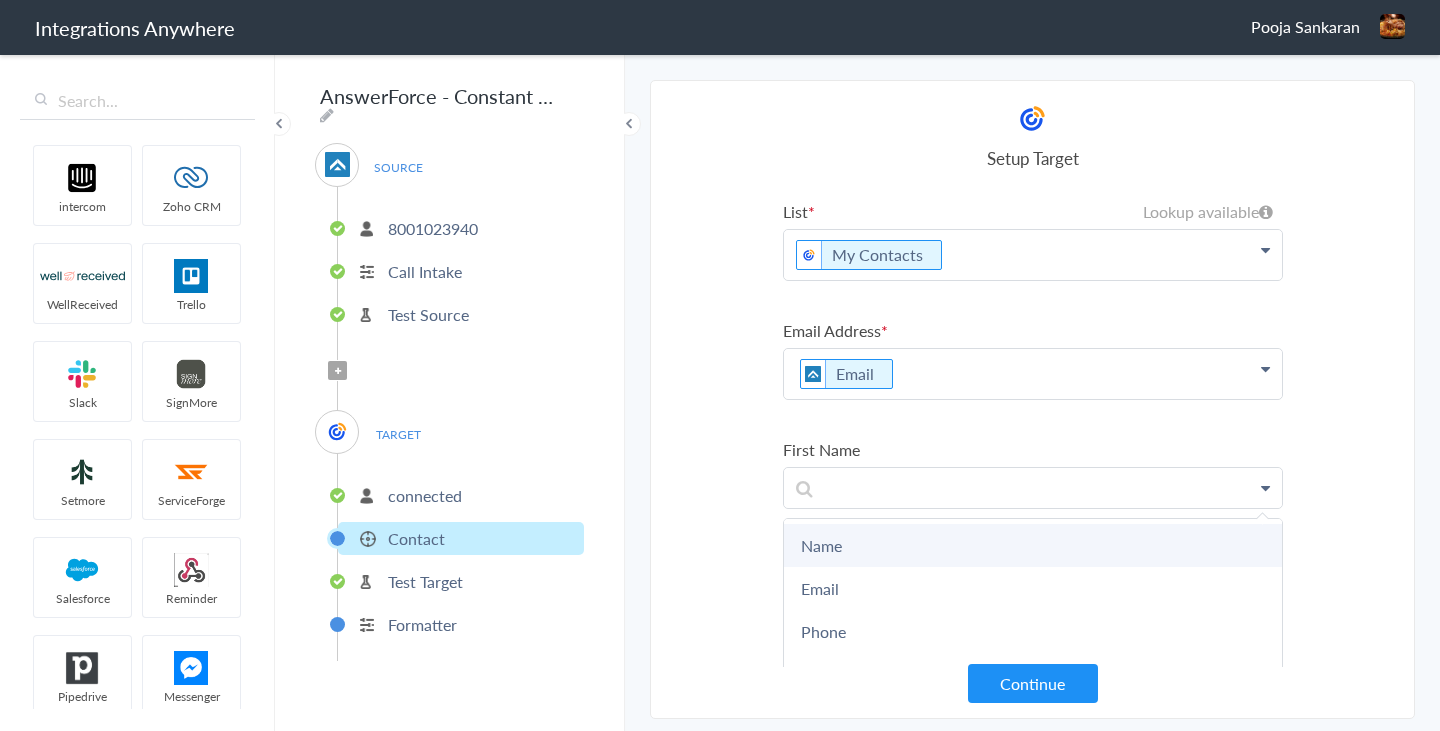 click on "Name" at bounding box center (0, 0) 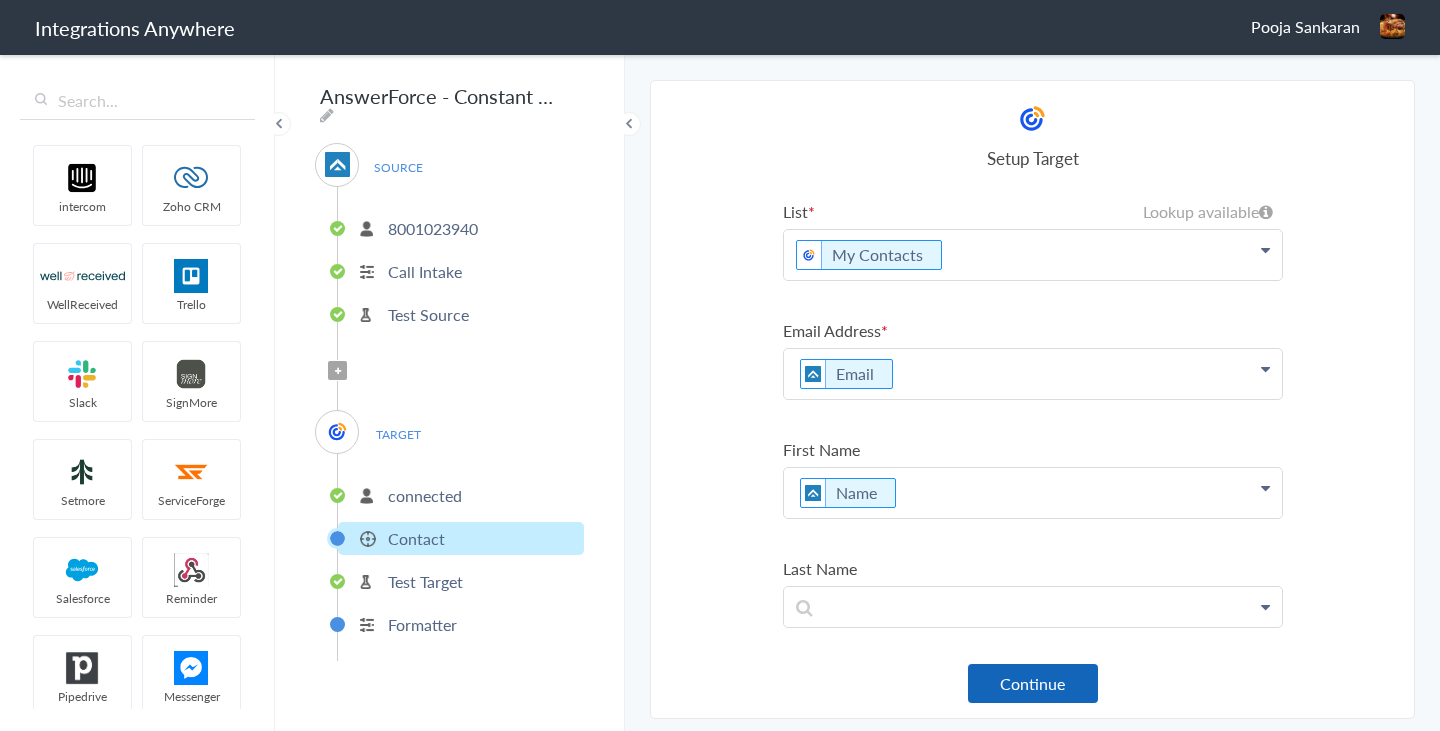 click on "Continue" at bounding box center [1033, 683] 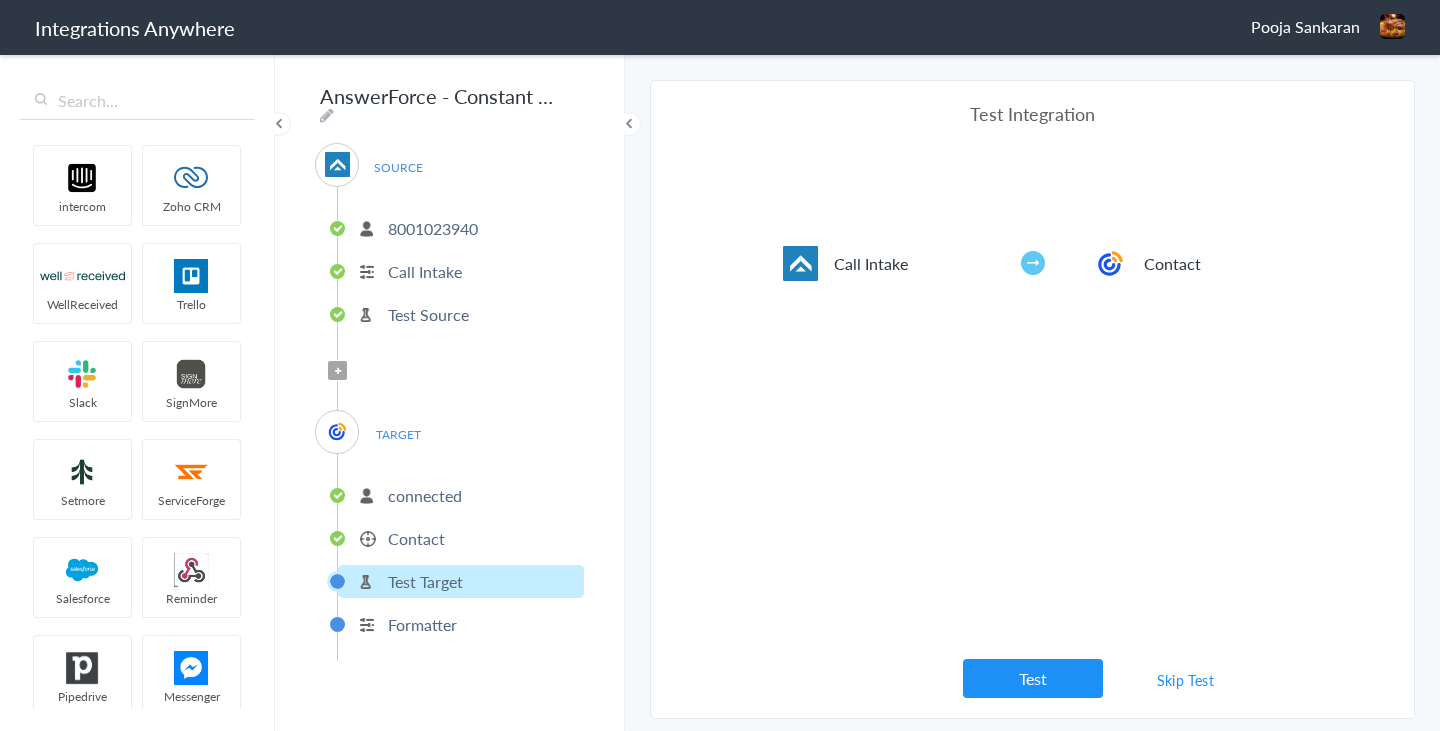 click on "Test" at bounding box center [1033, 678] 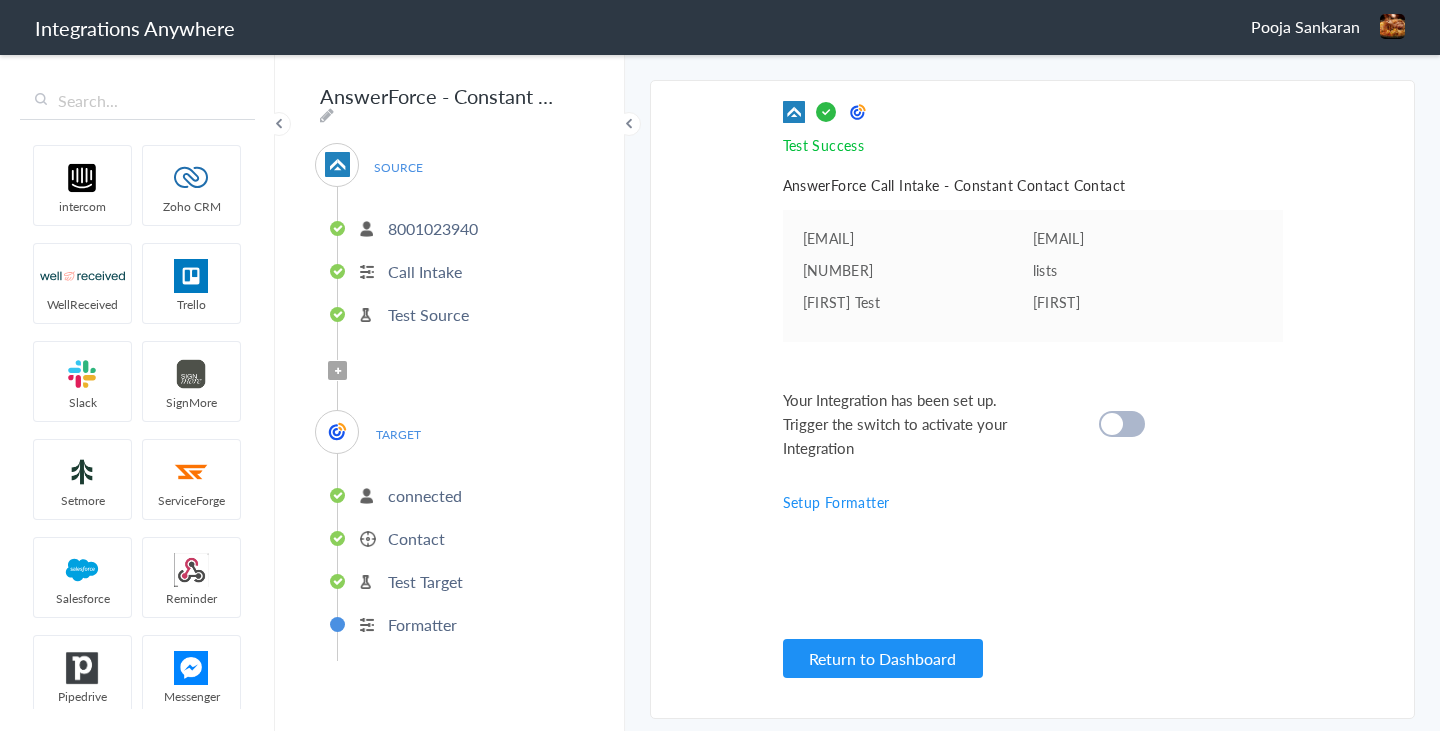 click at bounding box center (1122, 424) 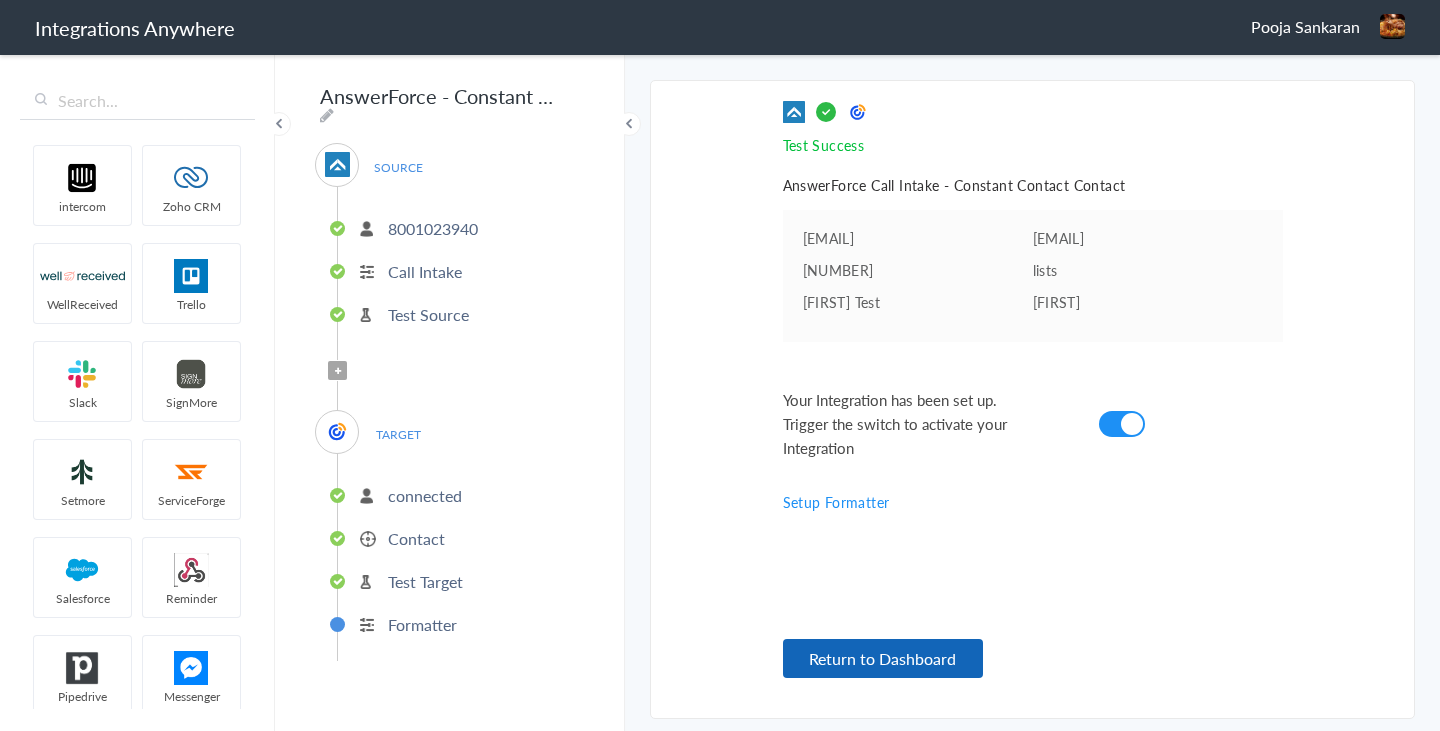 click on "Return to Dashboard" at bounding box center [883, 658] 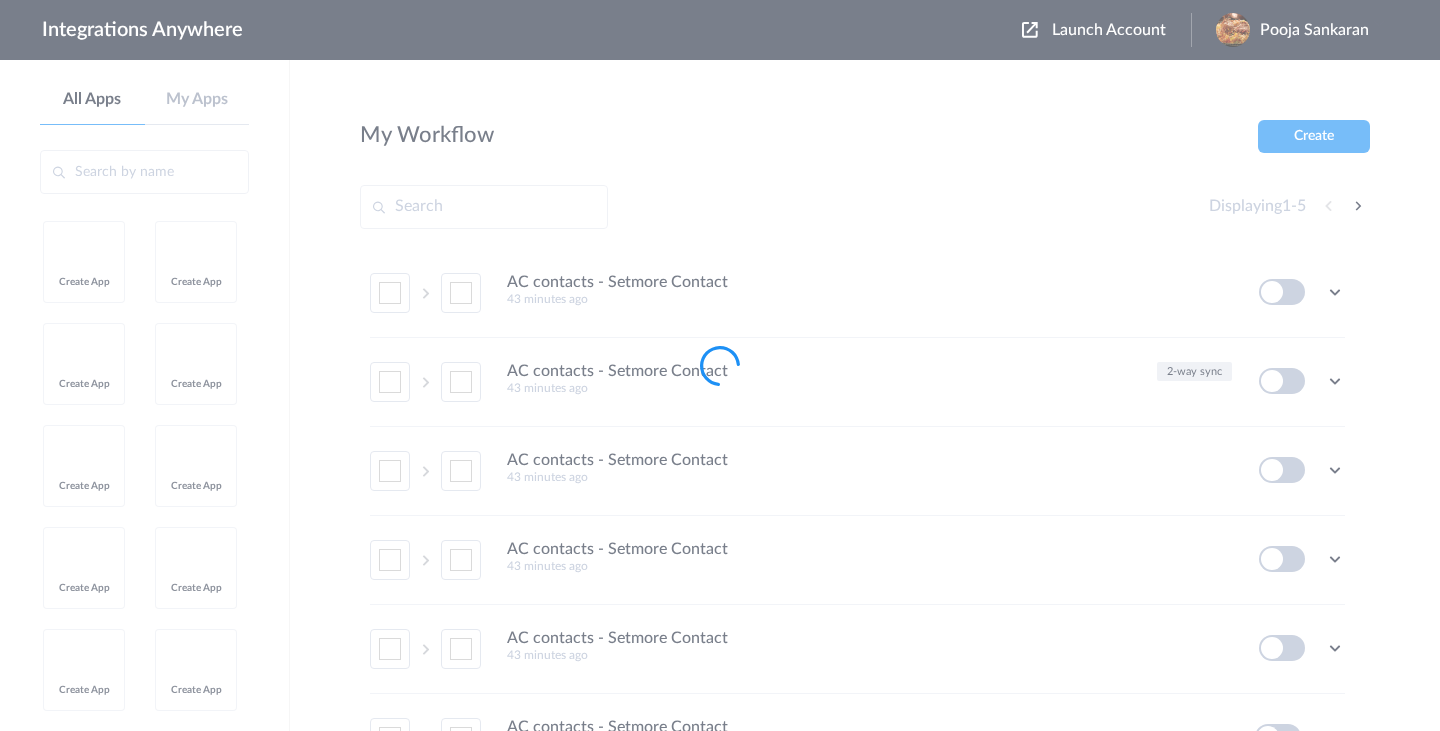 scroll, scrollTop: 0, scrollLeft: 0, axis: both 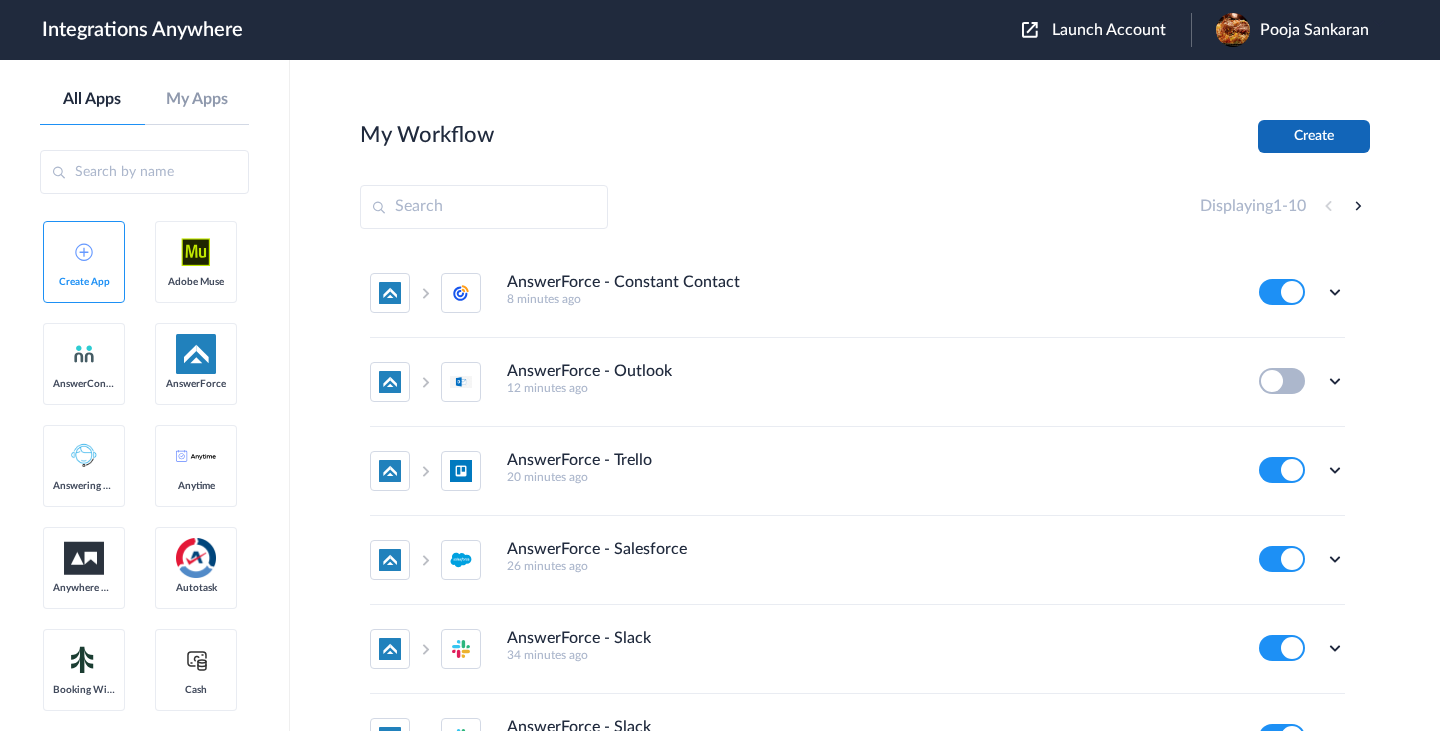 click on "Create" at bounding box center (1314, 136) 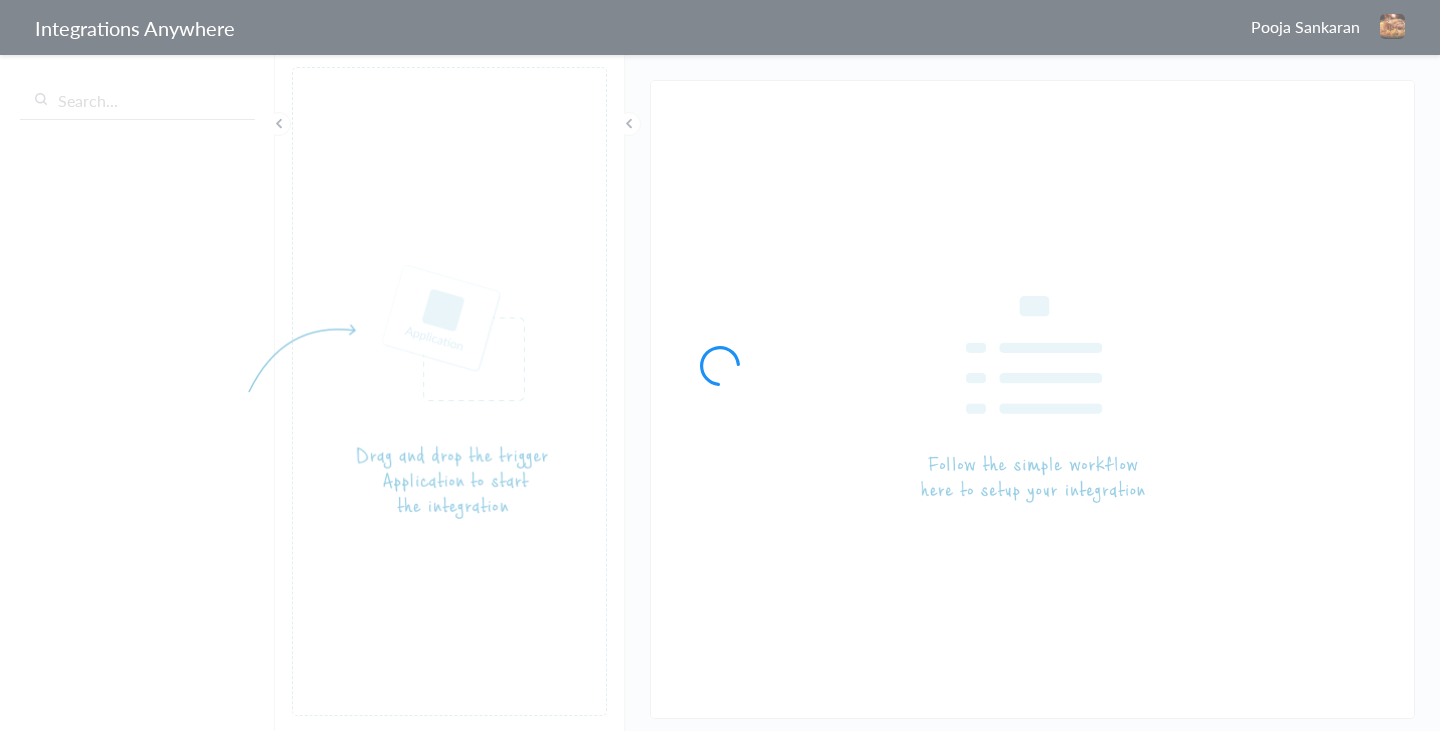scroll, scrollTop: 0, scrollLeft: 0, axis: both 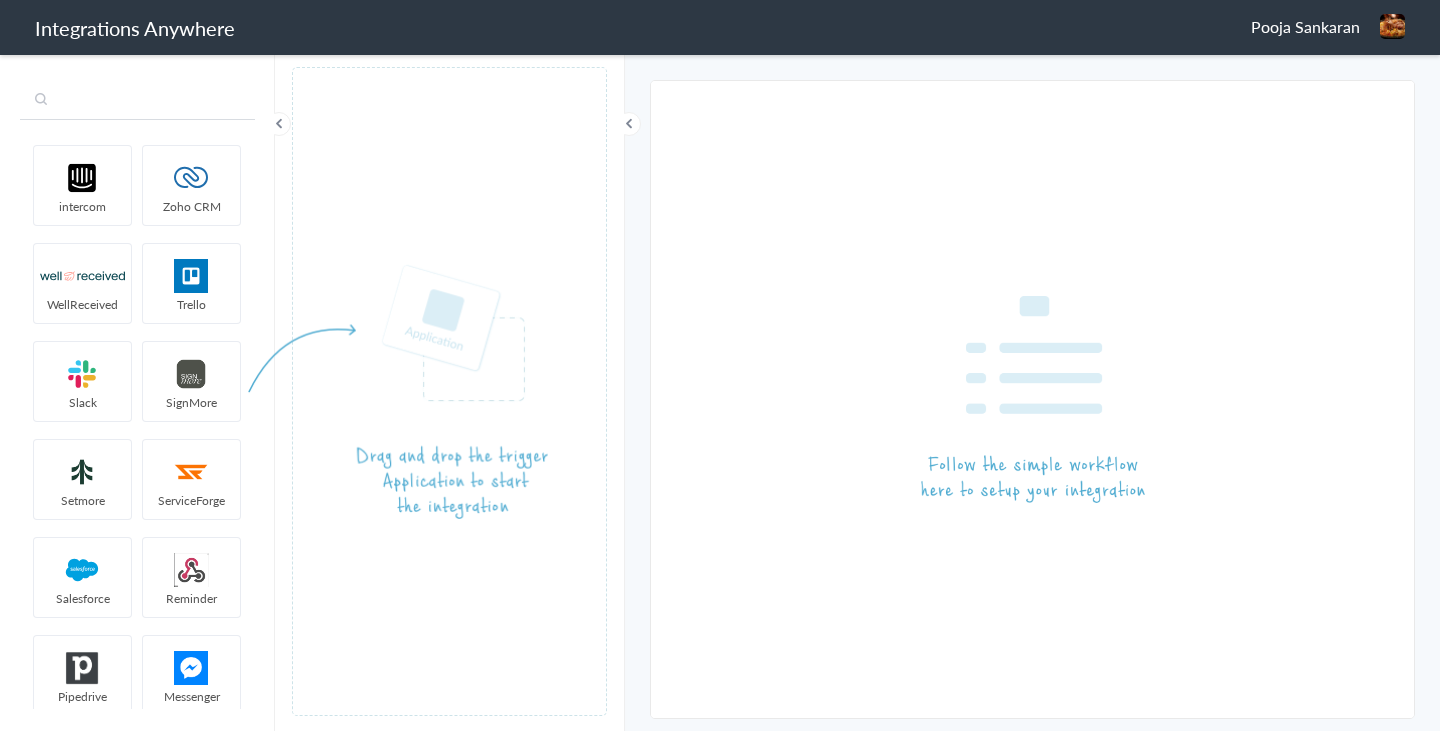 click at bounding box center [137, 101] 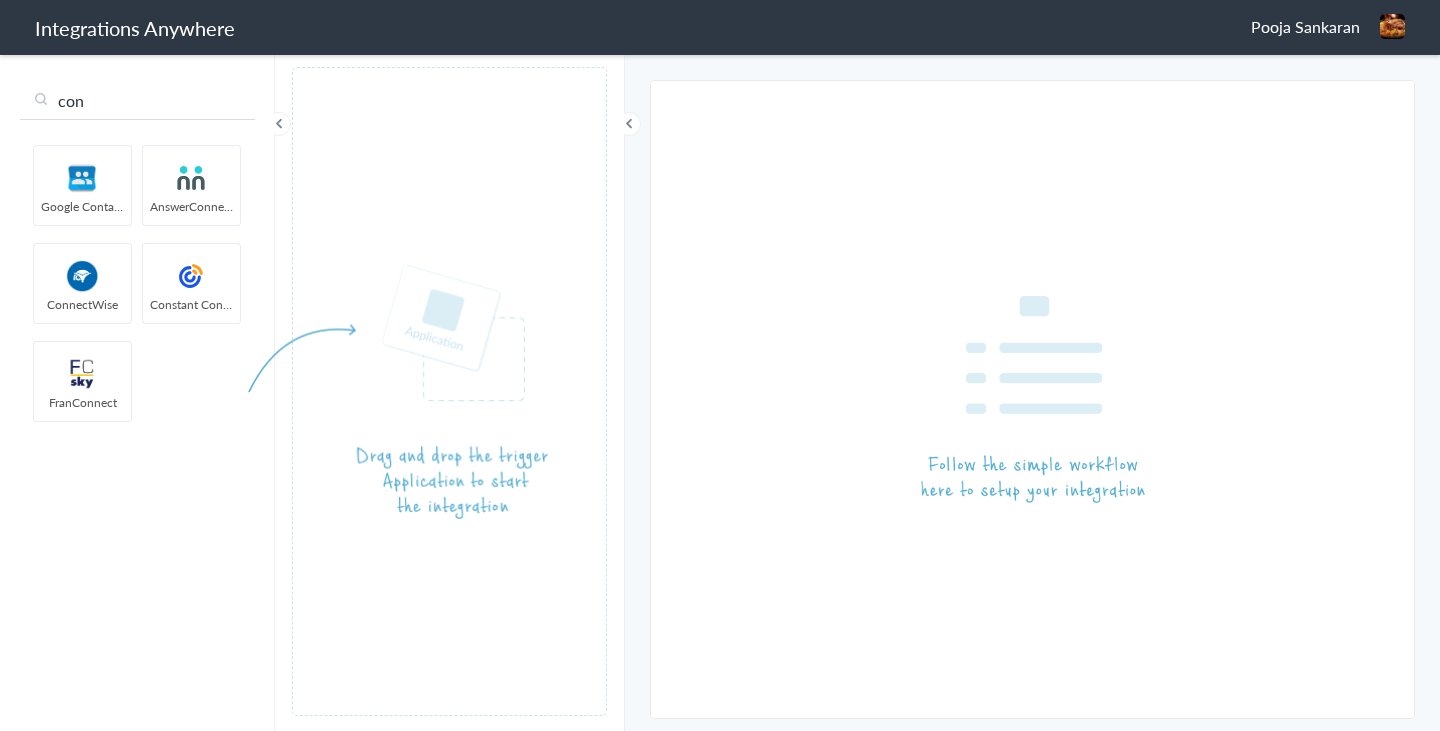 type on "con" 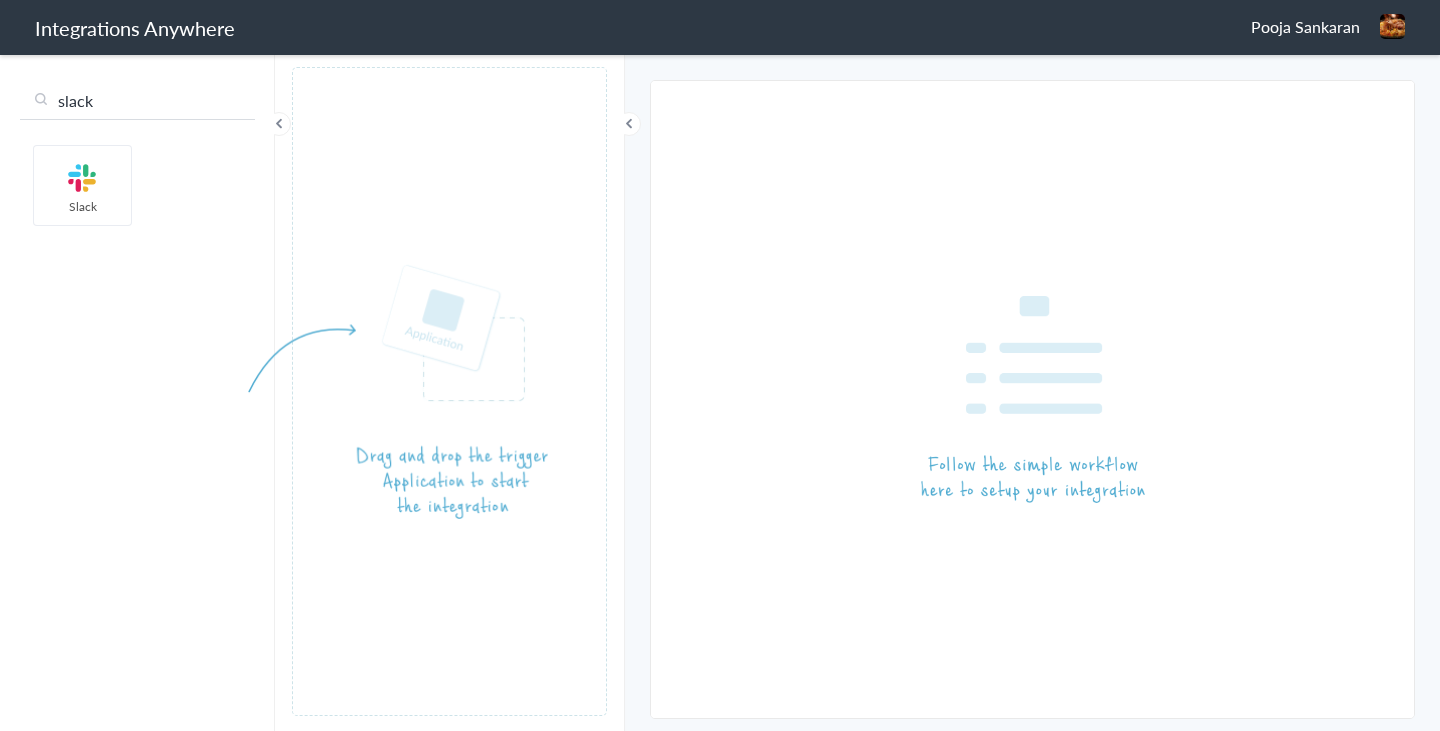 type on "slack" 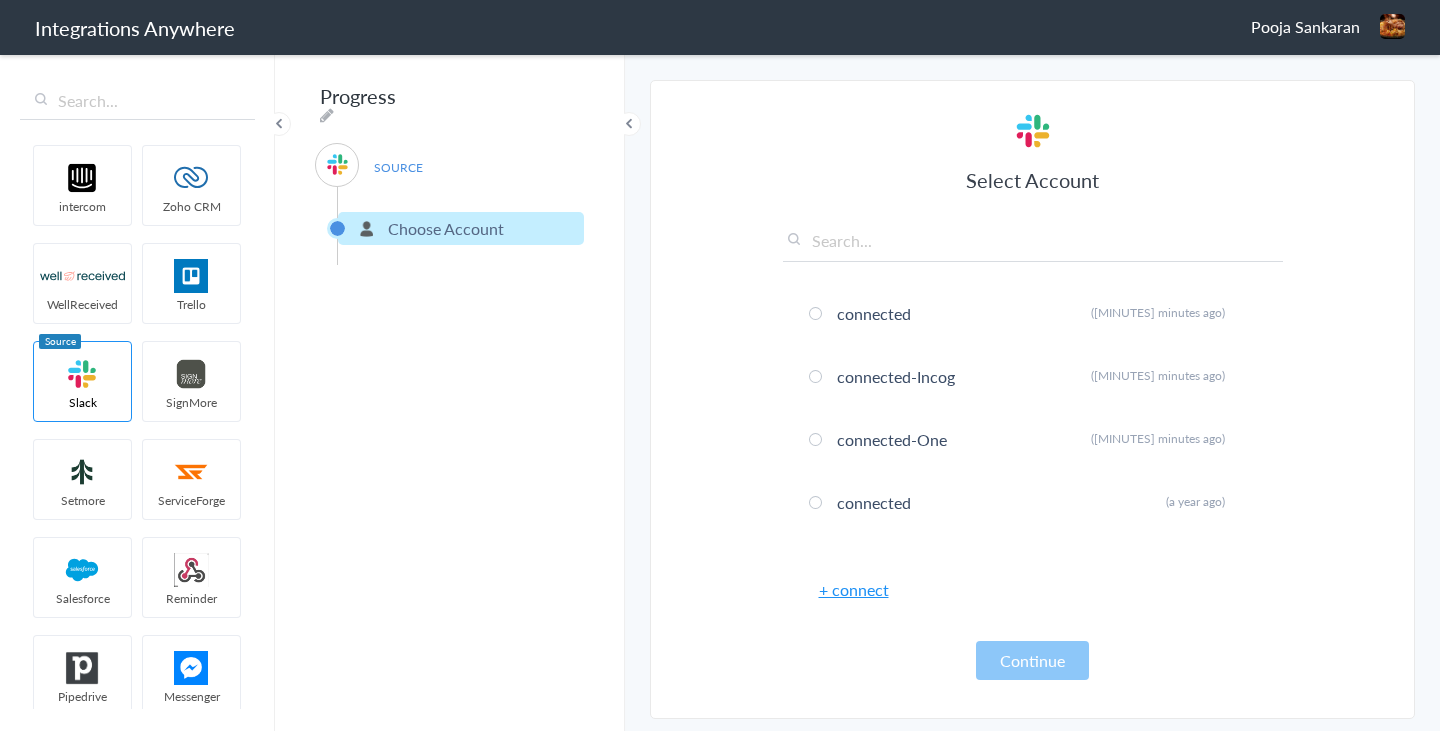 click on "+ connect" at bounding box center [854, 589] 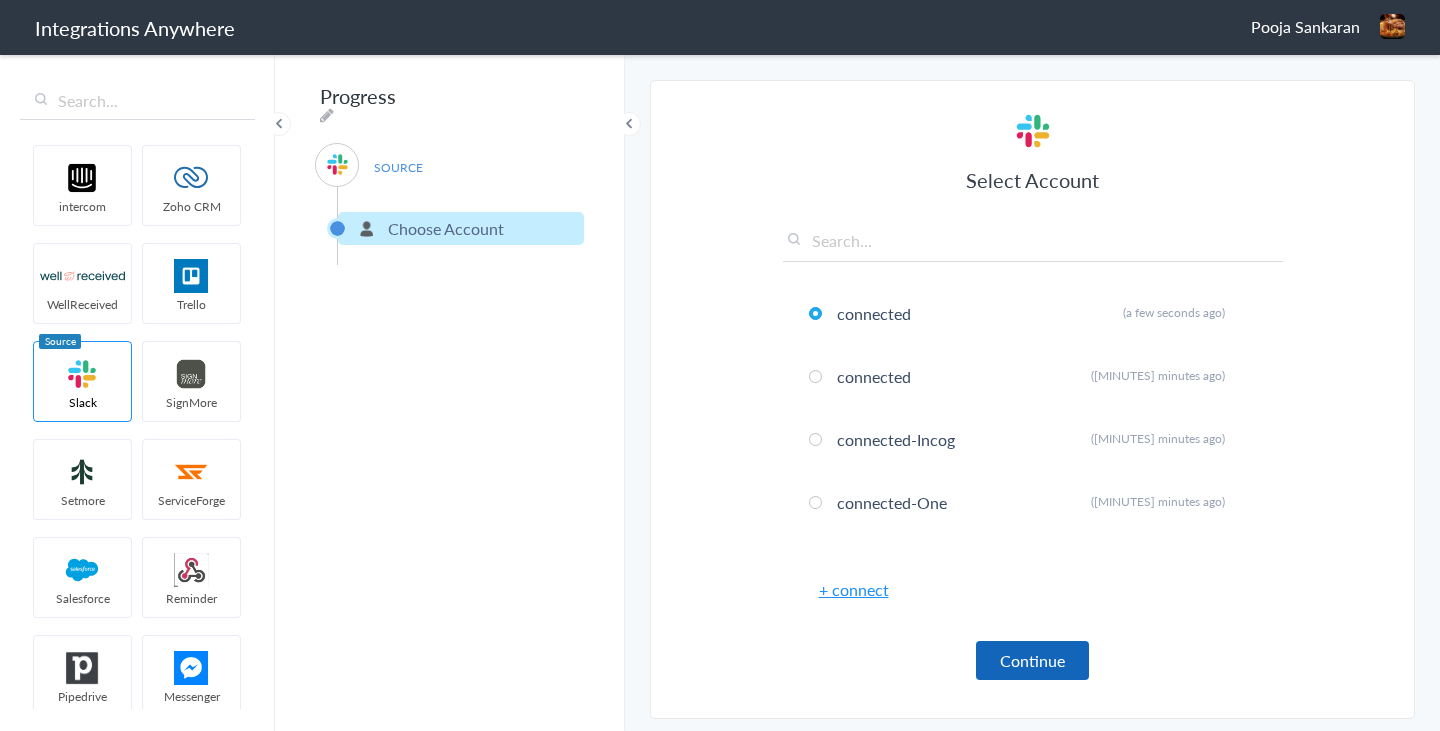 click on "Continue" at bounding box center (1032, 660) 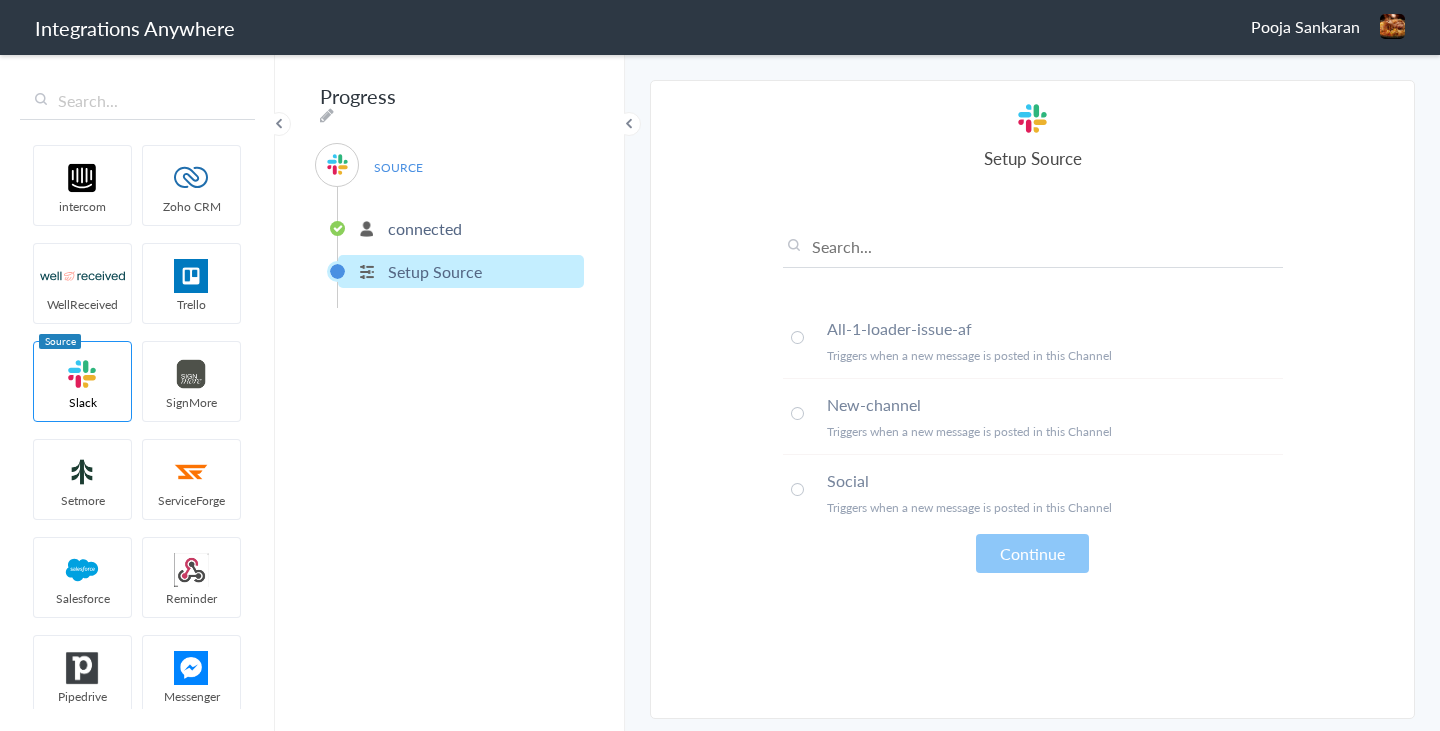 click on "Social" at bounding box center [1055, 480] 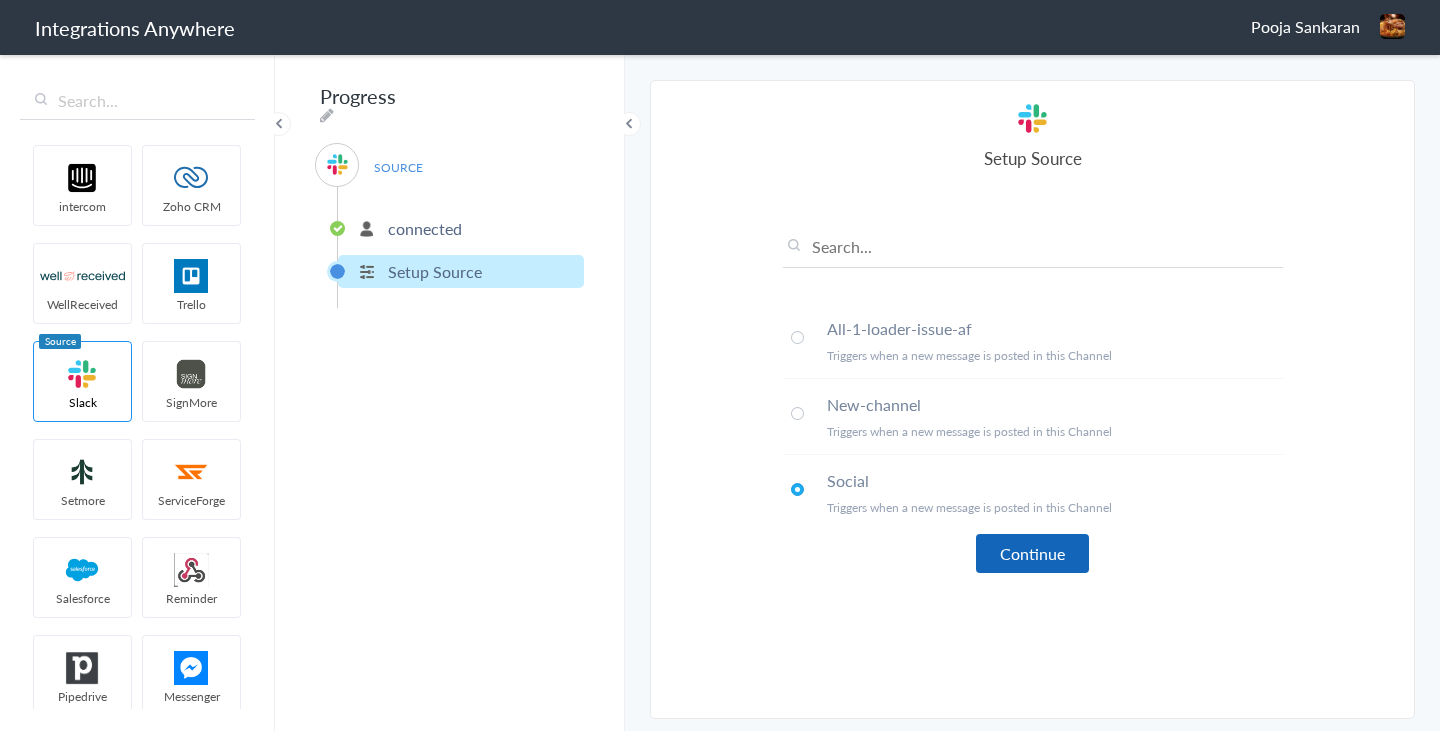 click on "Continue" at bounding box center (1032, 553) 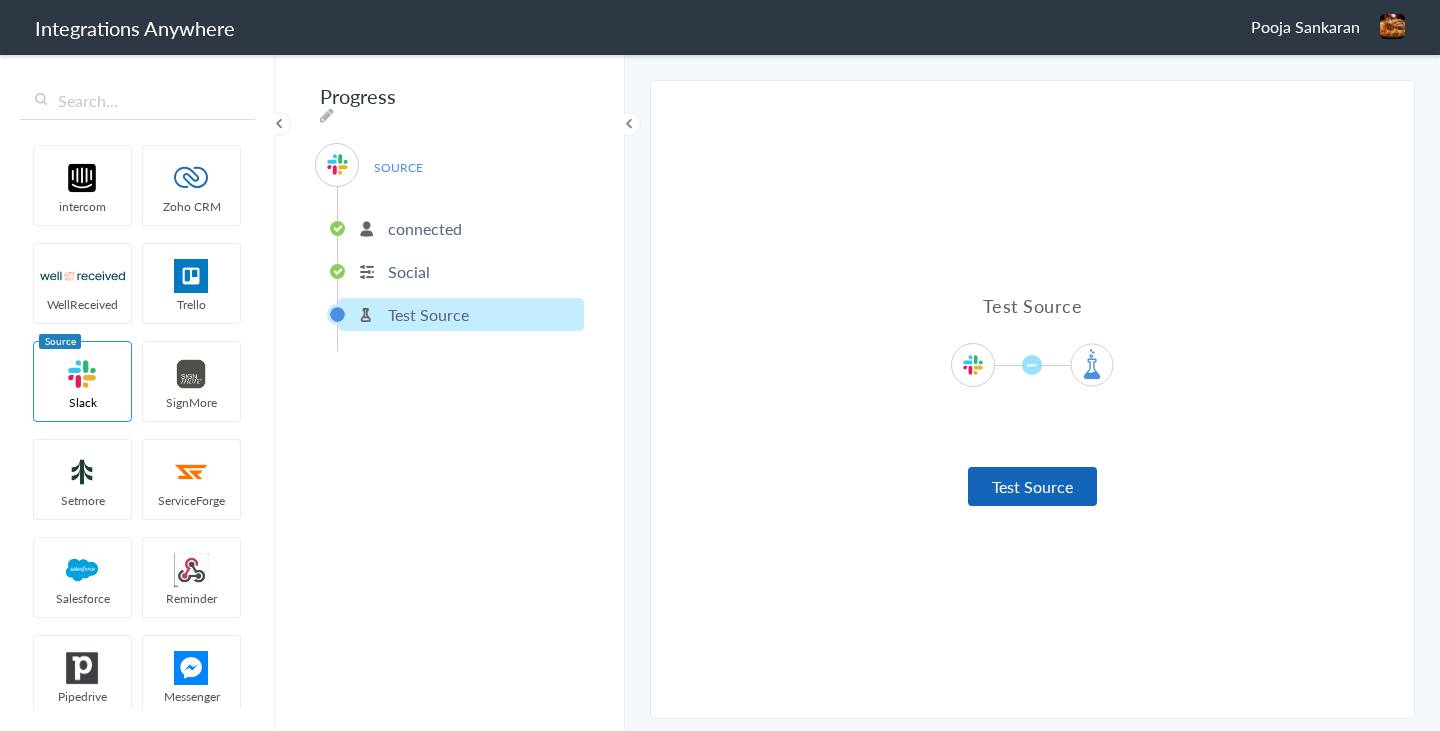 click on "Test Source" at bounding box center [1032, 486] 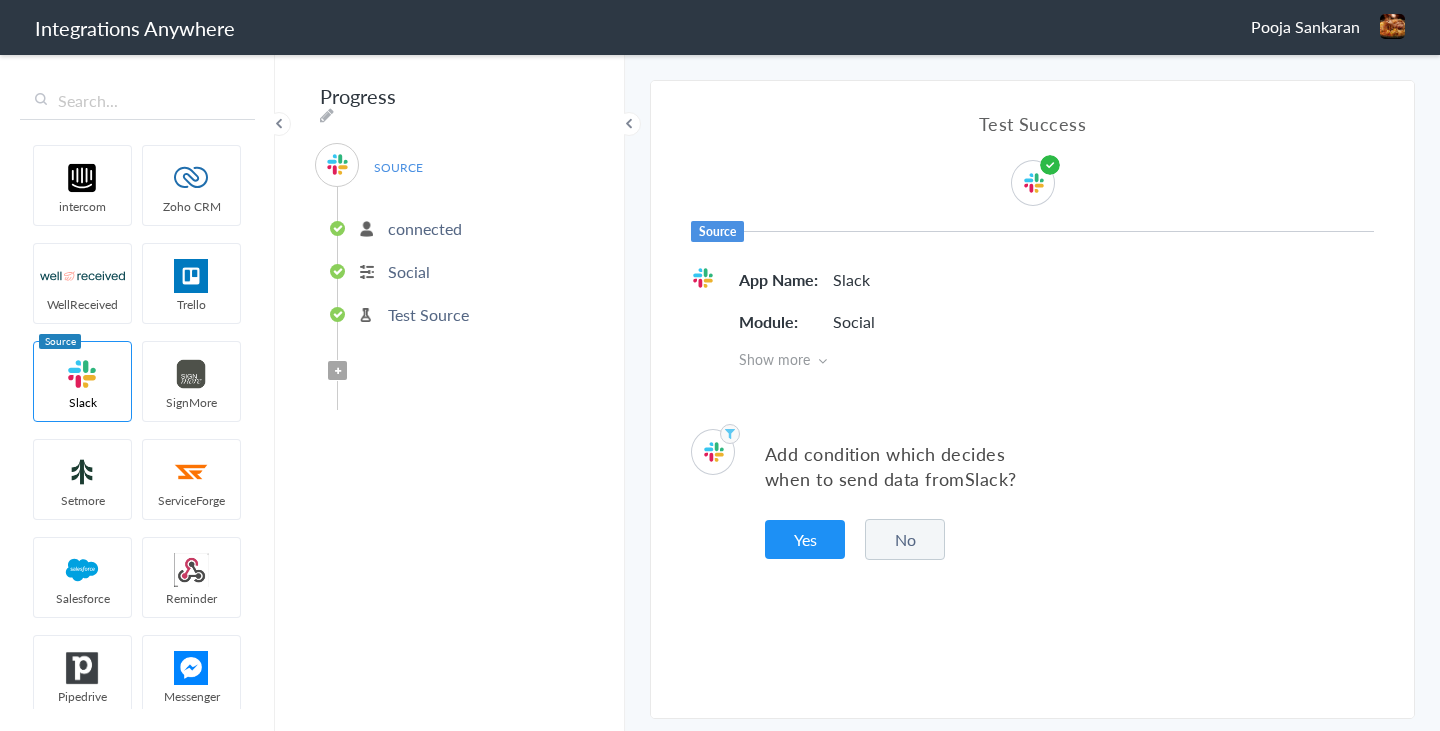 click on "No" at bounding box center (905, 539) 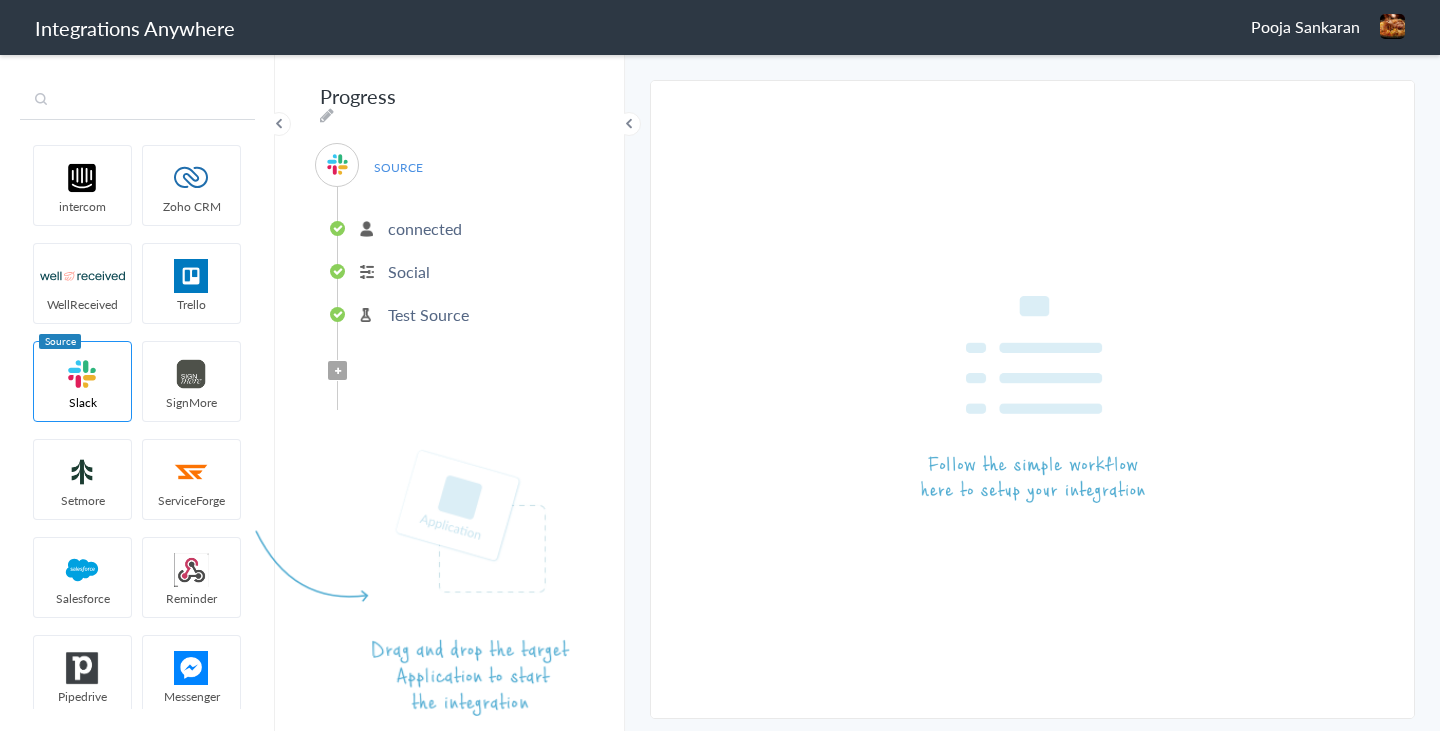 click at bounding box center [137, 101] 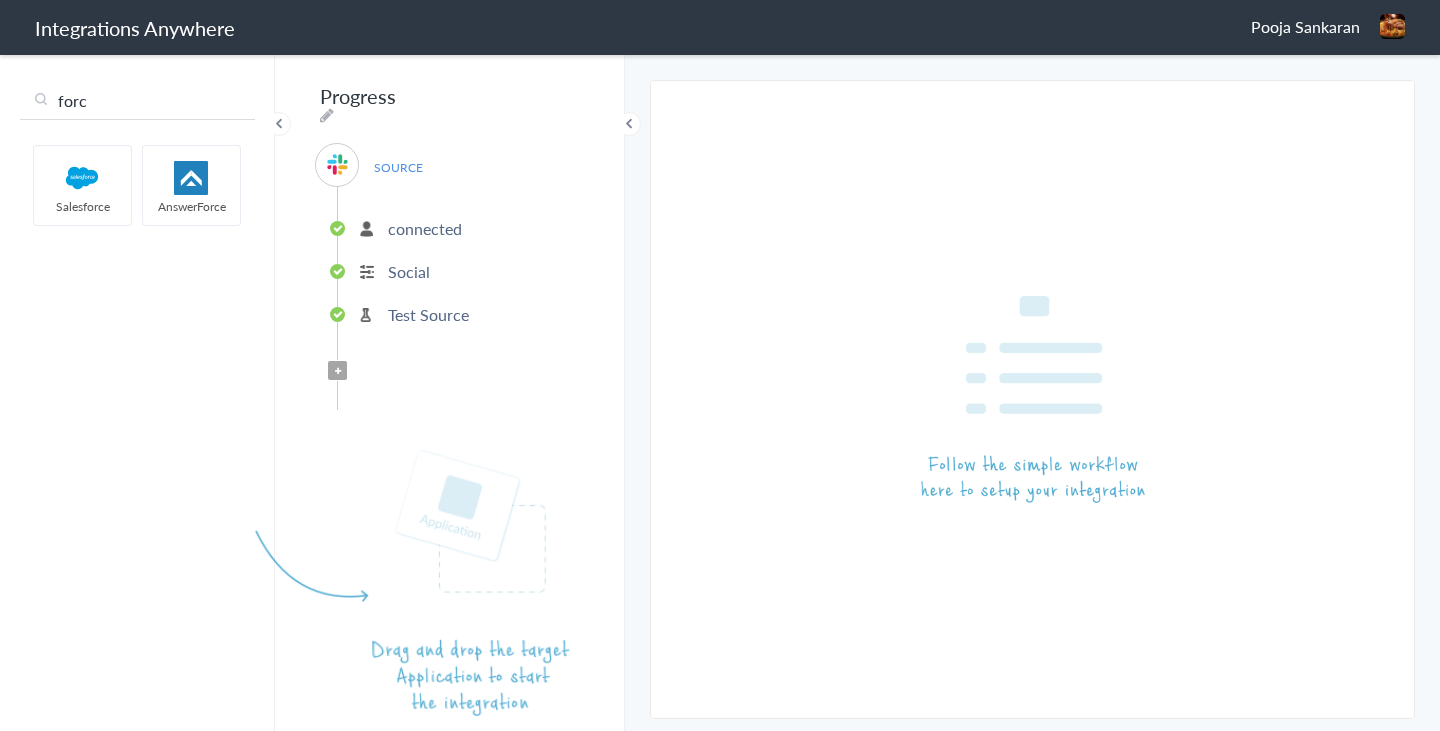 type on "forc" 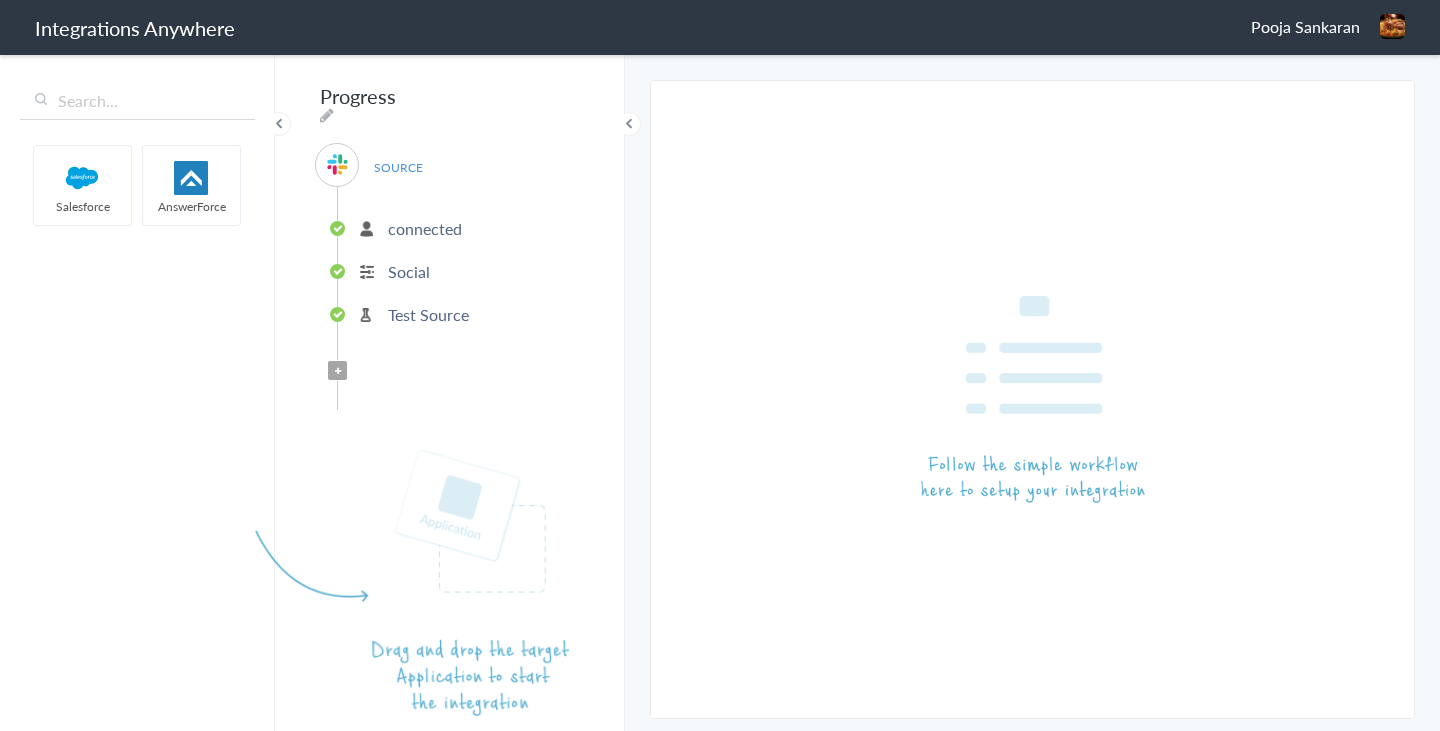 drag, startPoint x: 188, startPoint y: 190, endPoint x: 194, endPoint y: 199, distance: 10.816654 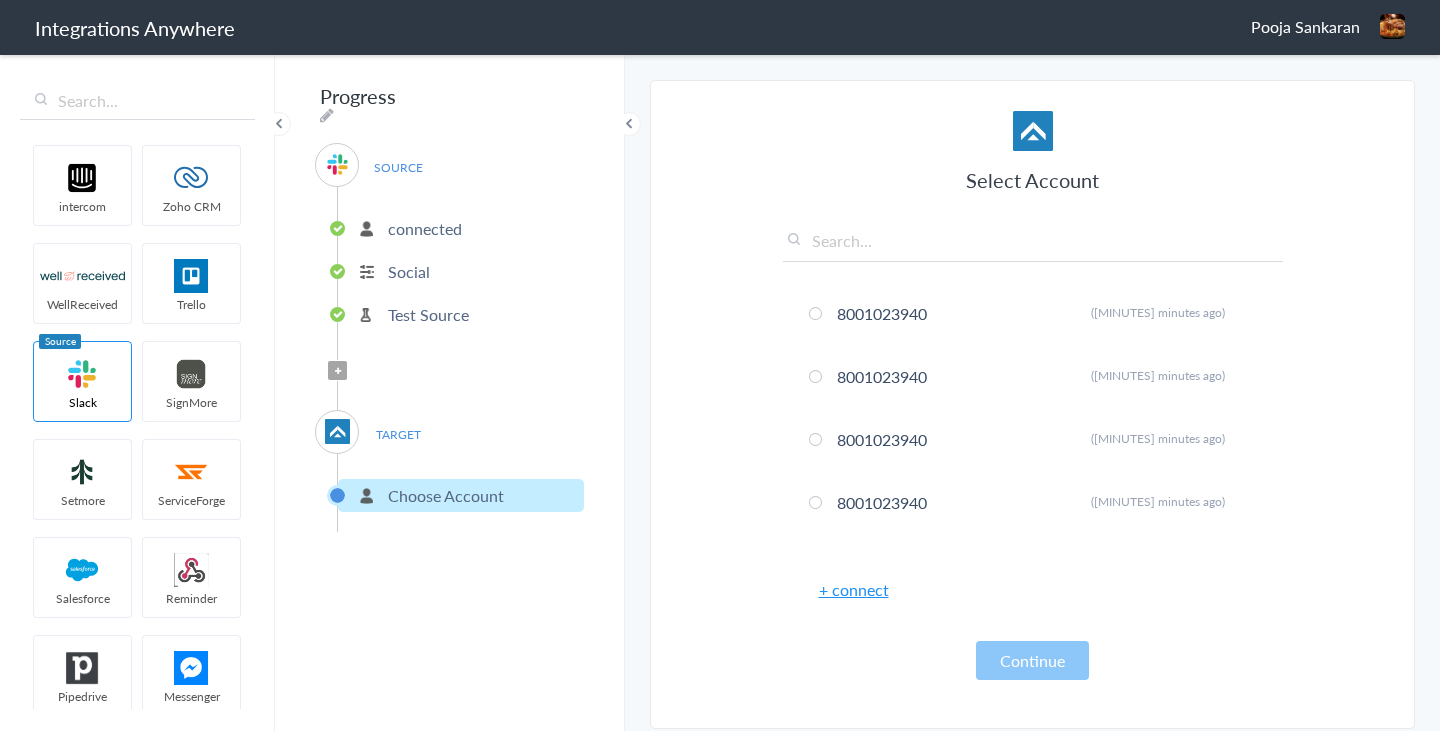 click on "+ connect" at bounding box center [854, 589] 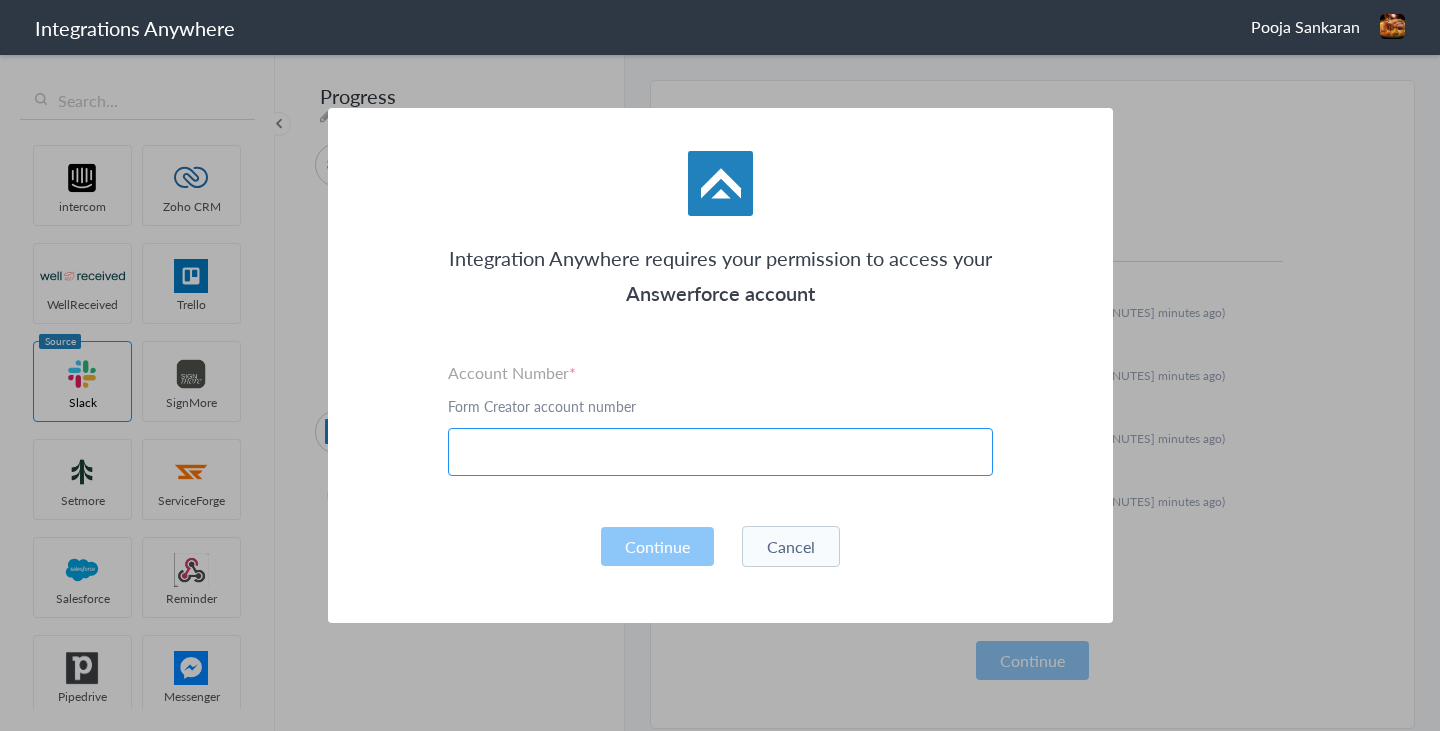click at bounding box center (720, 452) 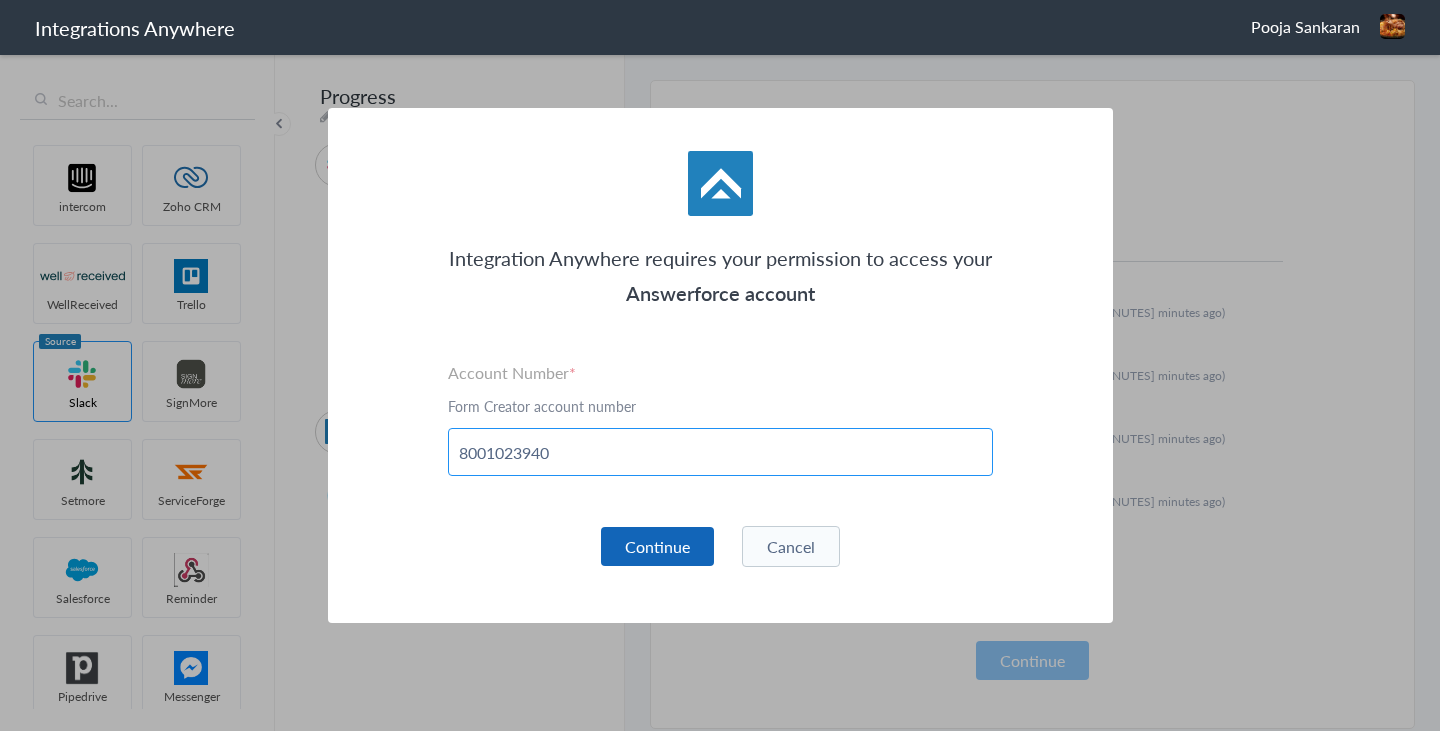 type on "8001023940" 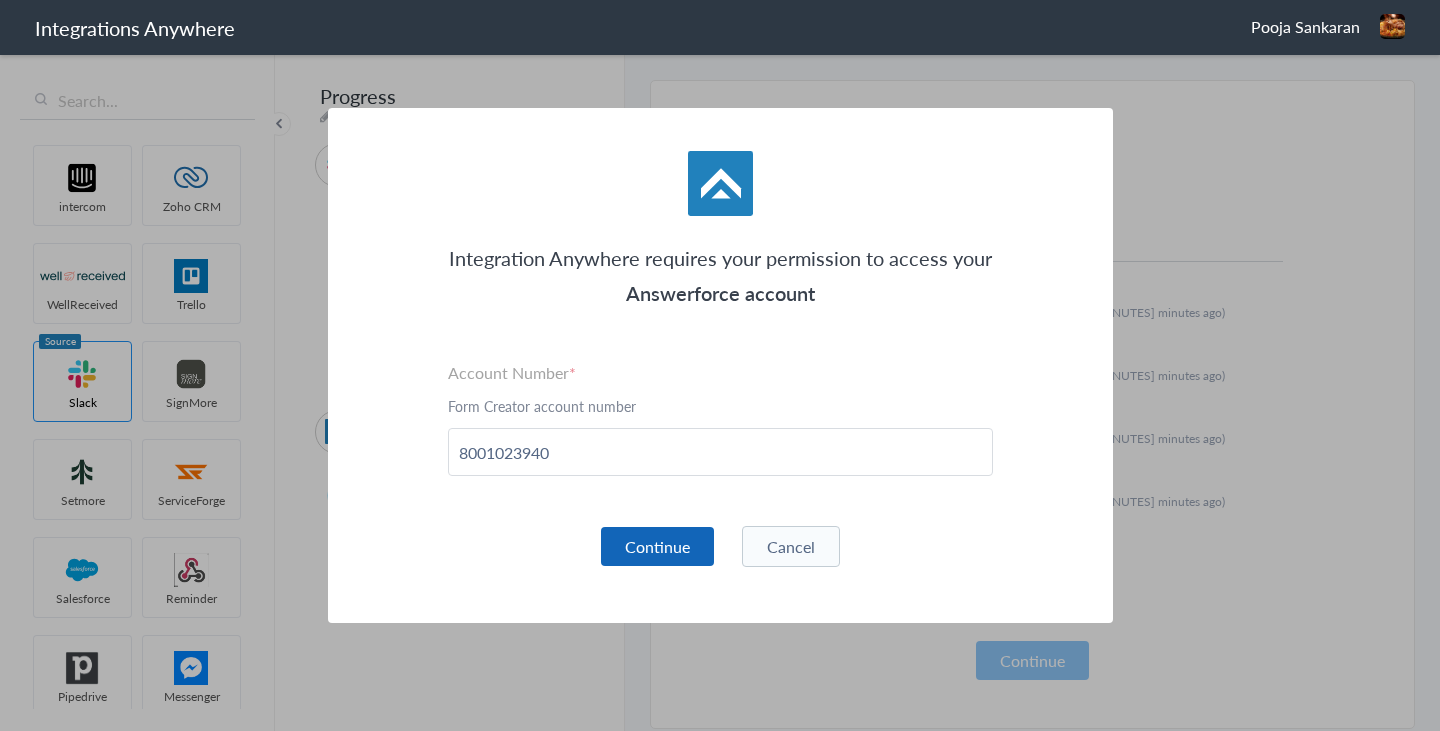 click on "Continue" at bounding box center [657, 546] 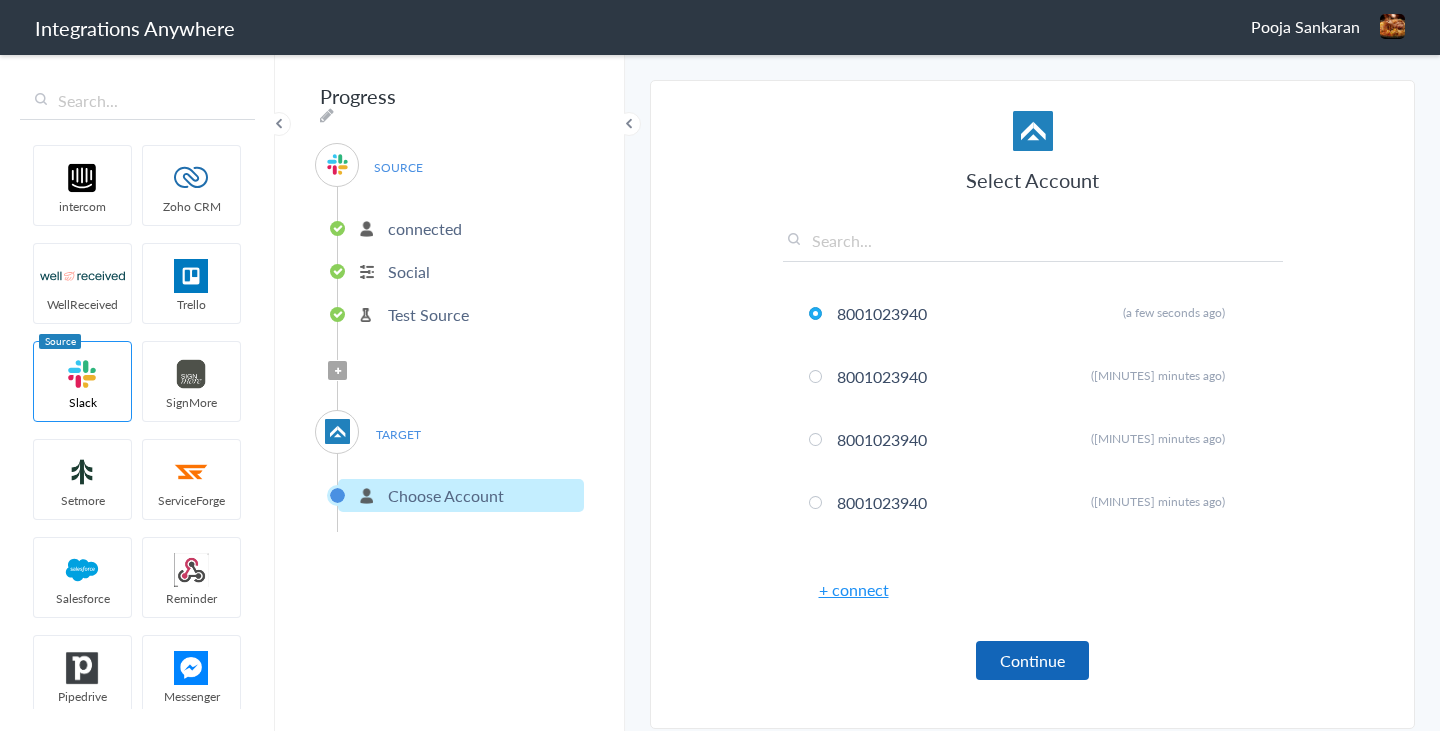 click on "Continue" at bounding box center [1032, 660] 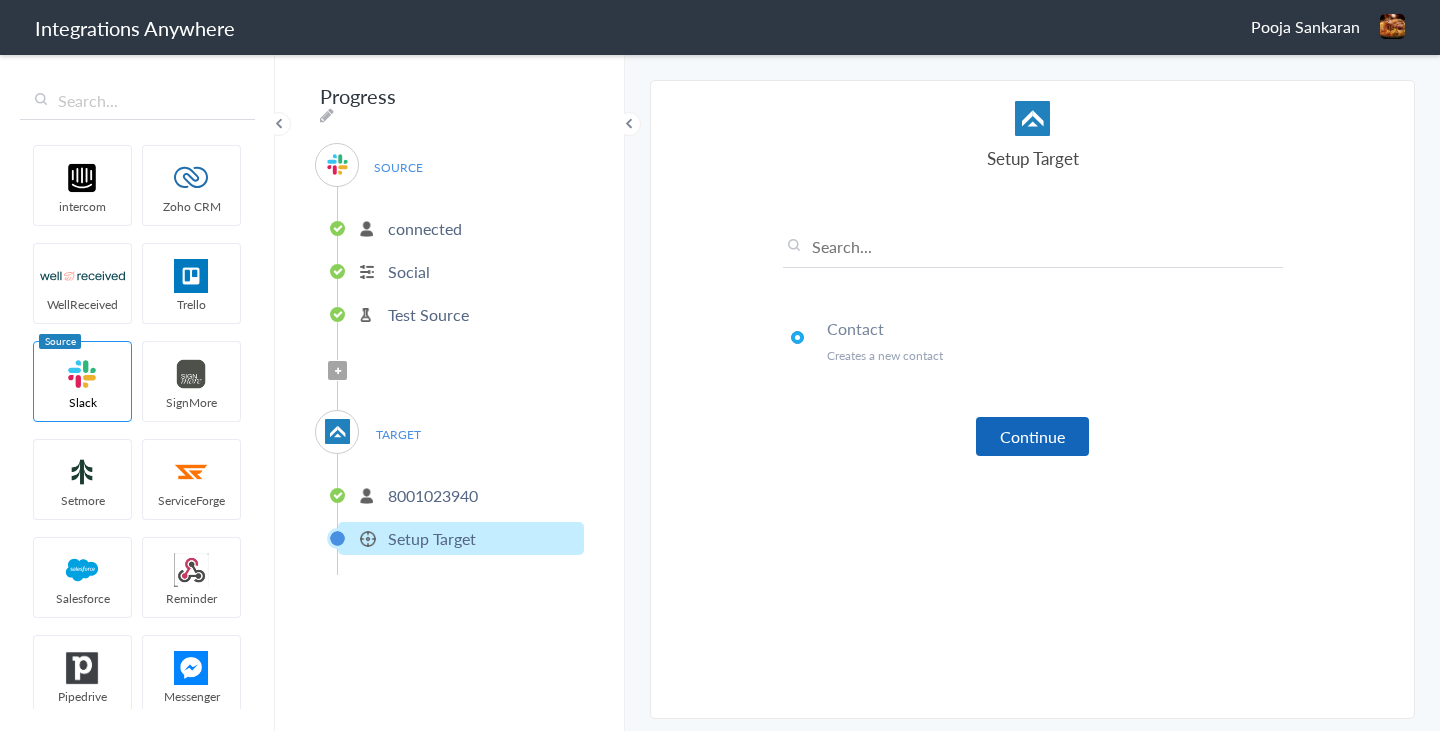 click on "Continue" at bounding box center [1032, 436] 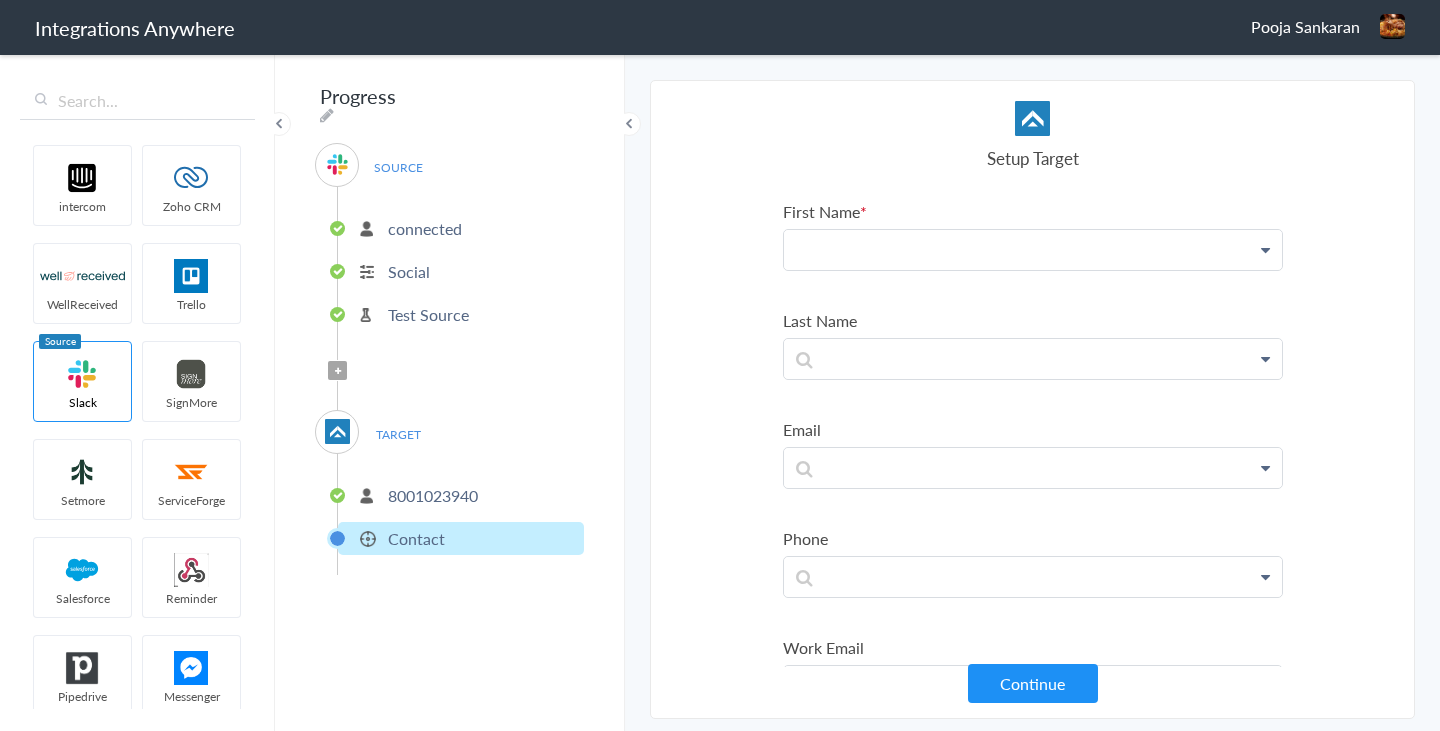 click at bounding box center [1033, 250] 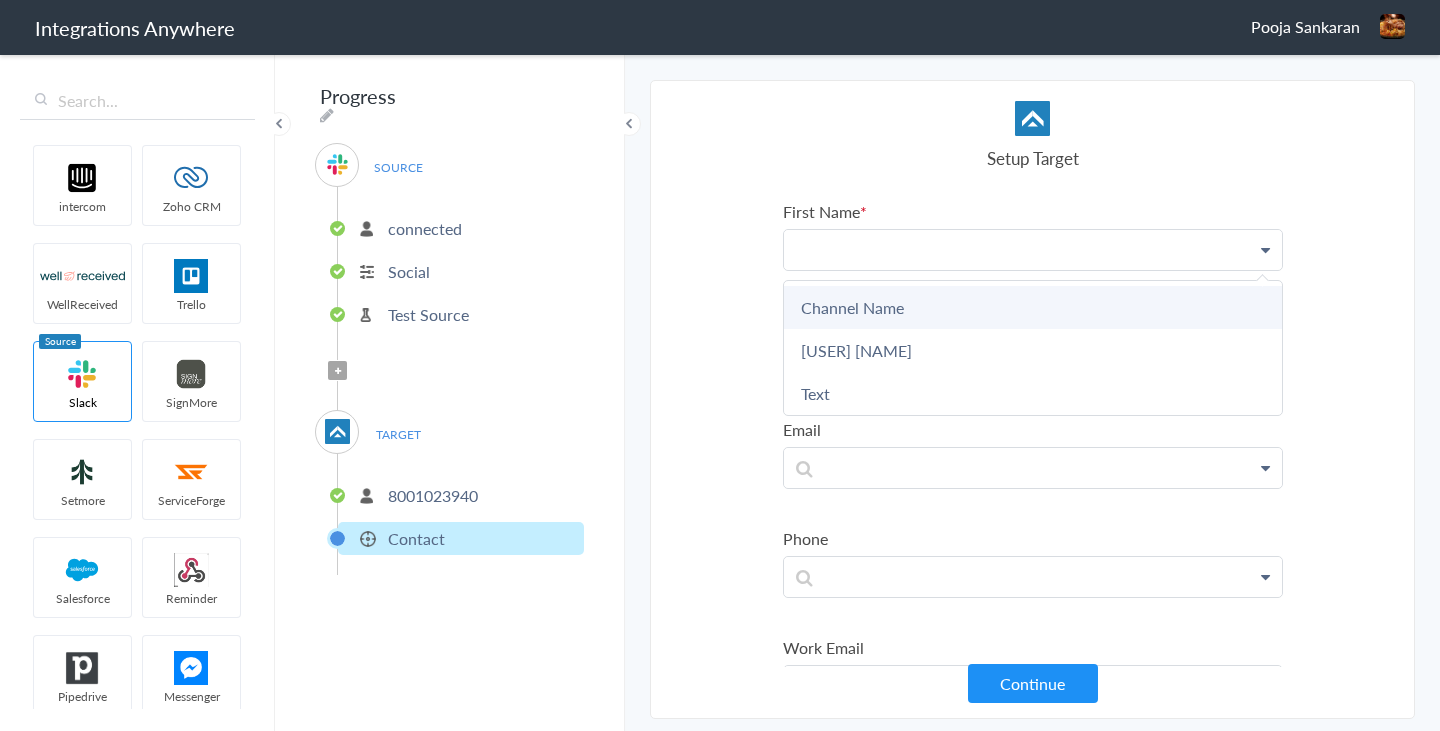 scroll, scrollTop: 51, scrollLeft: 0, axis: vertical 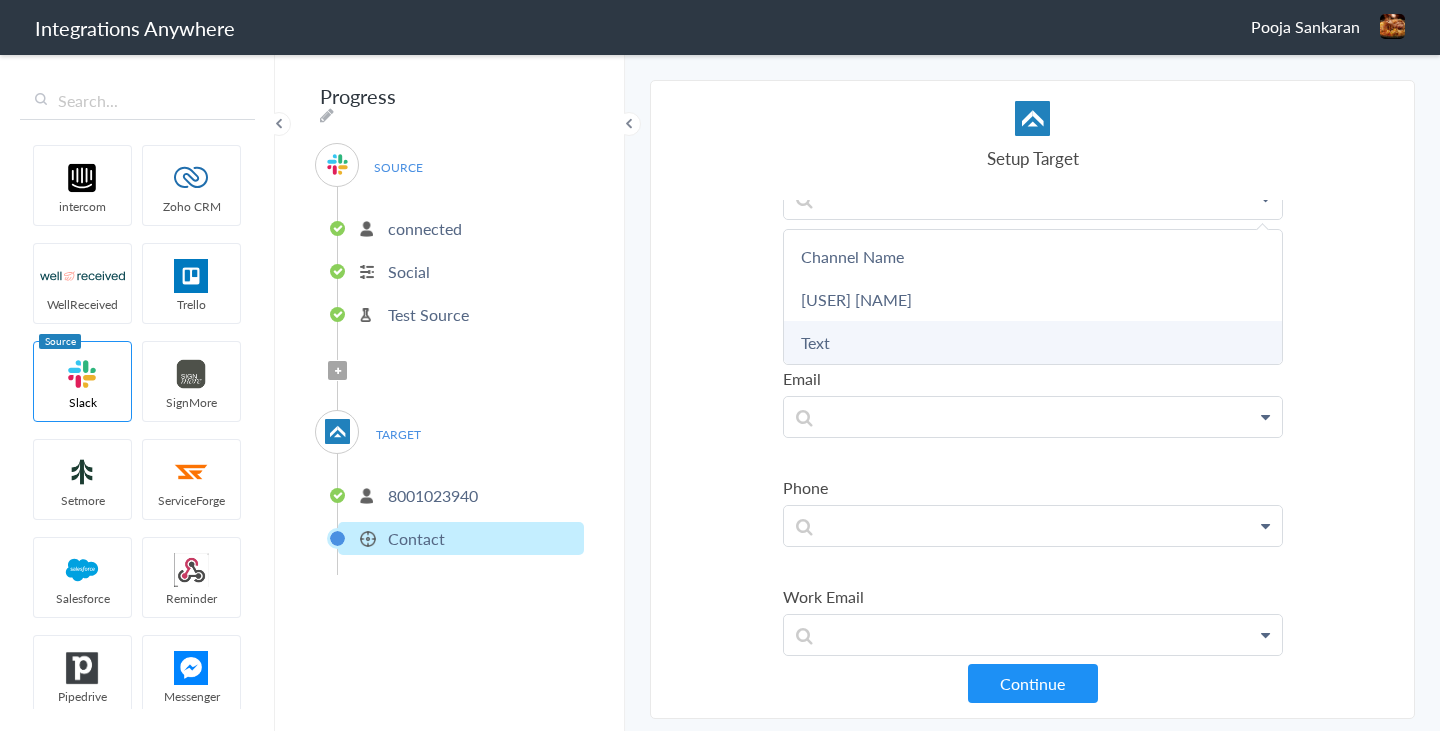 click on "Text" at bounding box center (1033, 342) 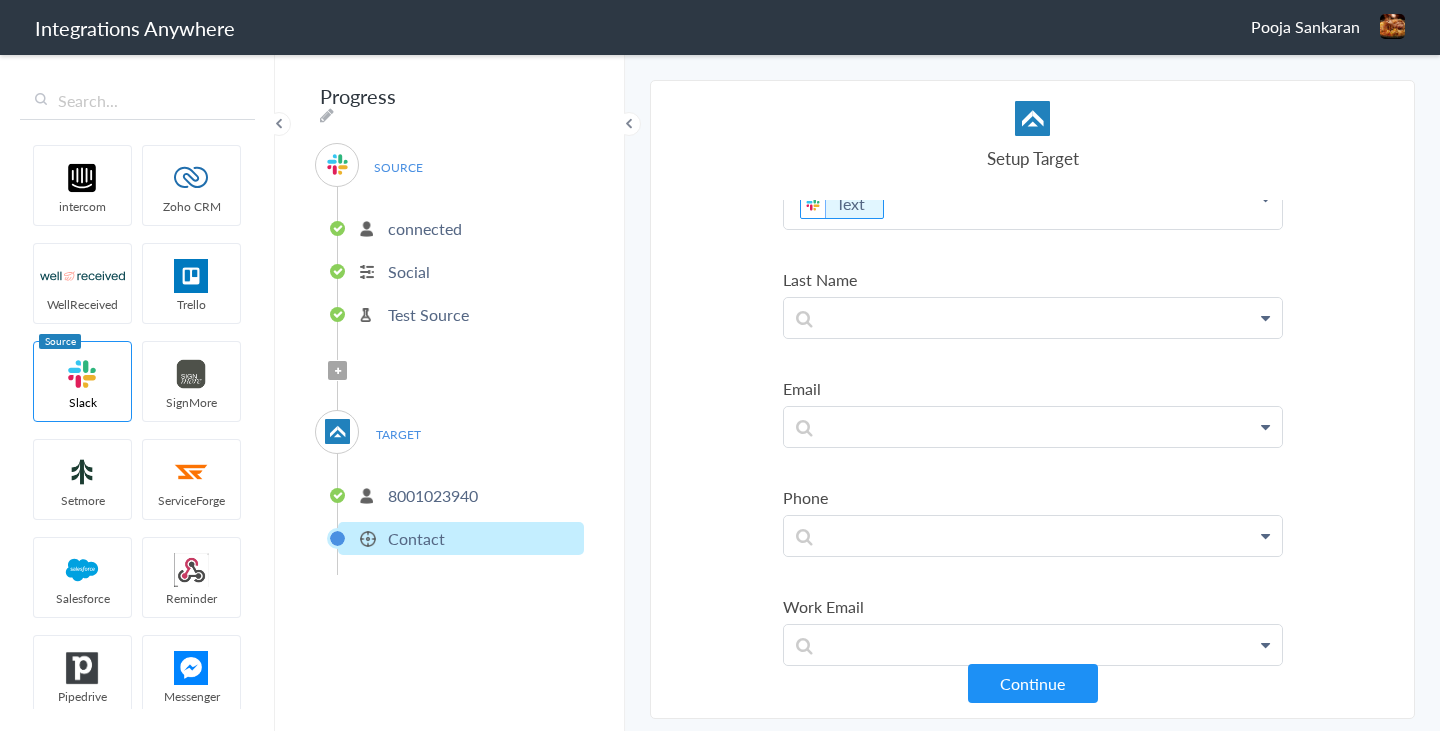 scroll, scrollTop: 0, scrollLeft: 0, axis: both 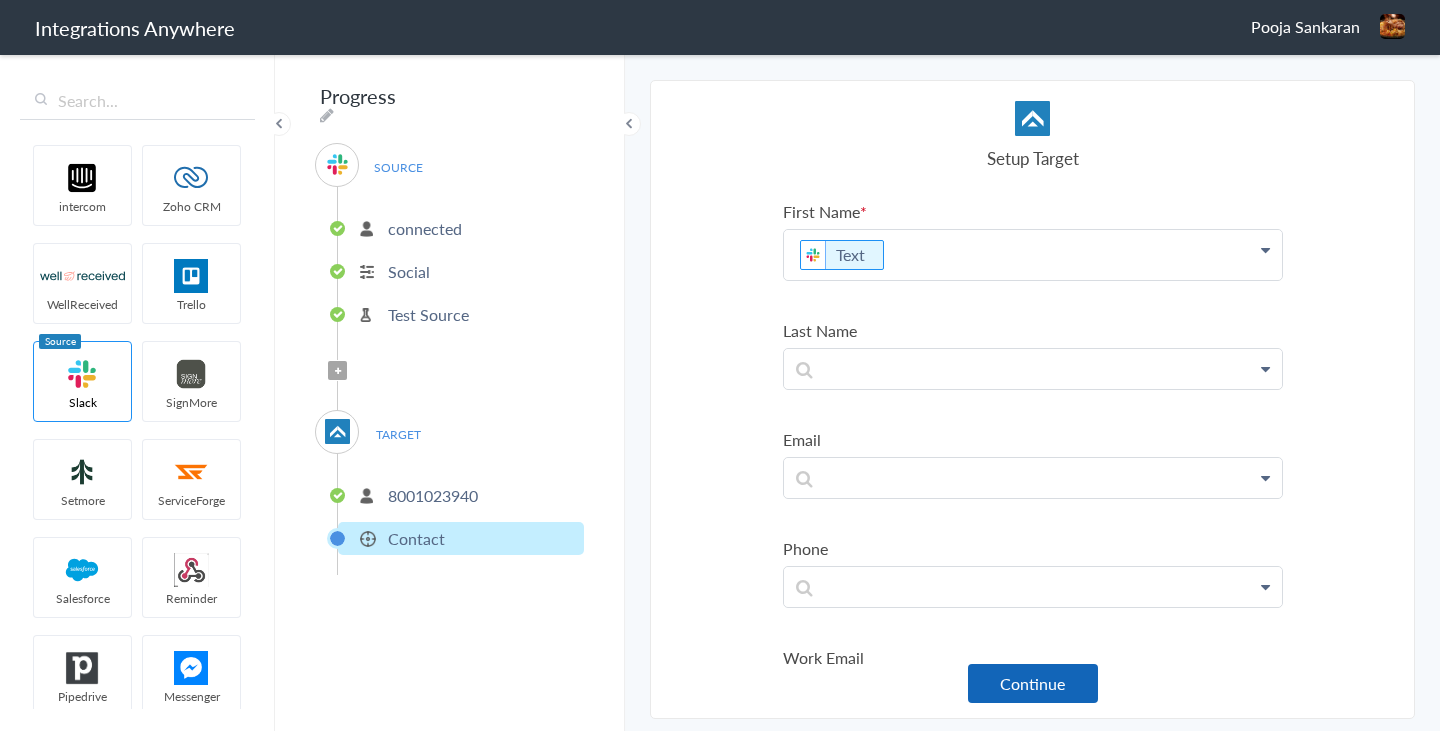 click on "Continue" at bounding box center (1033, 683) 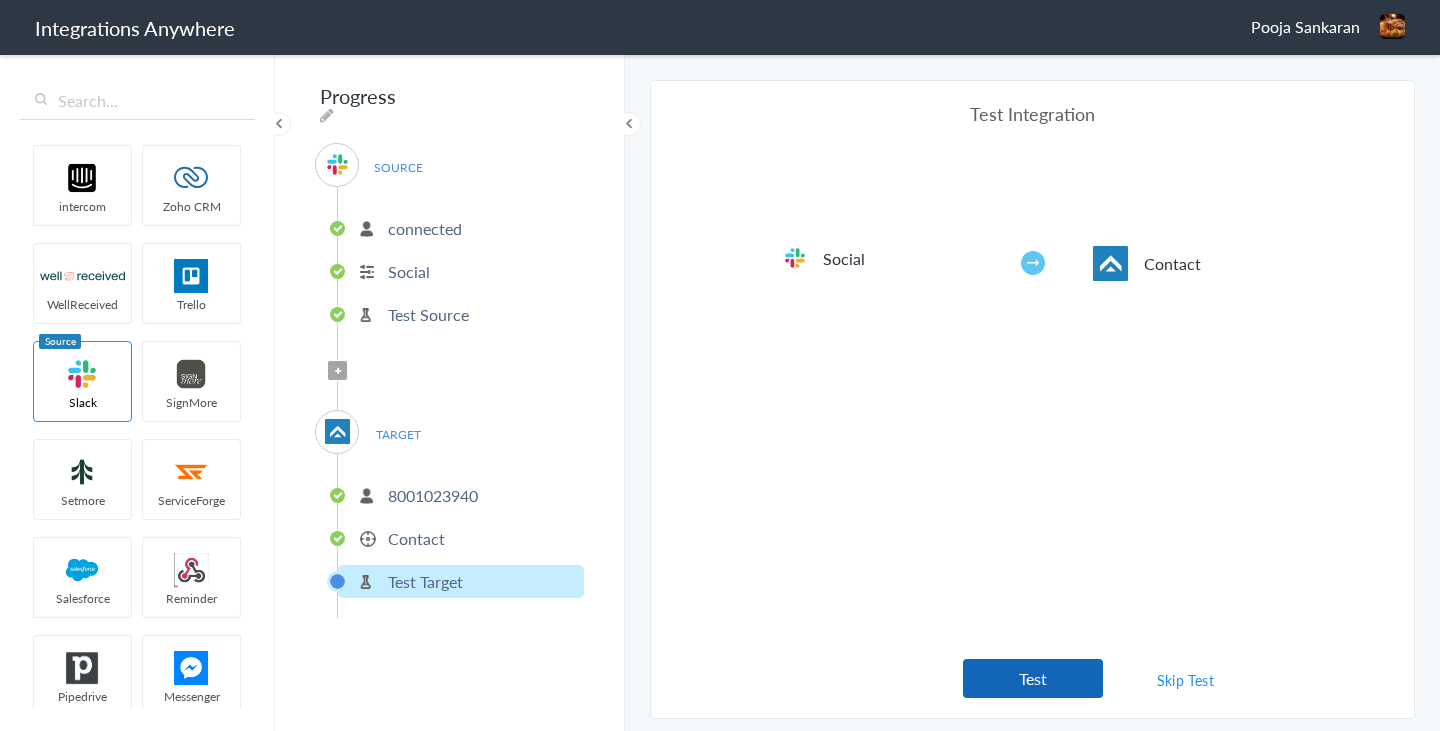 click on "Test" at bounding box center (1033, 678) 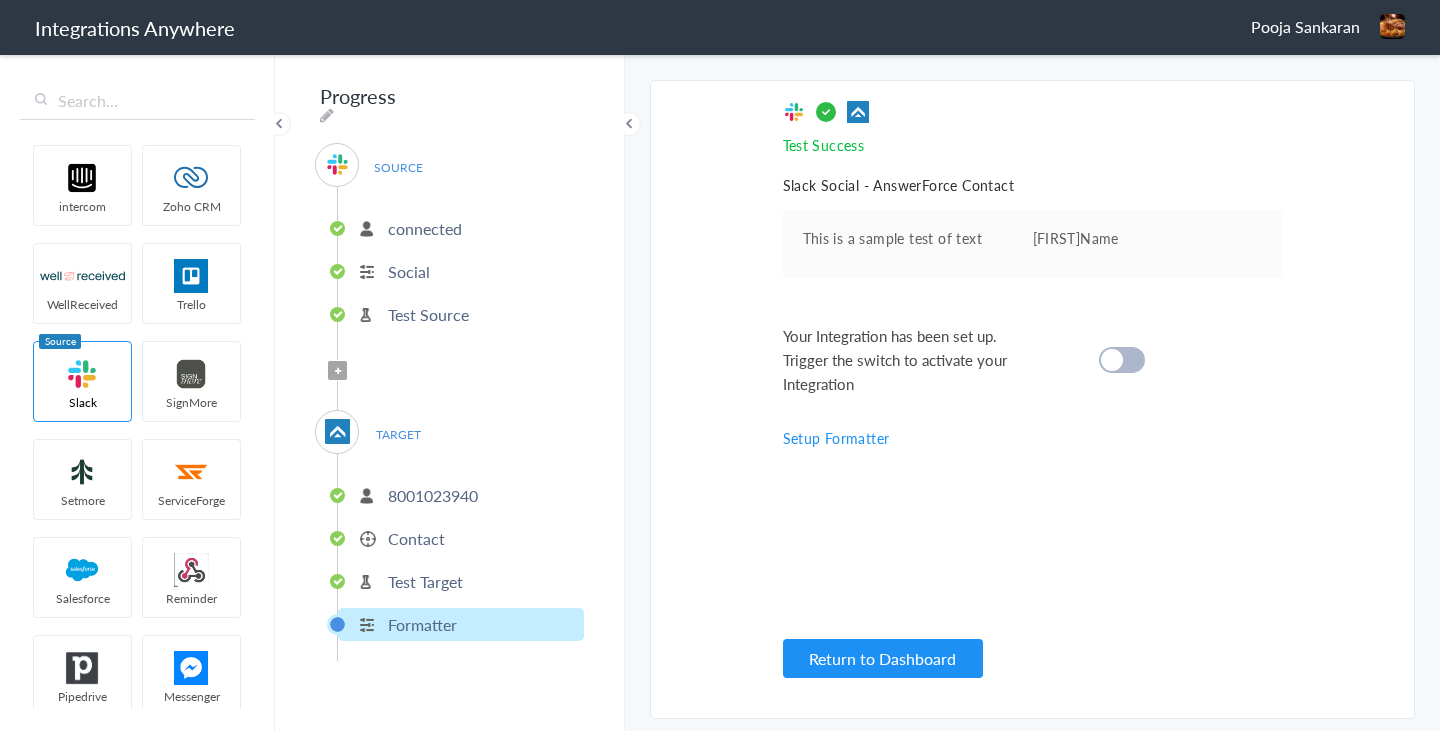 click at bounding box center (1122, 360) 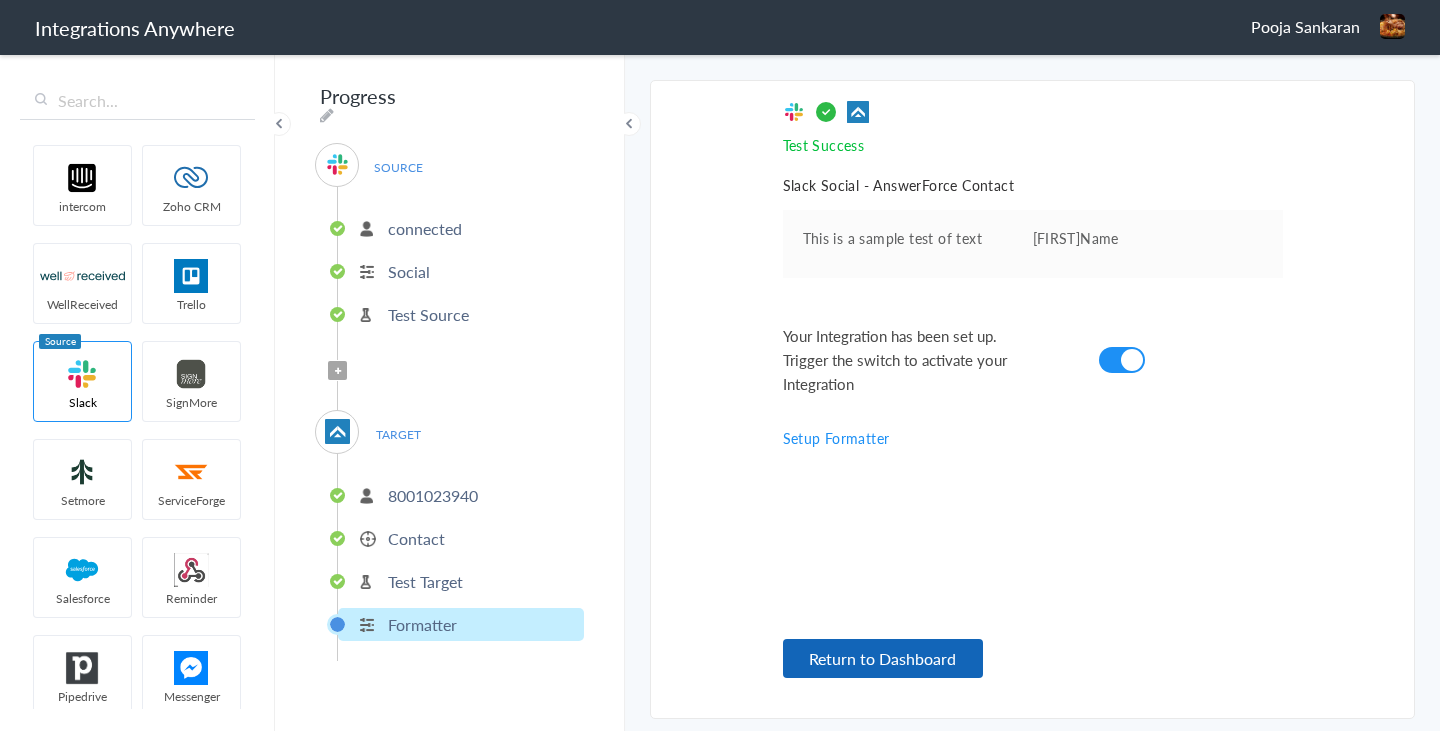 click on "Return to Dashboard" at bounding box center (883, 658) 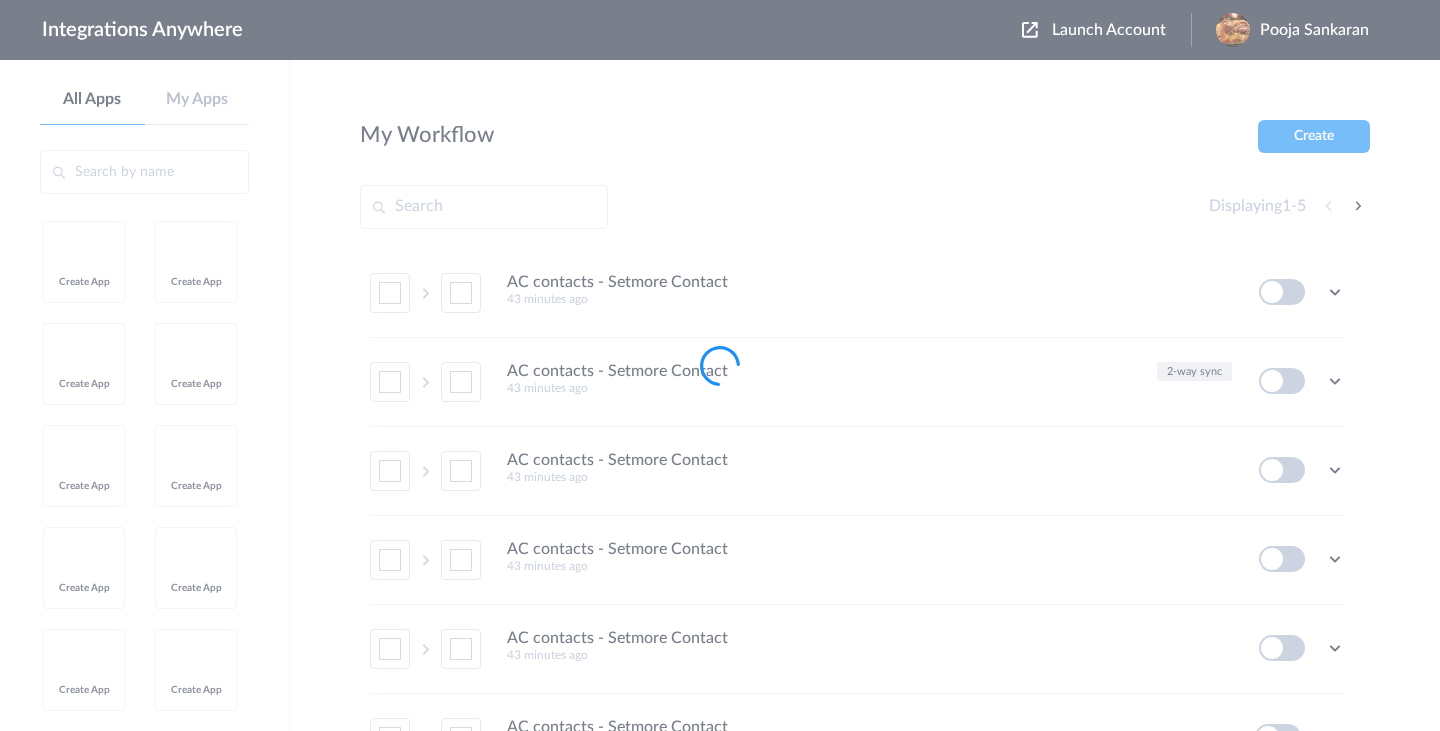 scroll, scrollTop: 0, scrollLeft: 0, axis: both 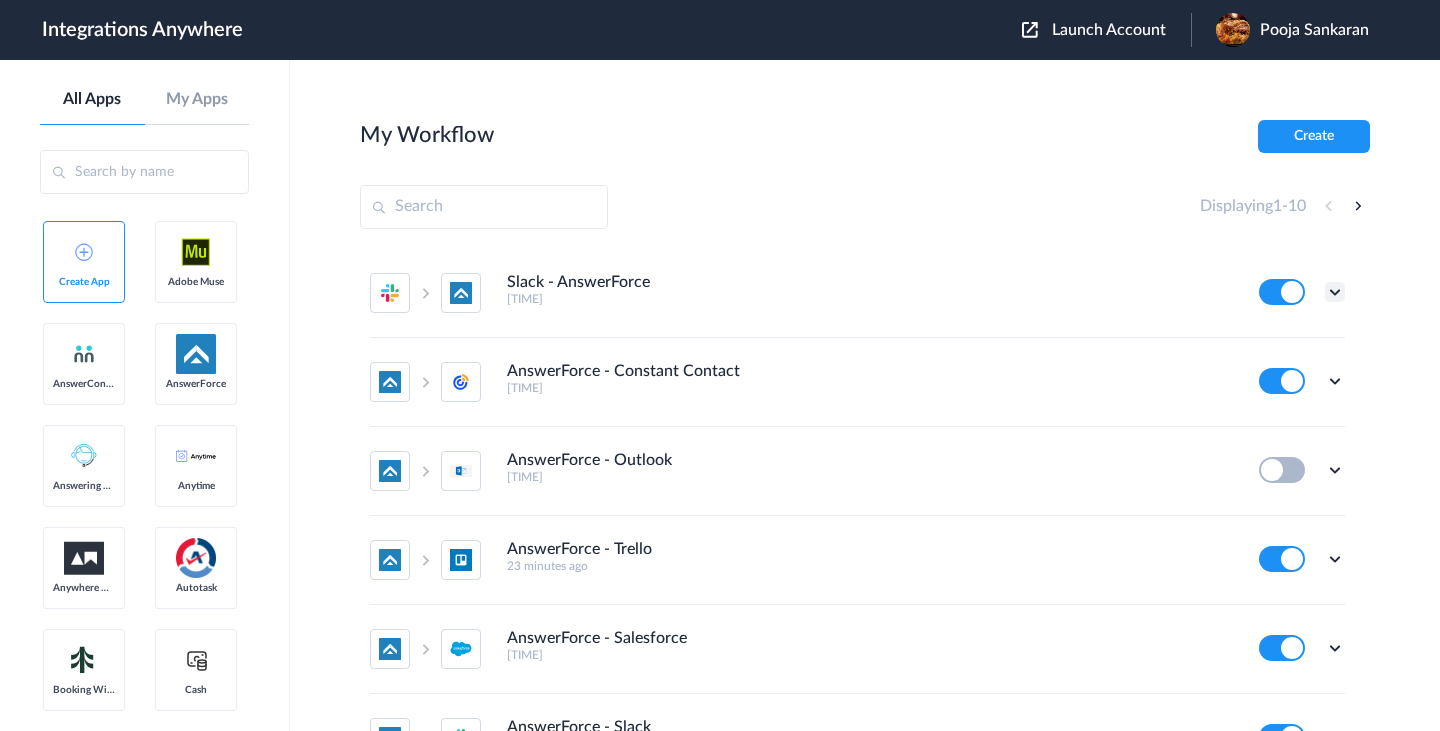 click at bounding box center (1335, 292) 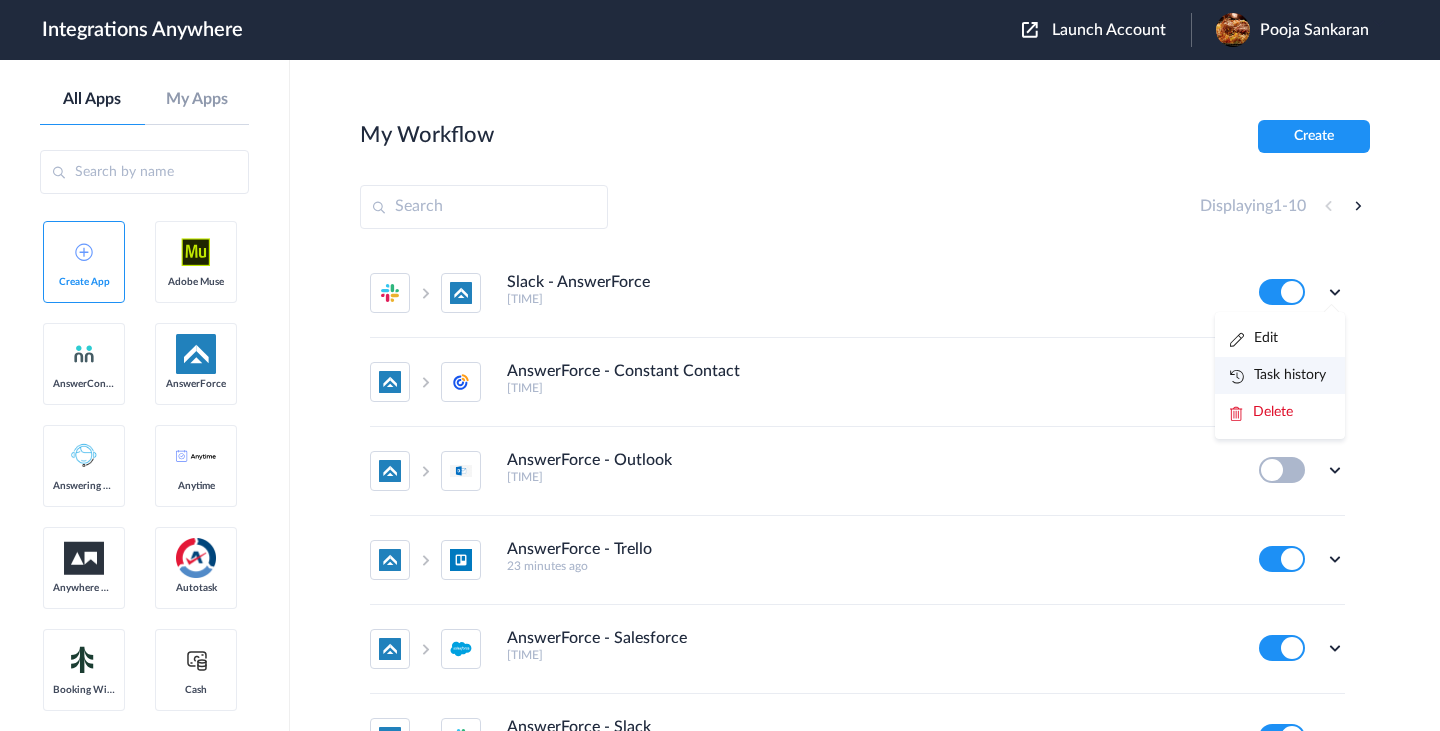 click on "Task history" at bounding box center (1278, 375) 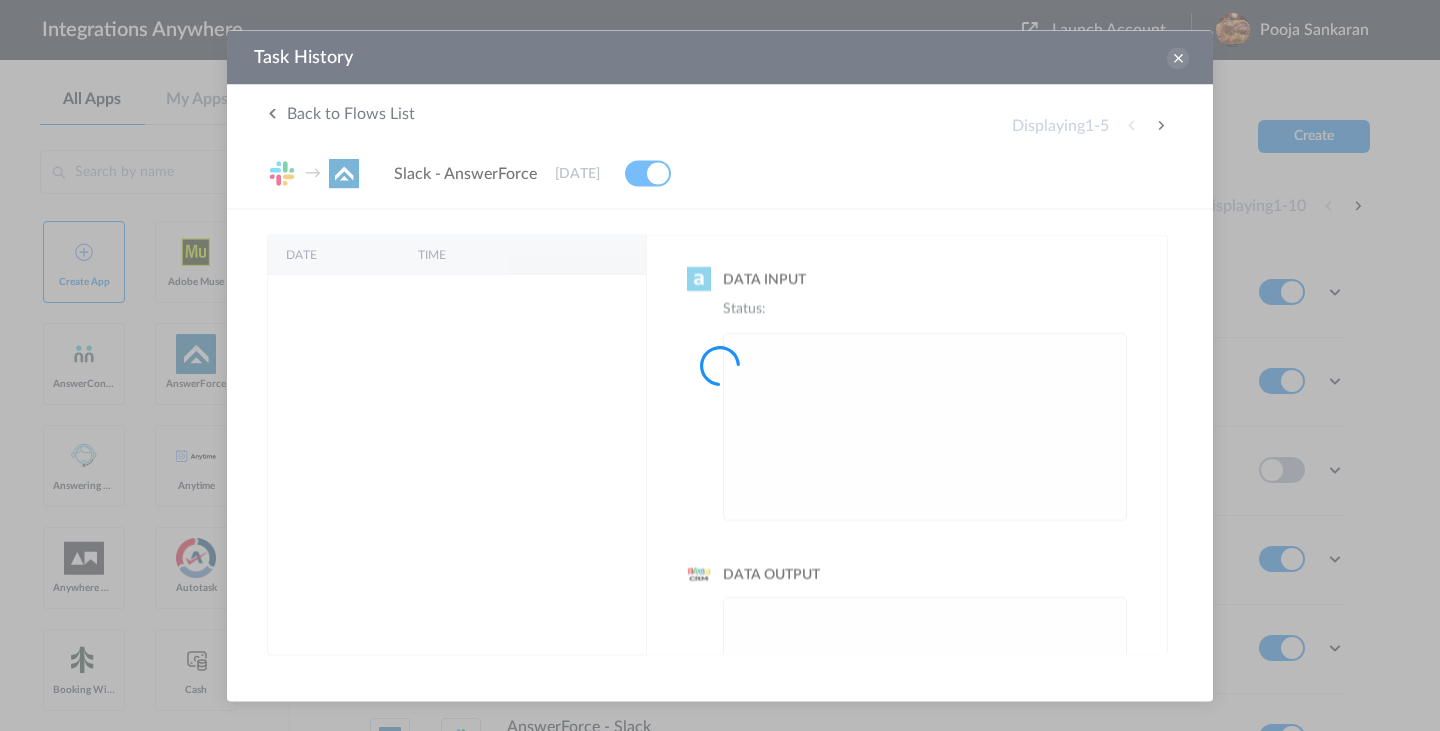 scroll, scrollTop: 0, scrollLeft: 0, axis: both 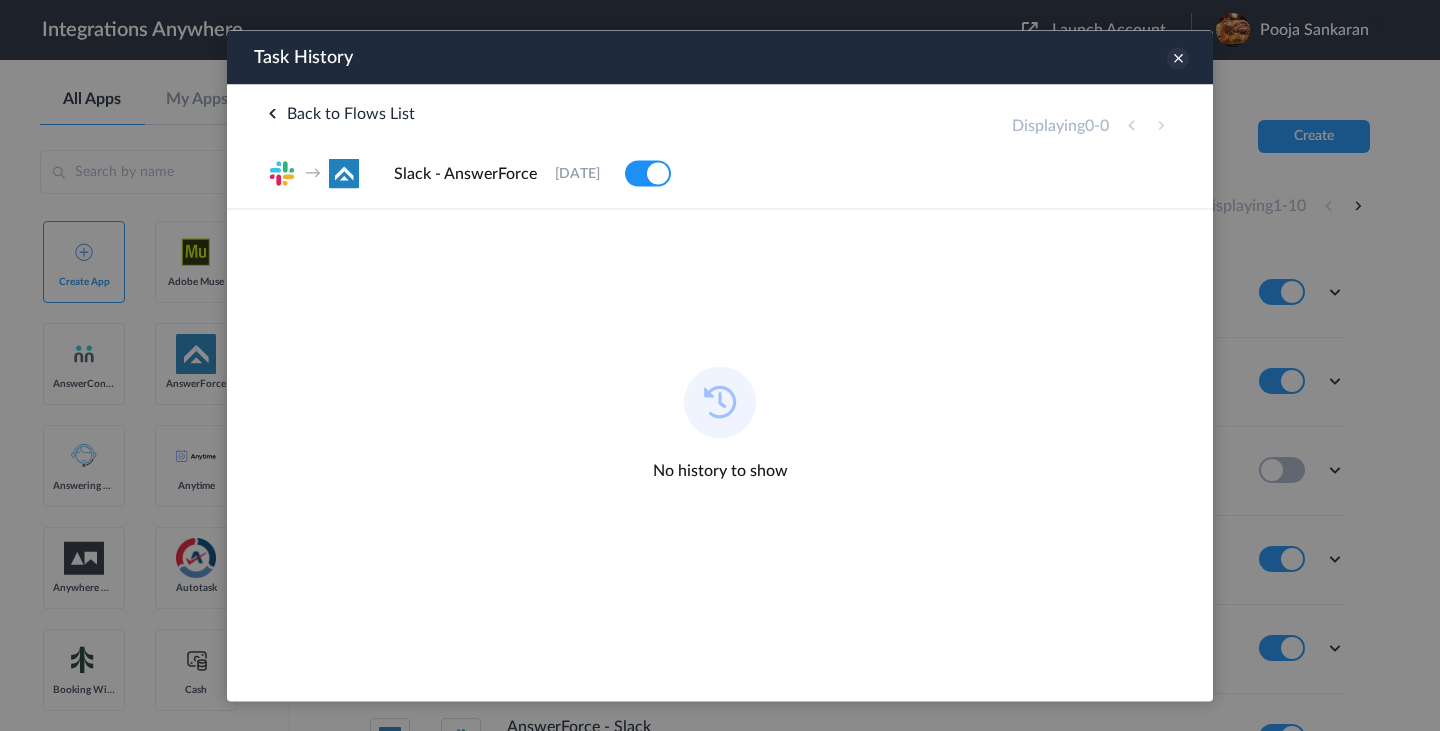 click at bounding box center (1178, 58) 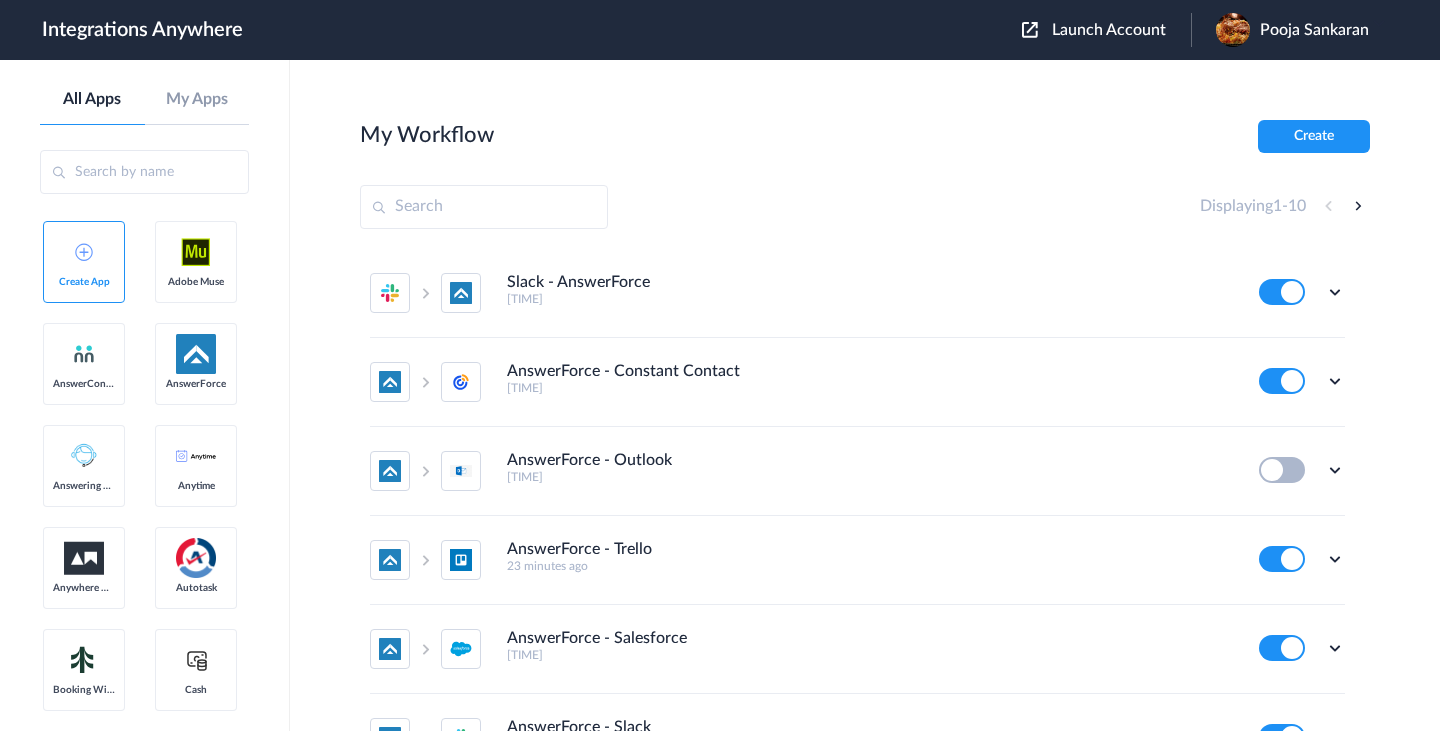 click on "My Workflow
Create
Displaying  1  -  10
Slack - AnswerForce a minute ago Edit    Task history    Delete       AnswerForce - Constant Contact 11 minutes ago Edit    Task history    Delete       AnswerForce - Outlook 14 minutes ago Edit    Task history    Delete       AnswerForce - Trello 23 minutes ago Edit    Task history    Delete       AnswerForce - Salesforce 29 minutes ago Edit    Task history    Delete       AnswerForce - Slack 37 minutes ago Edit    Task history    Delete       AnswerForce - Slack 40 minutes ago Edit    Task history    Delete       AnswerConnect - Clio Grow 3 months ago Edit    Task history    Delete       LEX Reception - HubSpot 3 months ago Edit    Task history    Delete       AnswerForce - Autotask a year ago Edit    Task history    Delete" at bounding box center [865, 455] 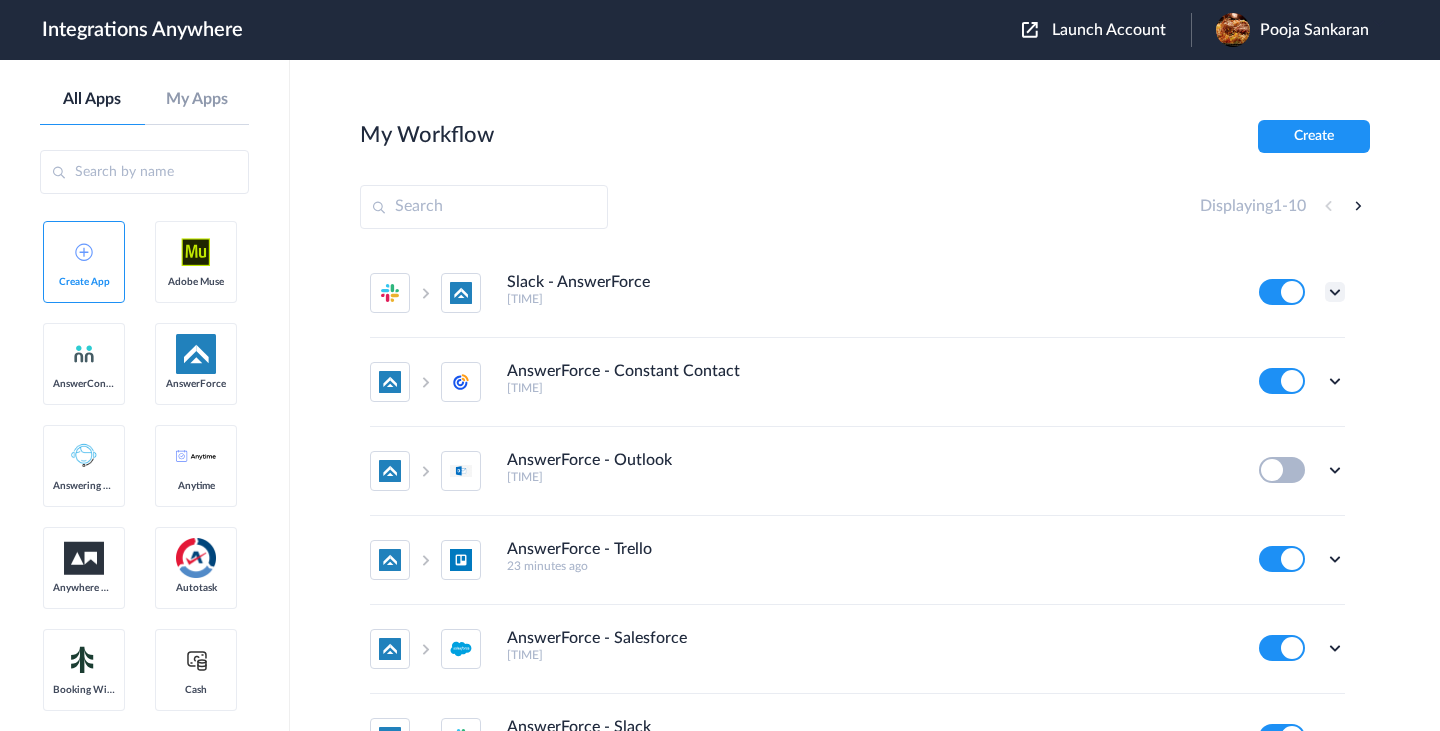 click at bounding box center [1335, 292] 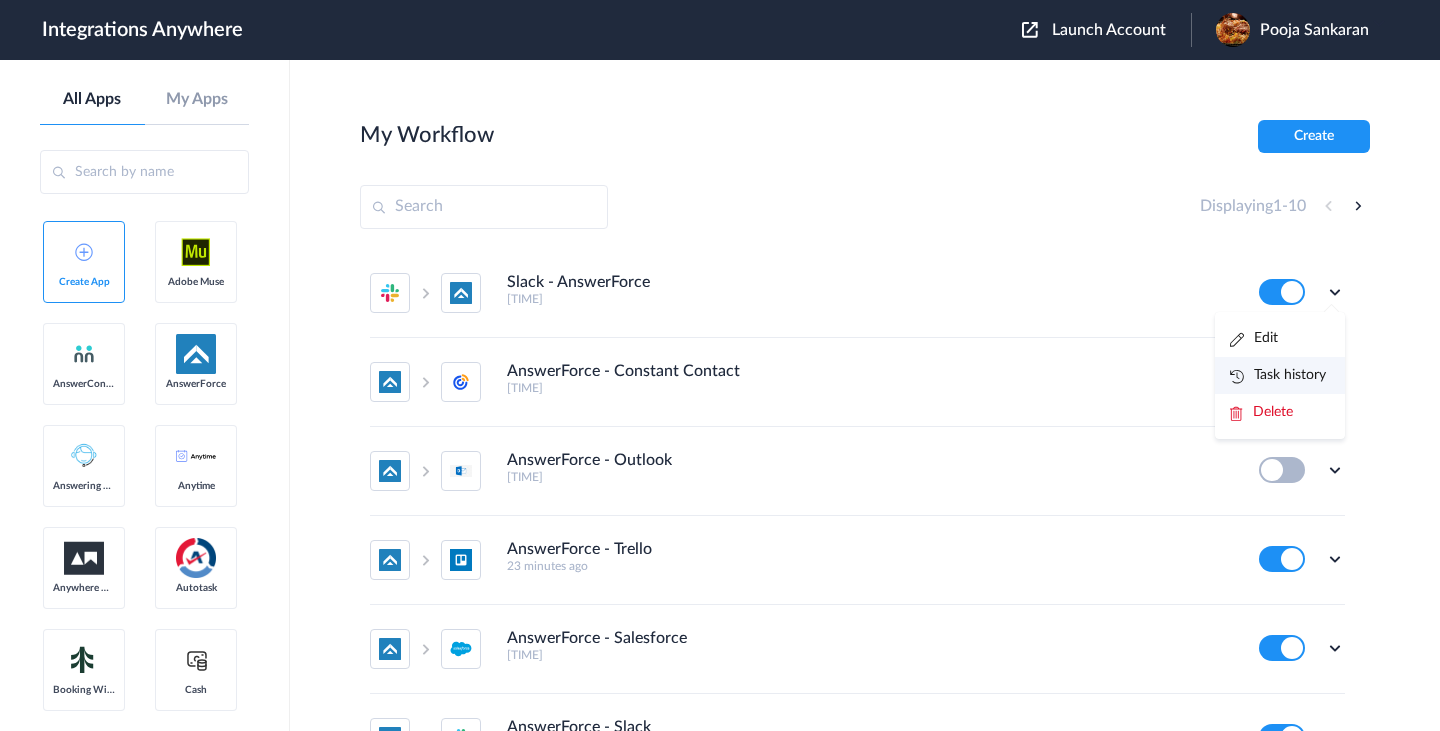 click on "Task history" at bounding box center [1278, 375] 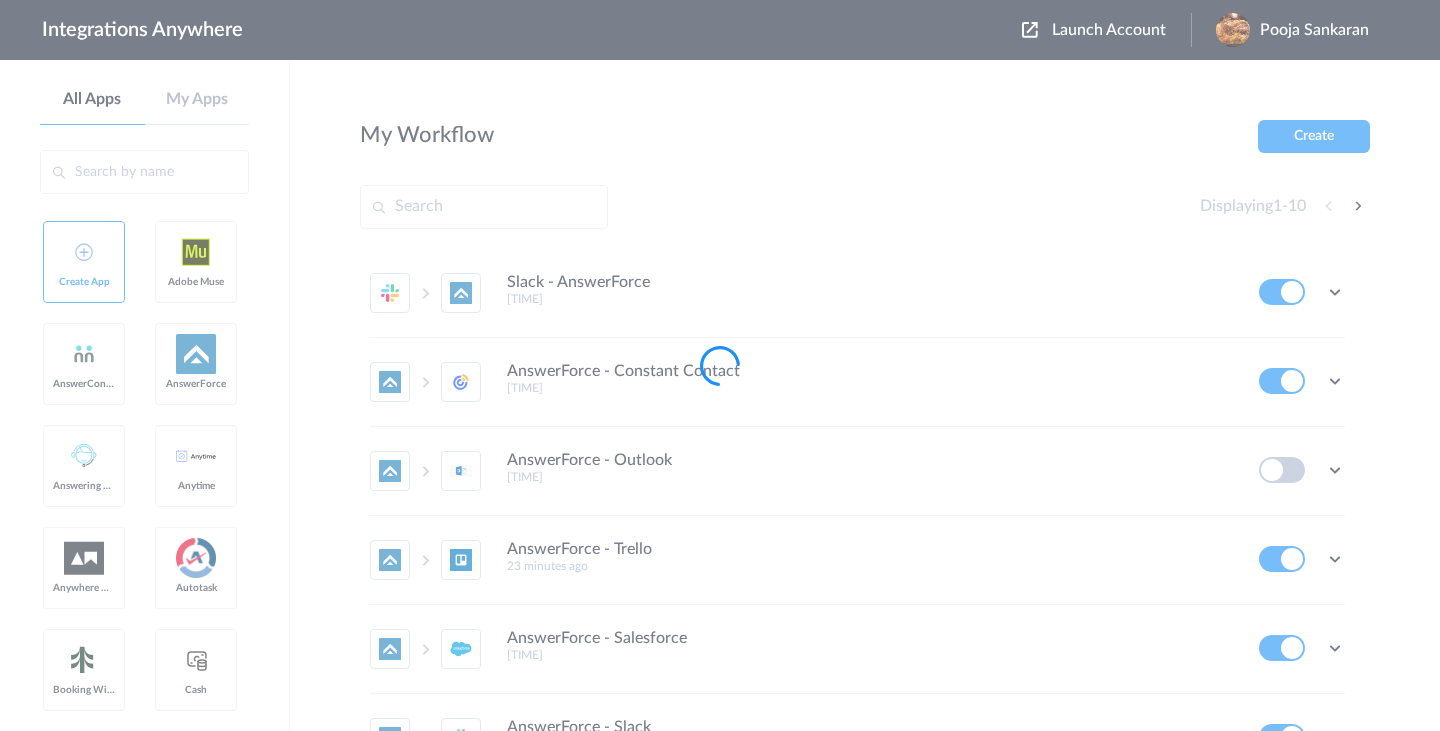 click at bounding box center (720, 365) 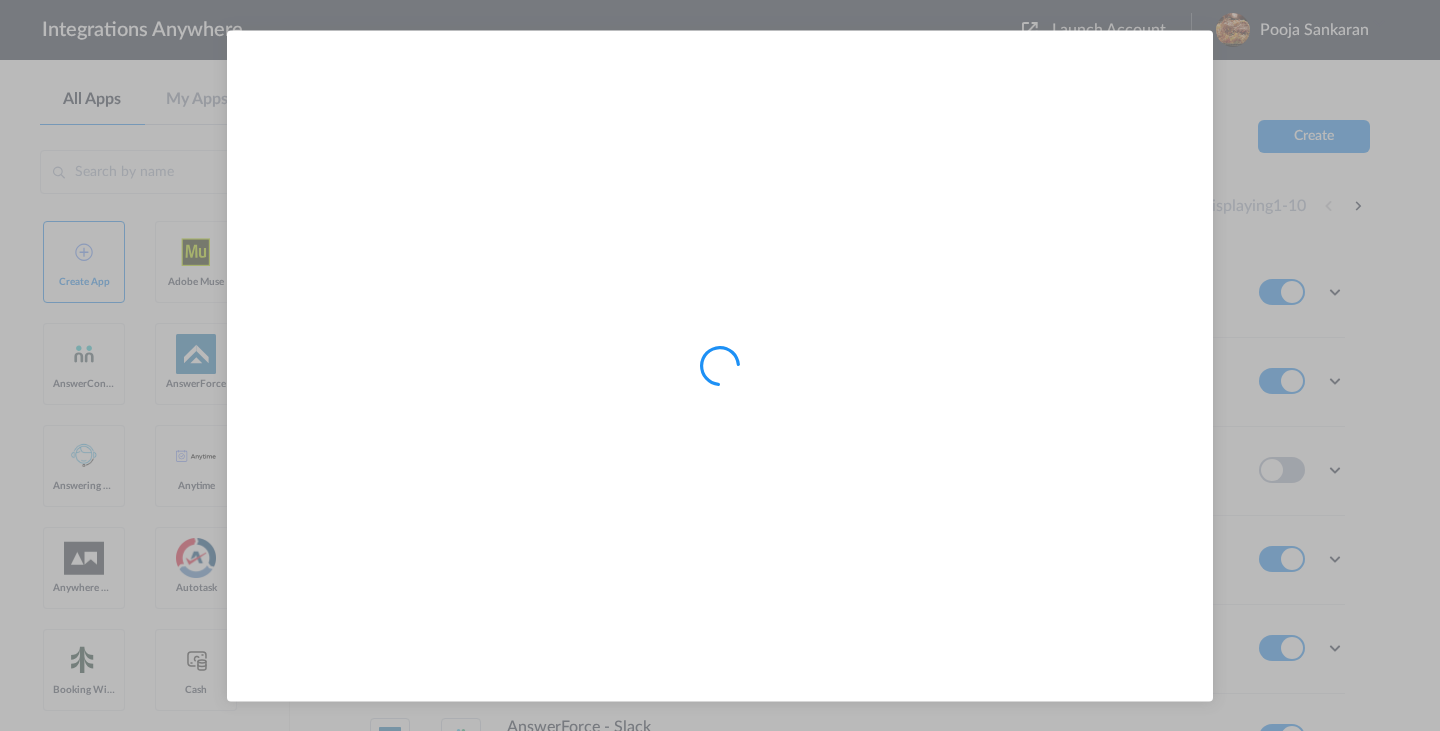 click at bounding box center (720, 365) 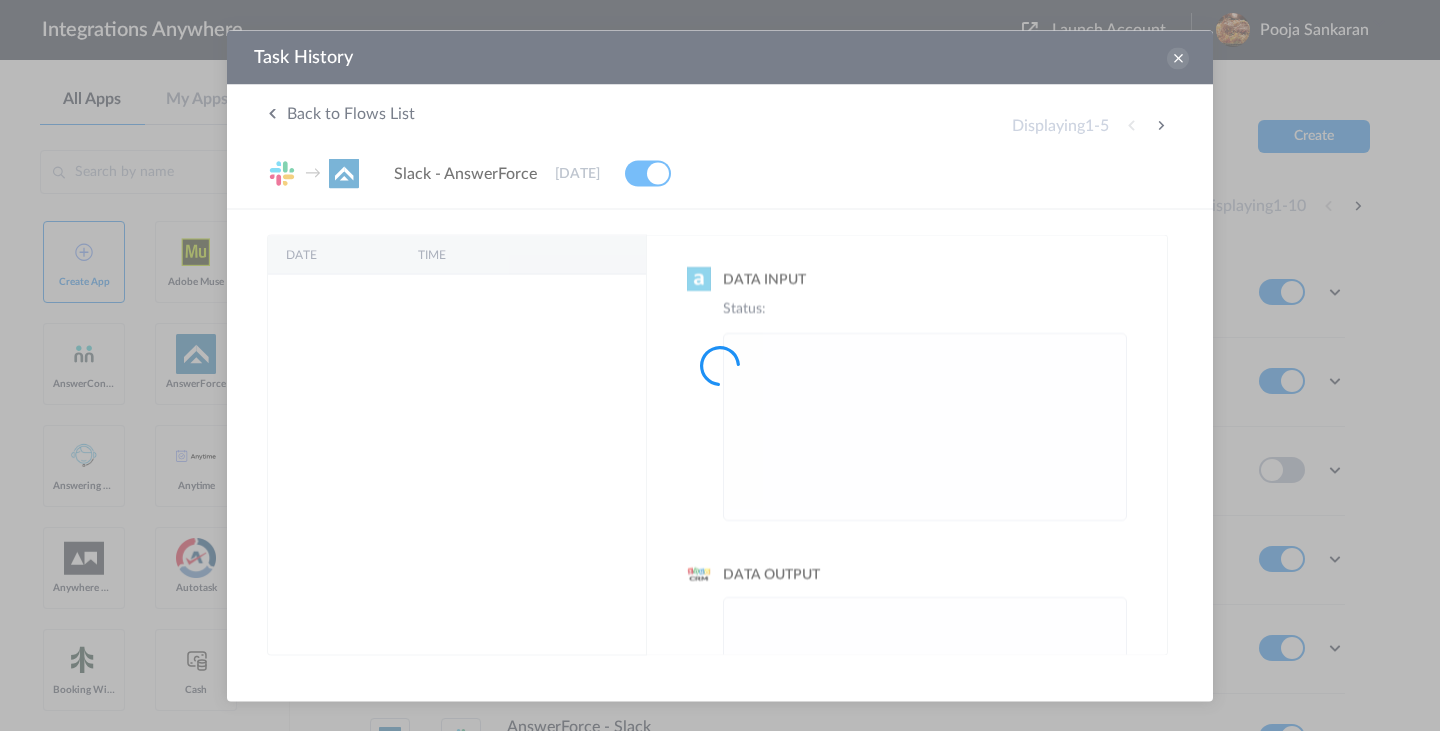 scroll, scrollTop: 0, scrollLeft: 0, axis: both 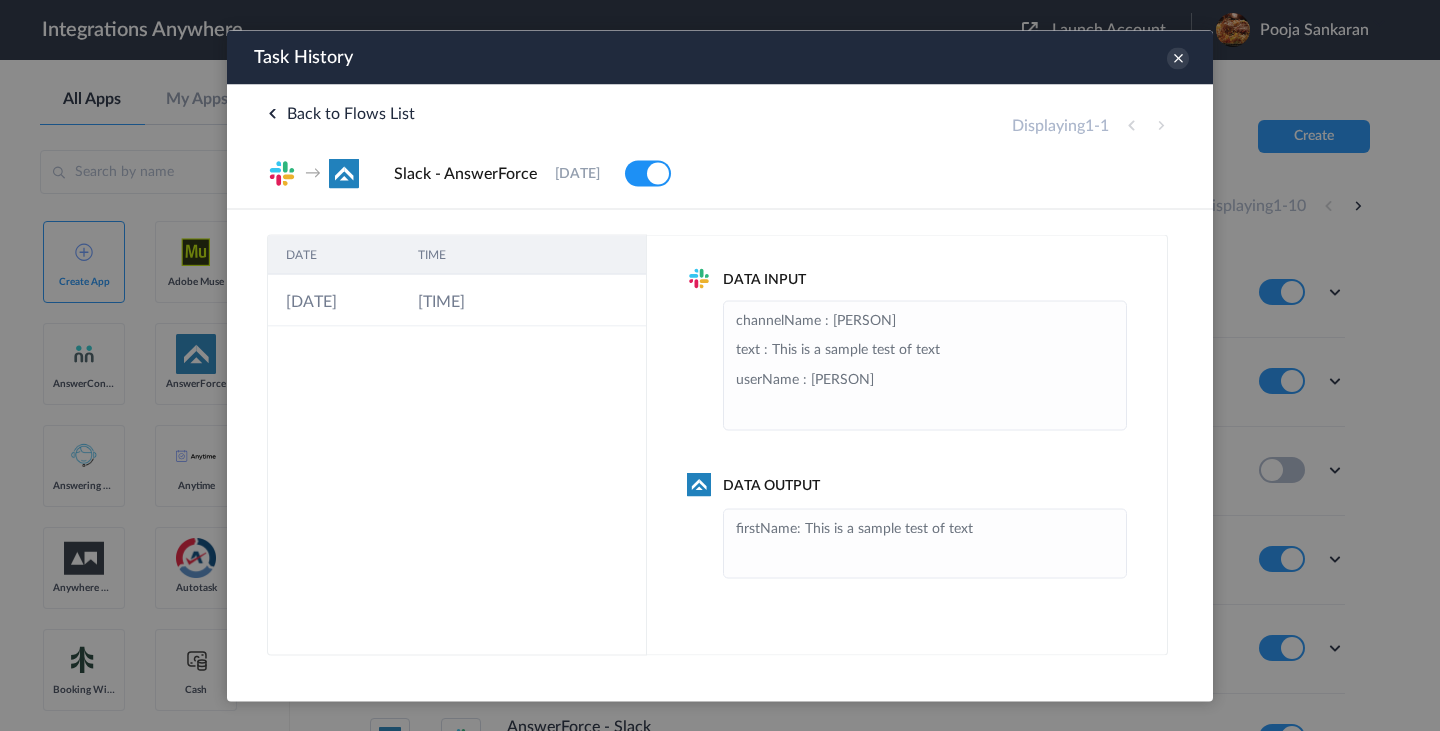 click at bounding box center (720, 365) 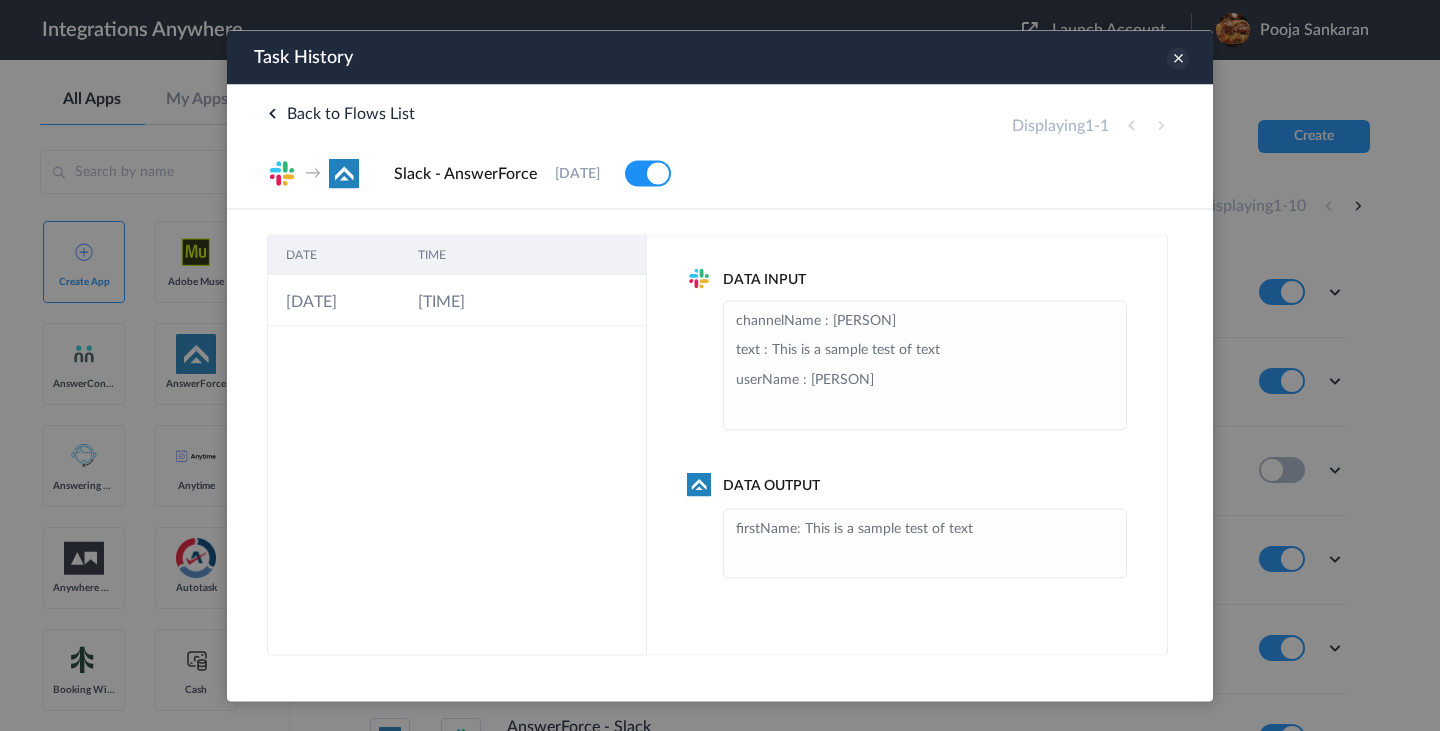 click at bounding box center [1178, 58] 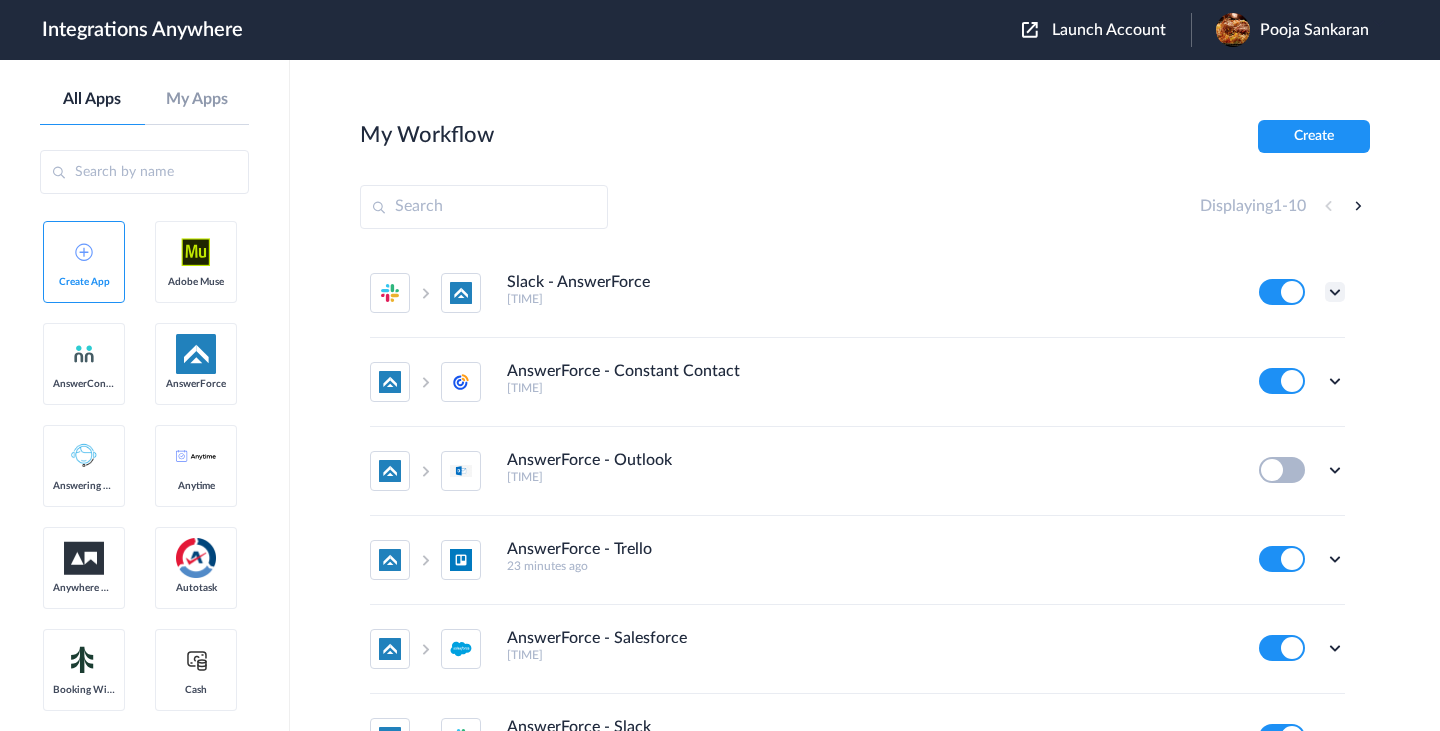 click at bounding box center [1335, 292] 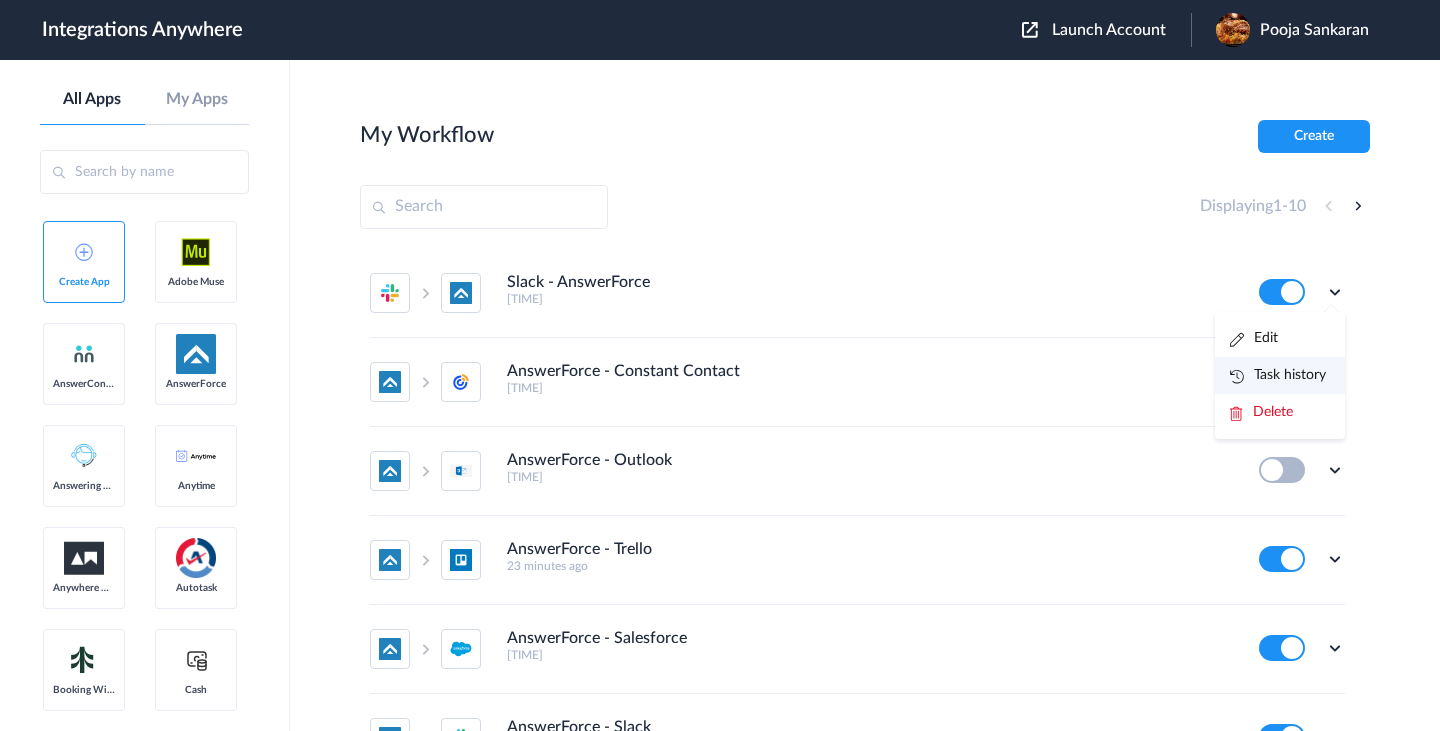 click on "Task history" at bounding box center [1278, 375] 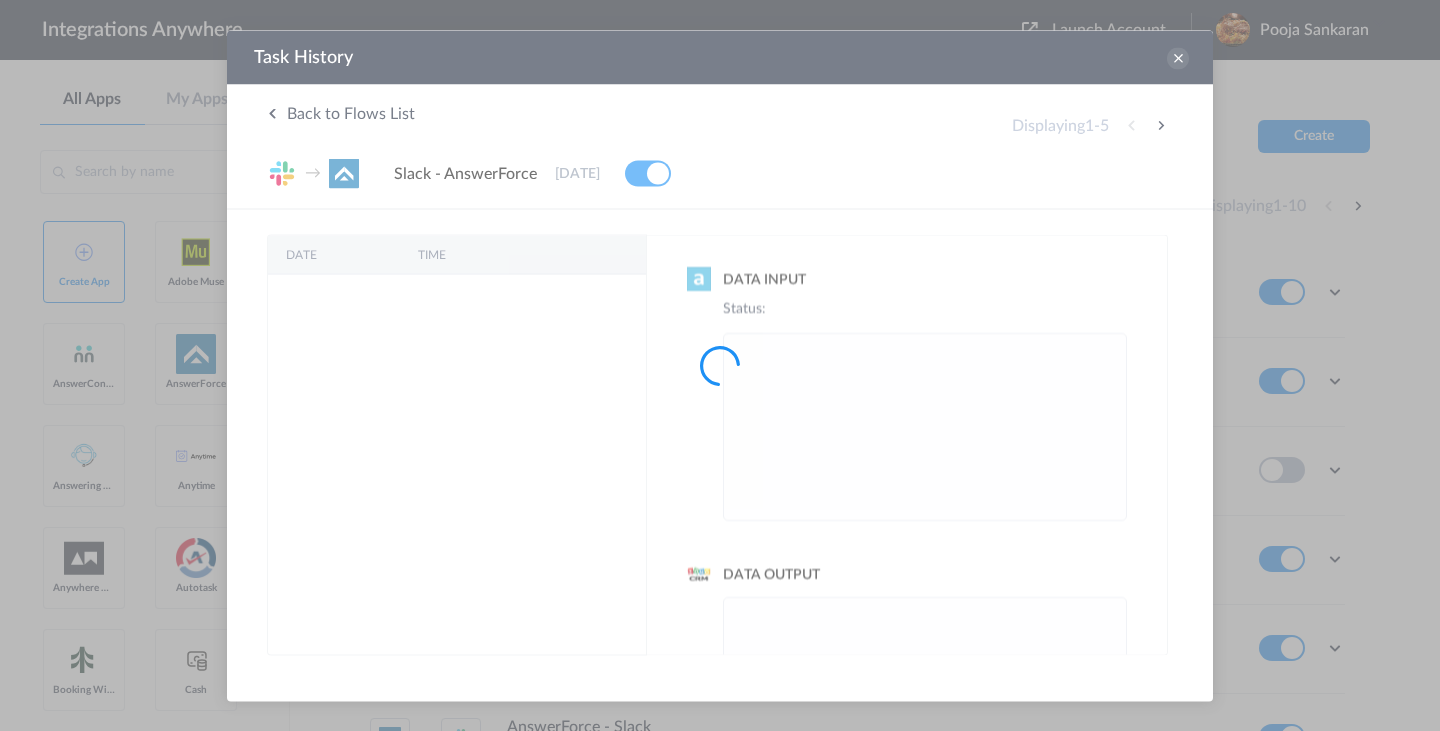 scroll, scrollTop: 0, scrollLeft: 0, axis: both 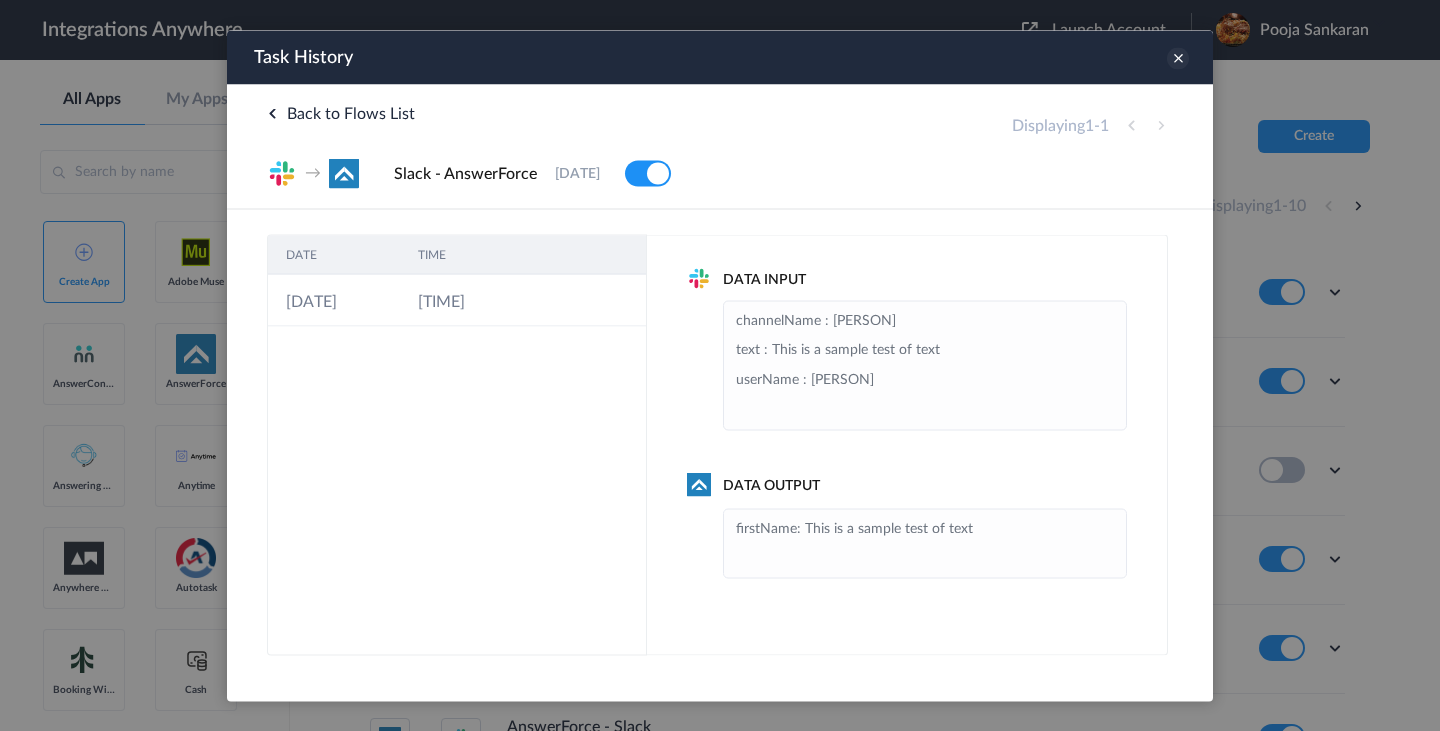 click at bounding box center [1178, 58] 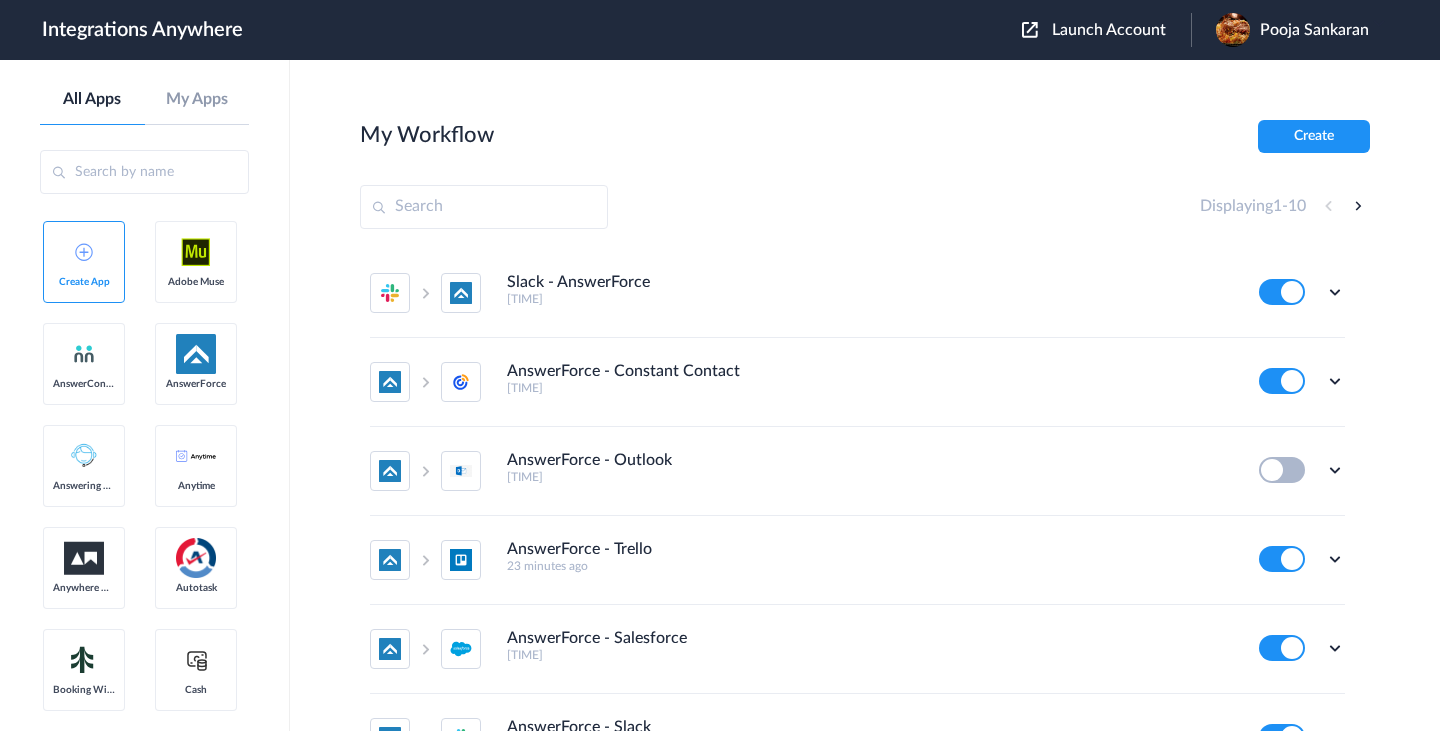 click on "My Workflow
Create
Displaying  1  -  10
Slack - AnswerForce a minute ago Edit    Task history    Delete       AnswerForce - Constant Contact 11 minutes ago Edit    Task history    Delete       AnswerForce - Outlook 14 minutes ago Edit    Task history    Delete       AnswerForce - Trello 23 minutes ago Edit    Task history    Delete       AnswerForce - Salesforce 29 minutes ago Edit    Task history    Delete       AnswerForce - Slack 37 minutes ago Edit    Task history    Delete       AnswerForce - Slack 40 minutes ago Edit    Task history    Delete       AnswerConnect - Clio Grow 3 months ago Edit    Task history    Delete       LEX Reception - HubSpot 3 months ago Edit    Task history    Delete       AnswerForce - Autotask a year ago Edit    Task history    Delete" at bounding box center (865, 395) 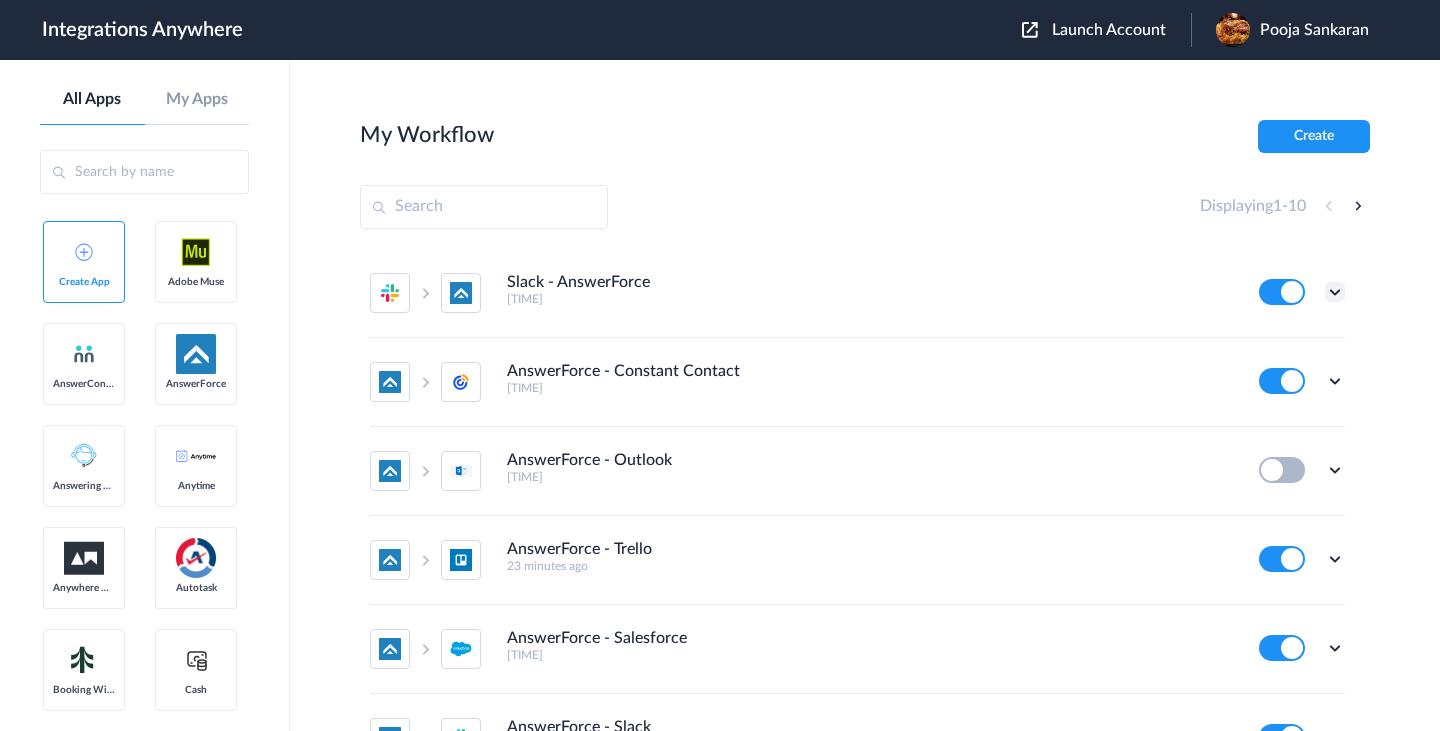 click at bounding box center [1335, 292] 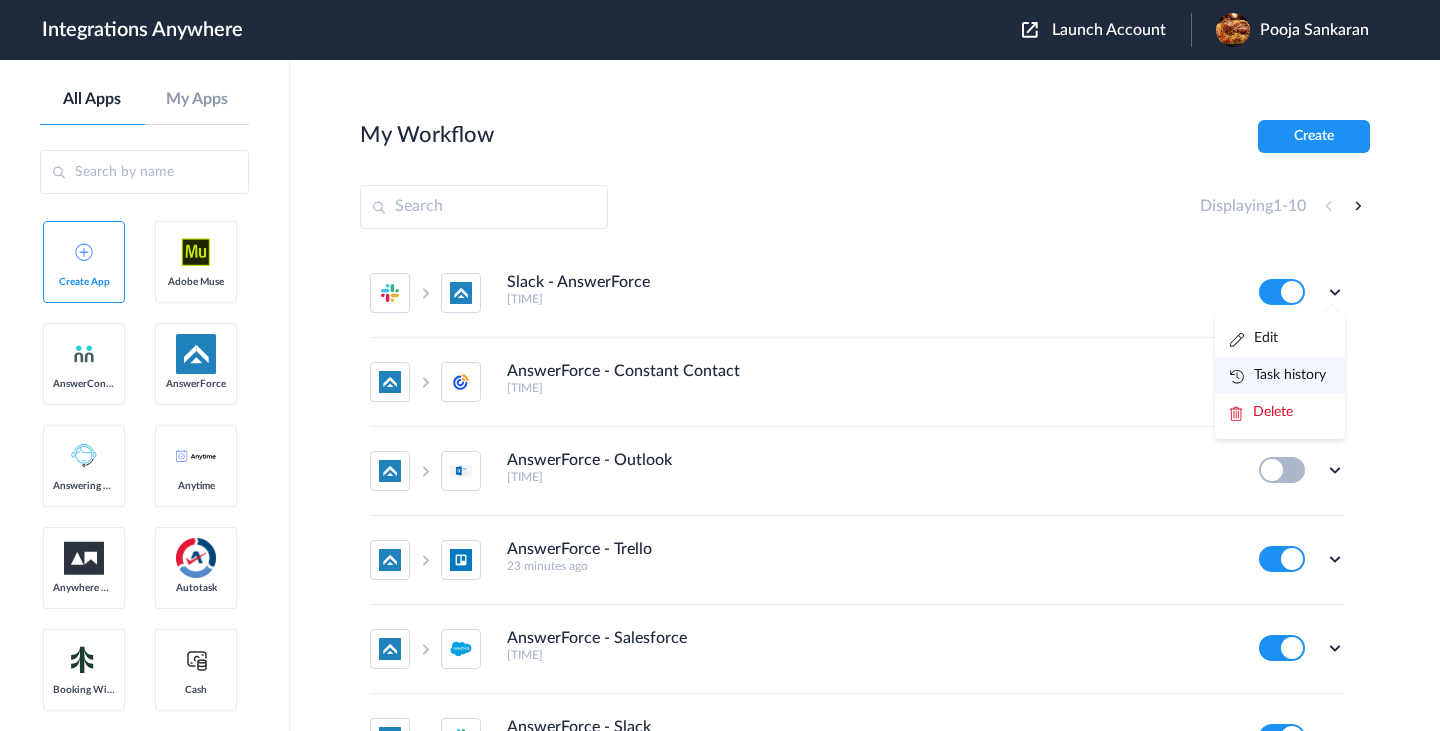 click on "Task history" at bounding box center [1278, 375] 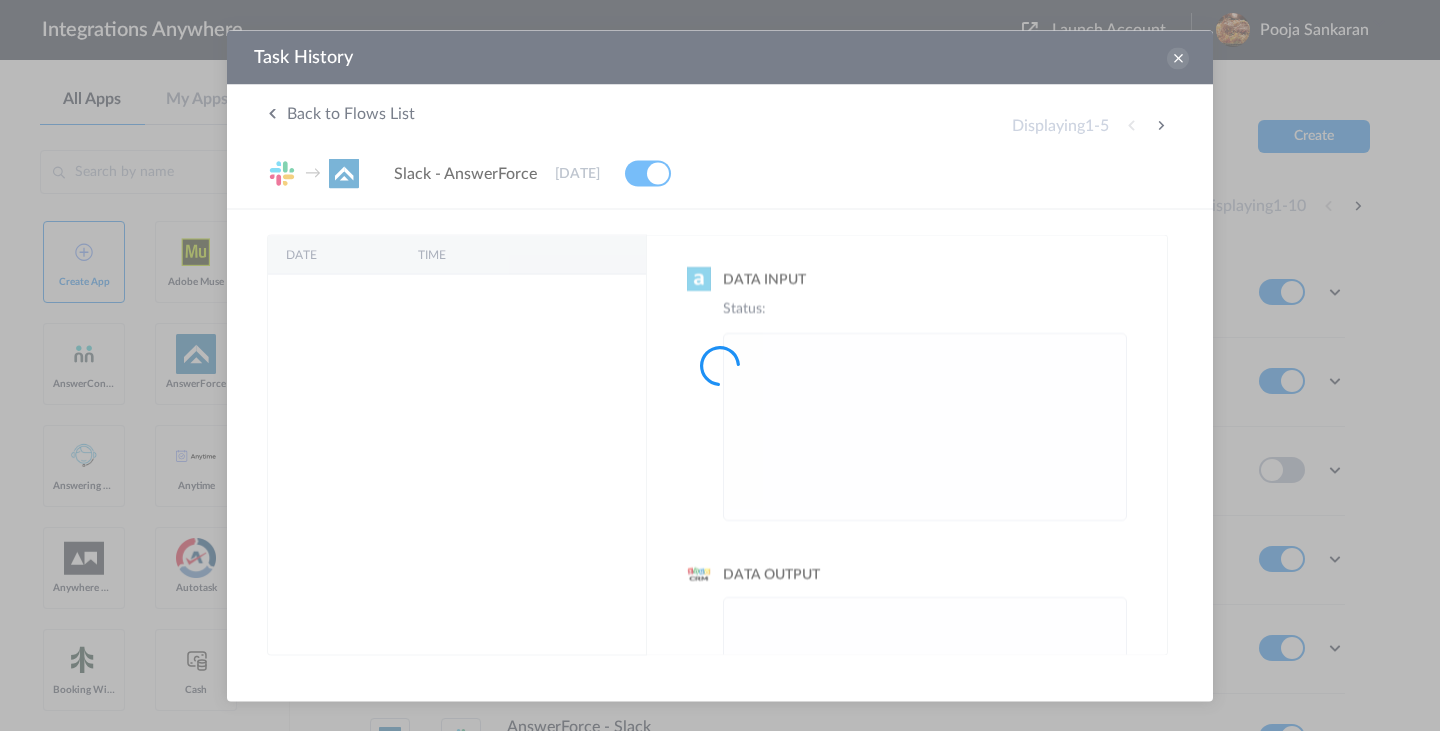 scroll, scrollTop: 0, scrollLeft: 0, axis: both 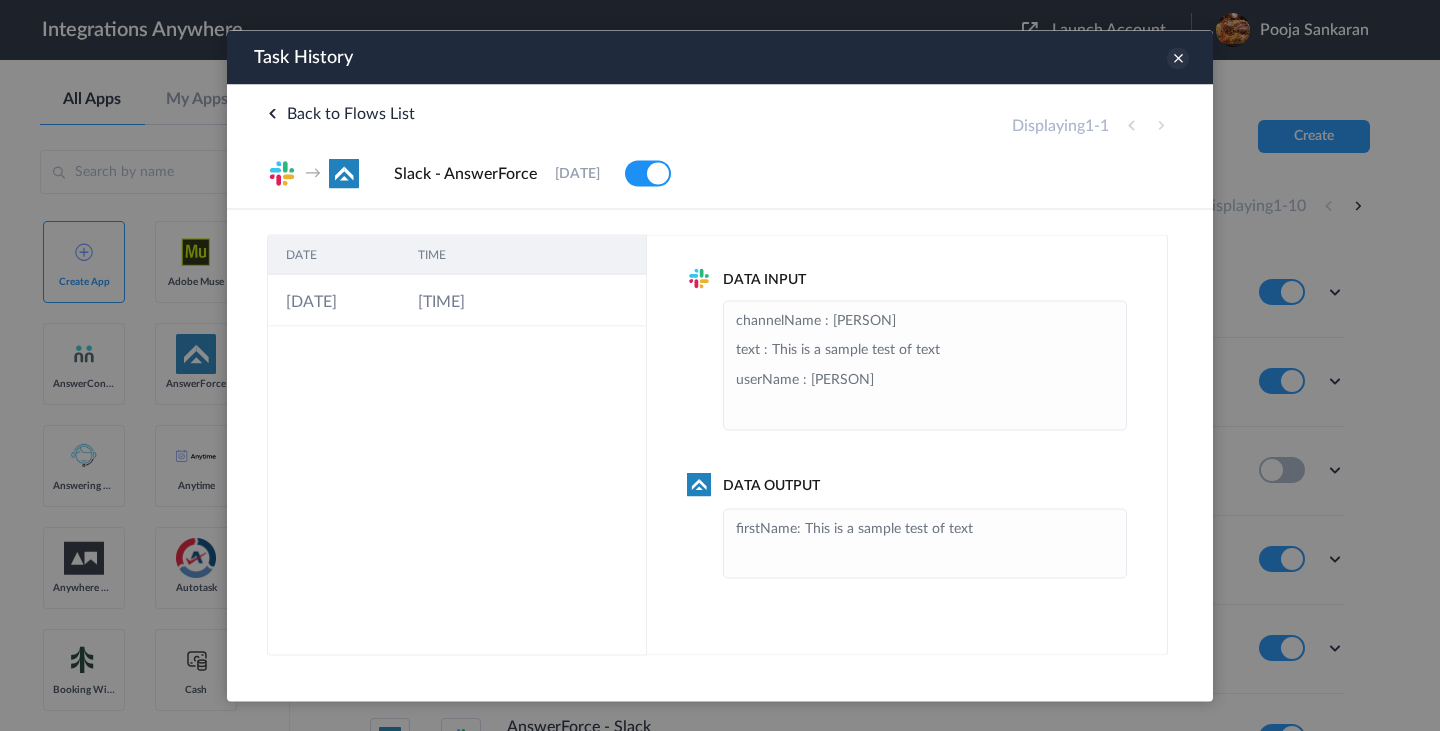 click at bounding box center (1178, 58) 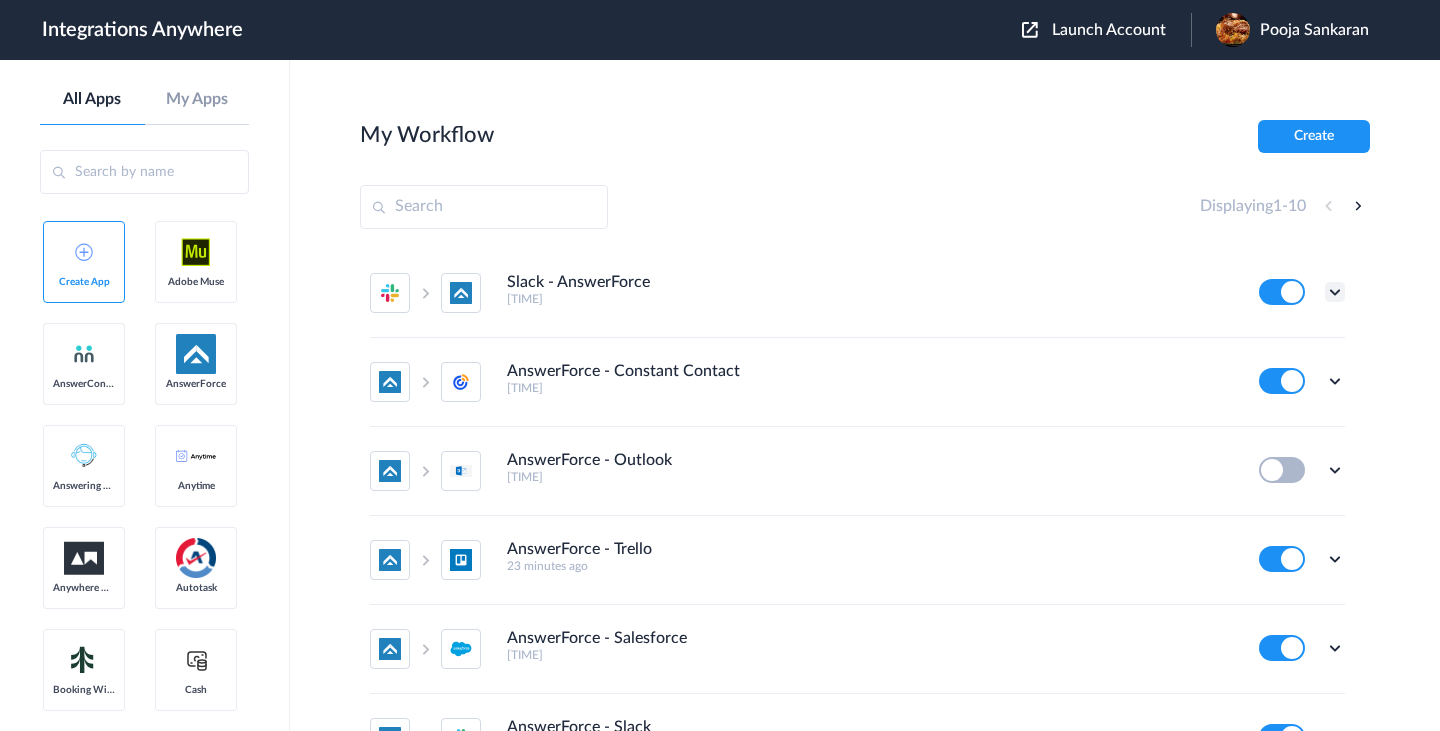 click at bounding box center [1335, 292] 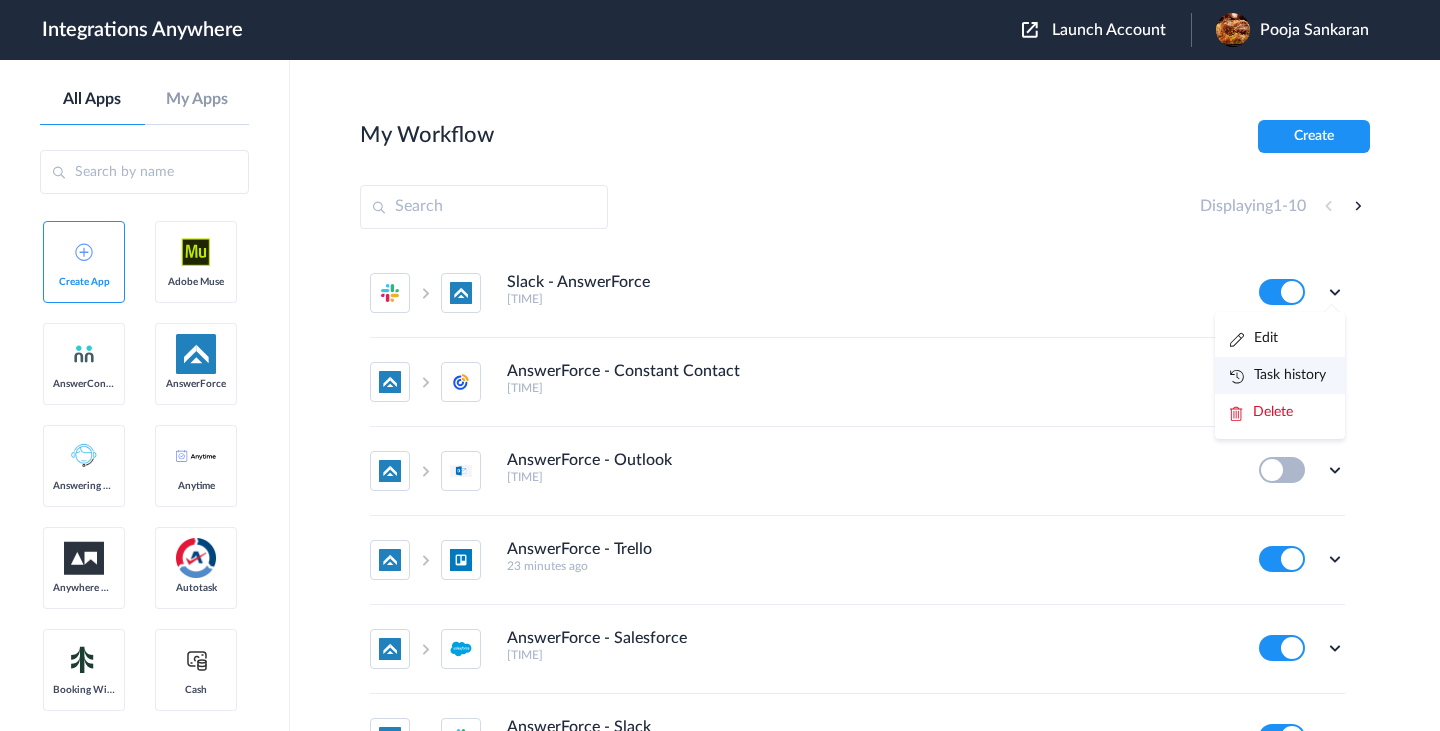 click on "Task history" at bounding box center (1278, 375) 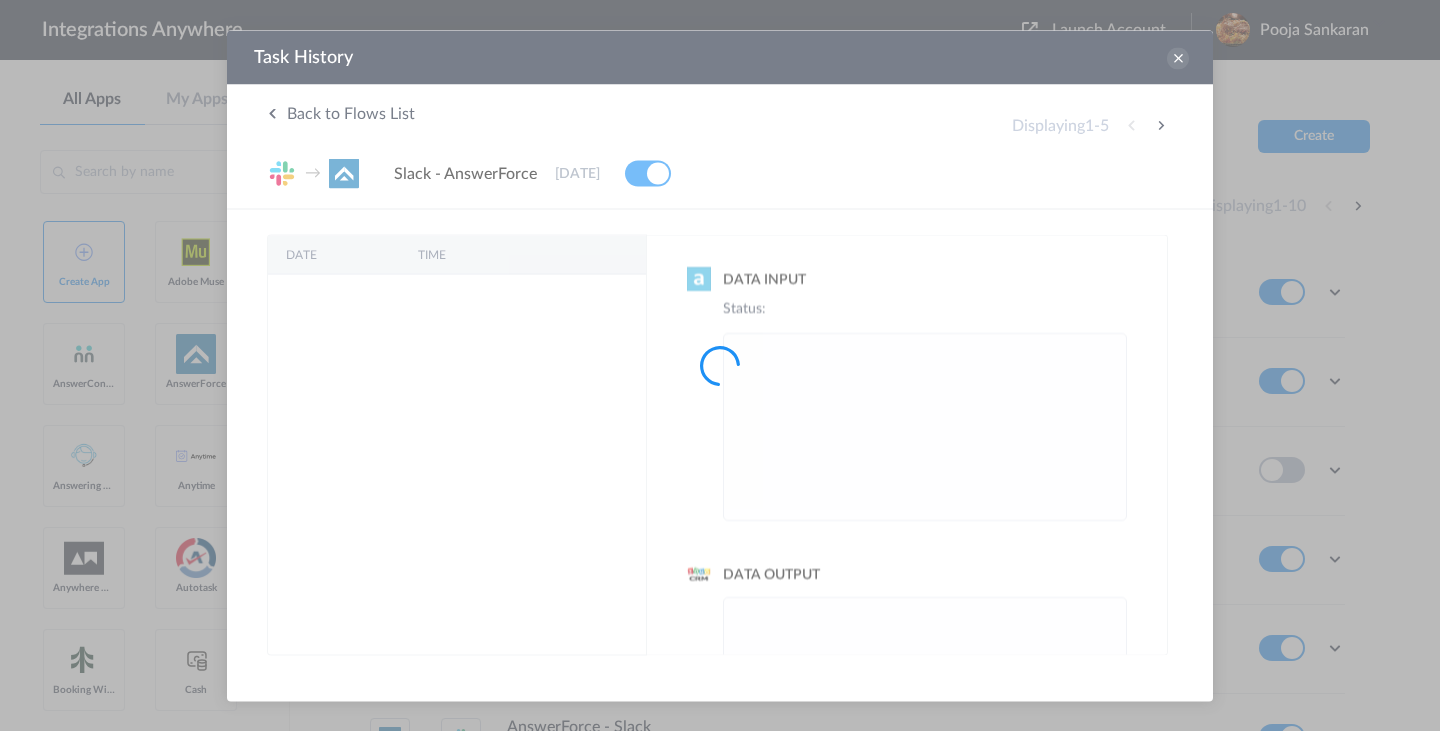 scroll, scrollTop: 0, scrollLeft: 0, axis: both 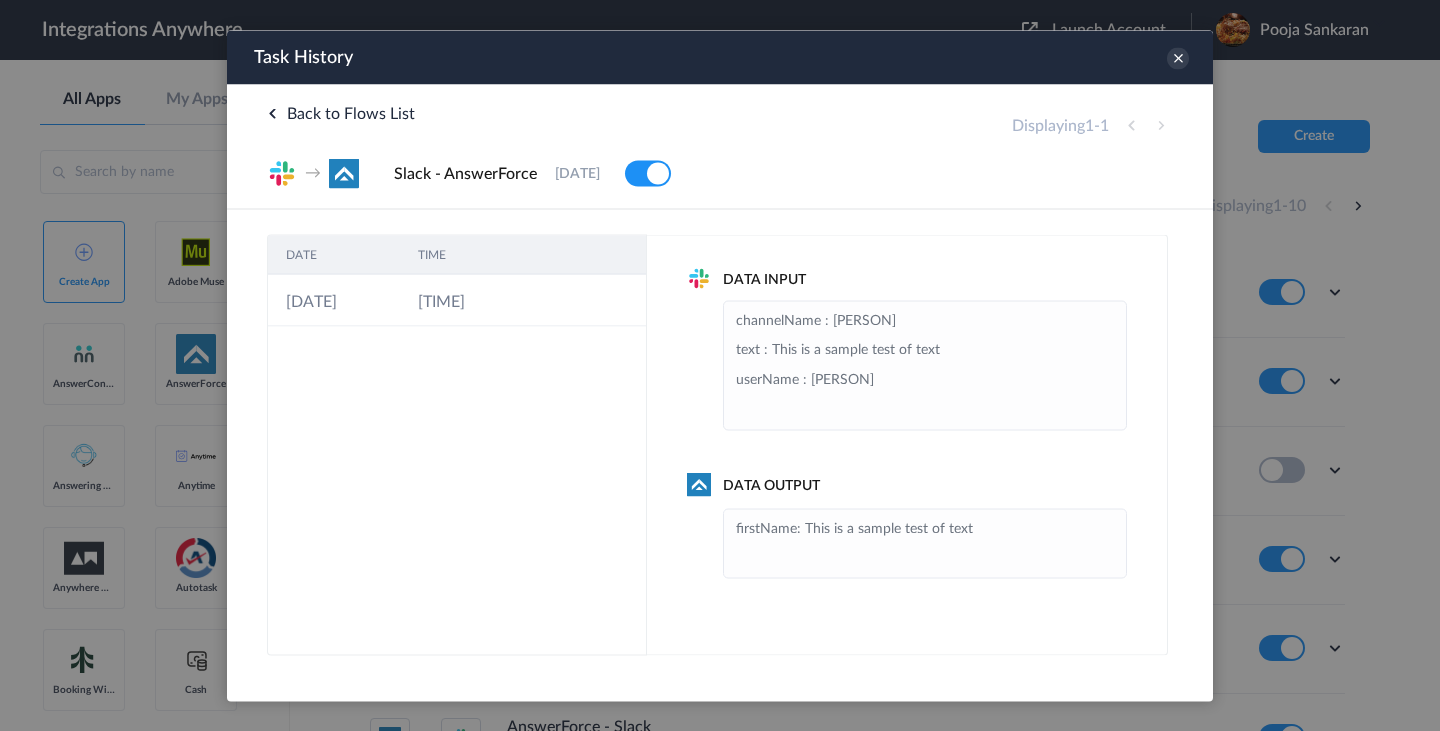 drag, startPoint x: 728, startPoint y: 322, endPoint x: 914, endPoint y: 389, distance: 197.69926 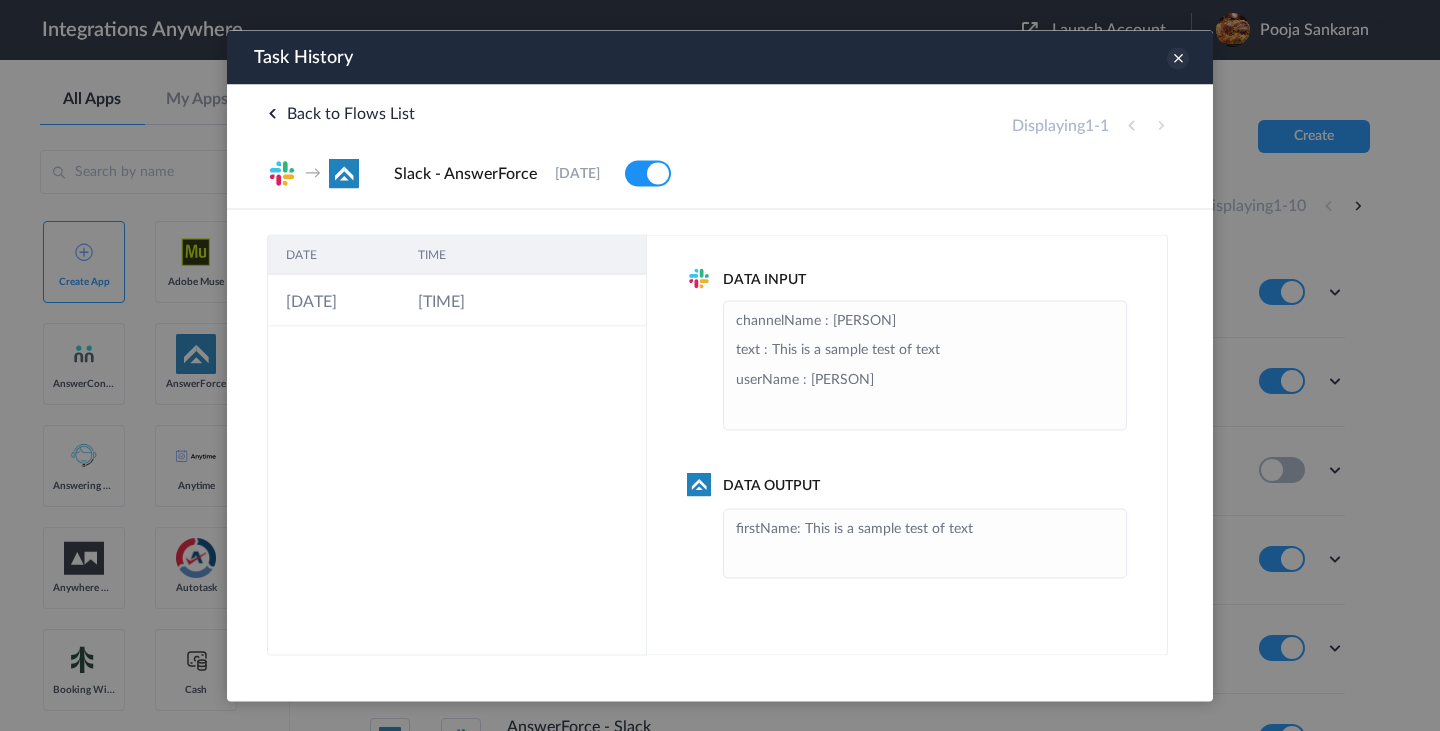 click at bounding box center (1178, 58) 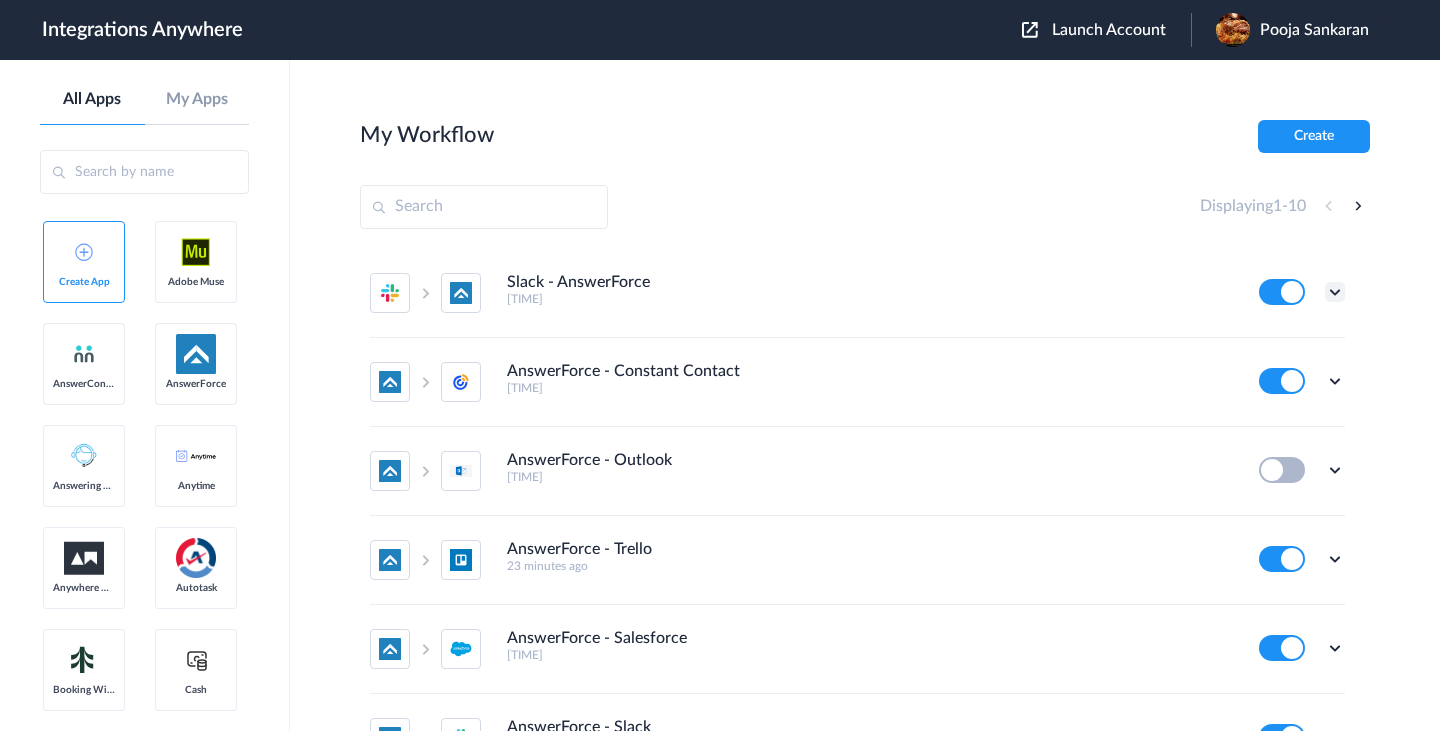 click at bounding box center (1335, 292) 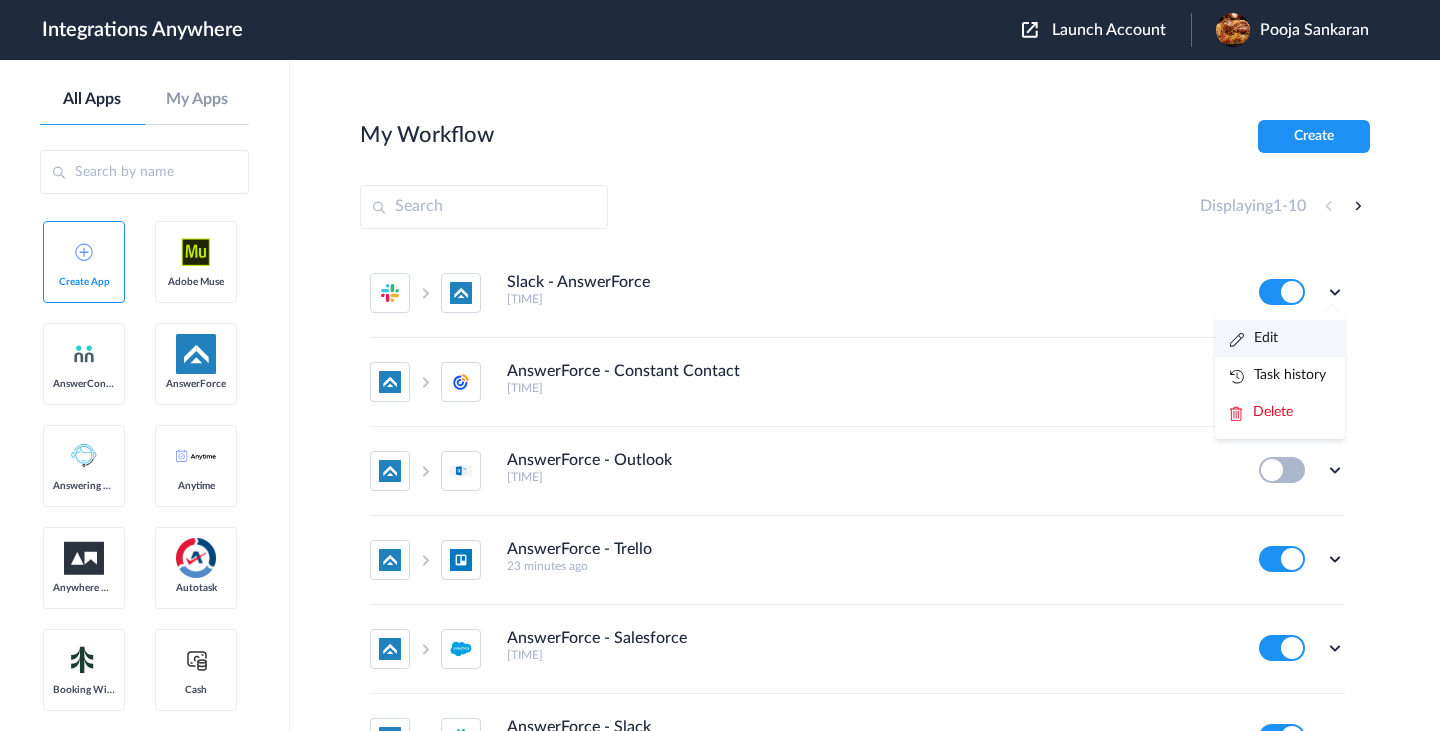 click on "Edit" at bounding box center [1254, 338] 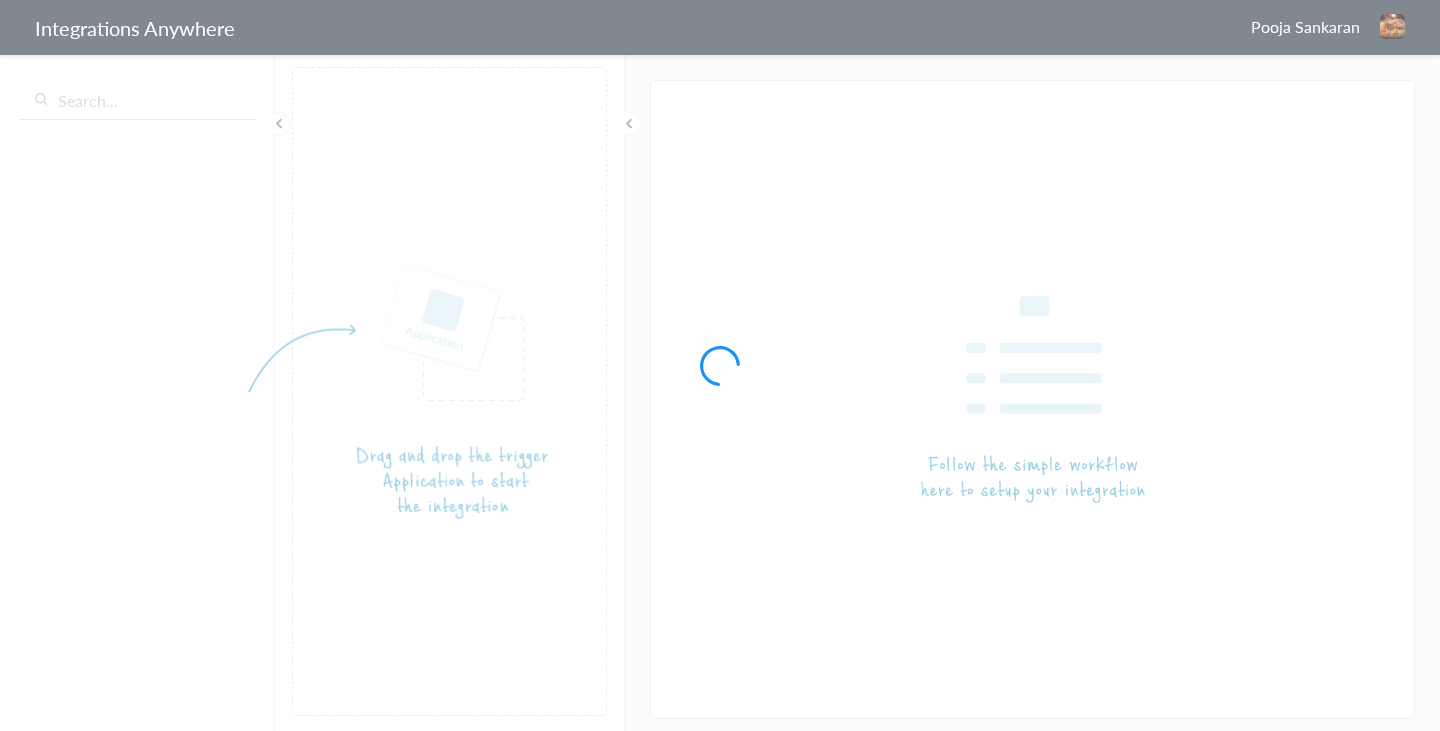 scroll, scrollTop: 0, scrollLeft: 0, axis: both 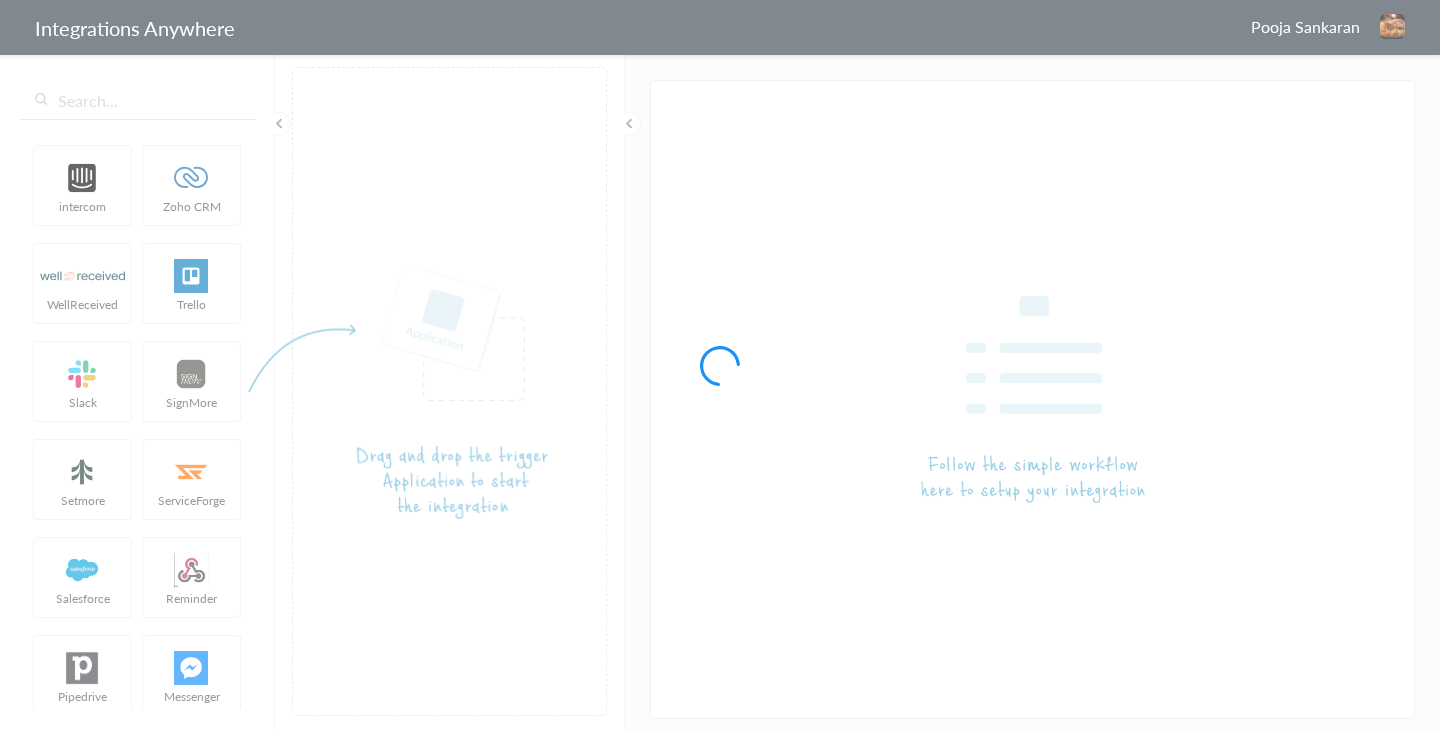 type on "Slack - AnswerForce" 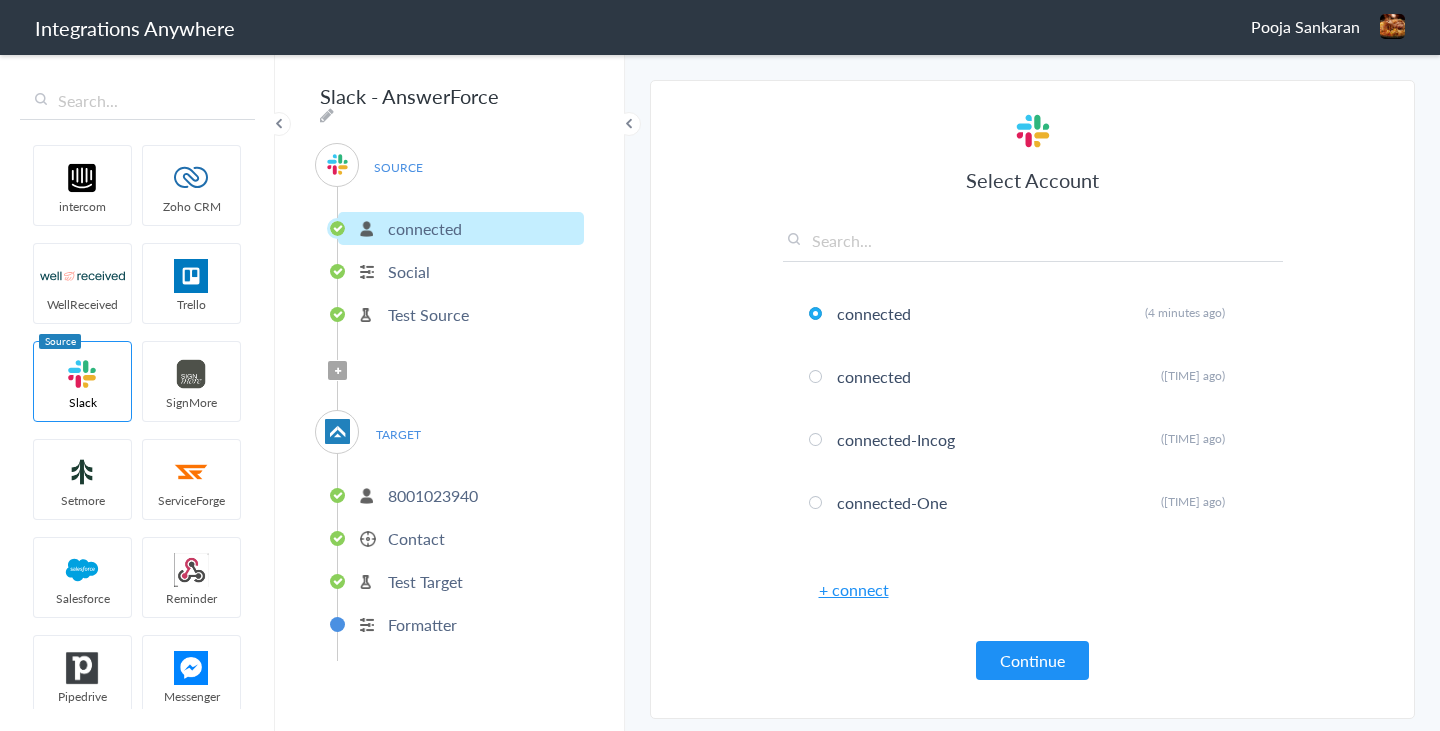 click on "Contact" at bounding box center [416, 538] 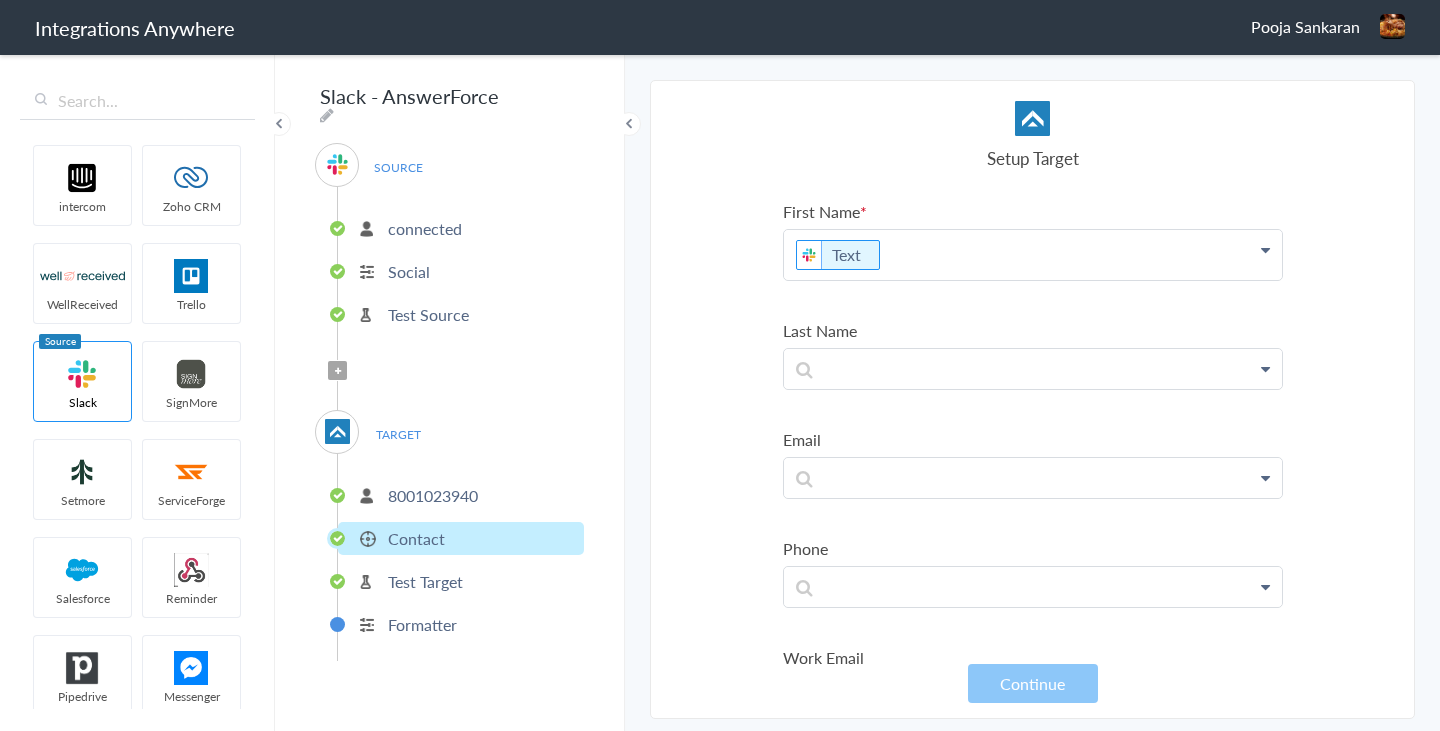 click on "Text" at bounding box center (1033, 255) 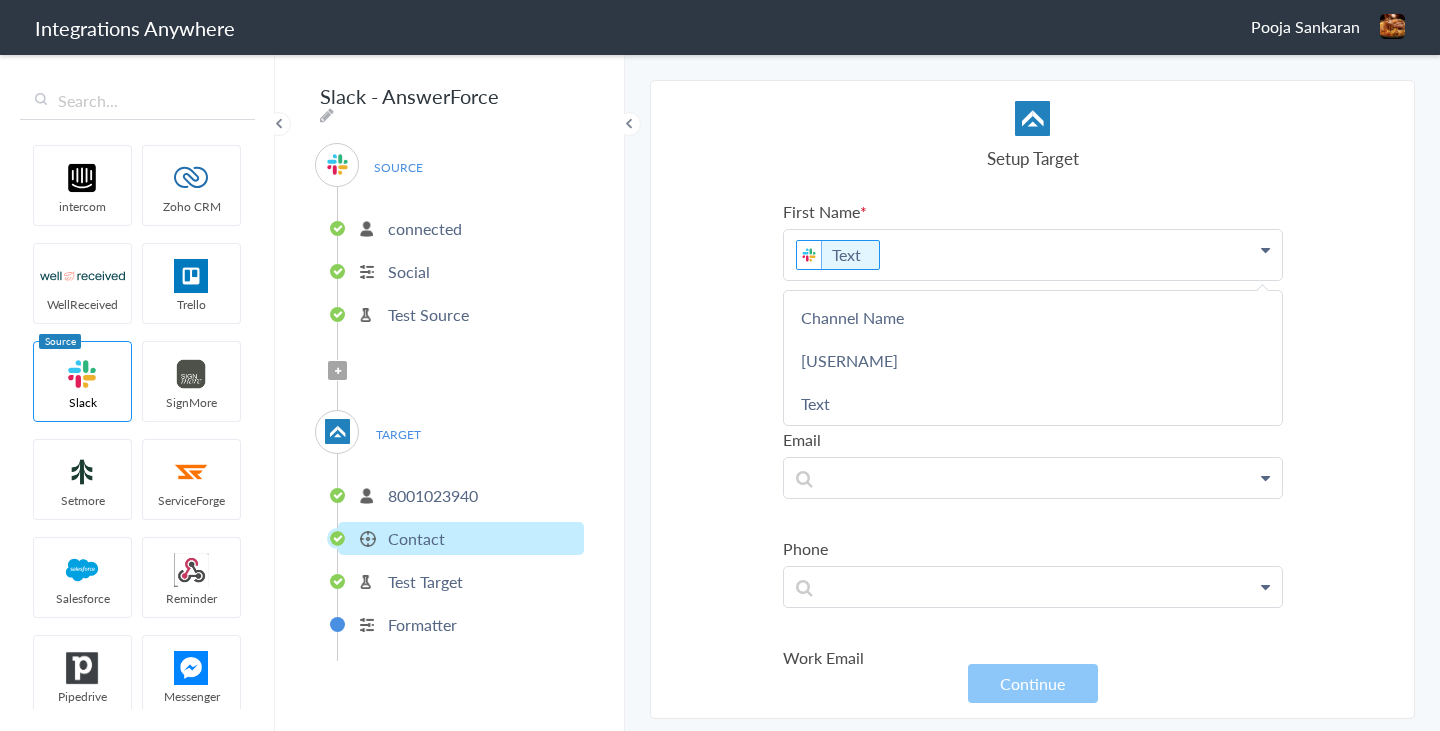 click on "Pooja Sankaran" at bounding box center (1305, 26) 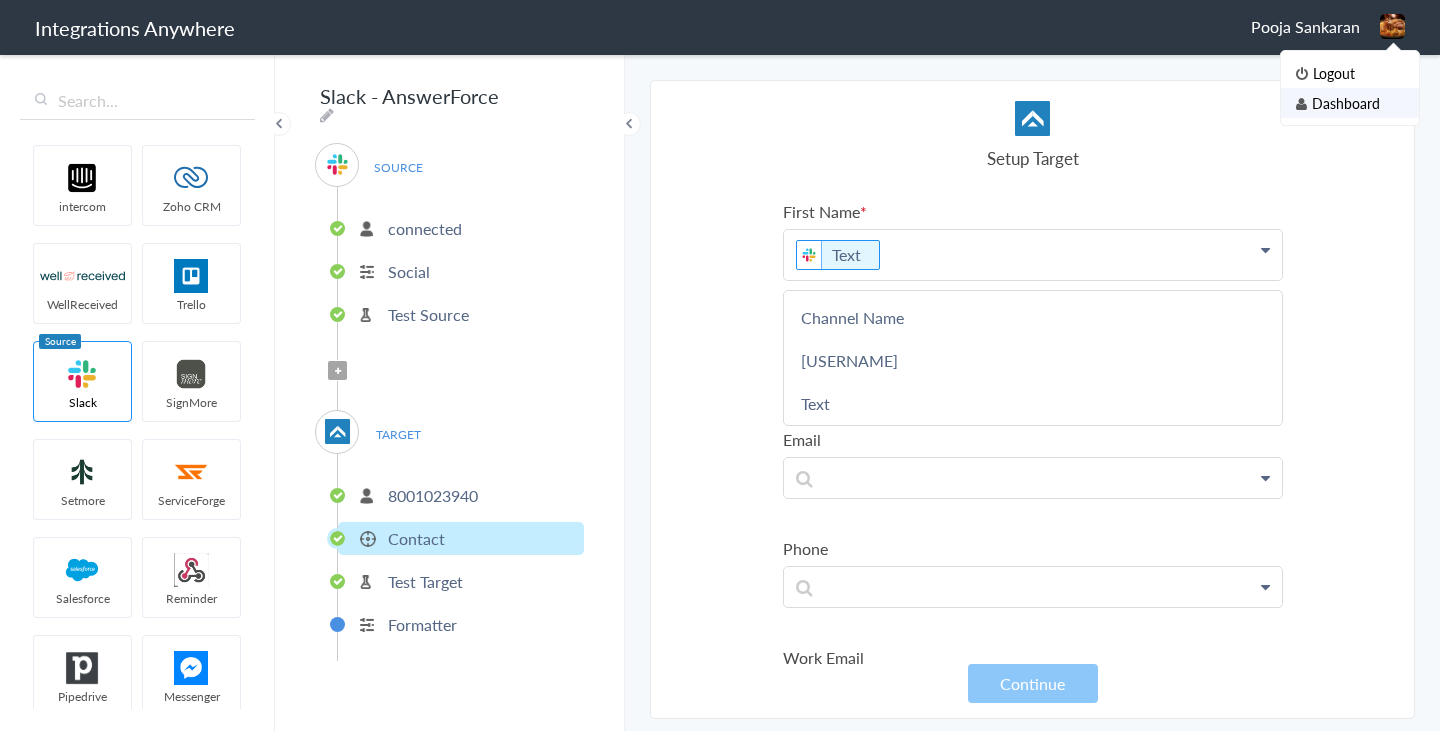 click on "Dashboard" at bounding box center (1350, 103) 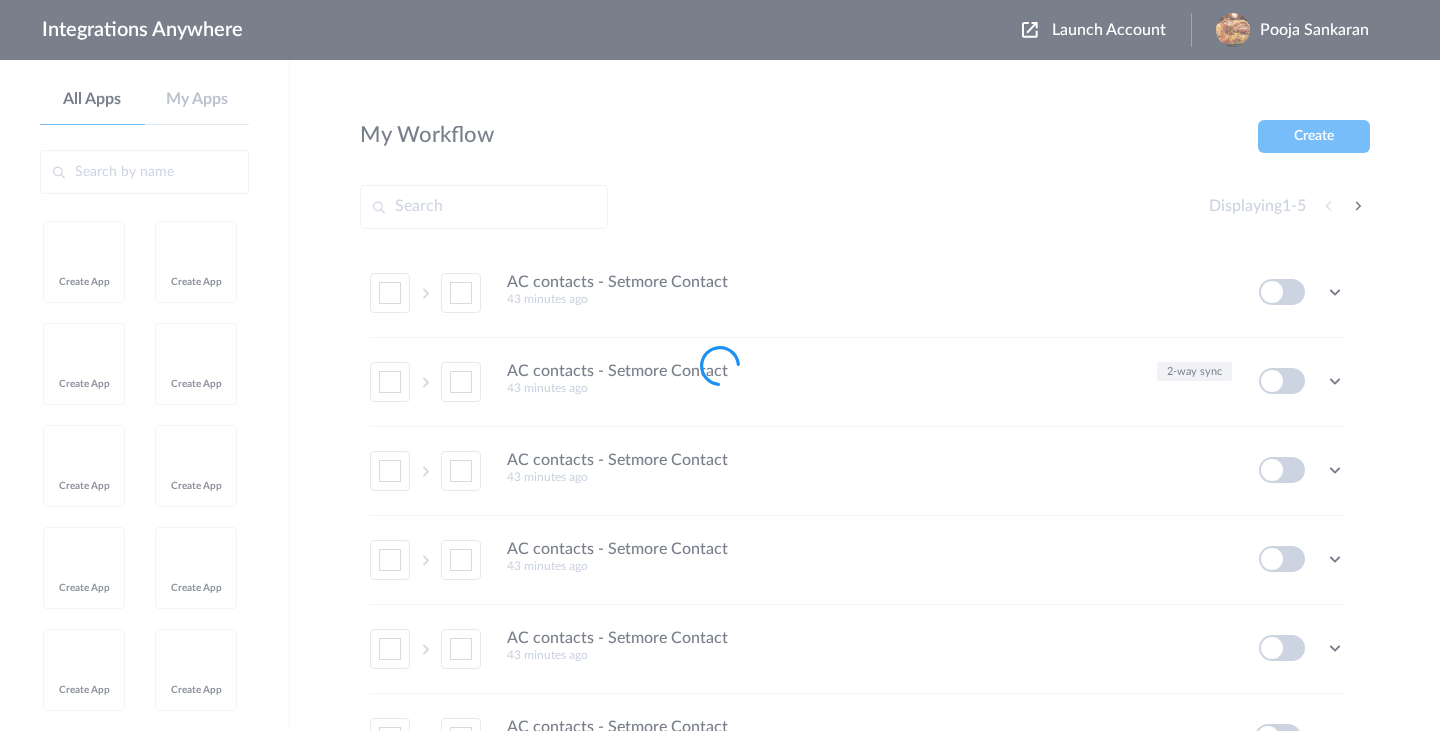 scroll, scrollTop: 0, scrollLeft: 0, axis: both 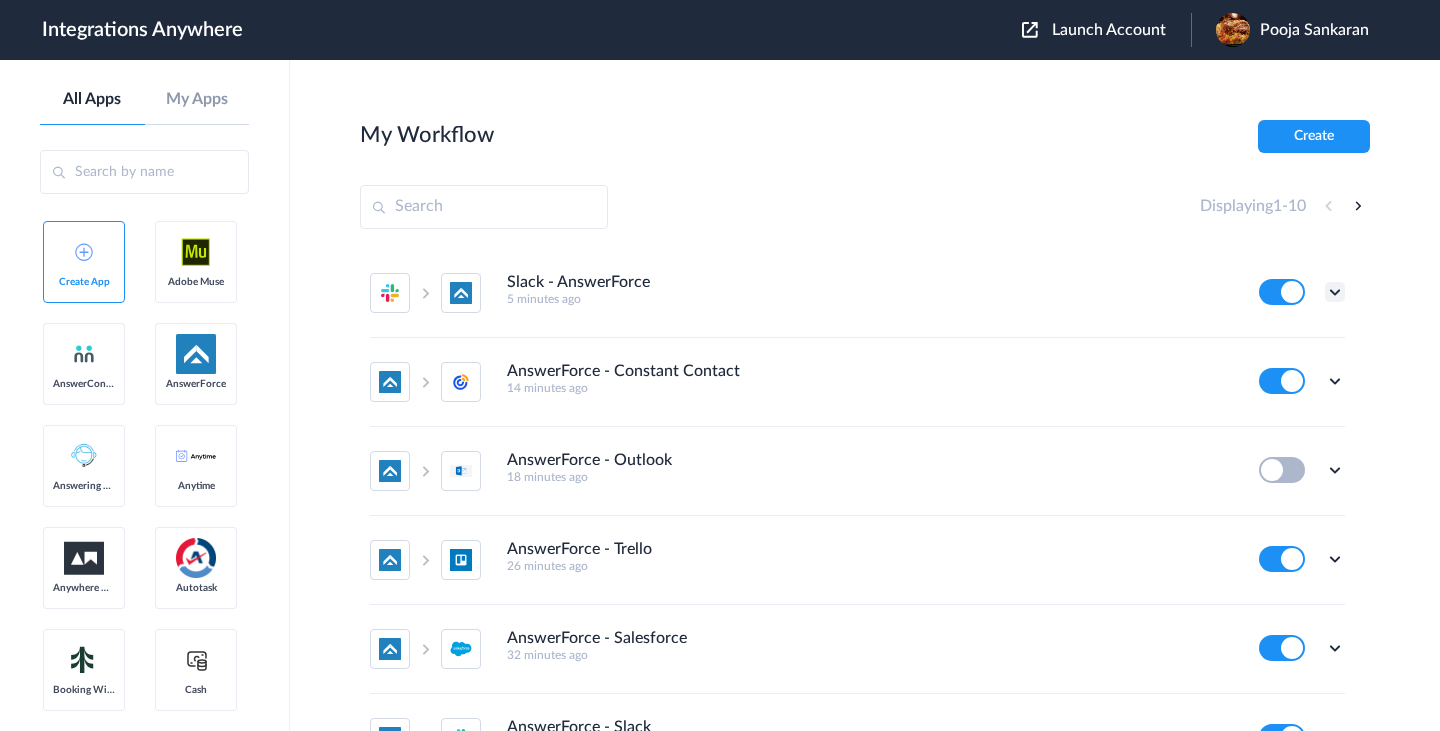 click at bounding box center (1335, 292) 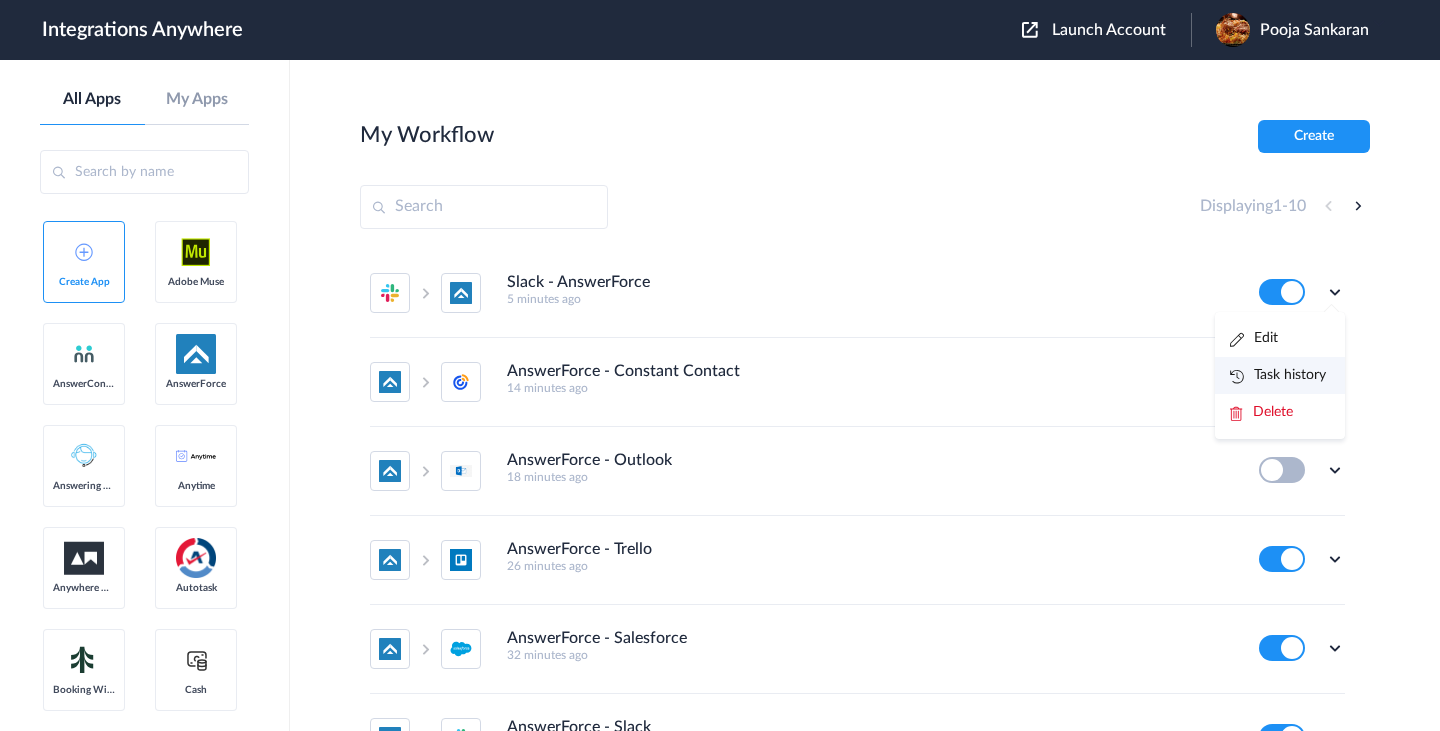 click on "Task history" at bounding box center (1278, 375) 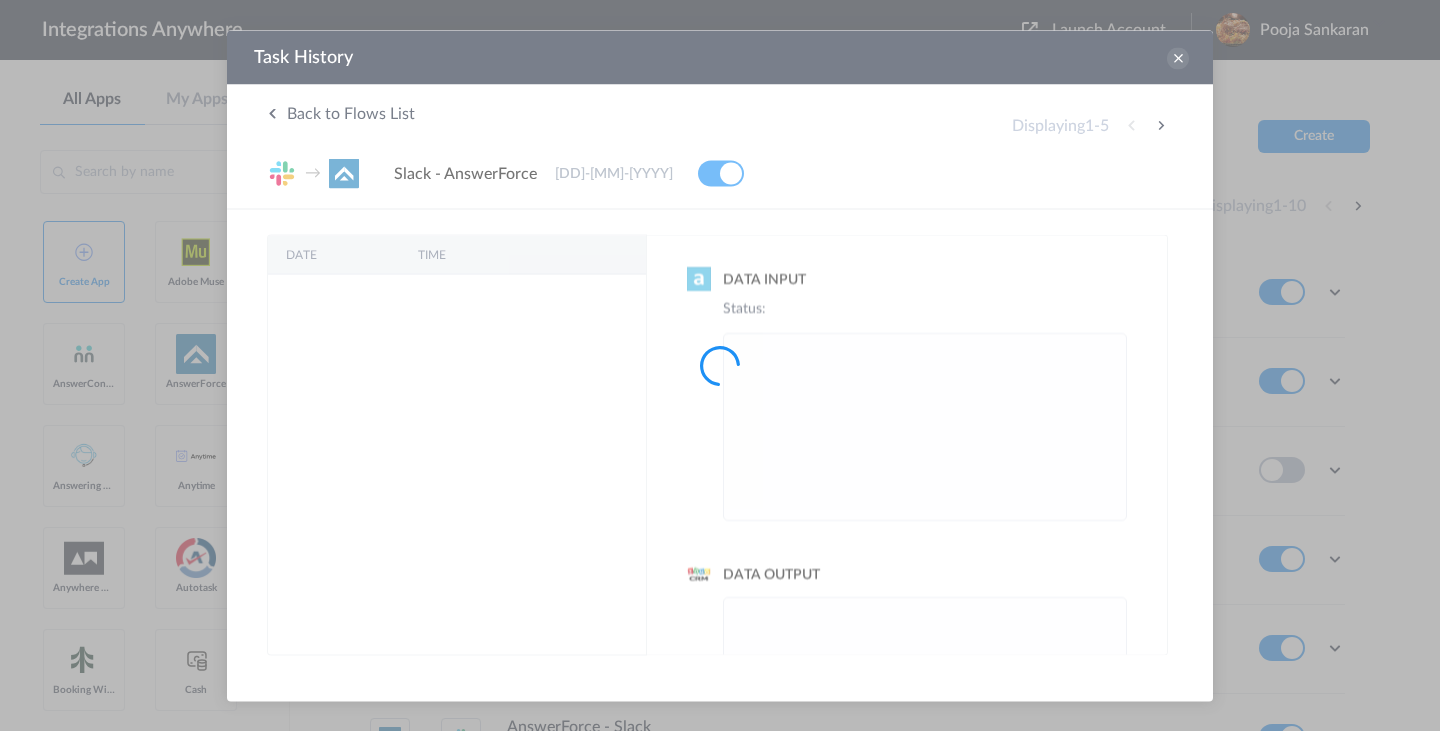scroll, scrollTop: 0, scrollLeft: 0, axis: both 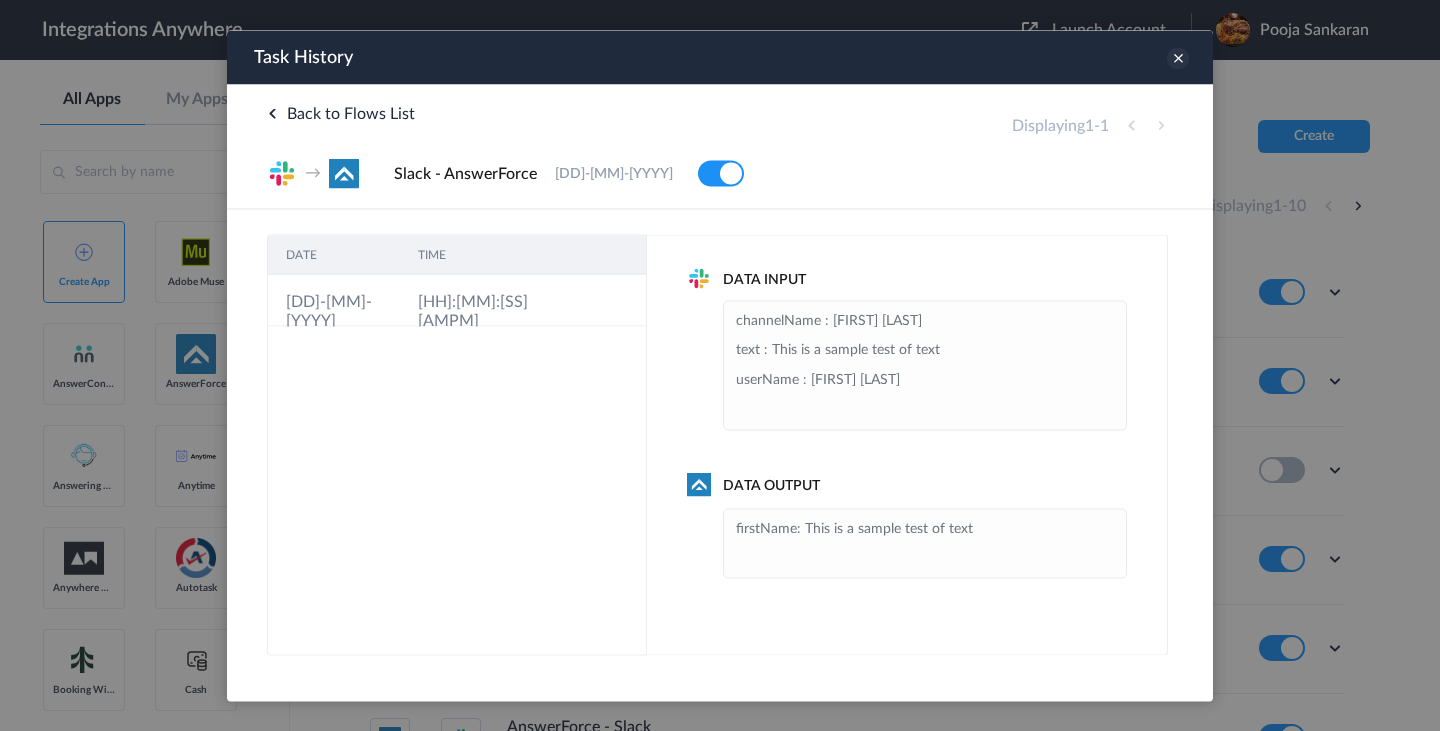 click at bounding box center [1178, 58] 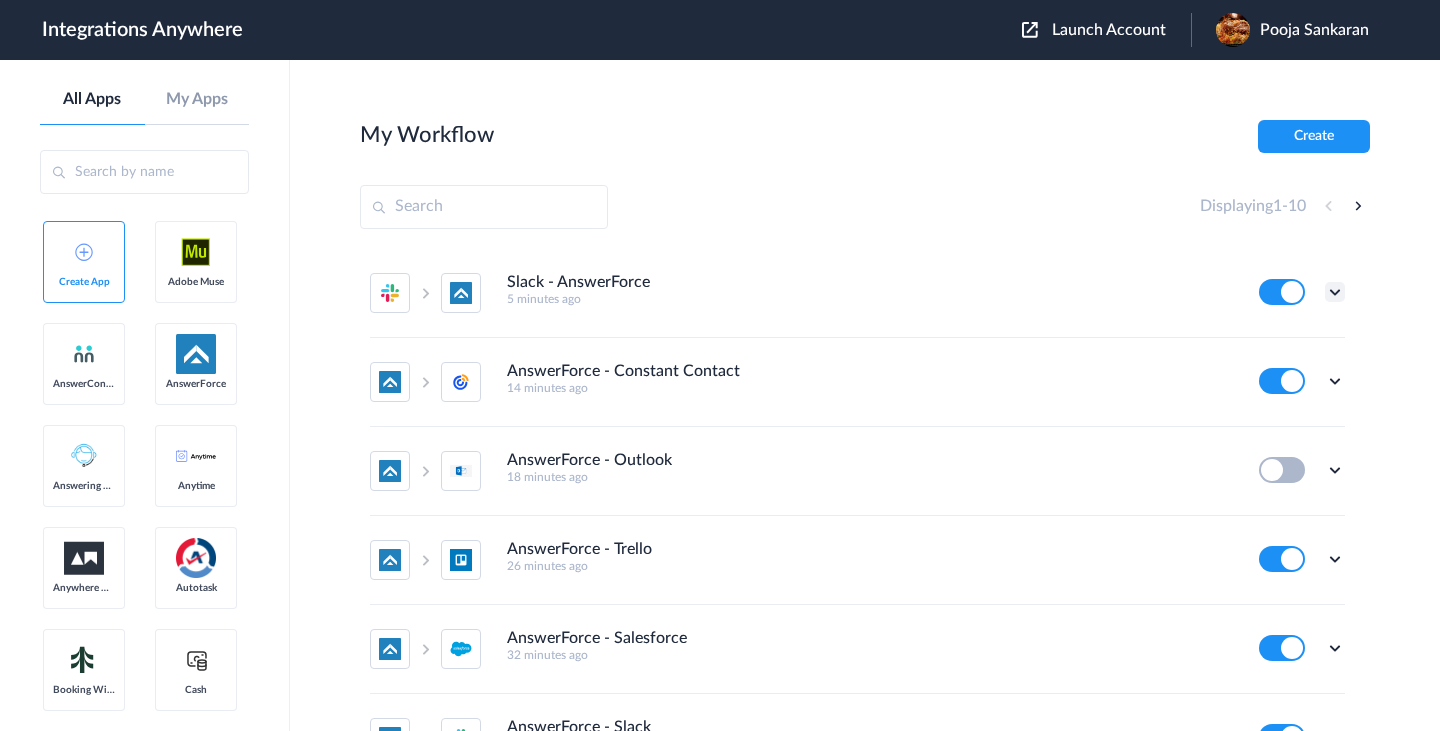 click at bounding box center [1335, 292] 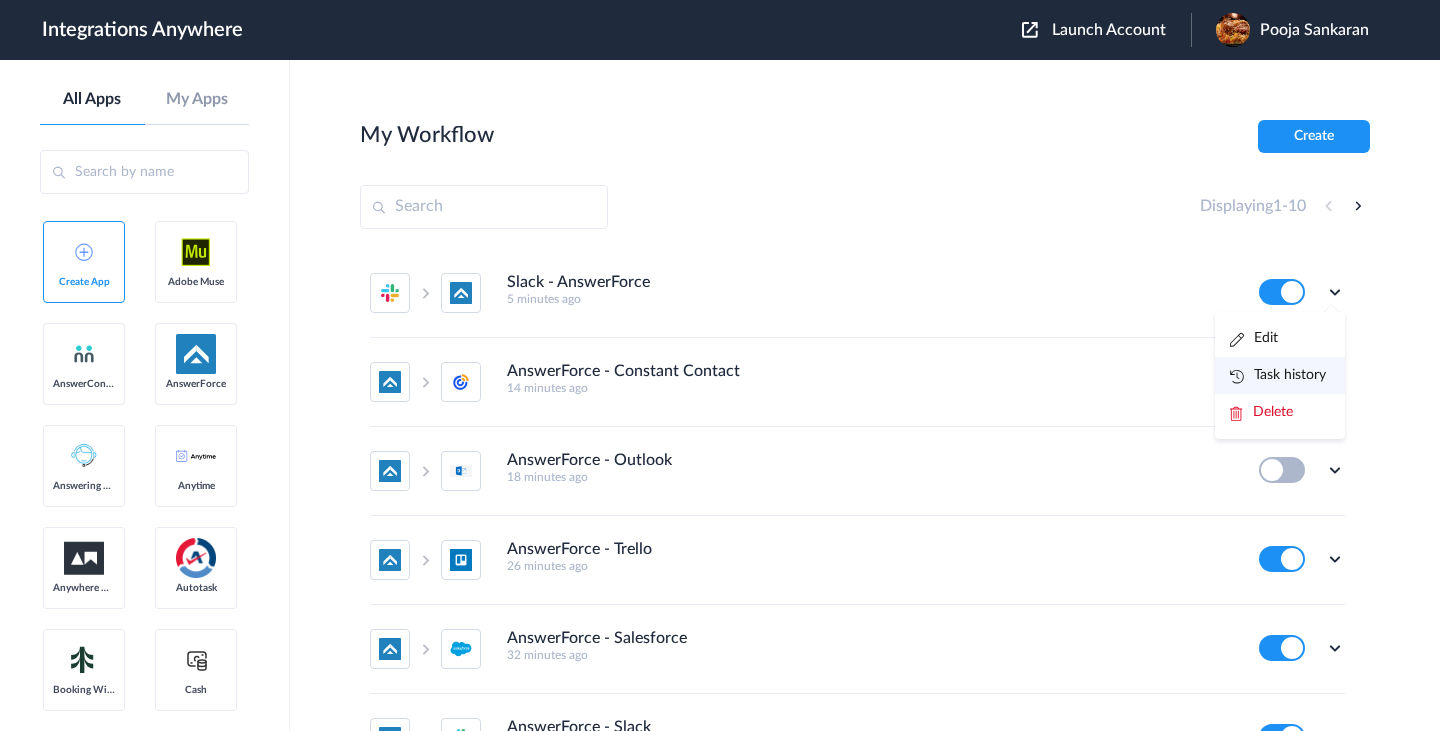 click on "Task history" at bounding box center [1278, 375] 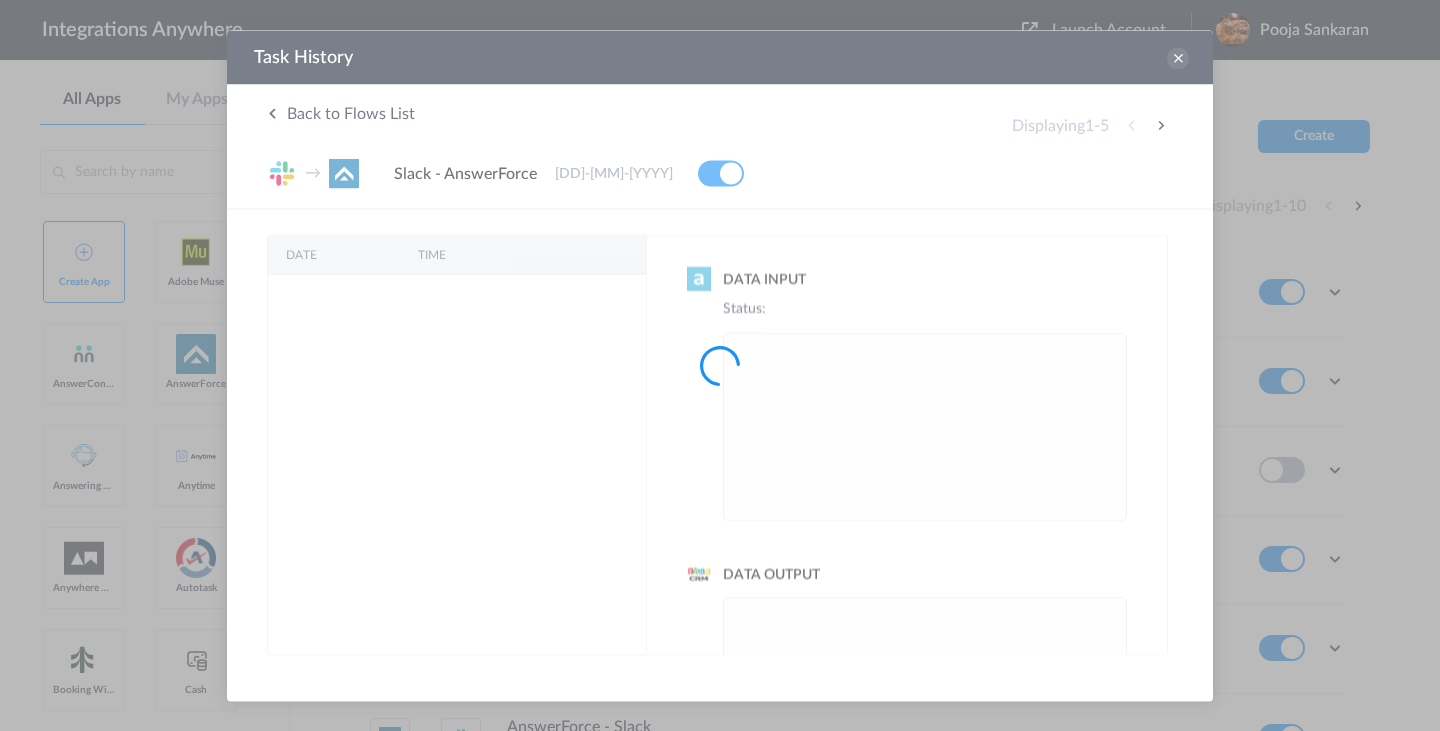 scroll, scrollTop: 0, scrollLeft: 0, axis: both 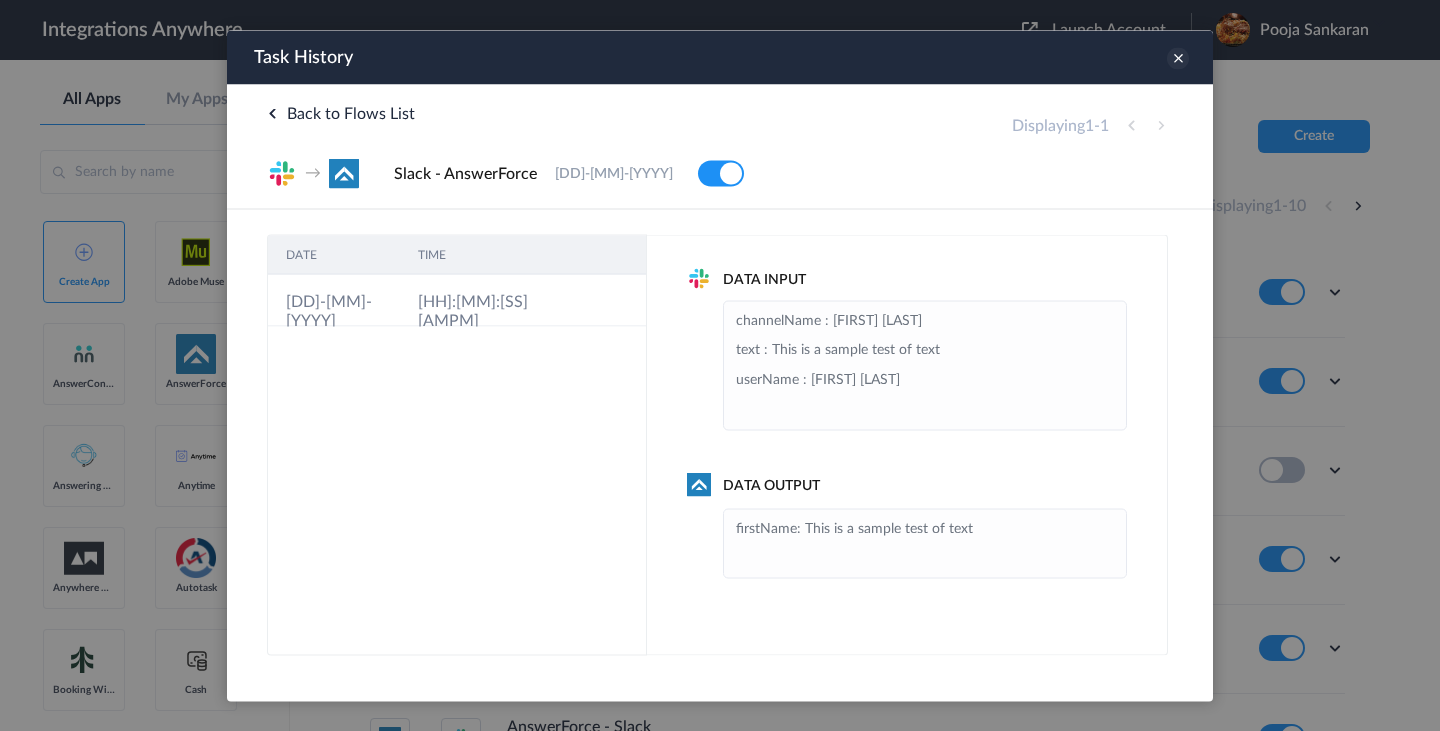 click at bounding box center [1178, 58] 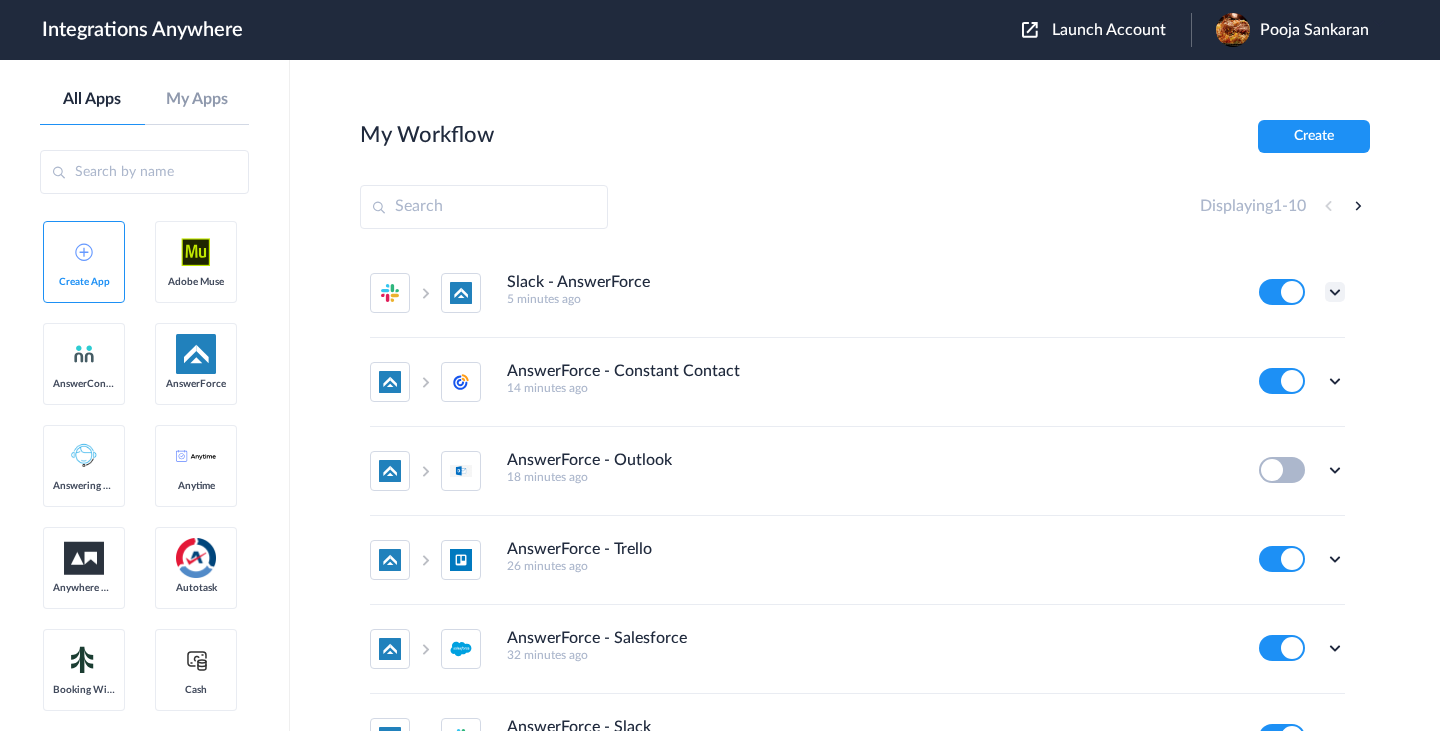 click at bounding box center [1335, 292] 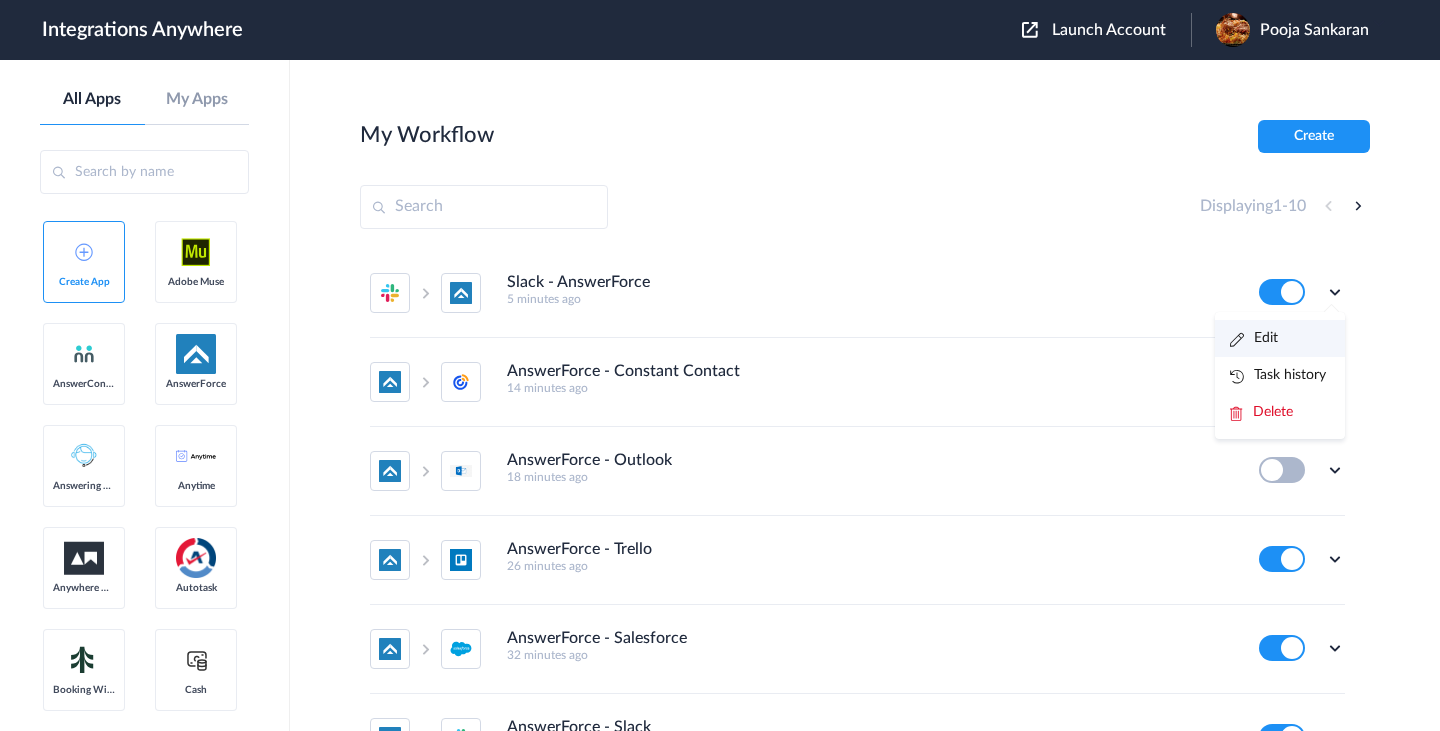 click on "Edit" at bounding box center [1254, 338] 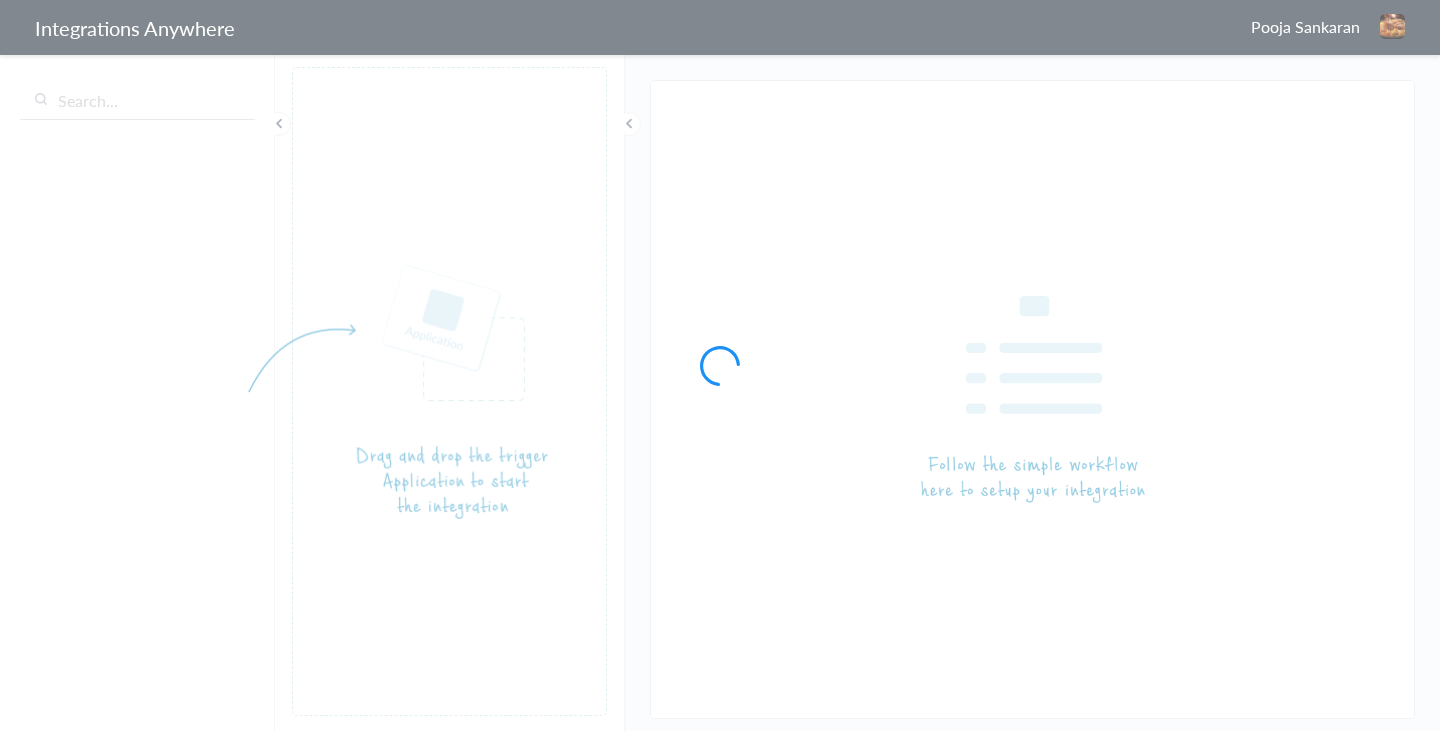 scroll, scrollTop: 0, scrollLeft: 0, axis: both 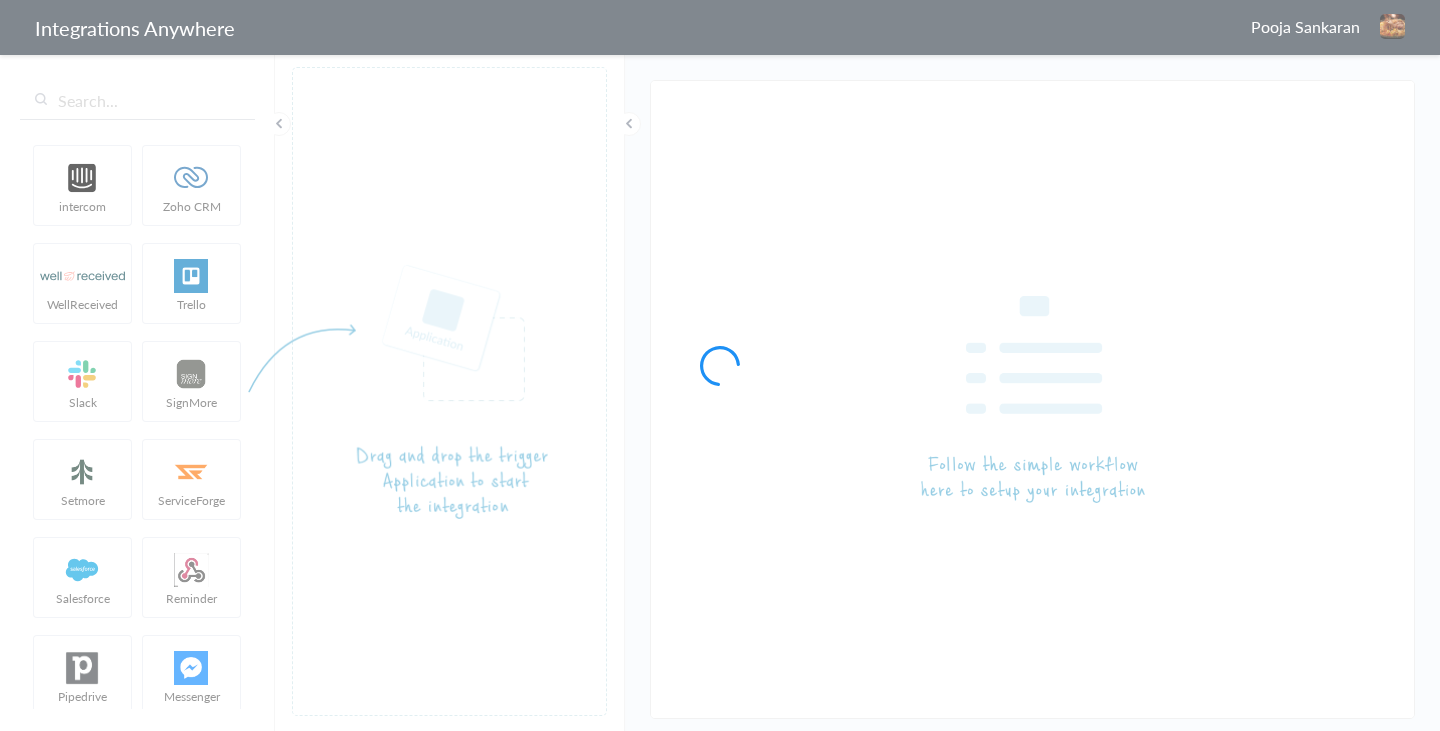type on "Slack - AnswerForce" 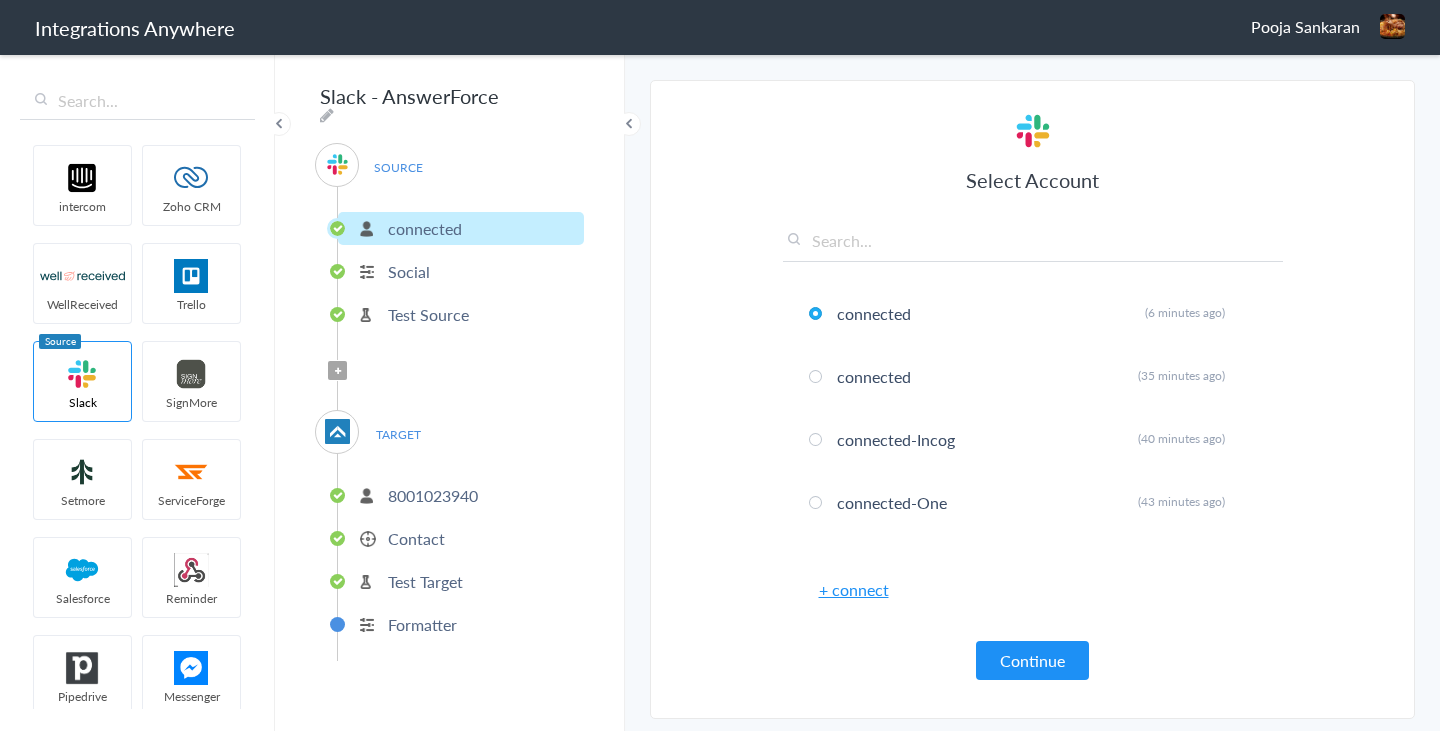 click on "Social" at bounding box center (409, 271) 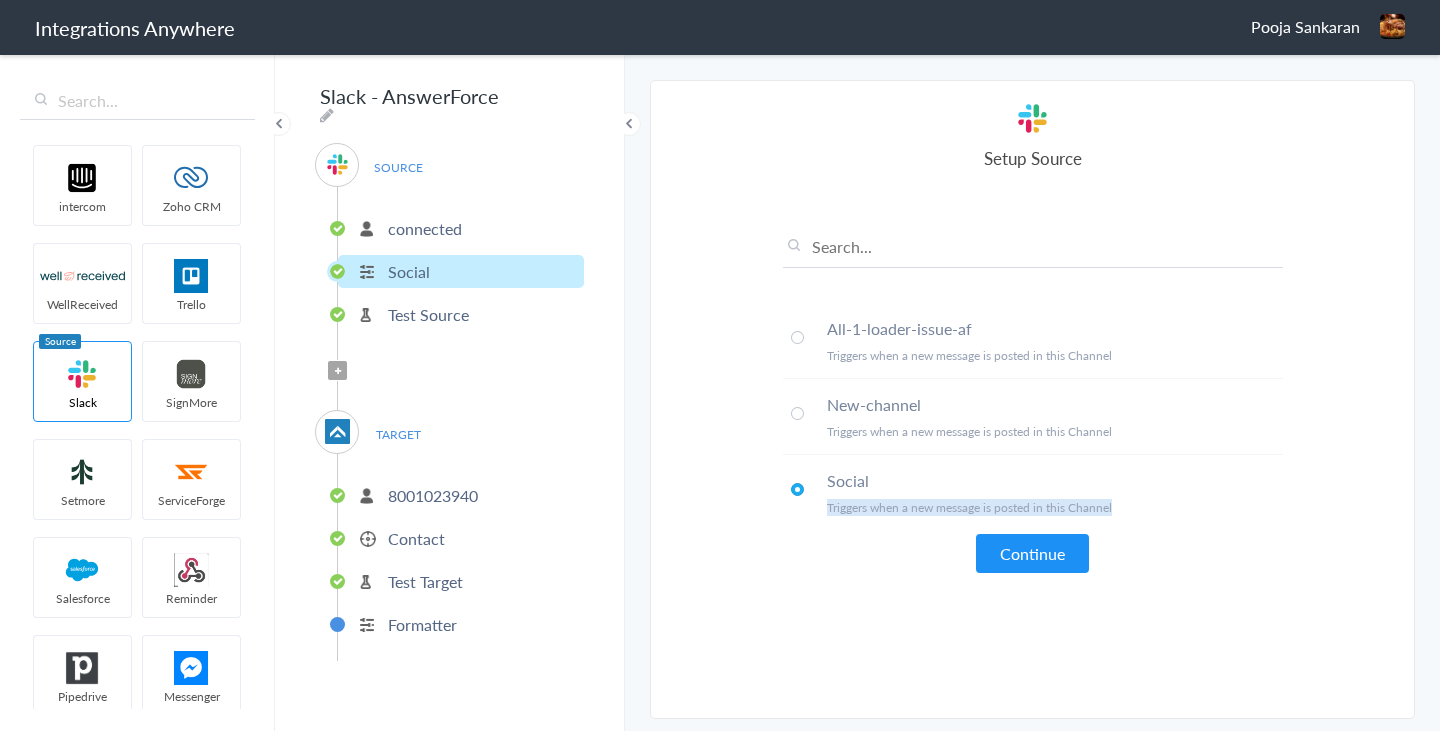drag, startPoint x: 826, startPoint y: 508, endPoint x: 1129, endPoint y: 523, distance: 303.37106 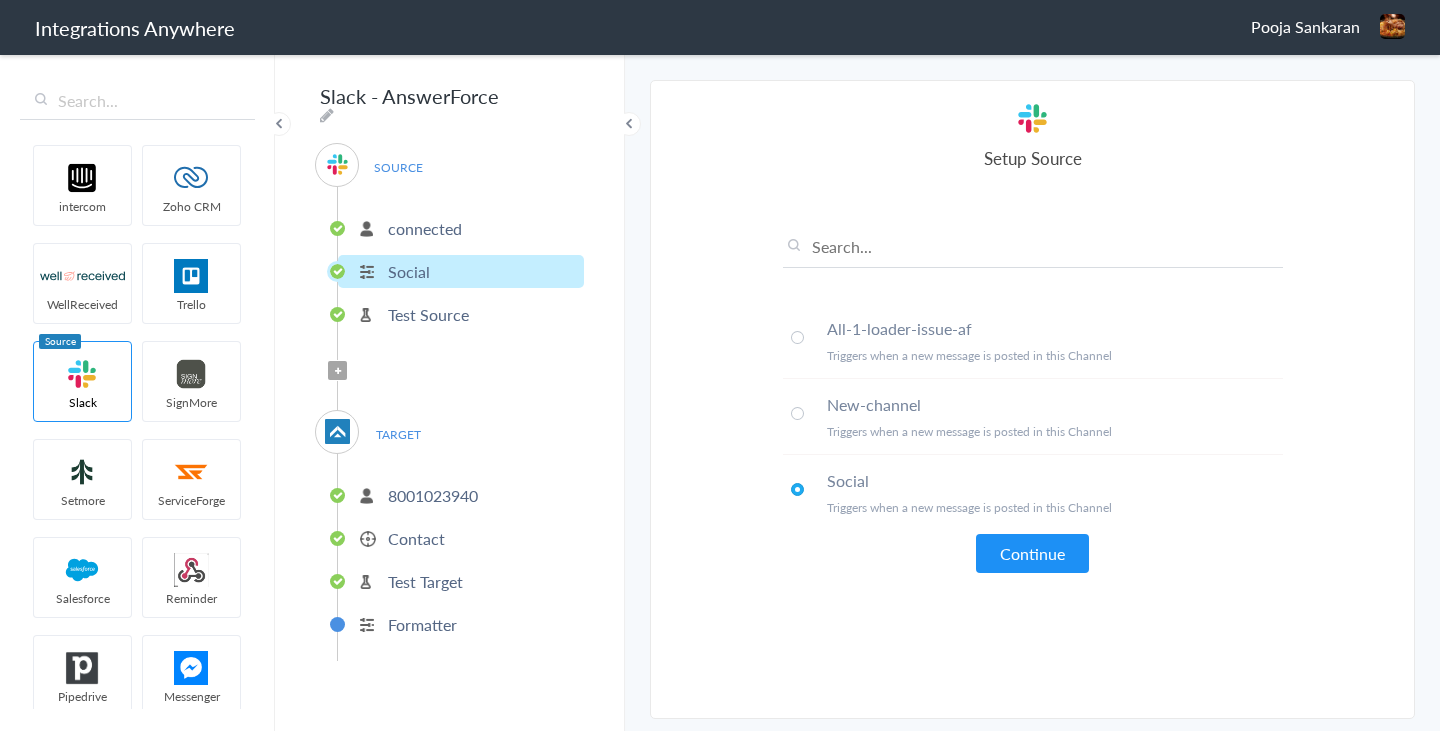 click on "Select  Account connected       Rename   Delete   (6 minutes ago) connected       Rename   Delete   (35 minutes ago) connected-Incog       Rename   Delete   (40 minutes ago) connected-One       Rename   Delete   (43 minutes ago) connected       Rename   Delete   (a year ago) connected       Rename   Delete   (a year ago) connected-B       Rename   Delete   (a year ago) connected       Rename   Delete   (2 years ago) connected - Edited       Rename   Delete   (2 years ago) connected - 2nd       Rename   Delete   (2 years ago) connected - All Fields       Rename   Delete   (2 years ago) connected - Close       Rename   Delete   (2 years ago) connected - Two       Rename   Delete   (2 years ago) connected - One       Rename   Delete   (2 years ago) connected       Rename   Delete   (2 years ago) connected       Rename   Delete   (2 years ago) connected - Five5       Rename   Delete   (2 years ago) connected - Four       Rename   Delete   (2 years ago) connected       Rename   Delete   (2 years ago)" at bounding box center (1033, 399) 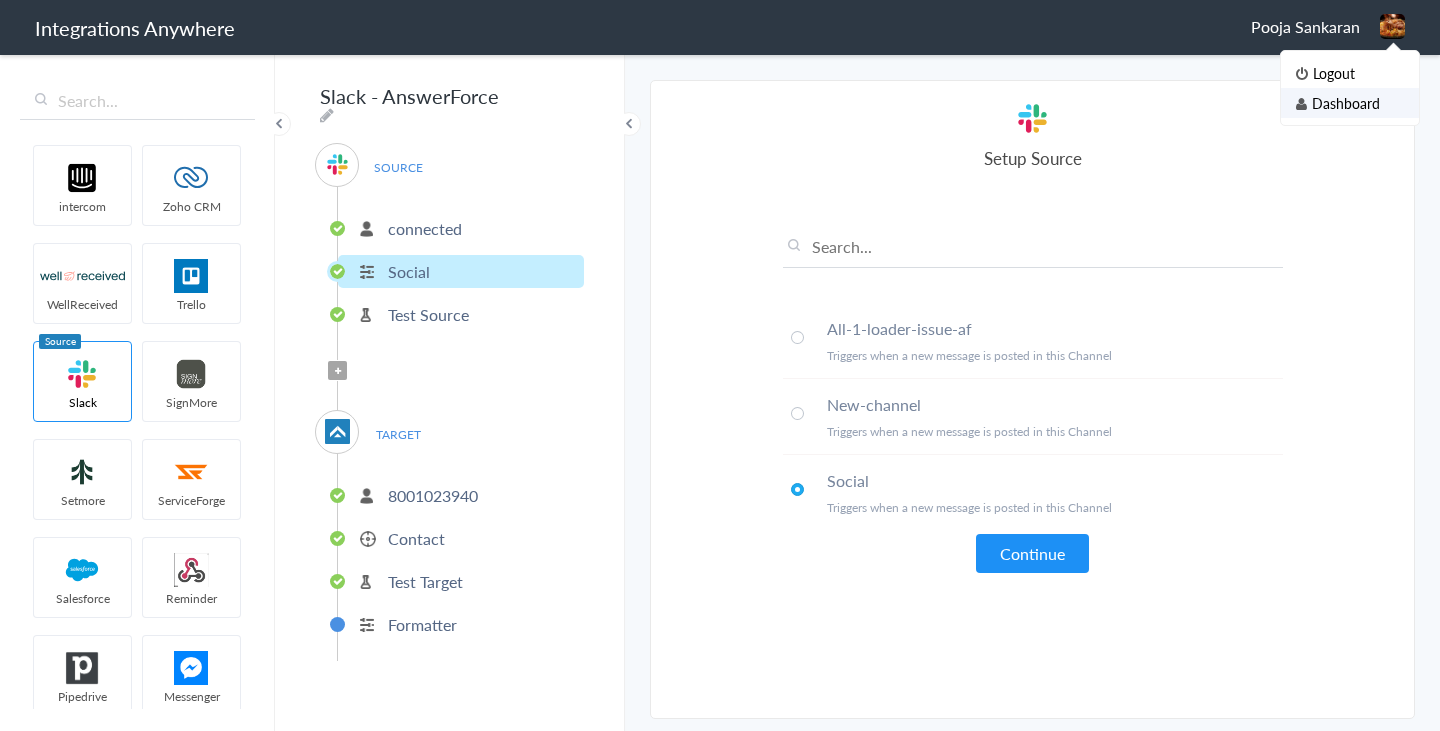 click on "Dashboard" at bounding box center [1350, 103] 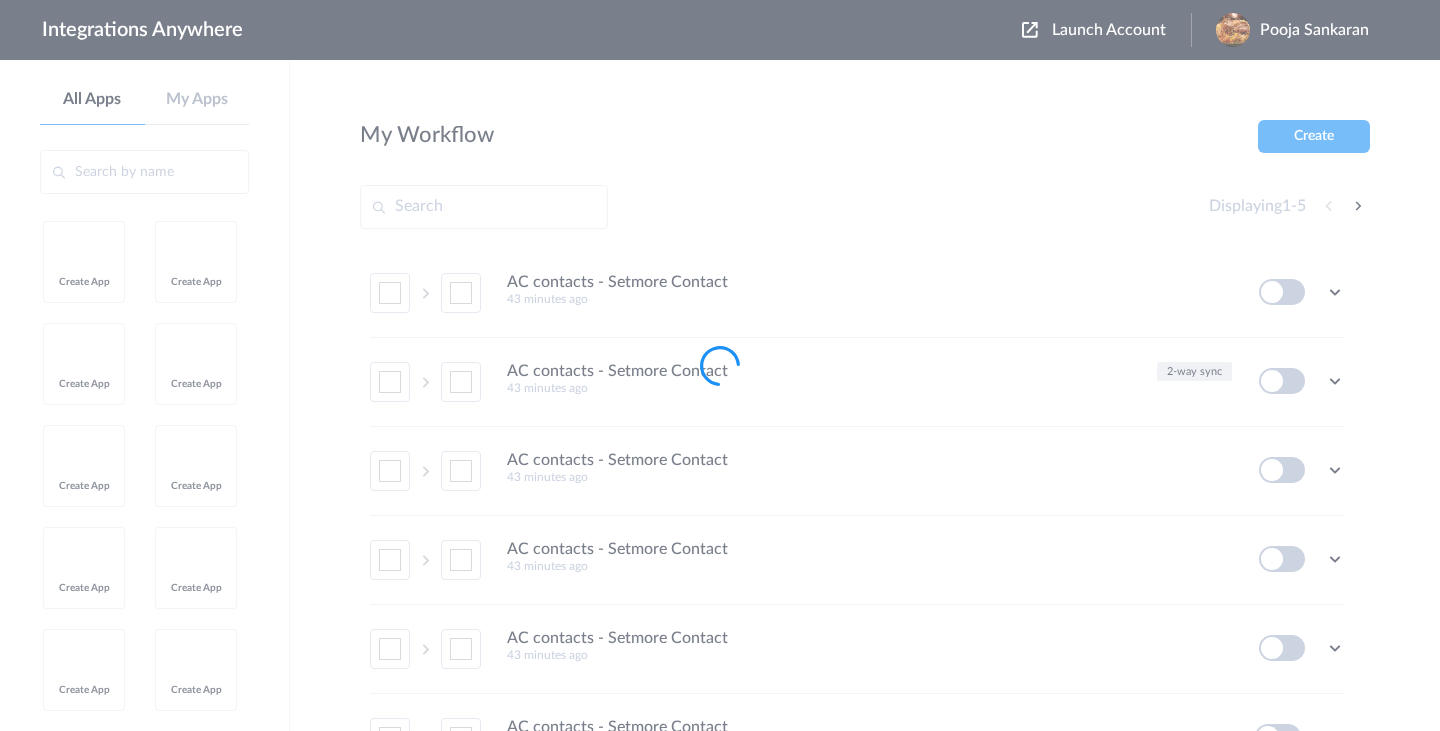 click at bounding box center (720, 365) 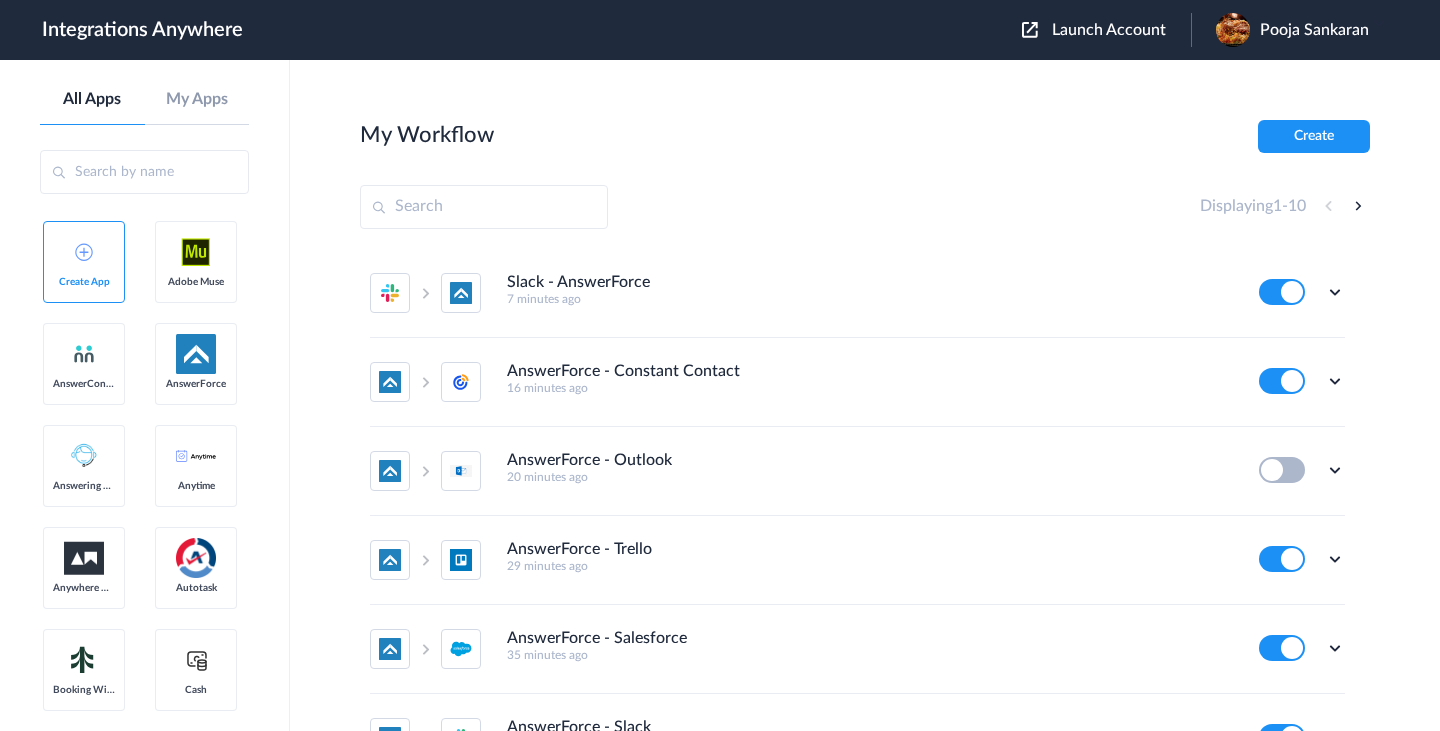 click on "Pooja Sankaran" at bounding box center (1314, 30) 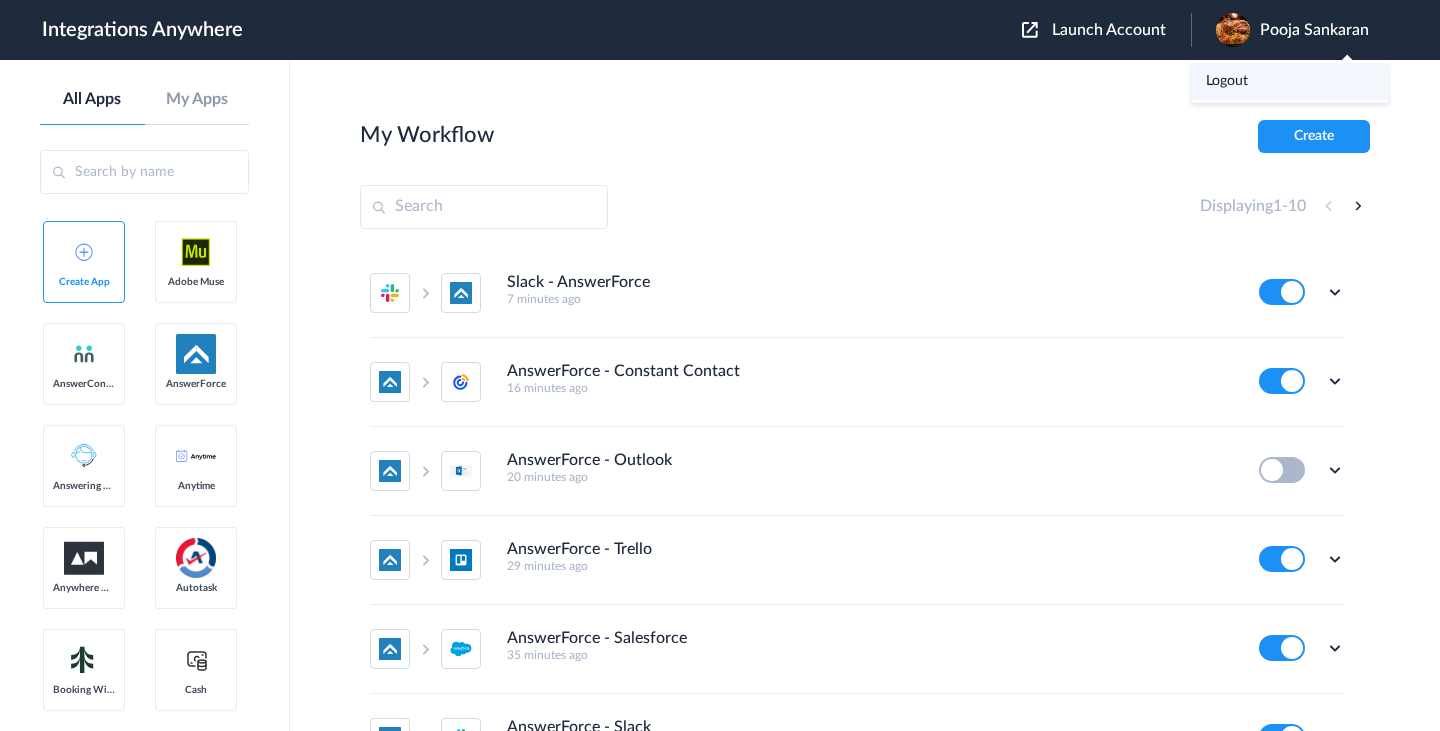 click on "Logout" at bounding box center [1290, 81] 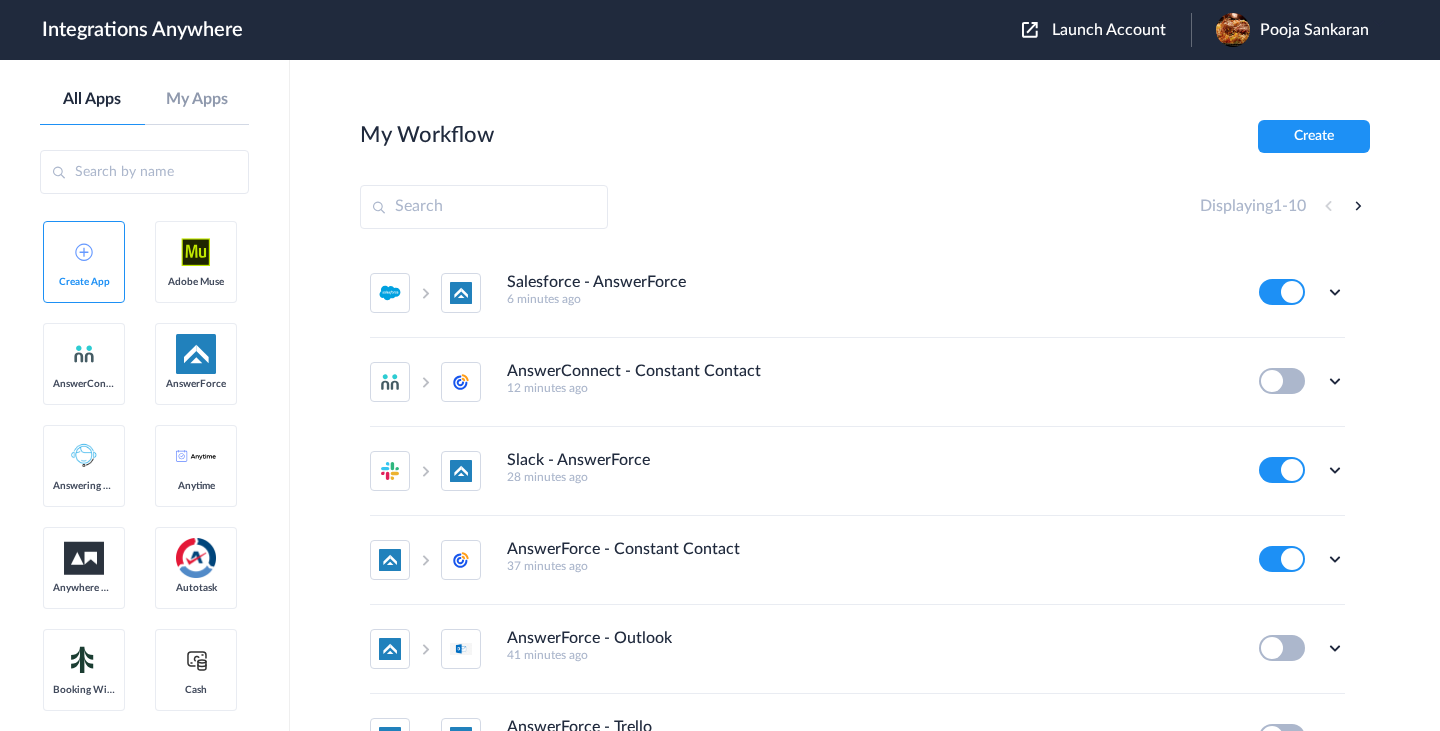 scroll, scrollTop: 0, scrollLeft: 0, axis: both 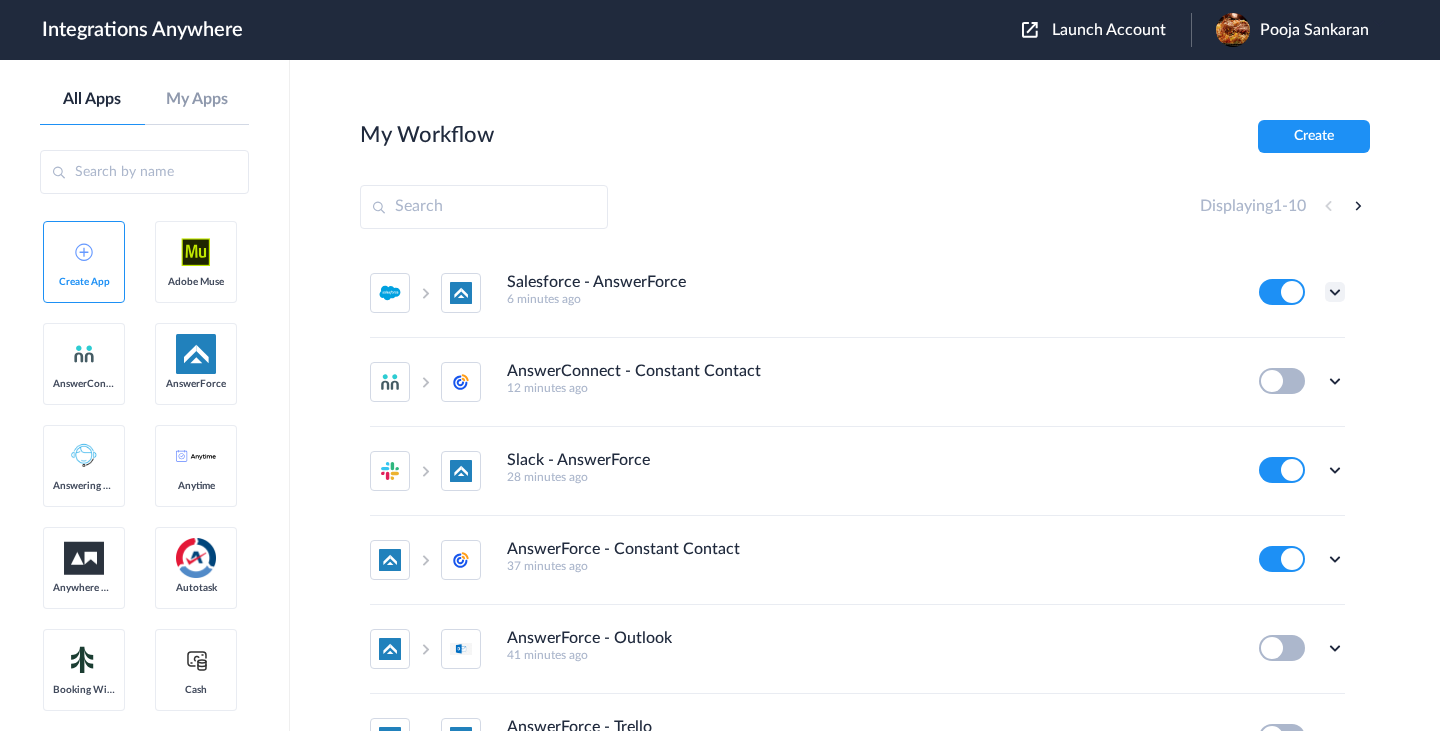 click at bounding box center (1335, 292) 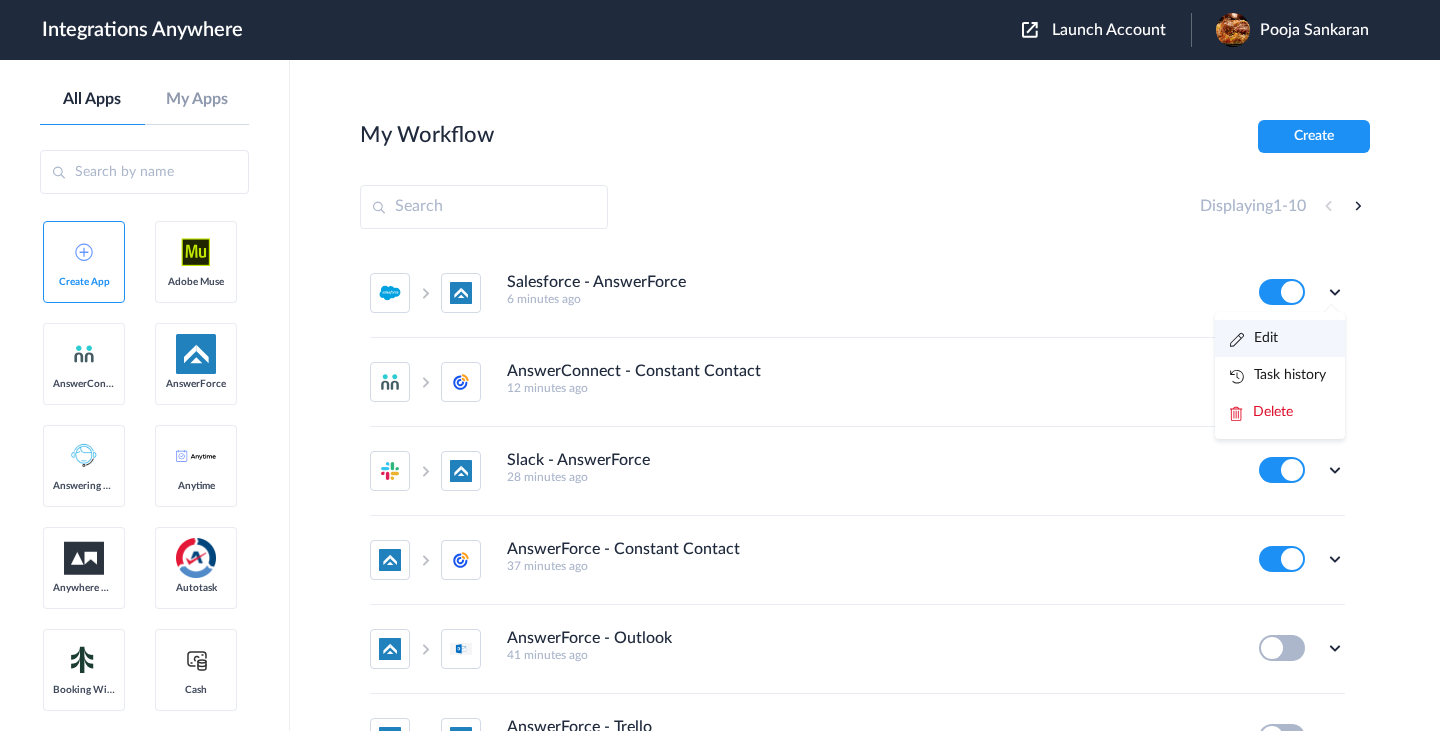 click on "Edit" at bounding box center [1254, 338] 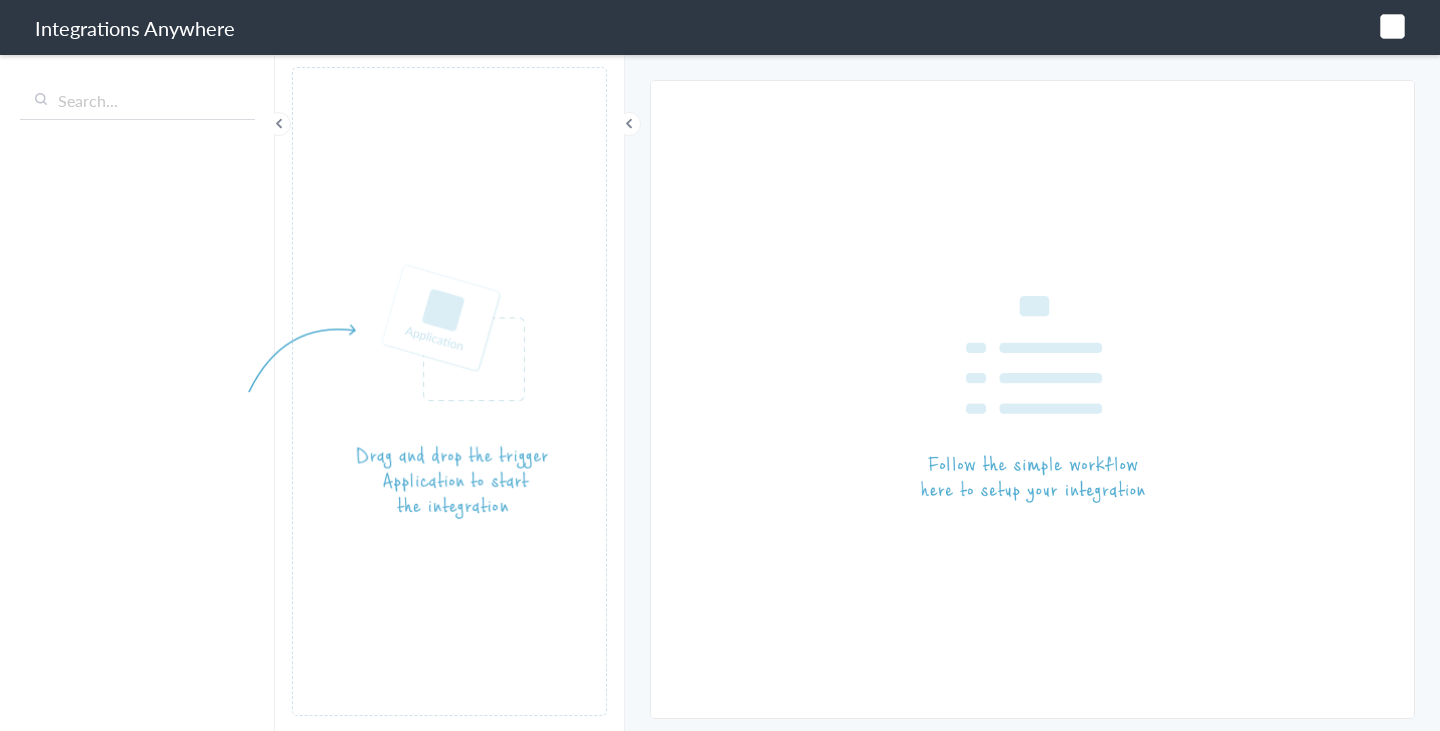 scroll, scrollTop: 0, scrollLeft: 0, axis: both 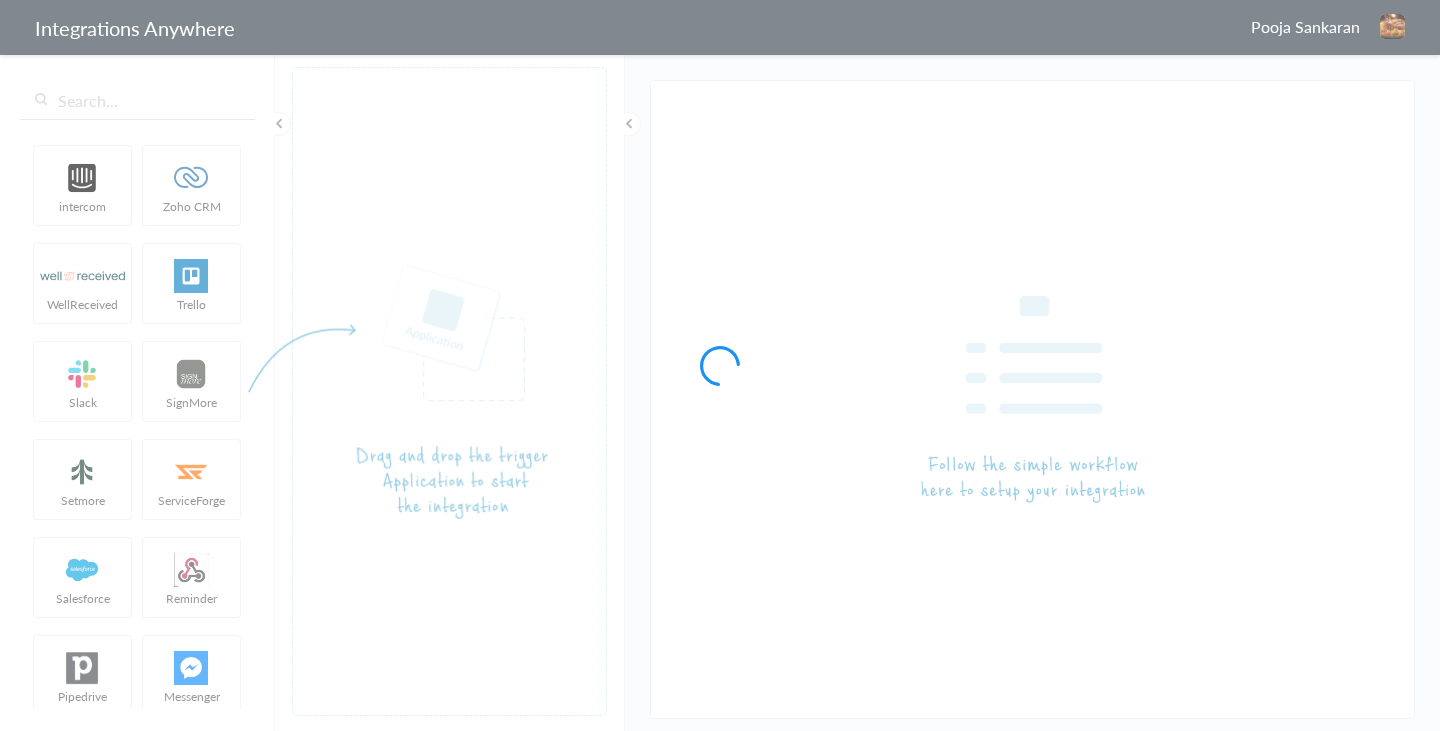 type on "Salesforce - AnswerForce" 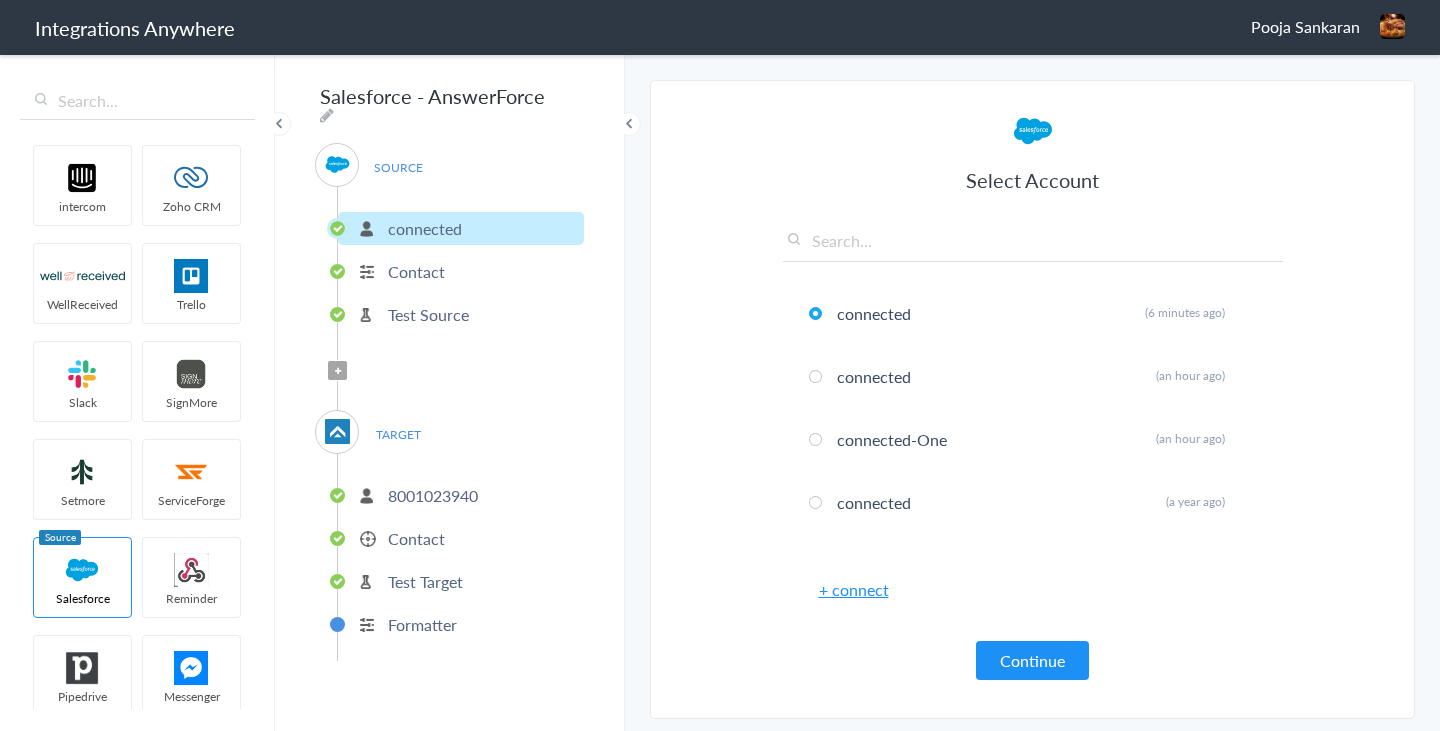 click on "+ connect" at bounding box center [854, 589] 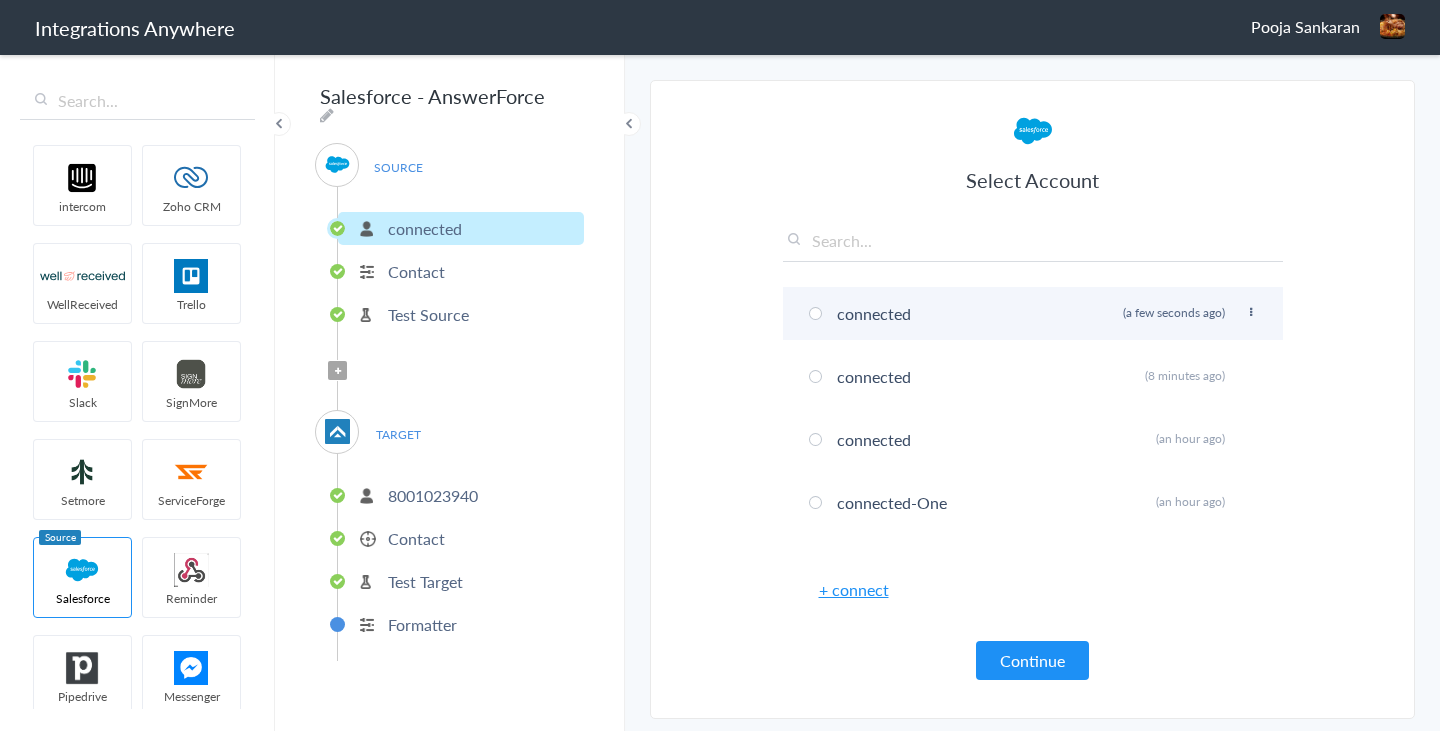 click on "connected       Rename   Delete   (a few seconds ago)" at bounding box center [1033, 313] 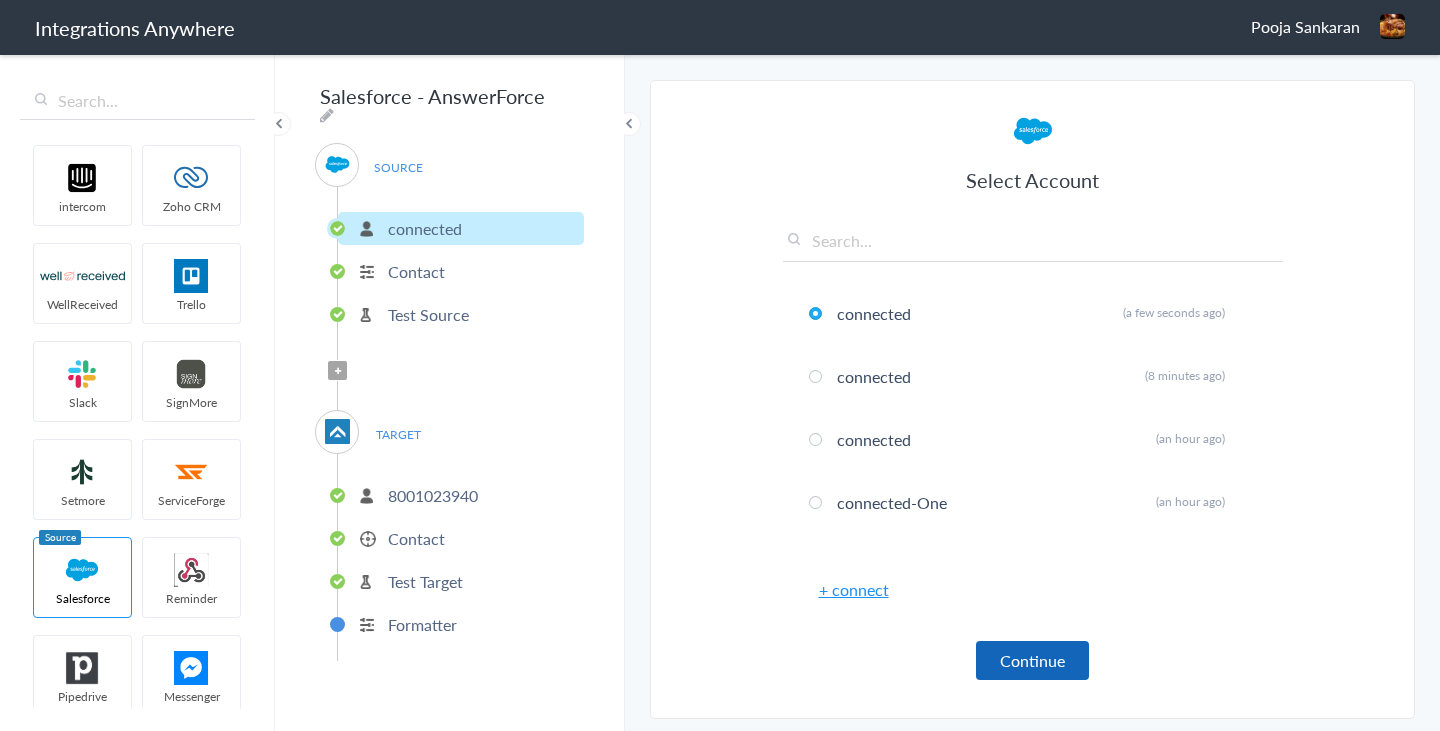 click on "Continue" at bounding box center (1032, 660) 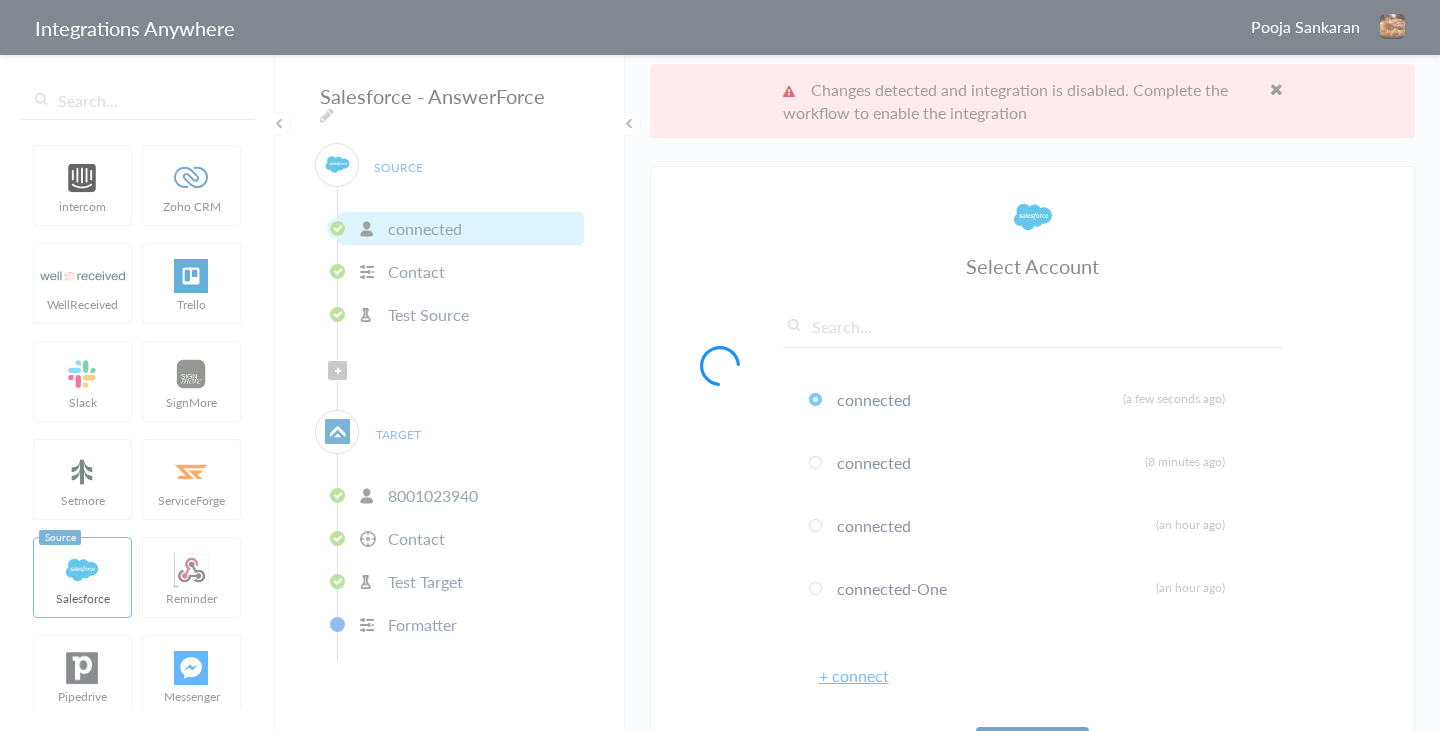 type 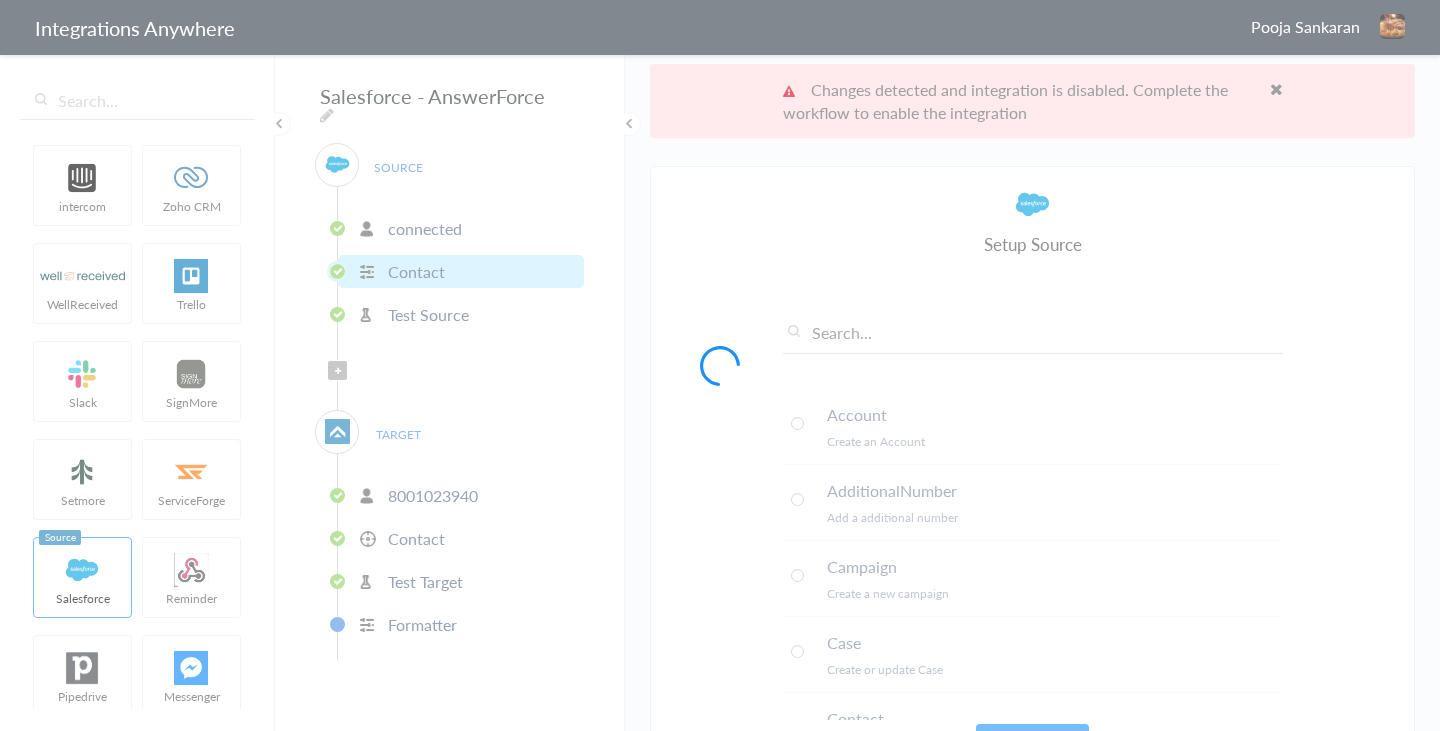 click at bounding box center (720, 365) 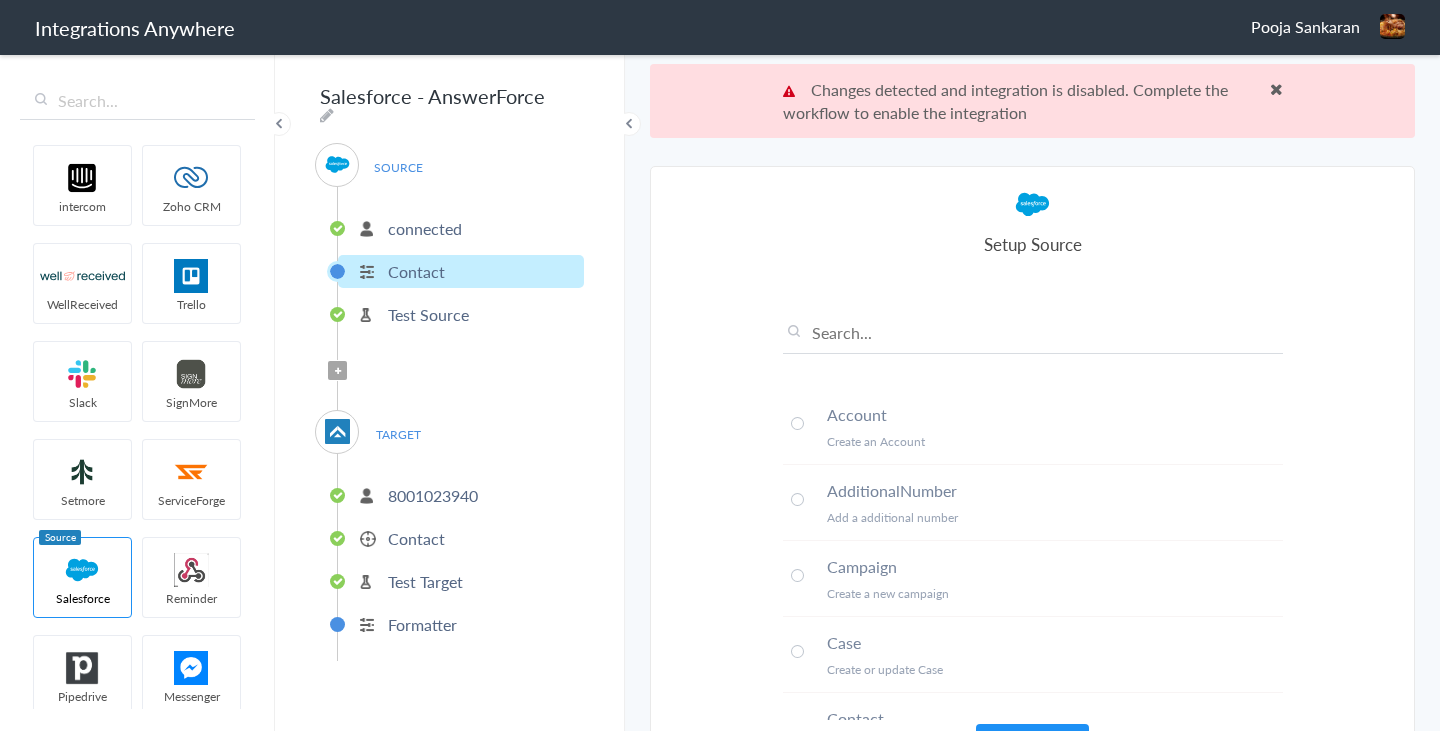 click at bounding box center [1276, 89] 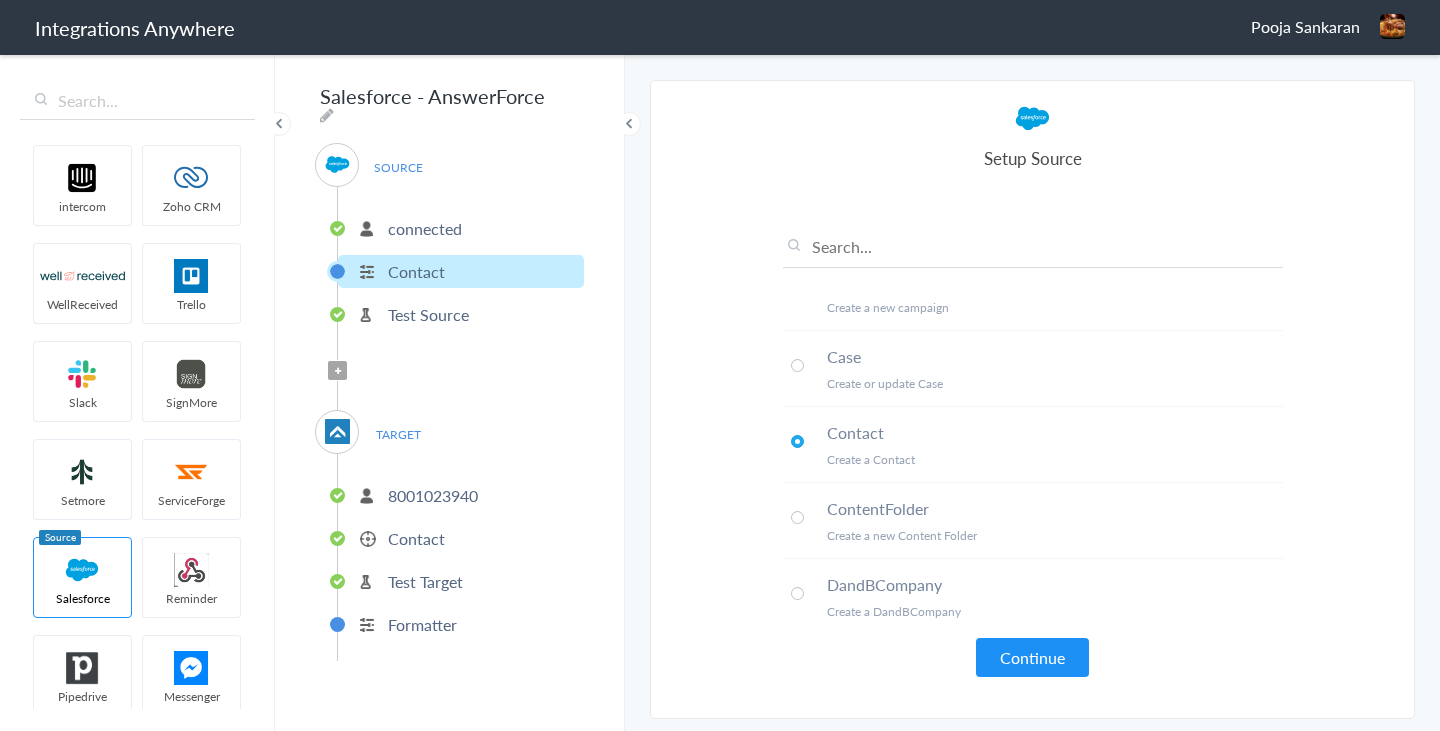scroll, scrollTop: 234, scrollLeft: 0, axis: vertical 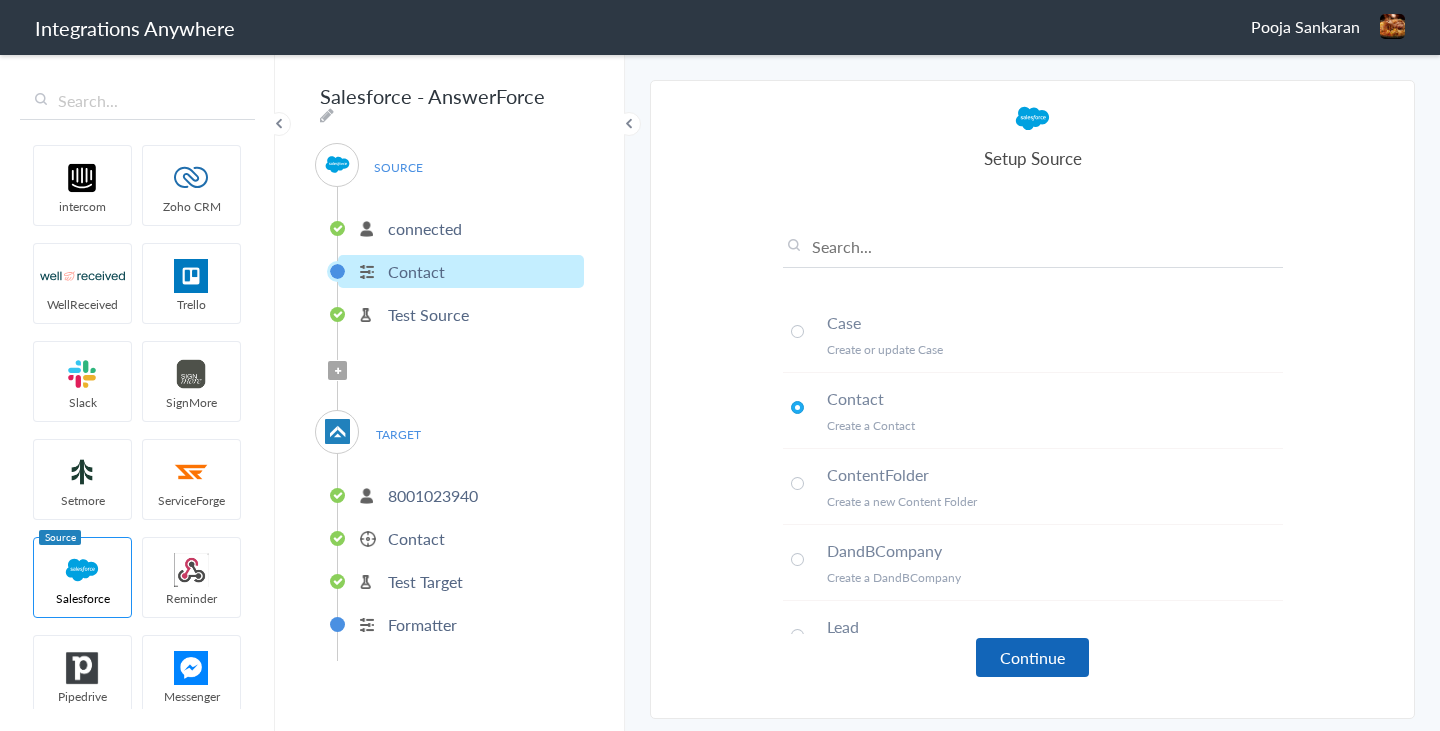 click on "Continue" at bounding box center [1032, 657] 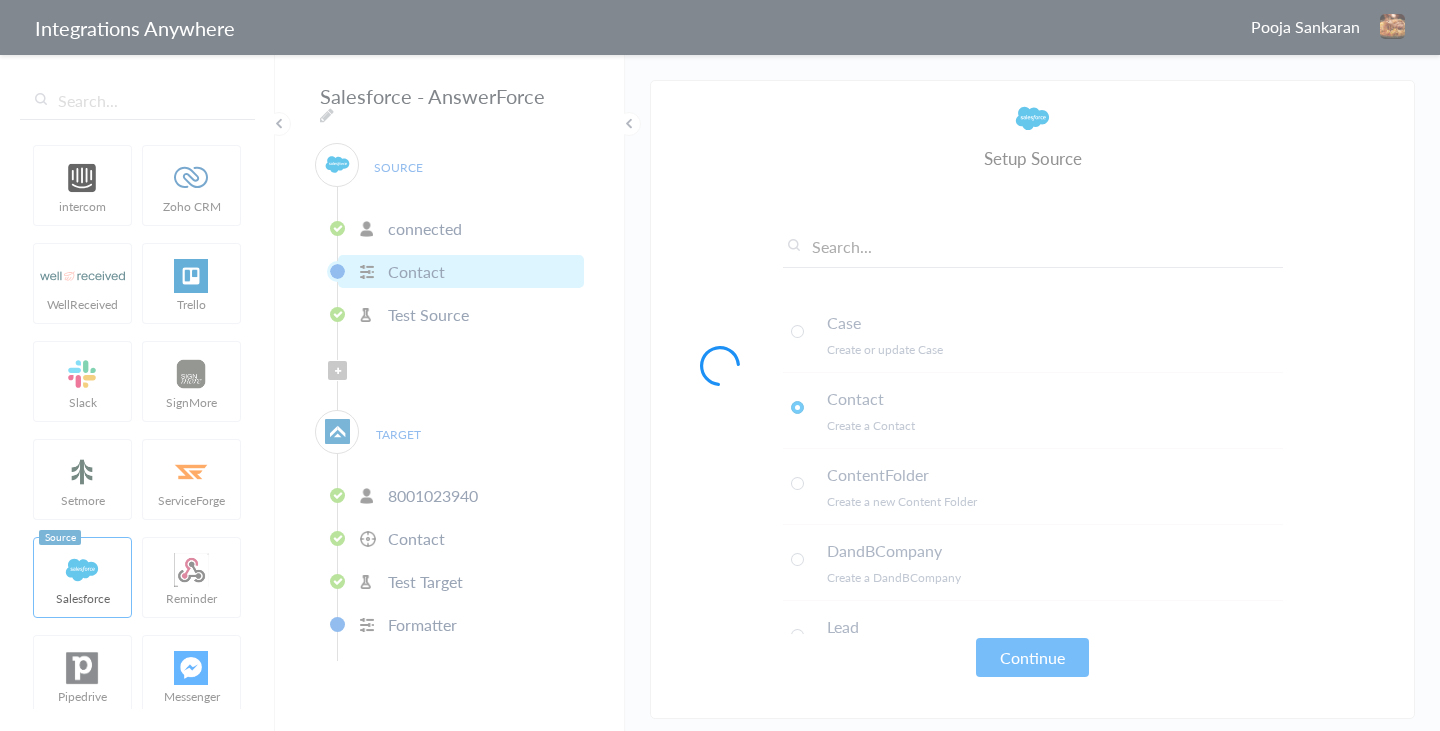 click at bounding box center (720, 365) 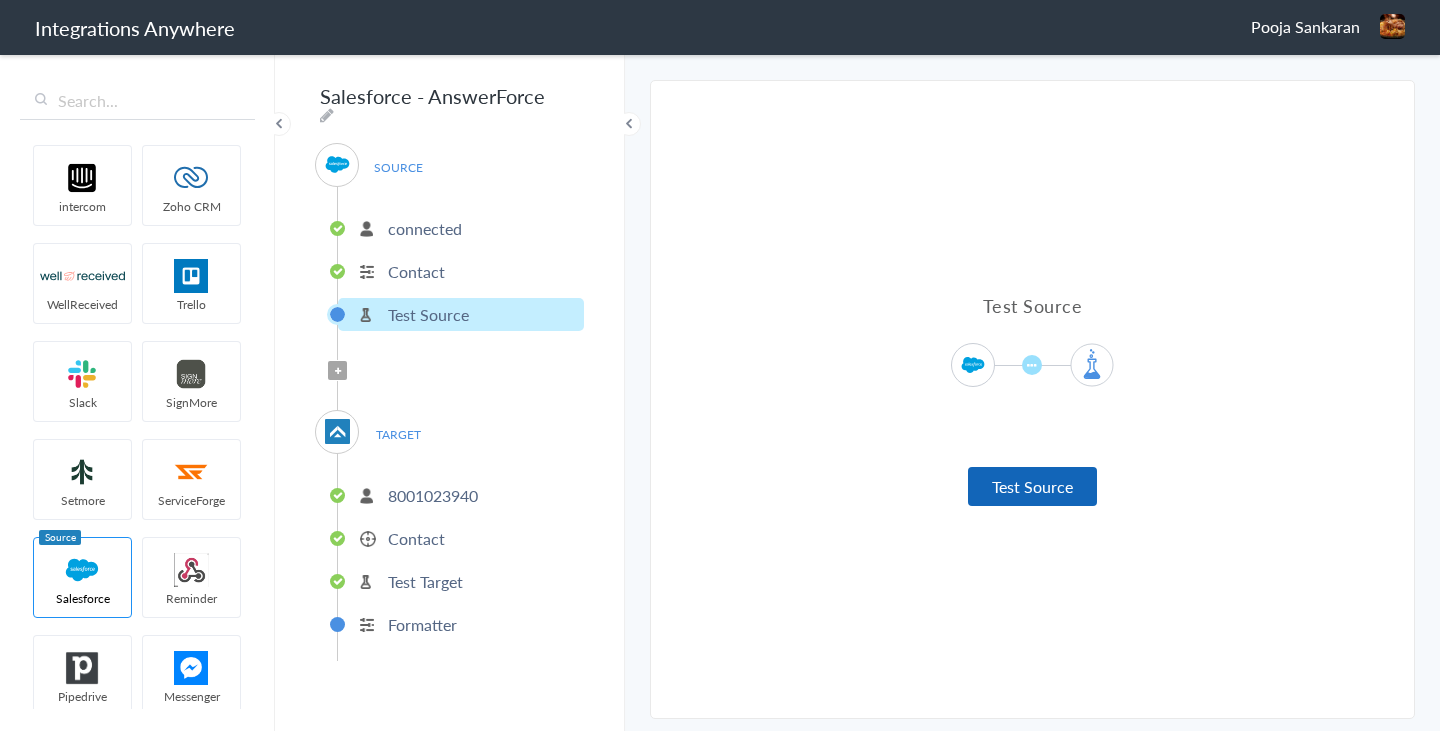 click on "Test Source" at bounding box center (1032, 486) 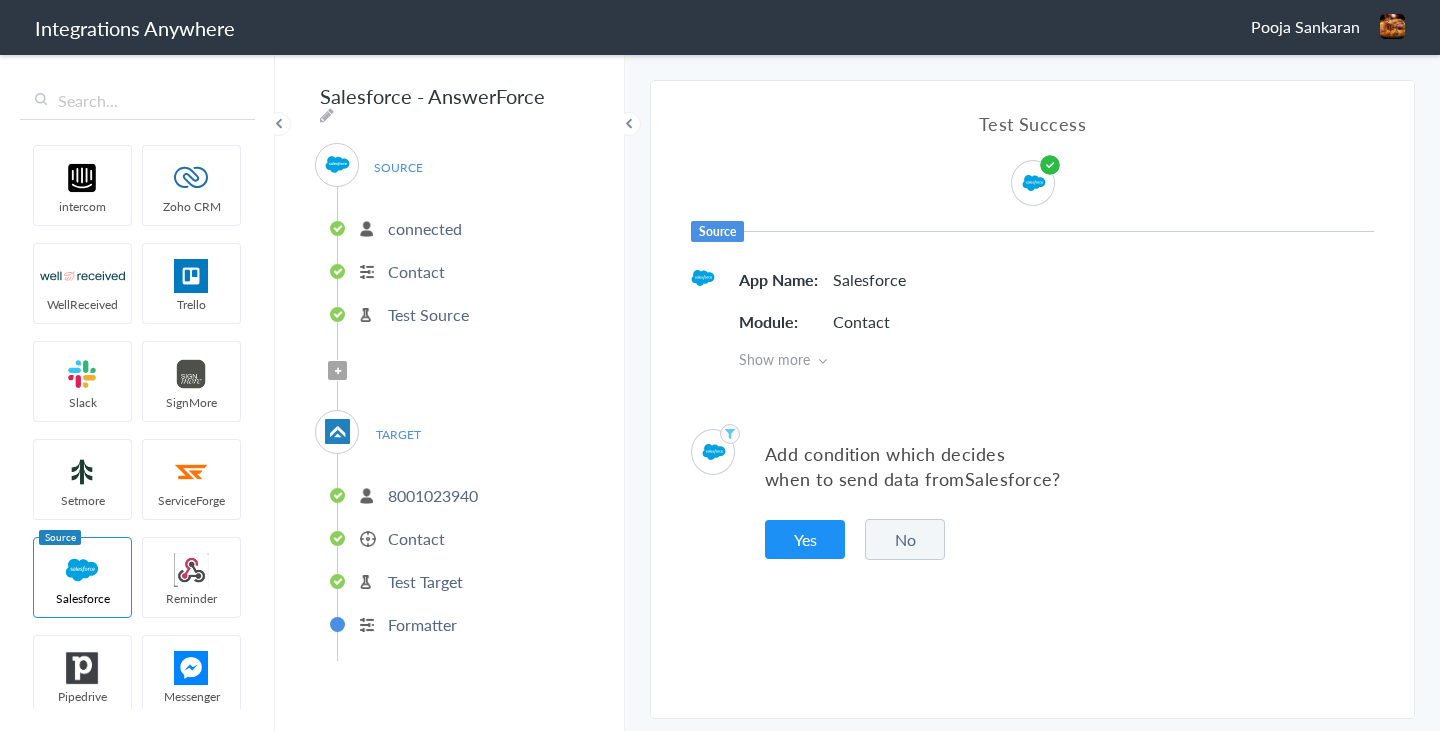 type 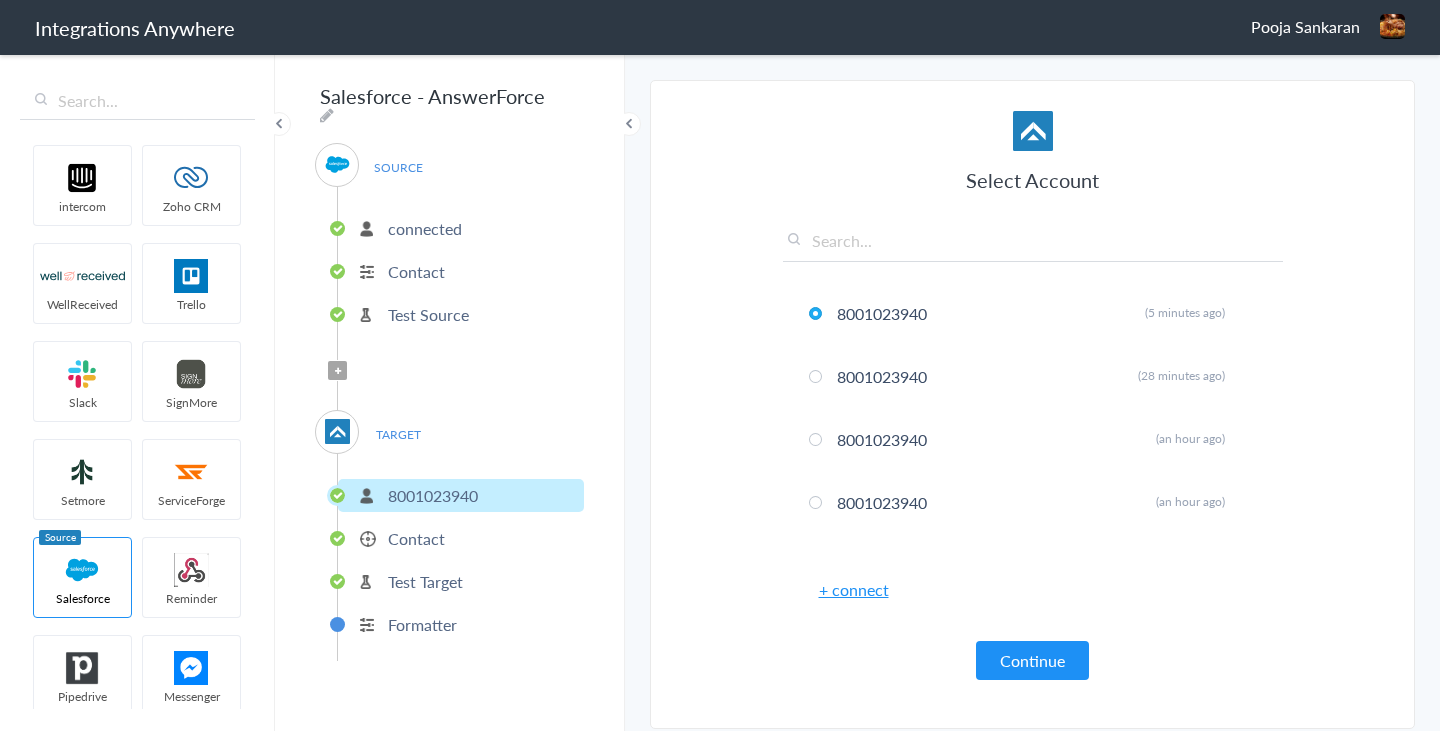 click on "+ connect" at bounding box center (854, 589) 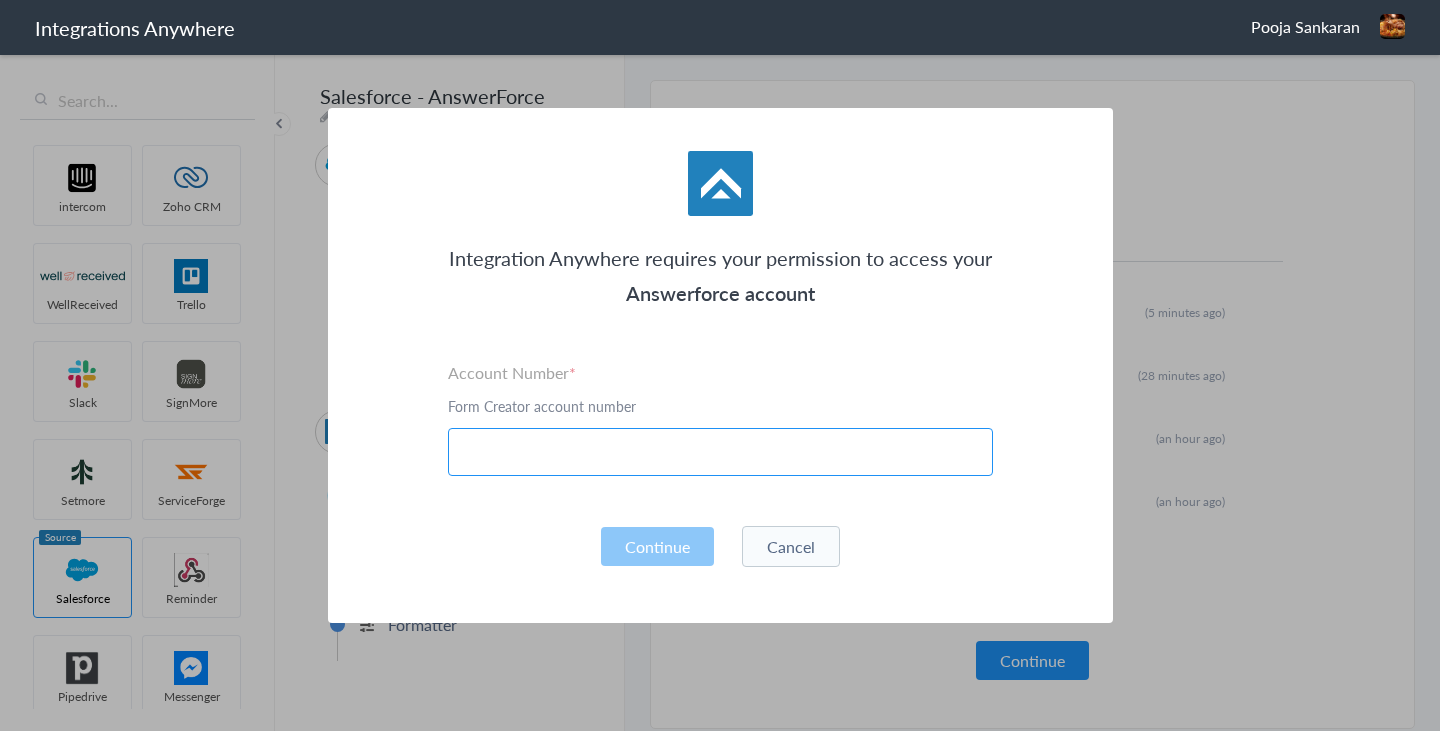 click at bounding box center [720, 452] 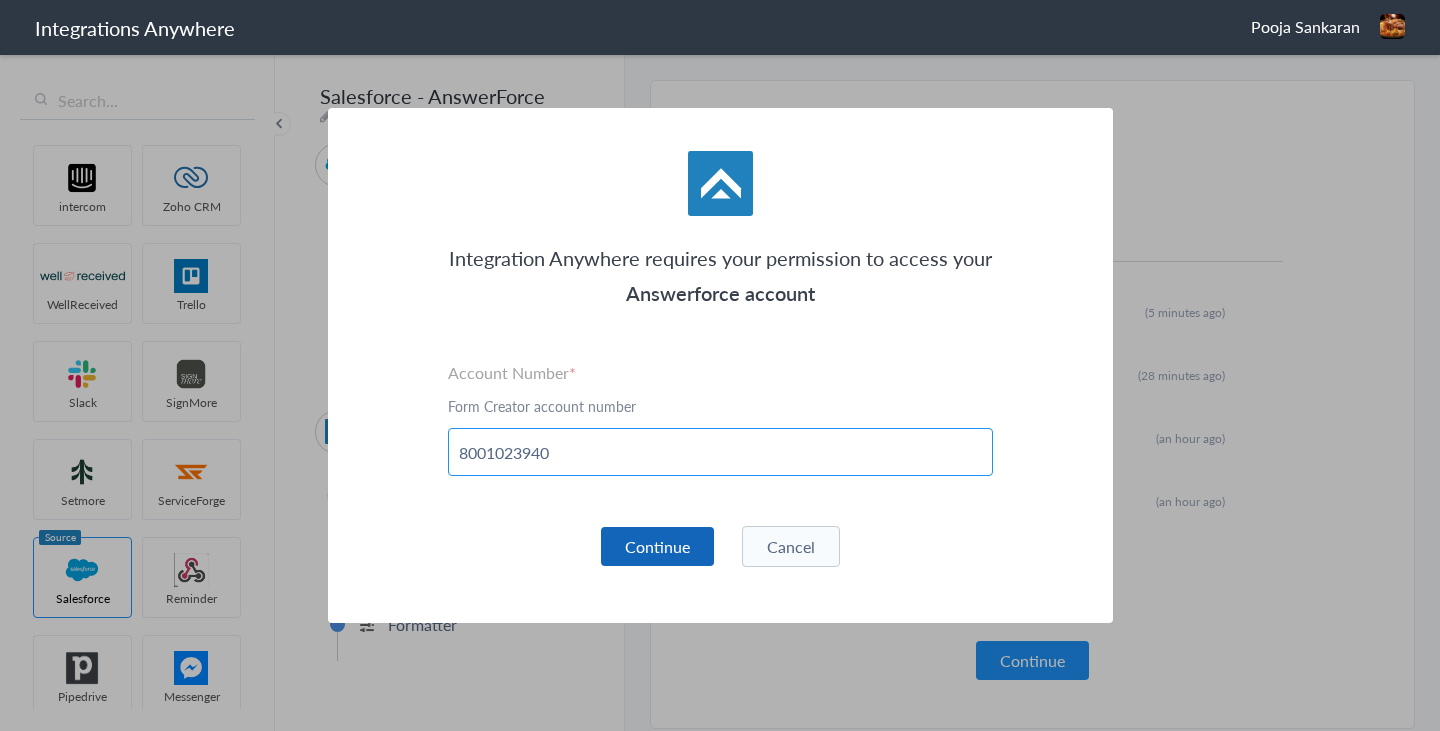 type on "8001023940" 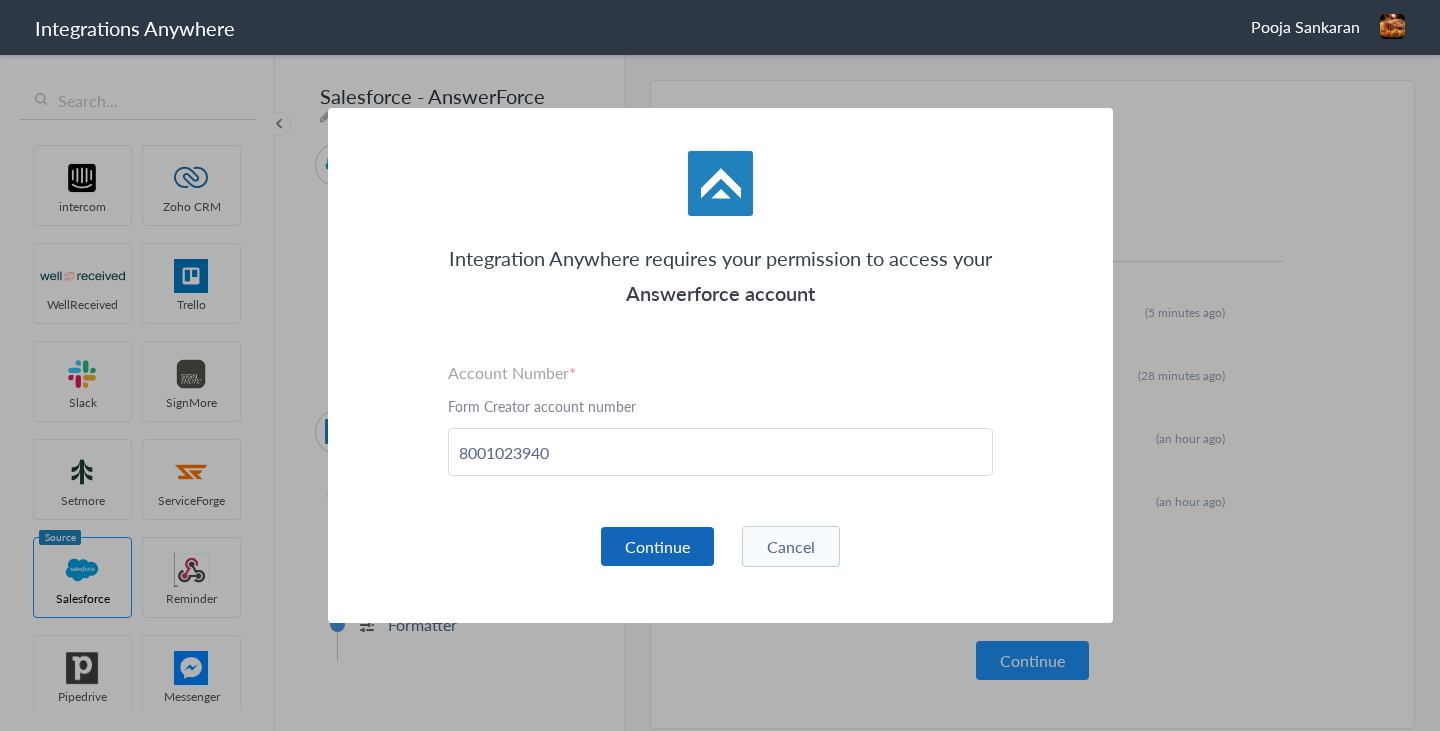 click on "Continue" at bounding box center (657, 546) 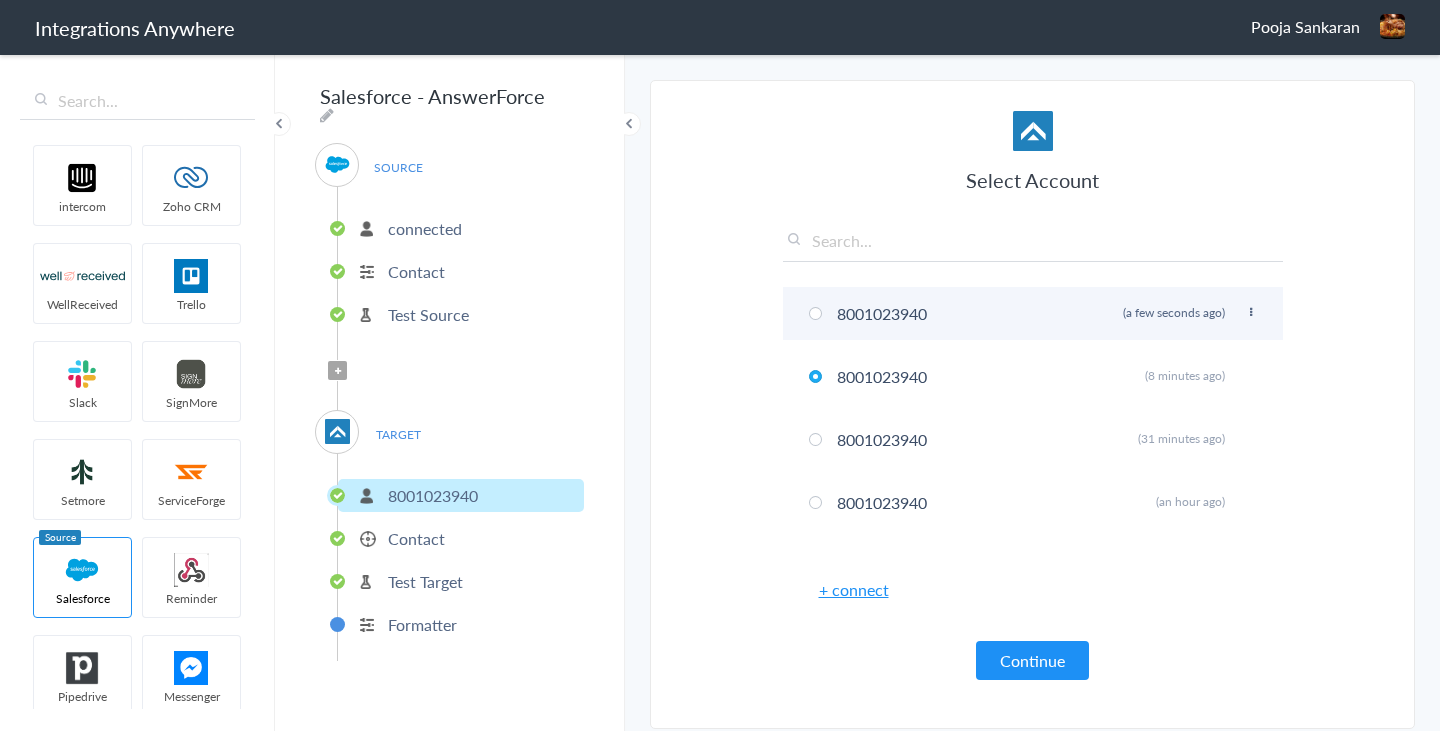 click on "8001023940       Rename   Delete   (a few seconds ago)" at bounding box center (1033, 313) 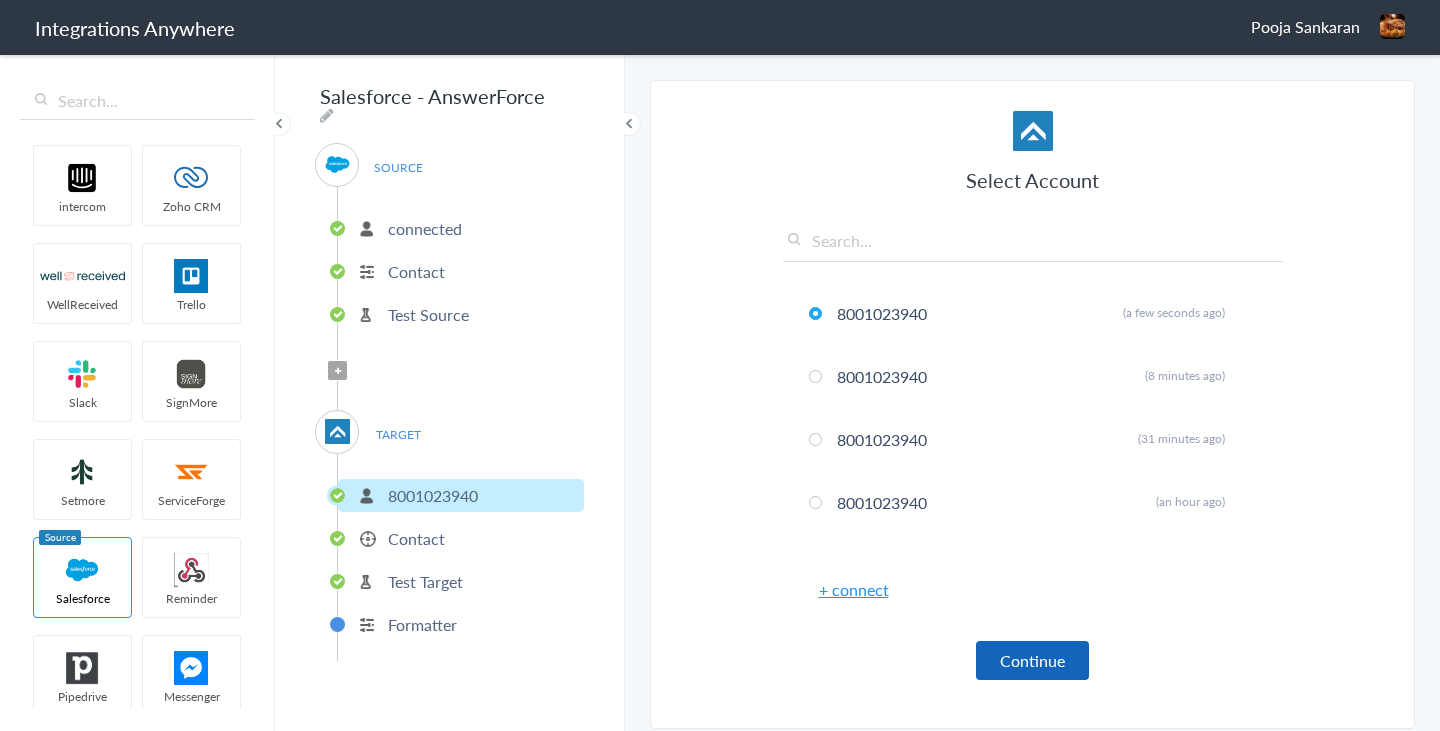 click on "Continue" at bounding box center [1032, 660] 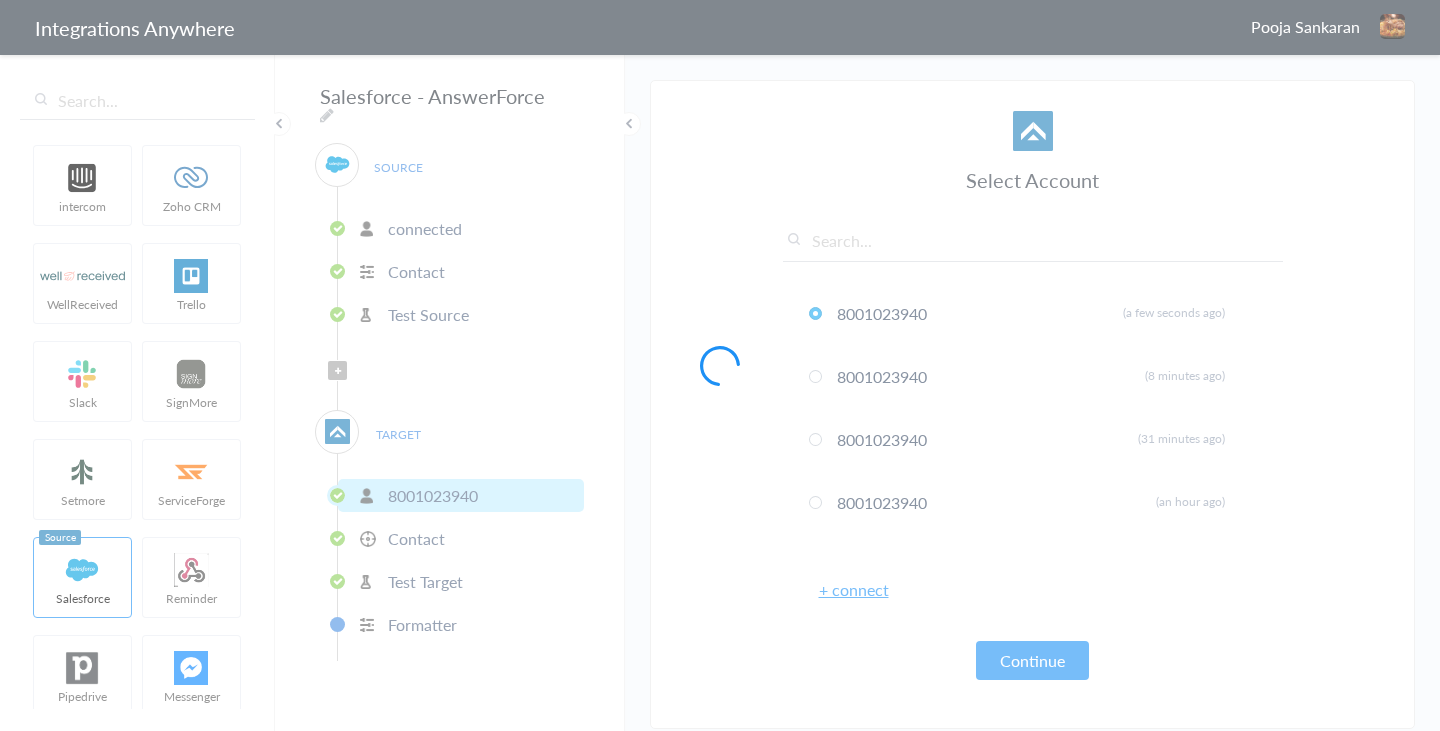 click at bounding box center (720, 365) 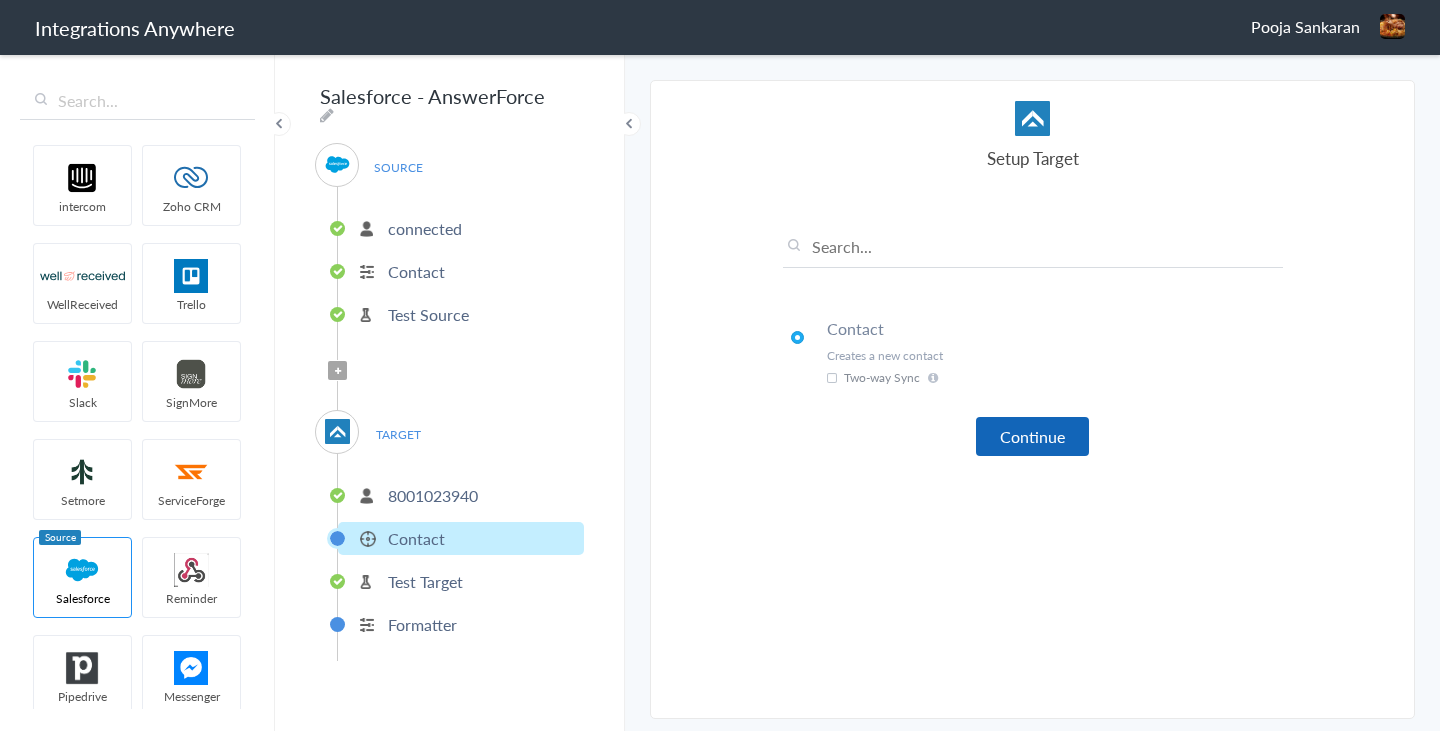 click on "Continue" at bounding box center [1032, 436] 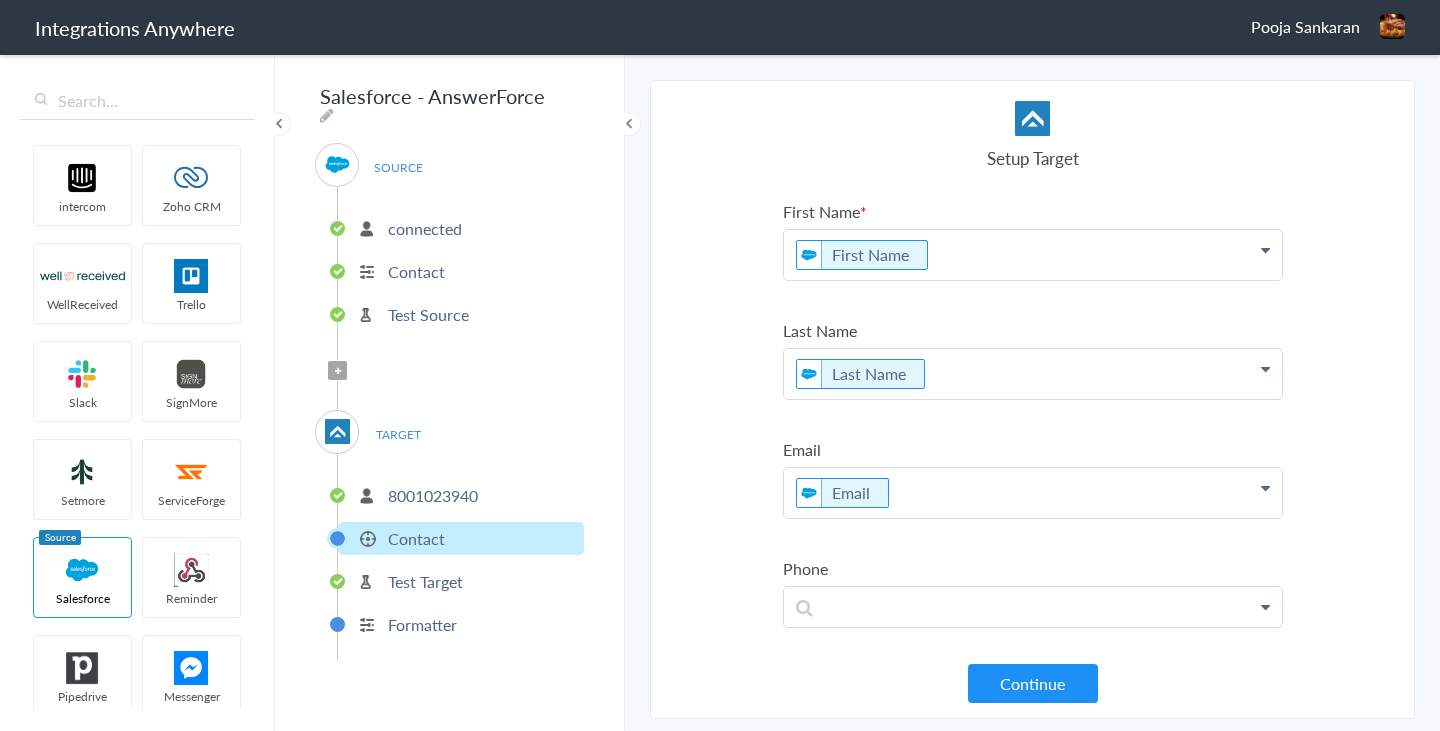 click on "First Name" at bounding box center [1033, 255] 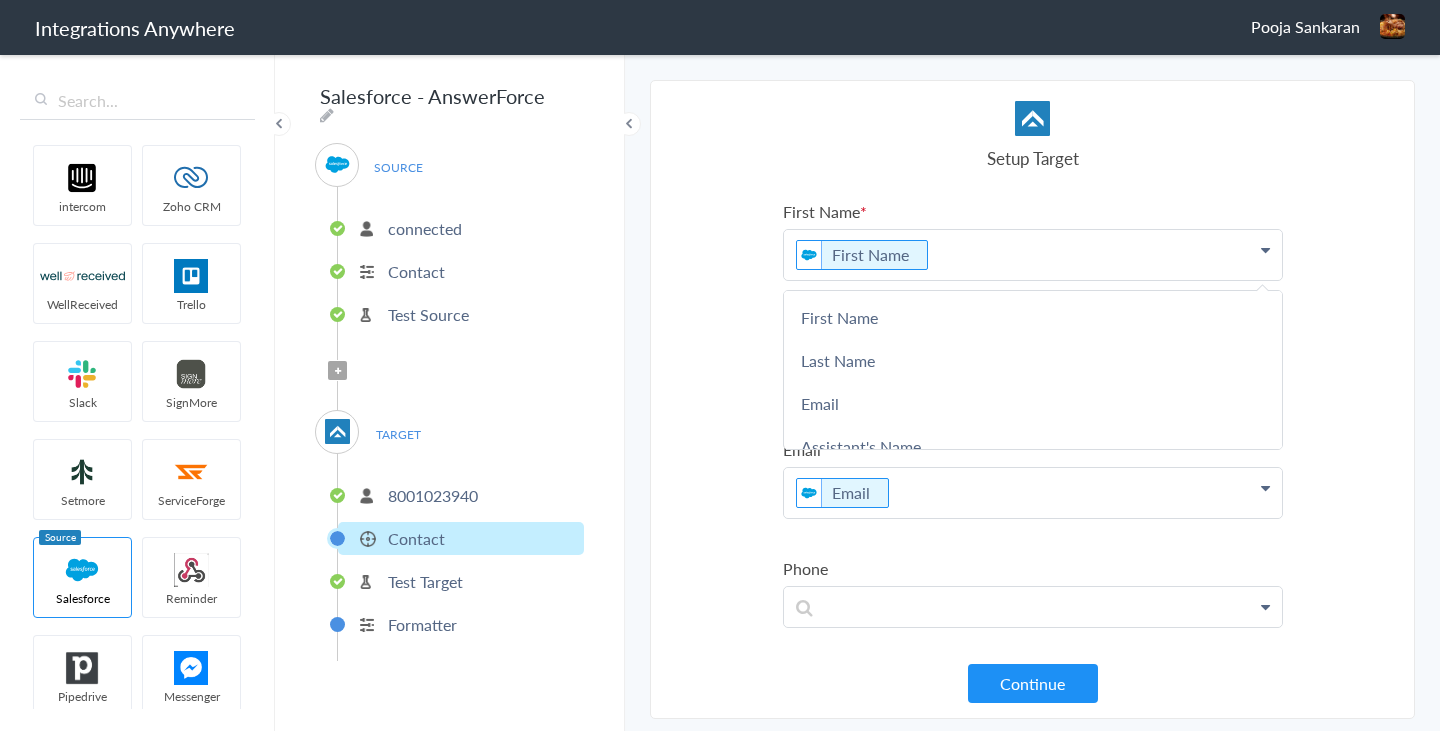 click on "First Name" at bounding box center [1033, 211] 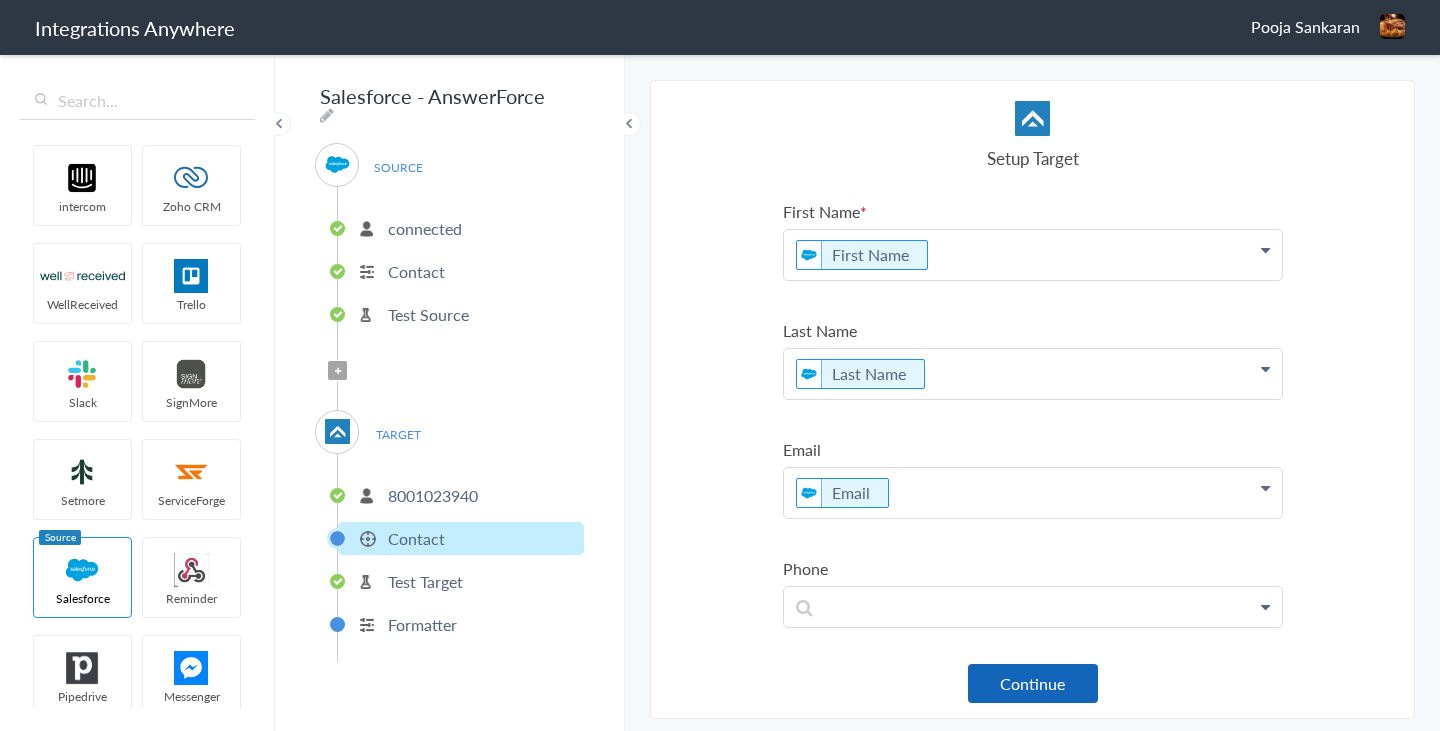 click on "Continue" at bounding box center [1033, 683] 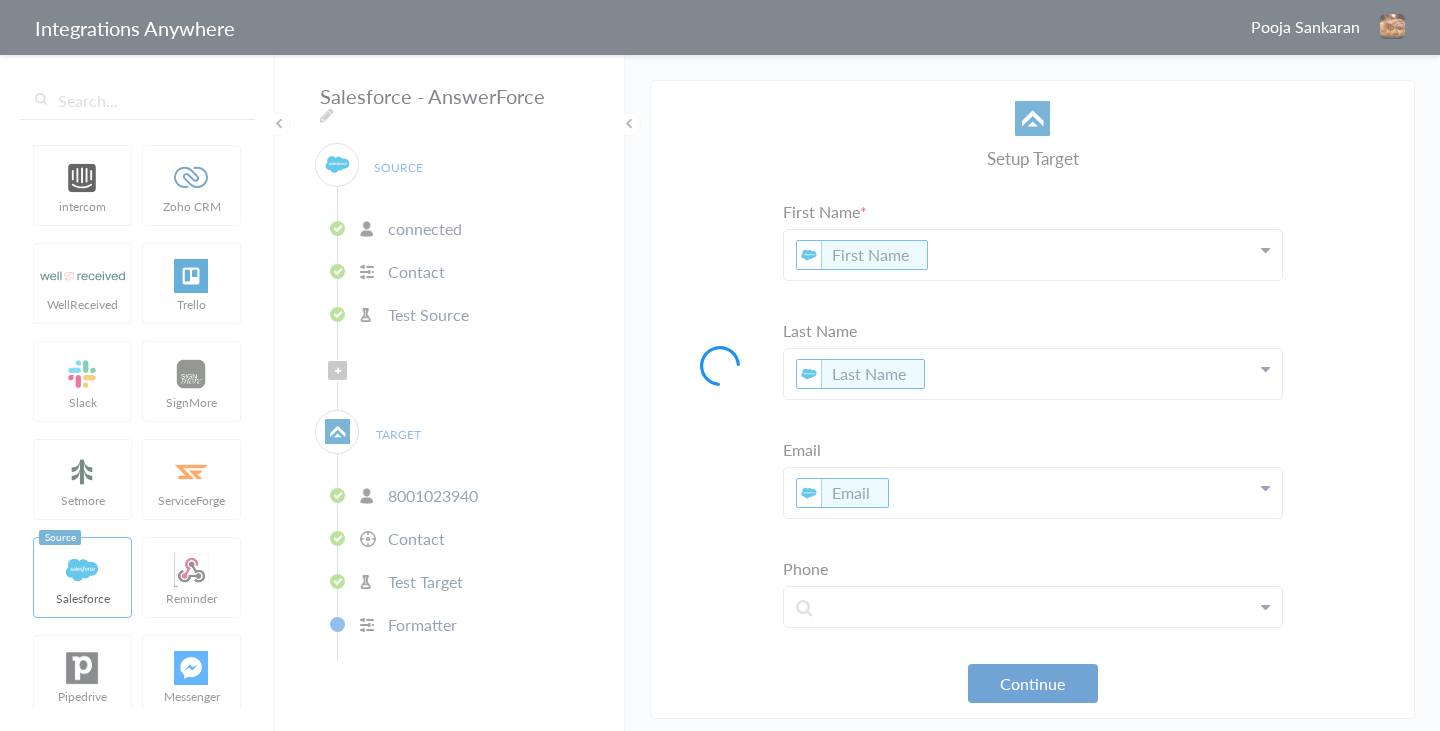 type 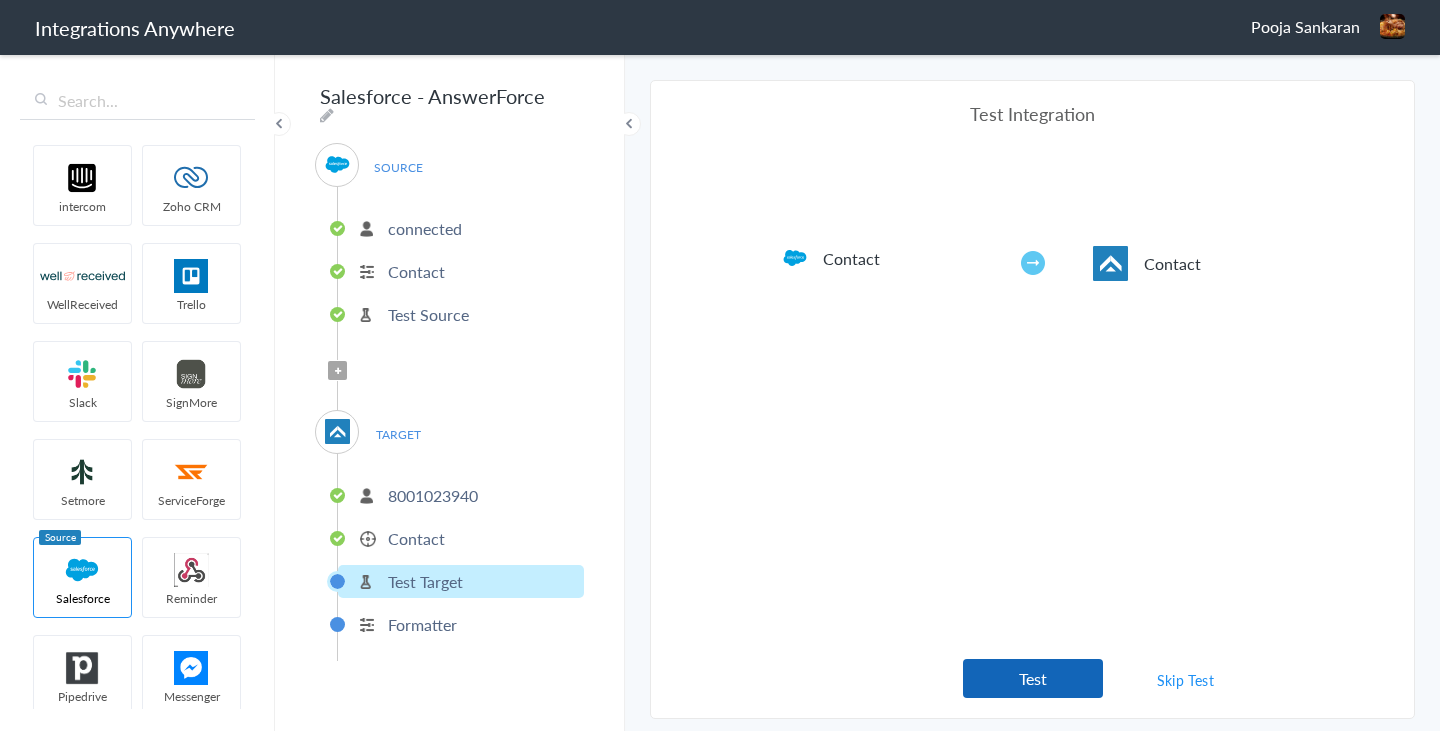 click on "Test" at bounding box center [1033, 678] 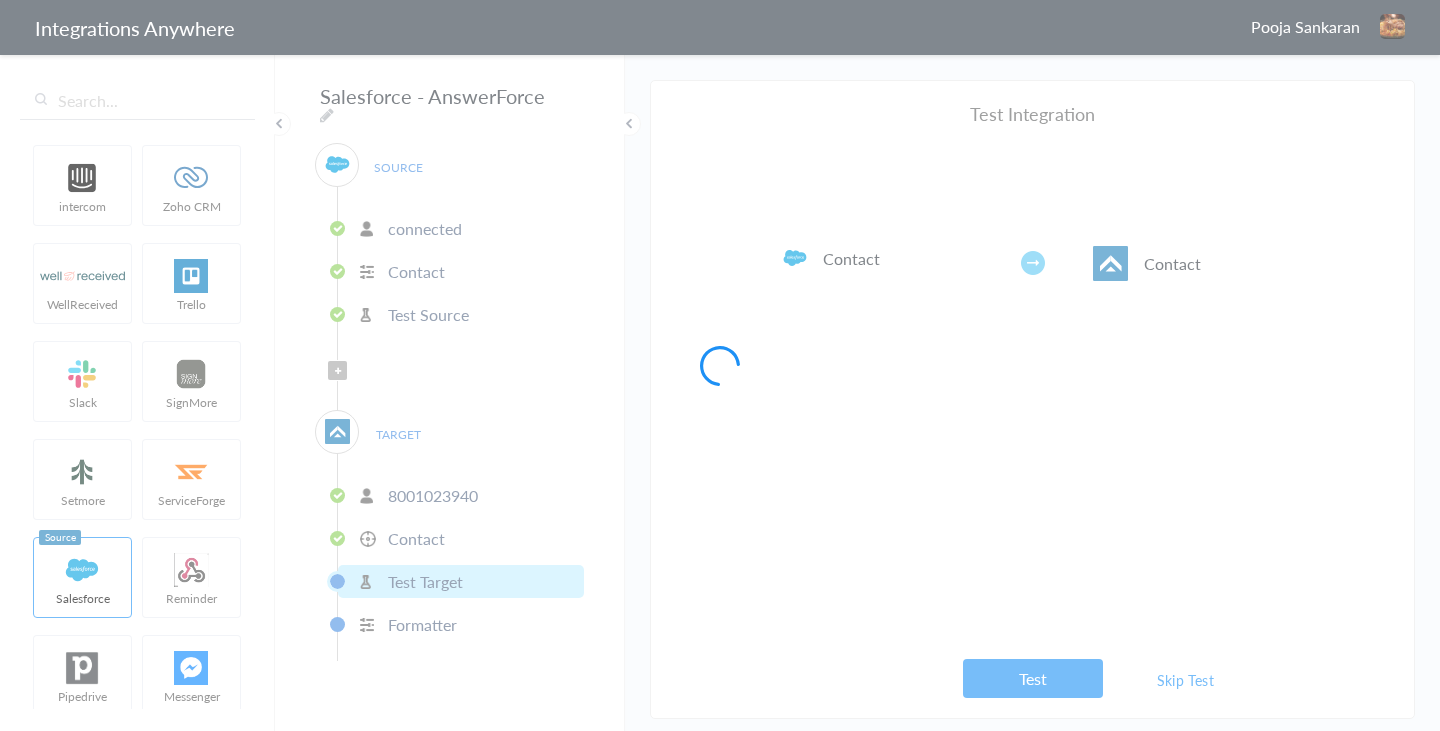 click at bounding box center [720, 365] 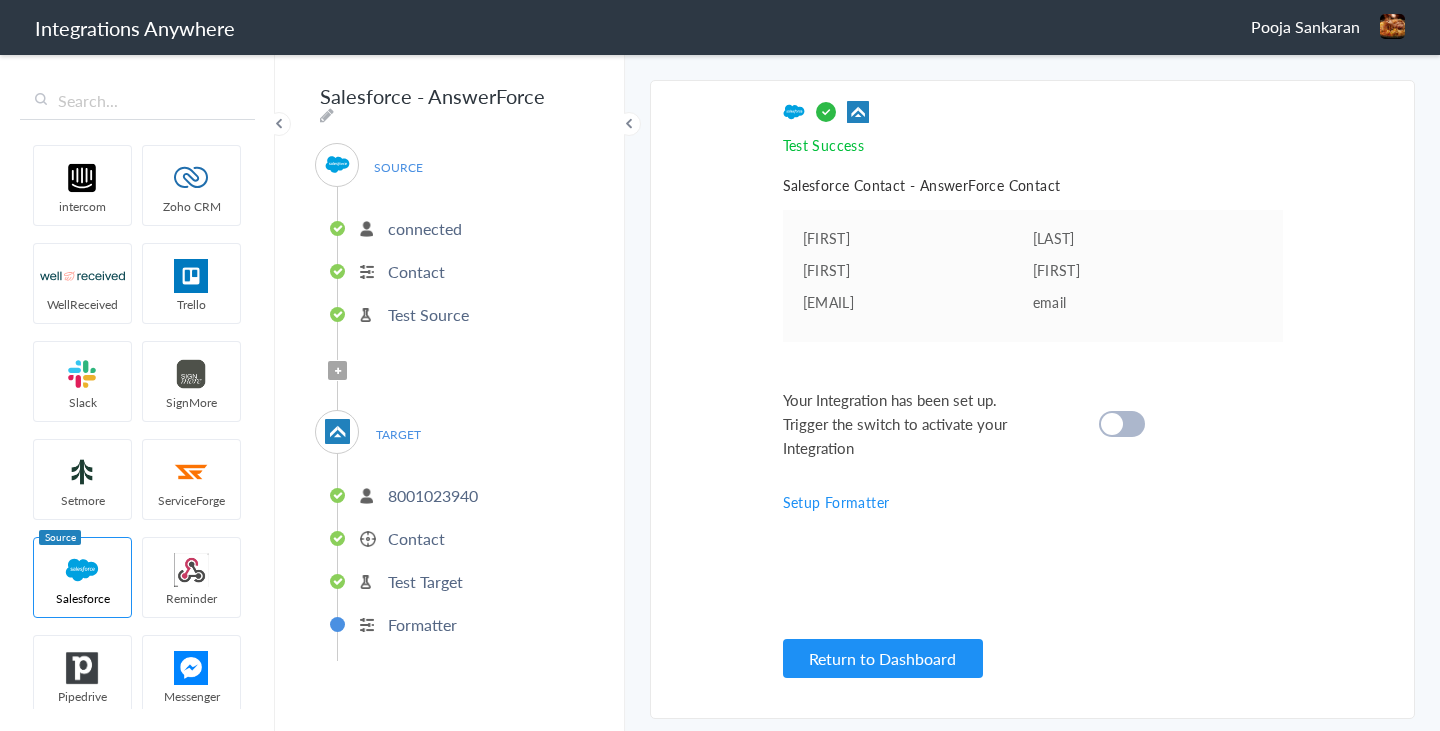 click at bounding box center (1112, 424) 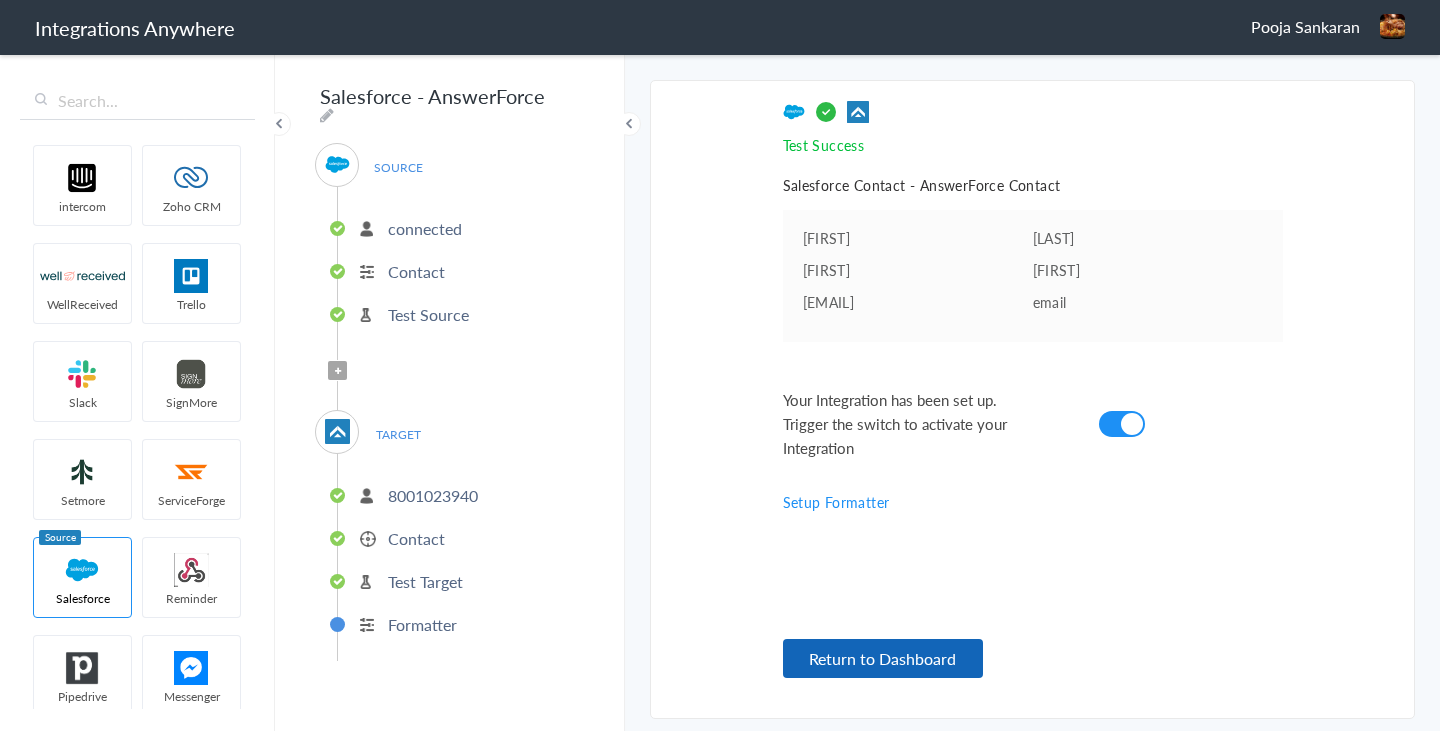 click on "Return to Dashboard" at bounding box center (883, 658) 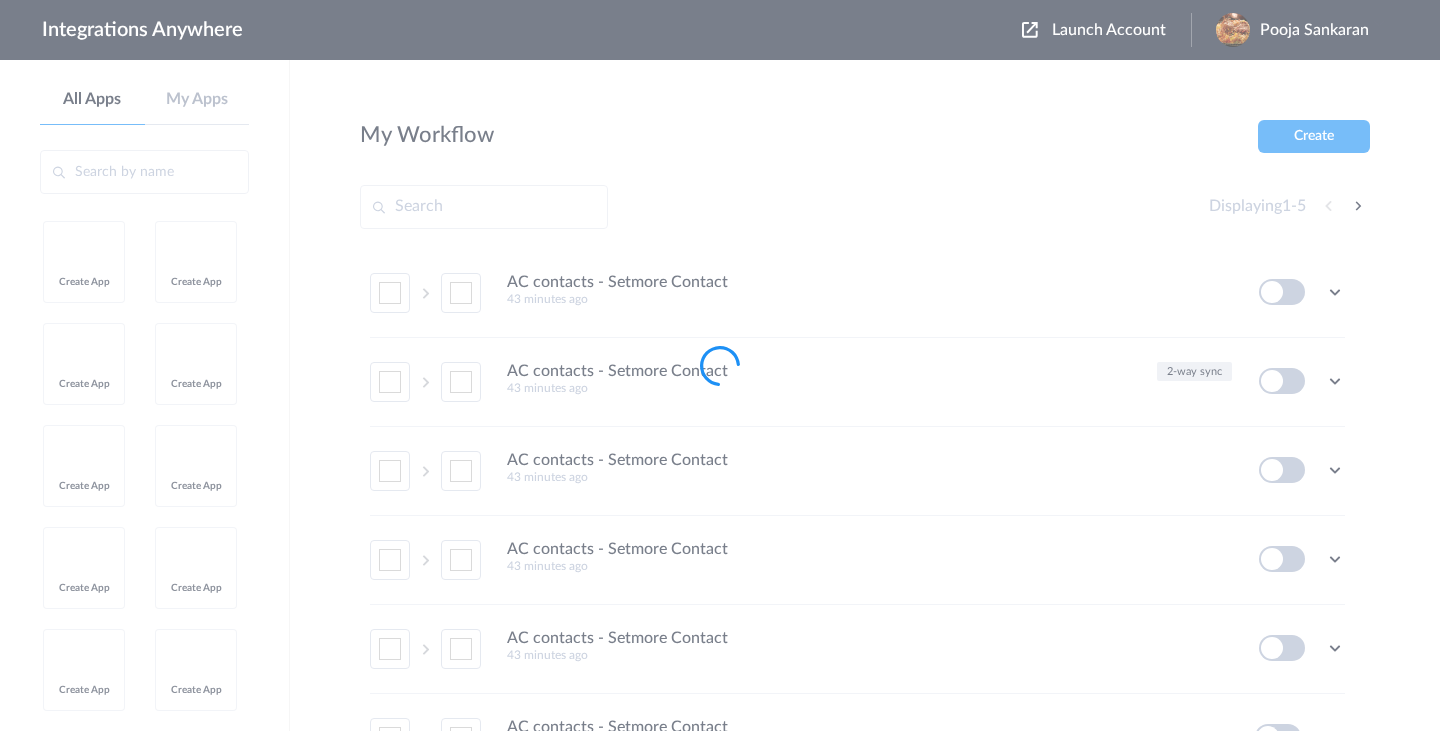 scroll, scrollTop: 0, scrollLeft: 0, axis: both 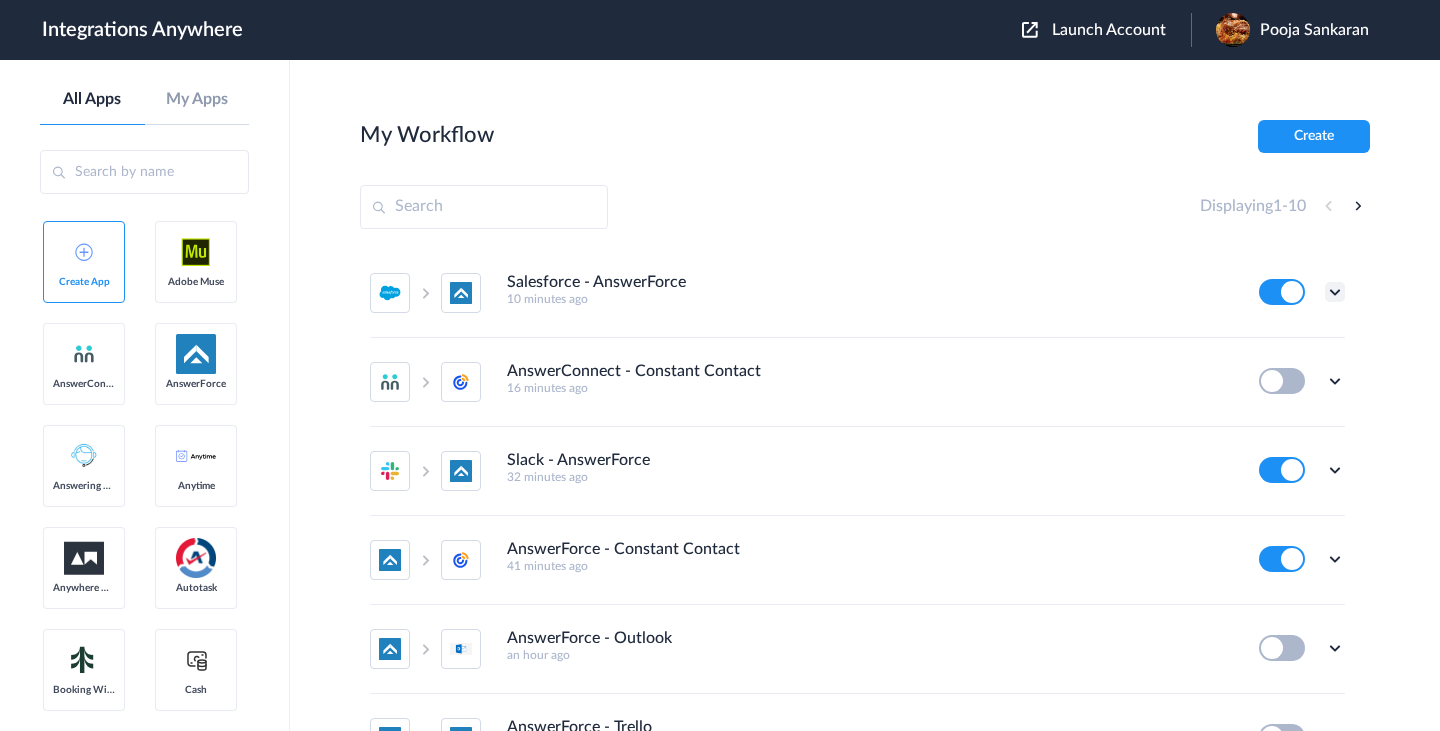 click at bounding box center [1335, 292] 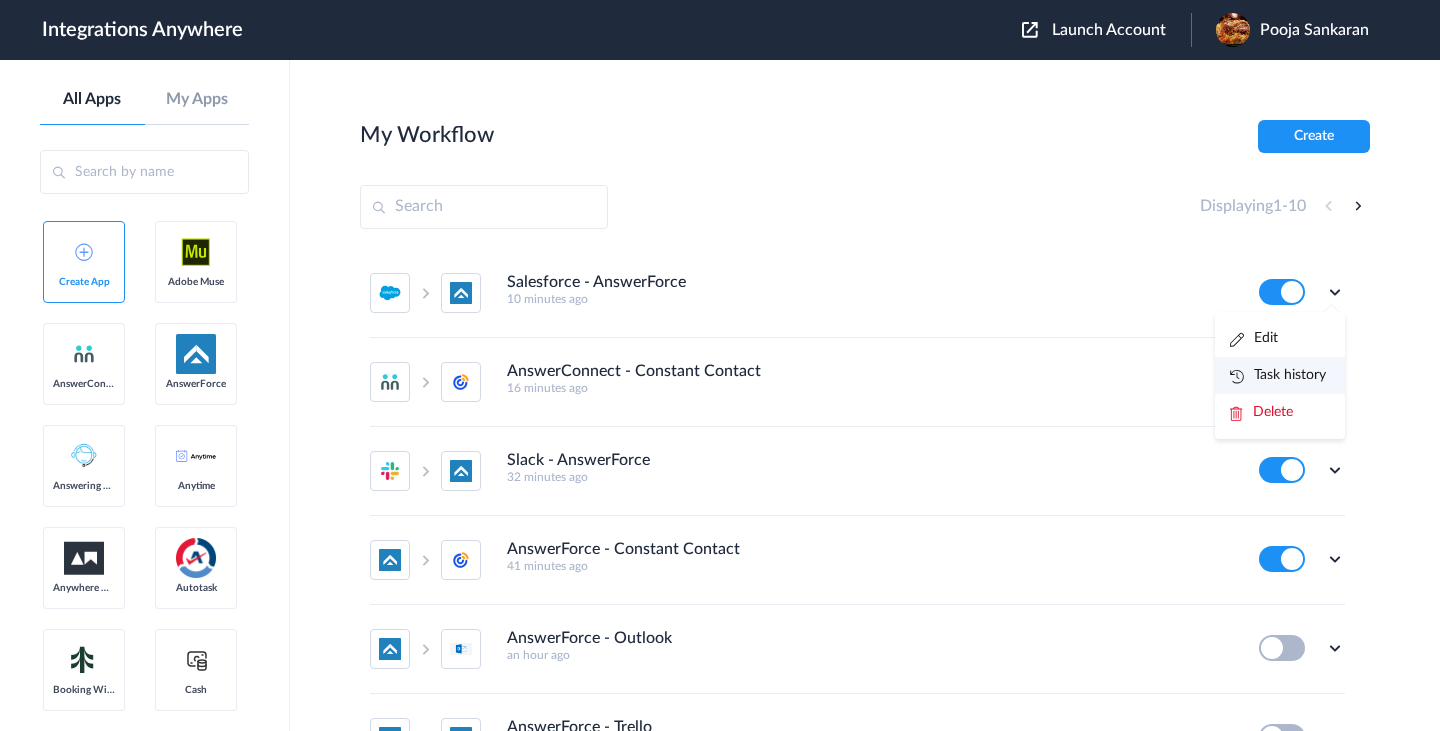 click on "Task history" at bounding box center (1278, 375) 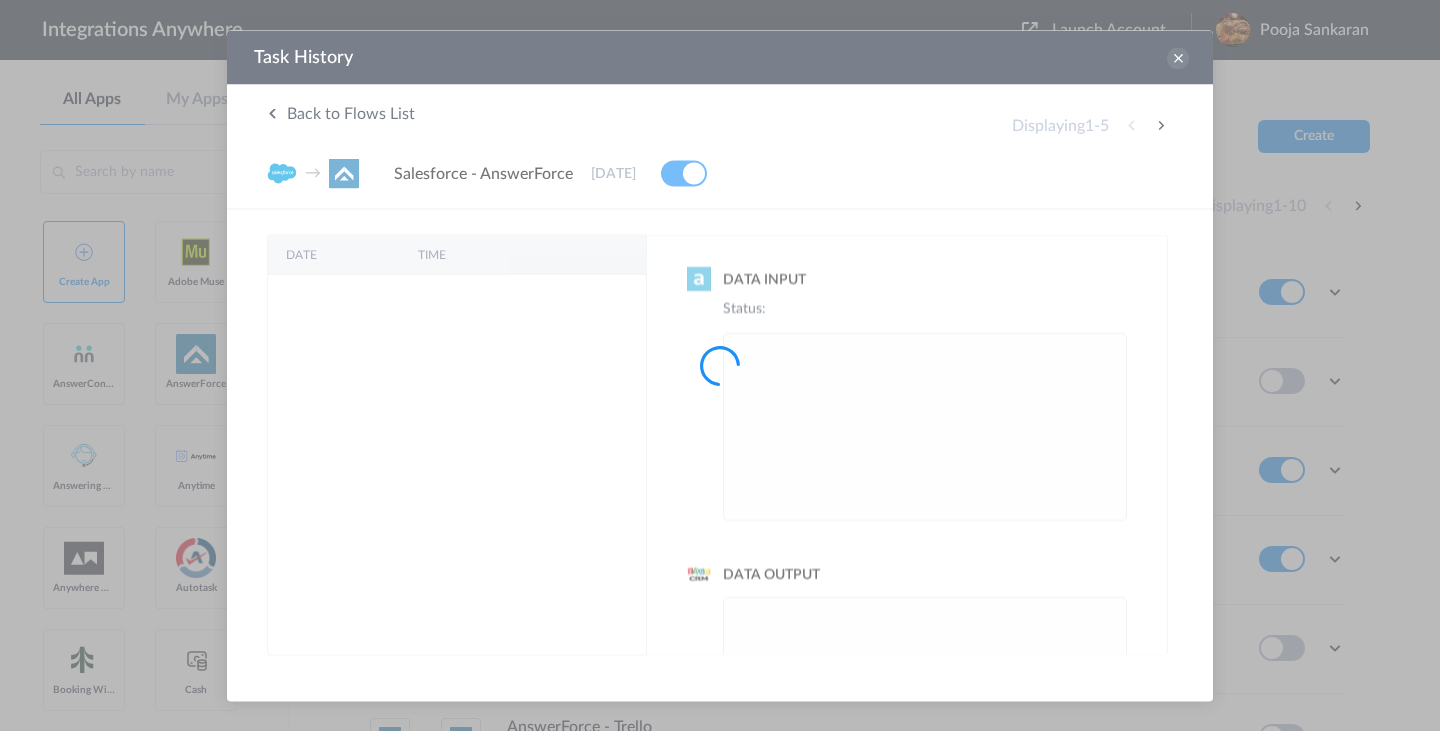 scroll, scrollTop: 0, scrollLeft: 0, axis: both 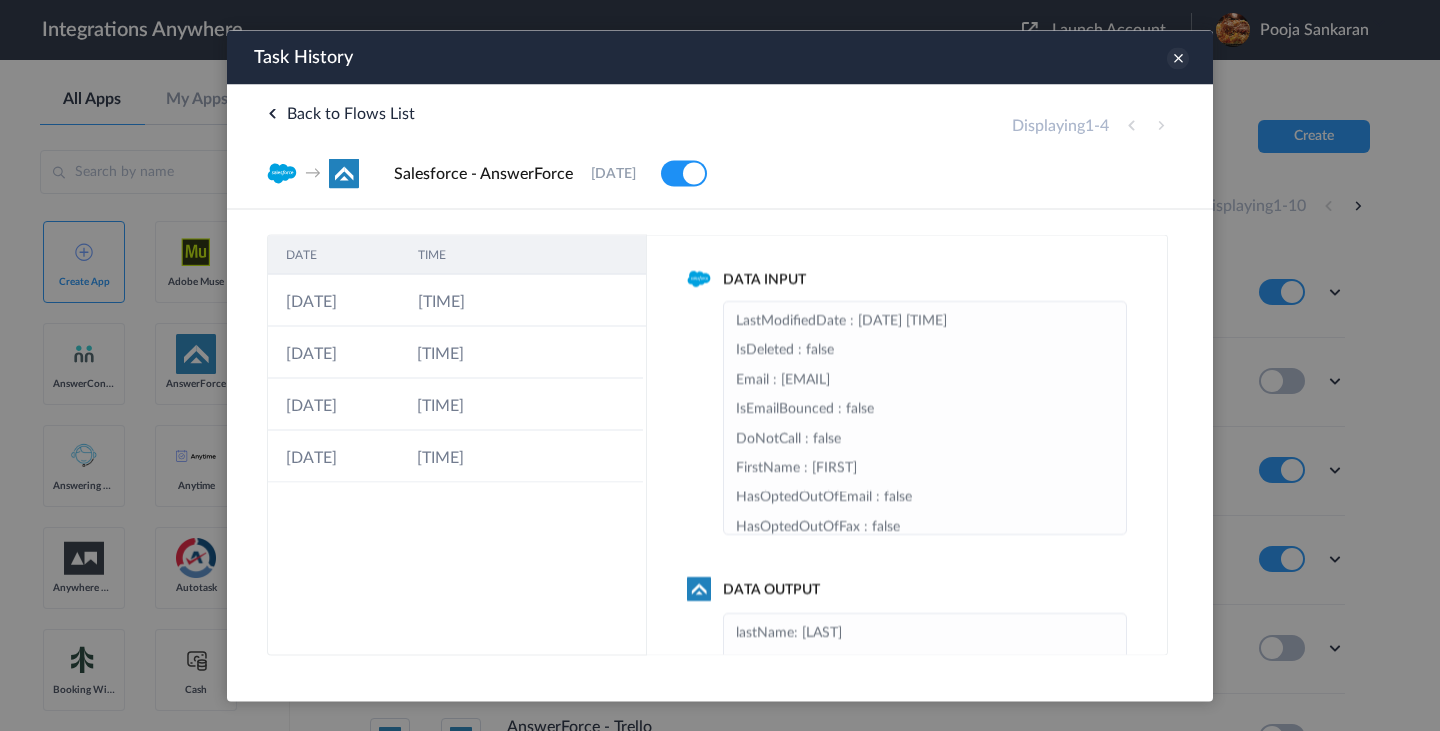 click at bounding box center (1178, 58) 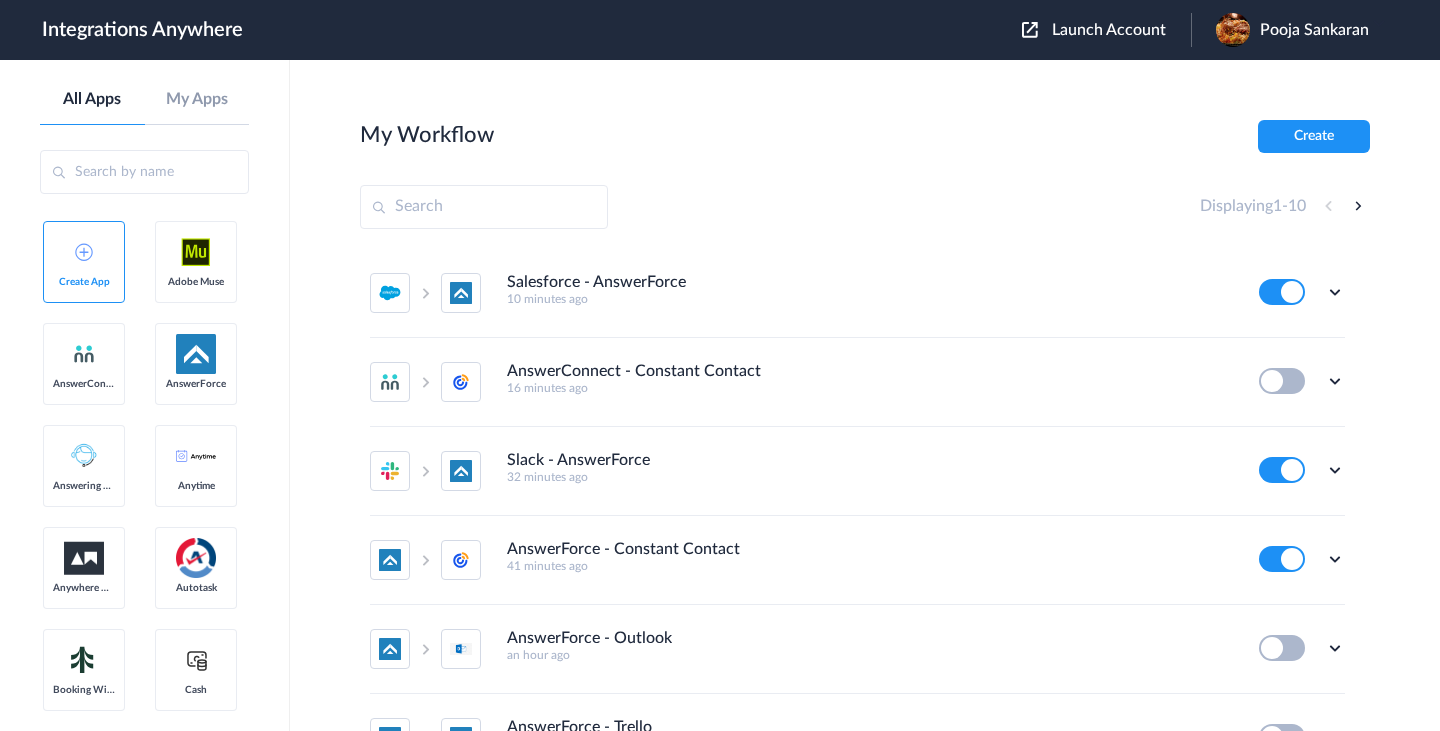 click on "Pooja Sankaran" at bounding box center [1302, 30] 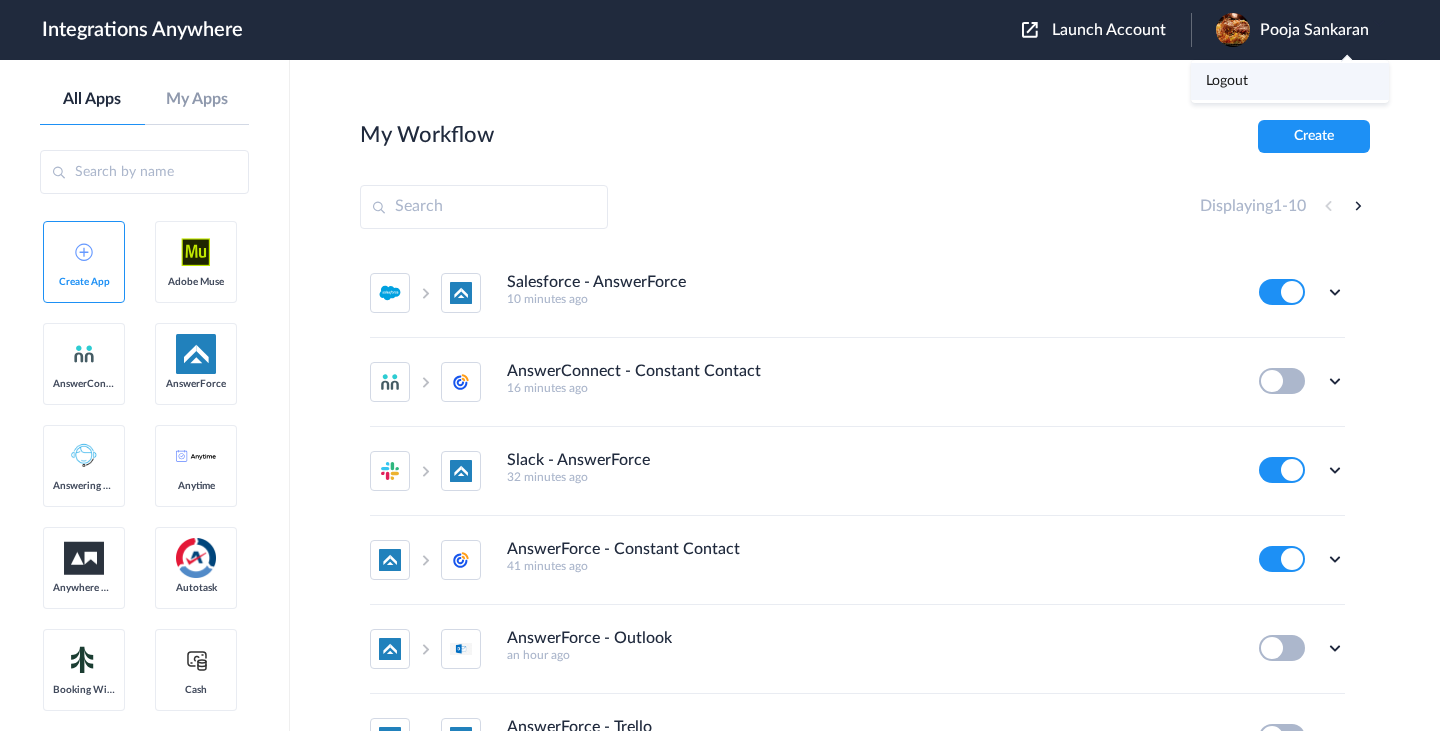 click on "Logout" at bounding box center (1290, 81) 